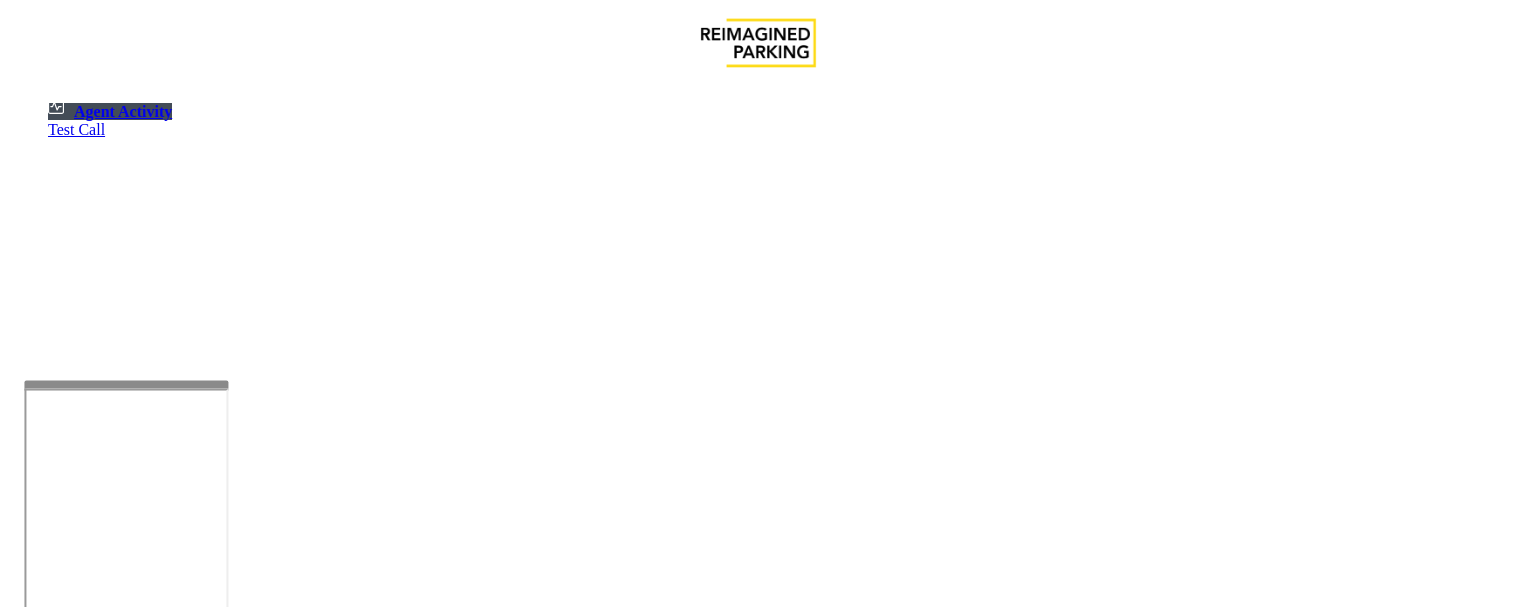 scroll, scrollTop: 0, scrollLeft: 0, axis: both 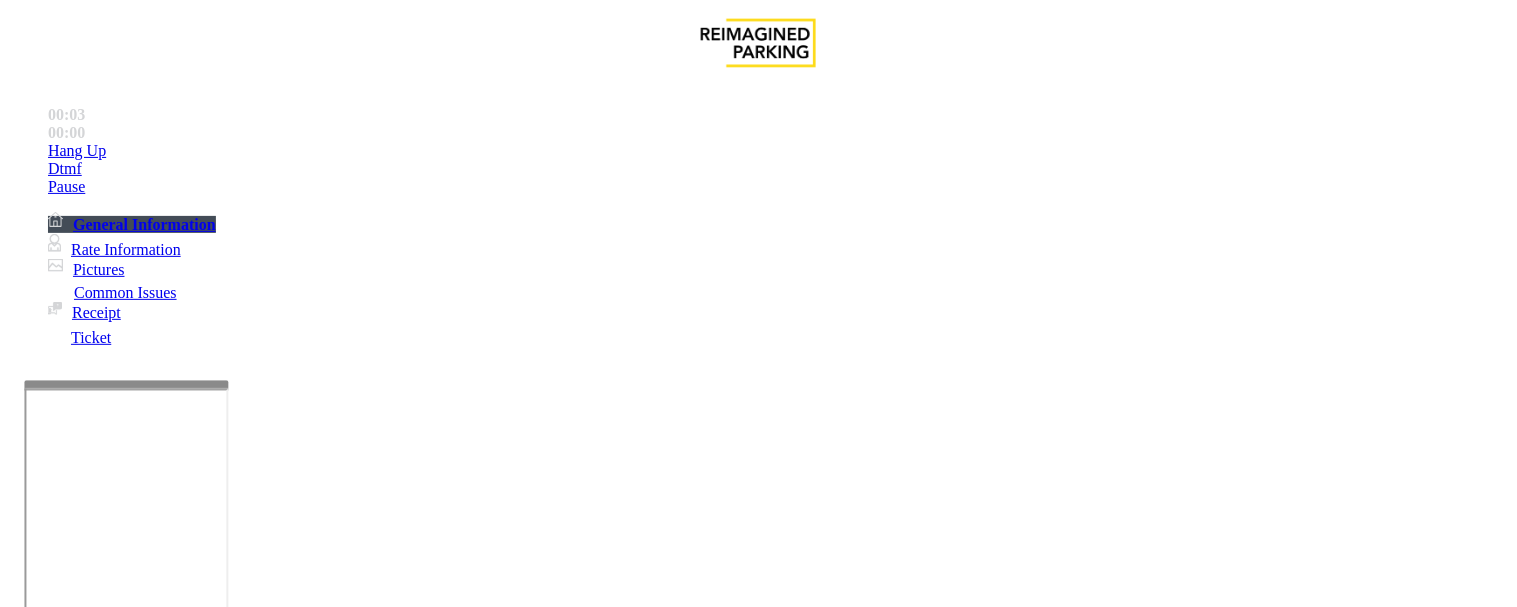 click on "LAN21023900 - GOVERNMENT CENTER GARAGE" at bounding box center [74, 2393] 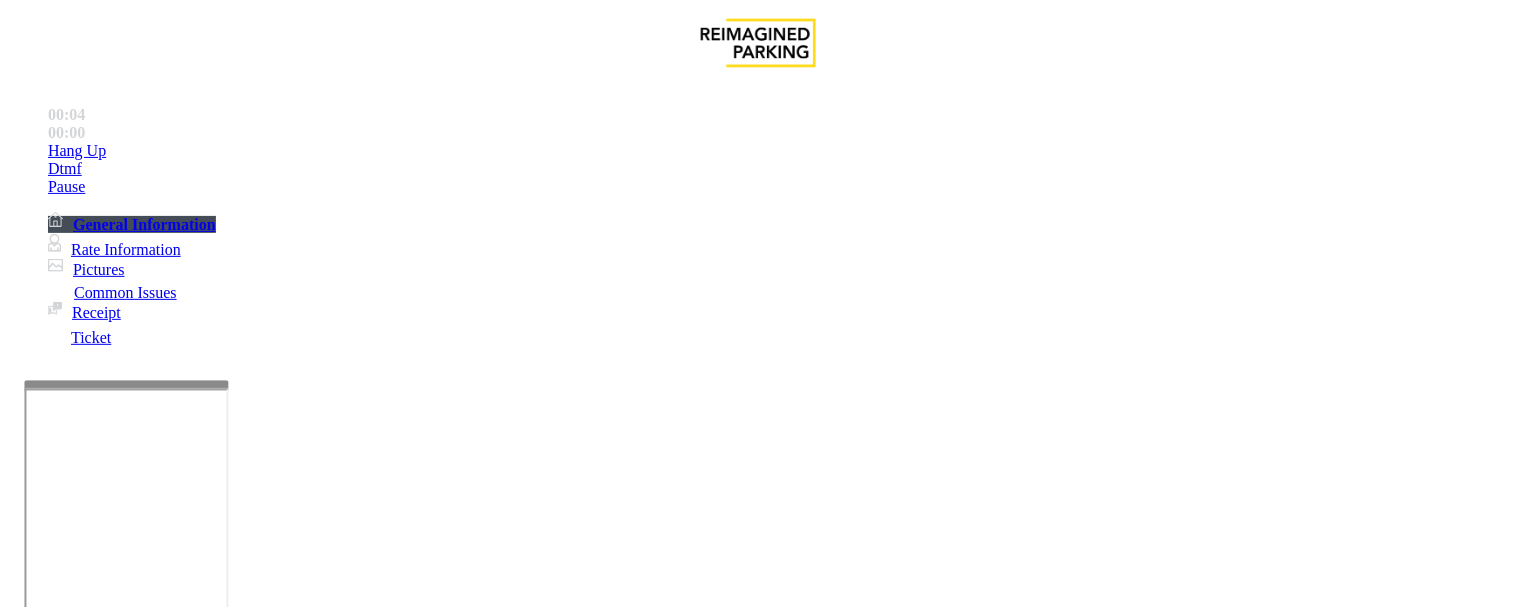 copy on "LAN21023900" 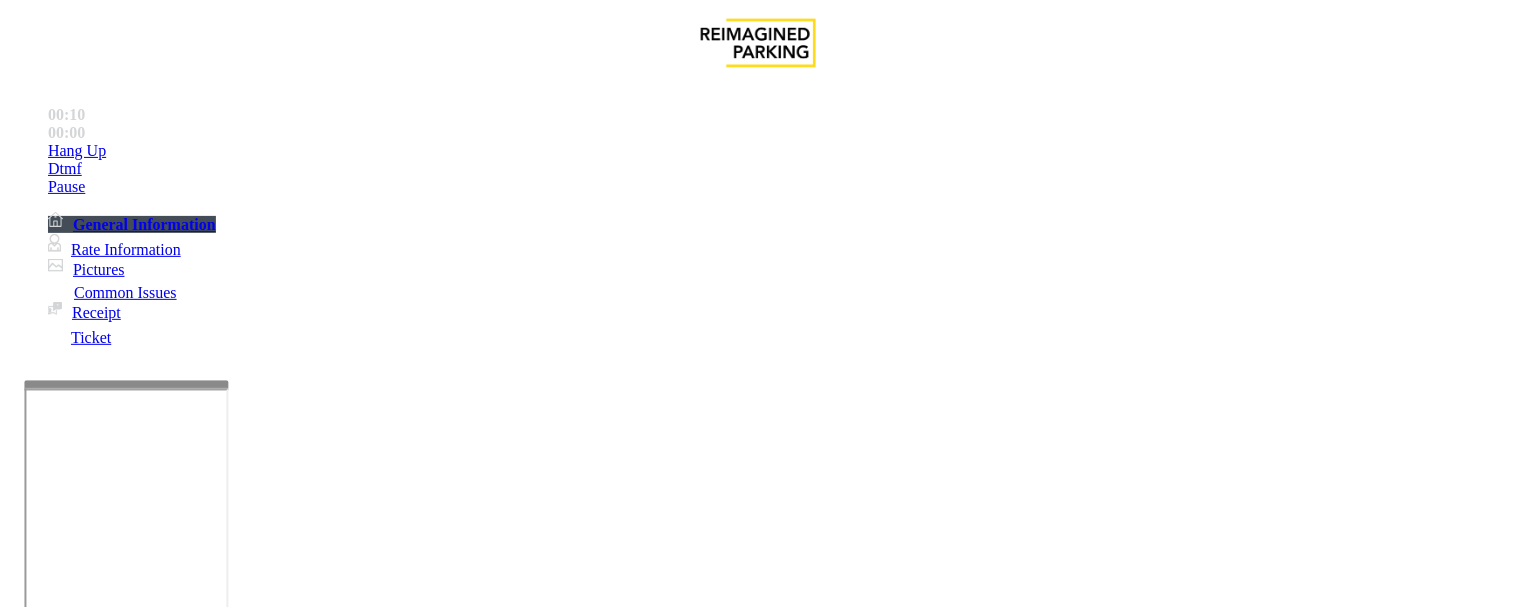 click on "Intercom Issue/No Response" at bounding box center [929, 1260] 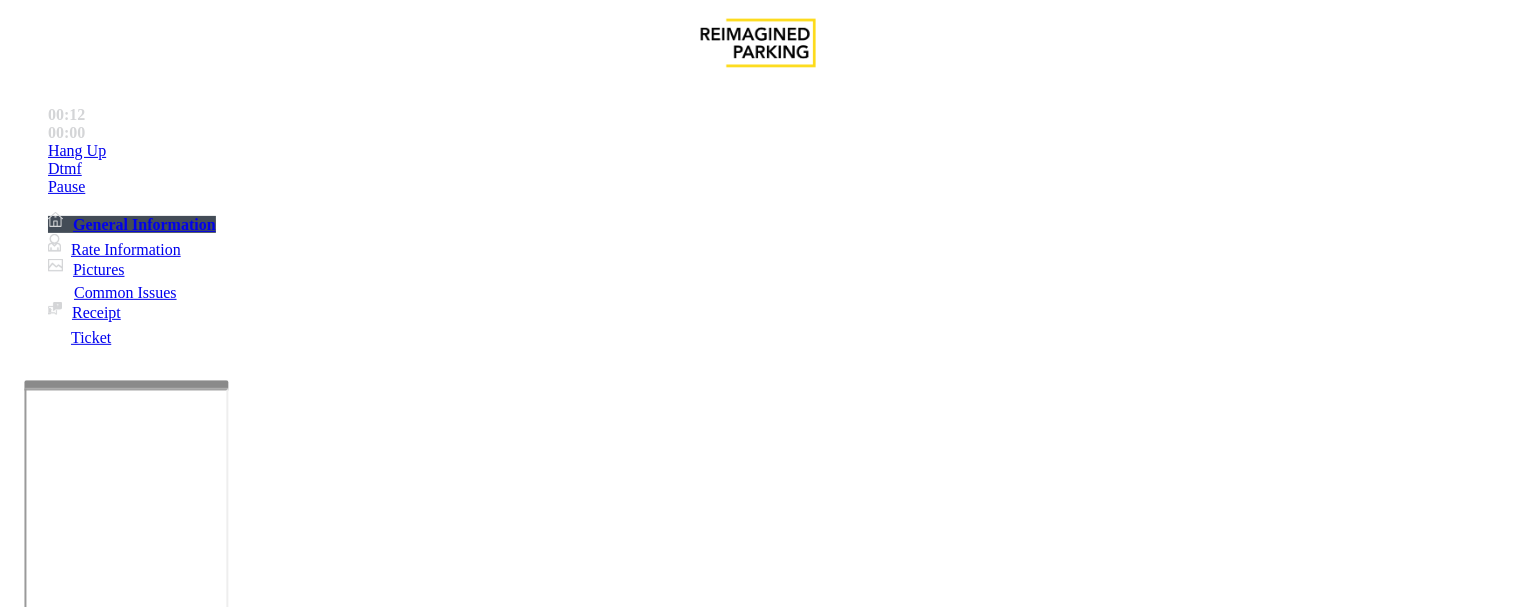 click on "No Response/Unable to hear parker" at bounding box center [142, 1260] 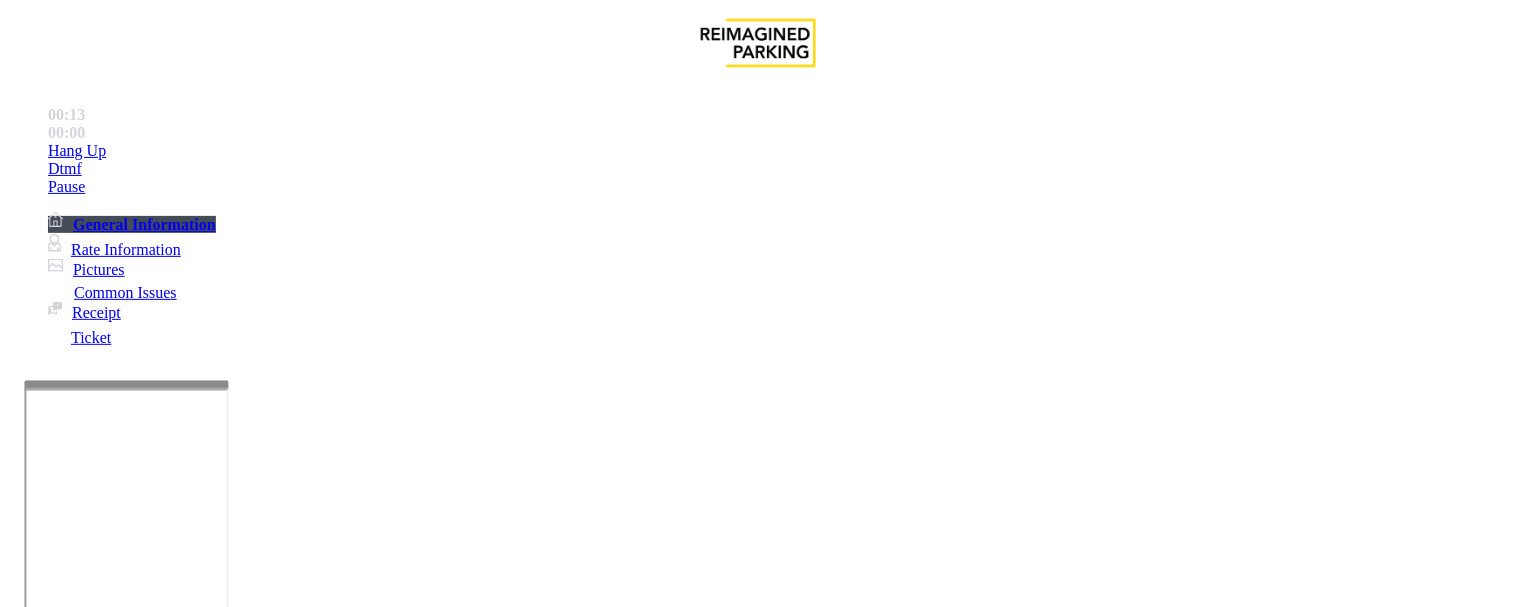 click at bounding box center (254, 1308) 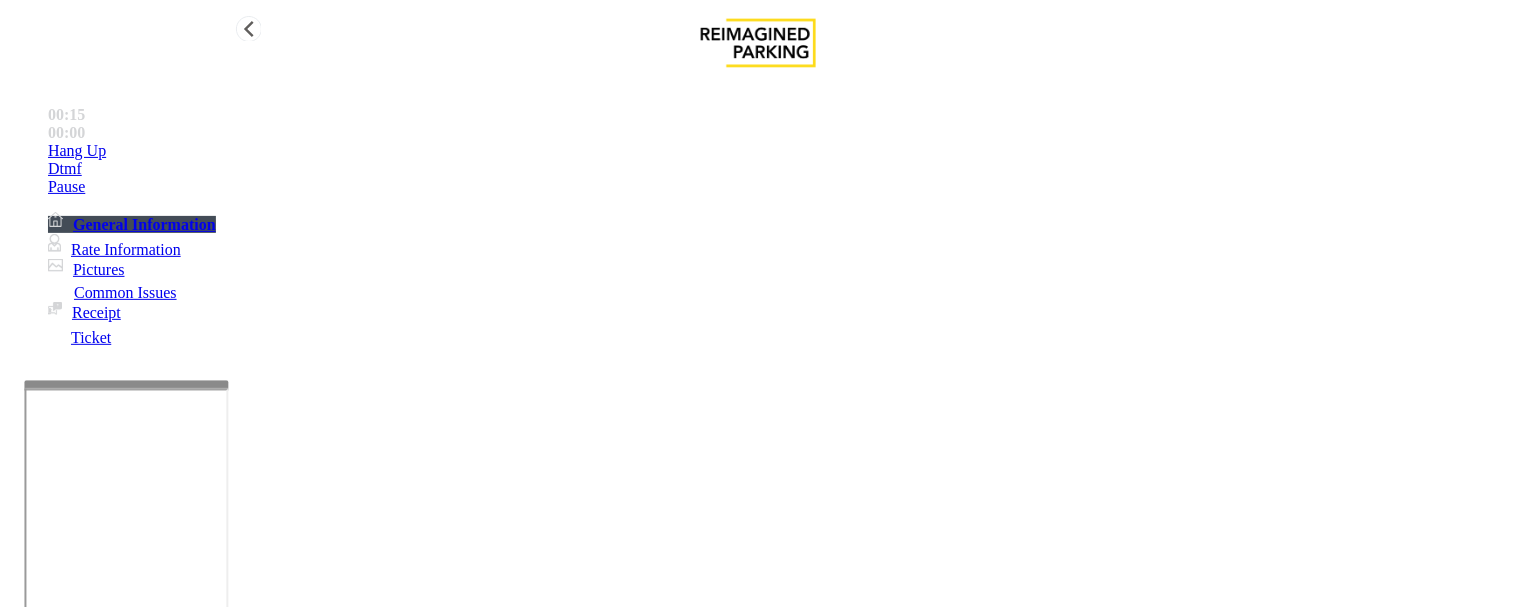 type on "**********" 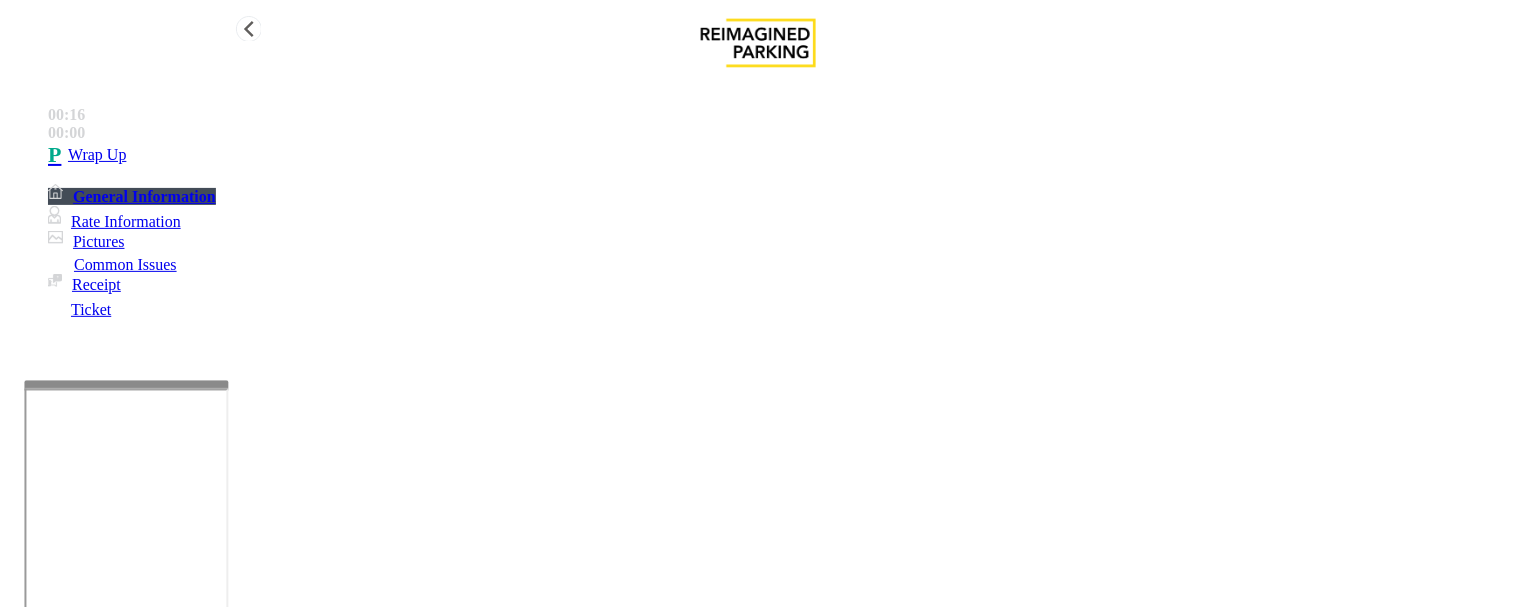 click on "Wrap Up" at bounding box center (97, 155) 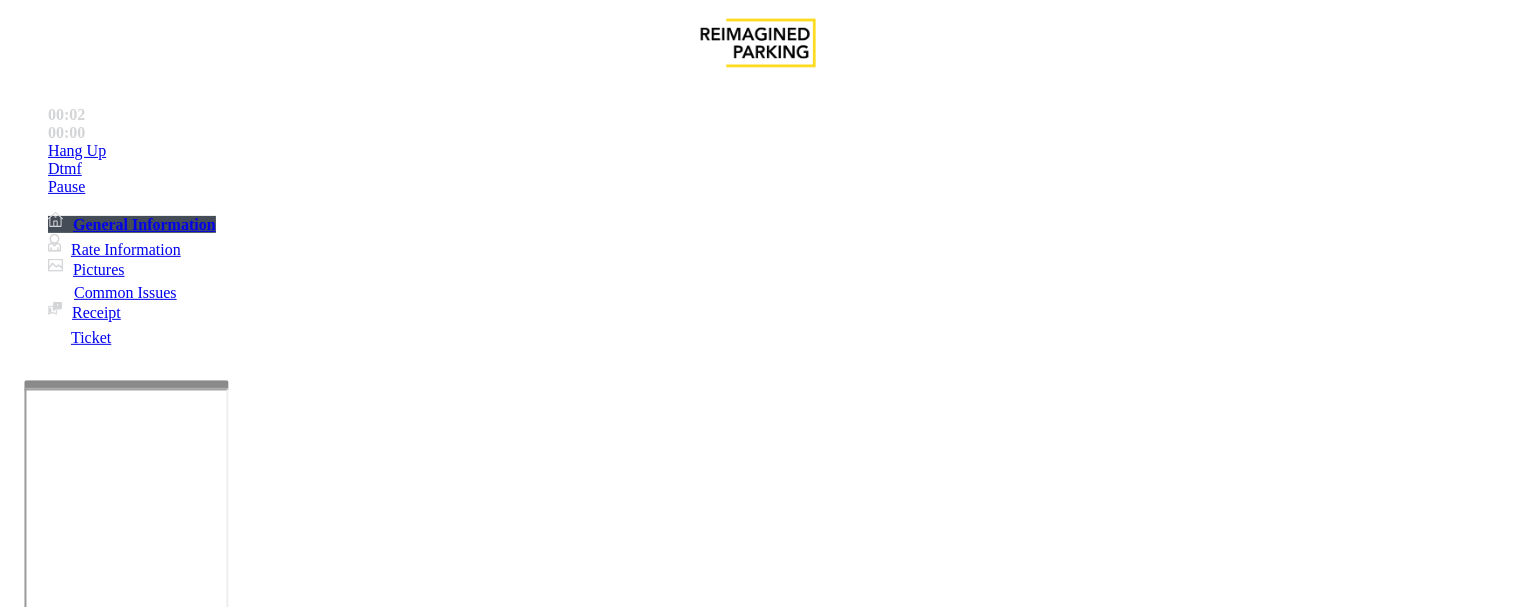 click on "Validation Issue" at bounding box center (371, 1260) 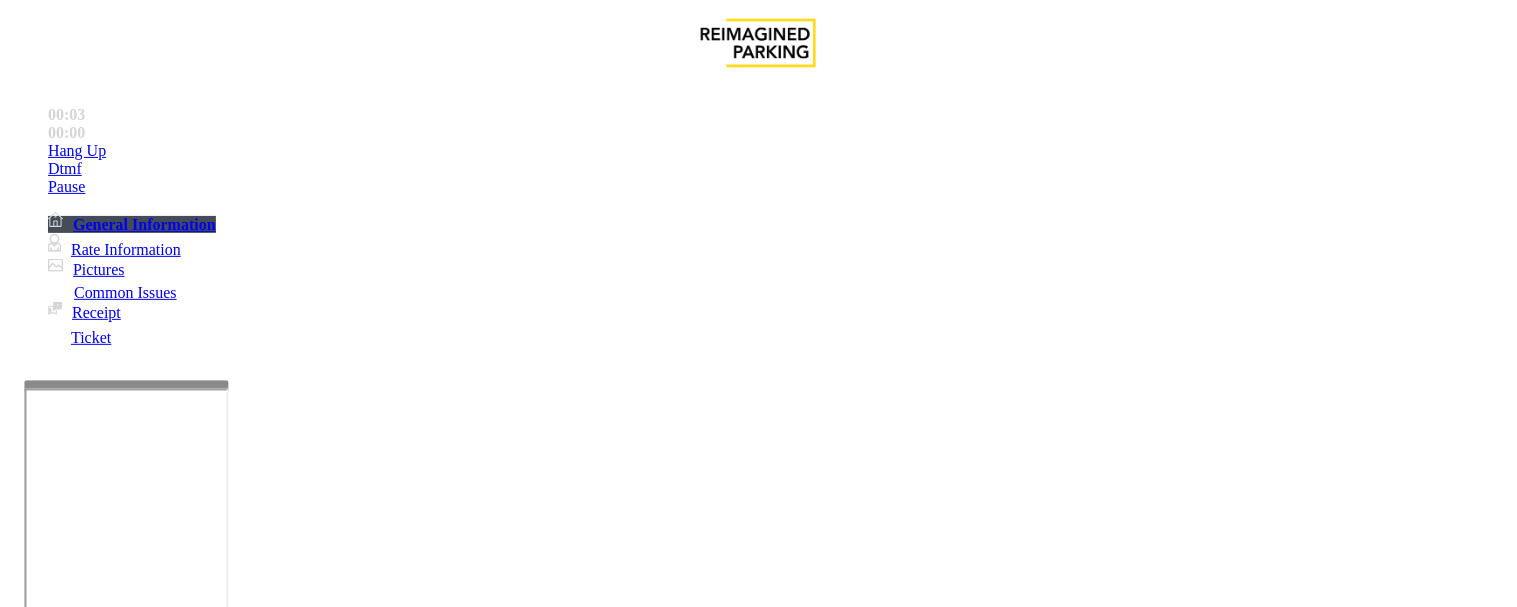 click on "Validation Error" at bounding box center (758, 1245) 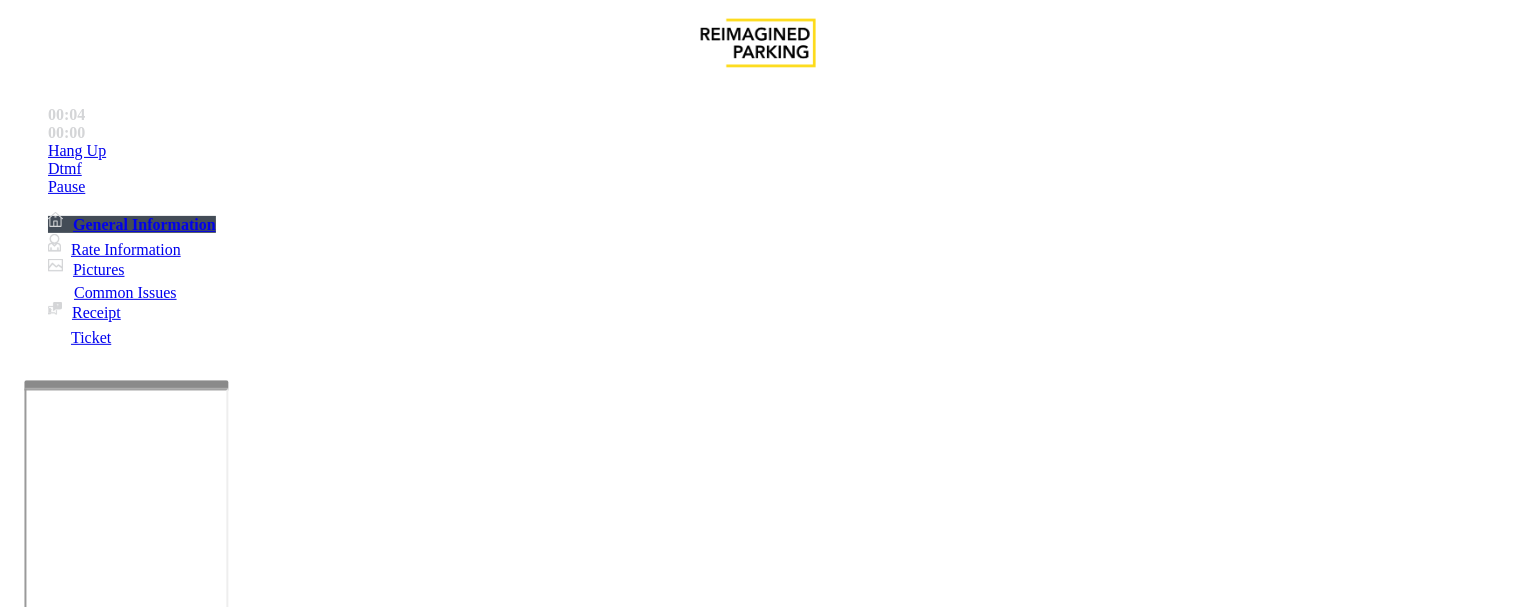 click at bounding box center (254, 1308) 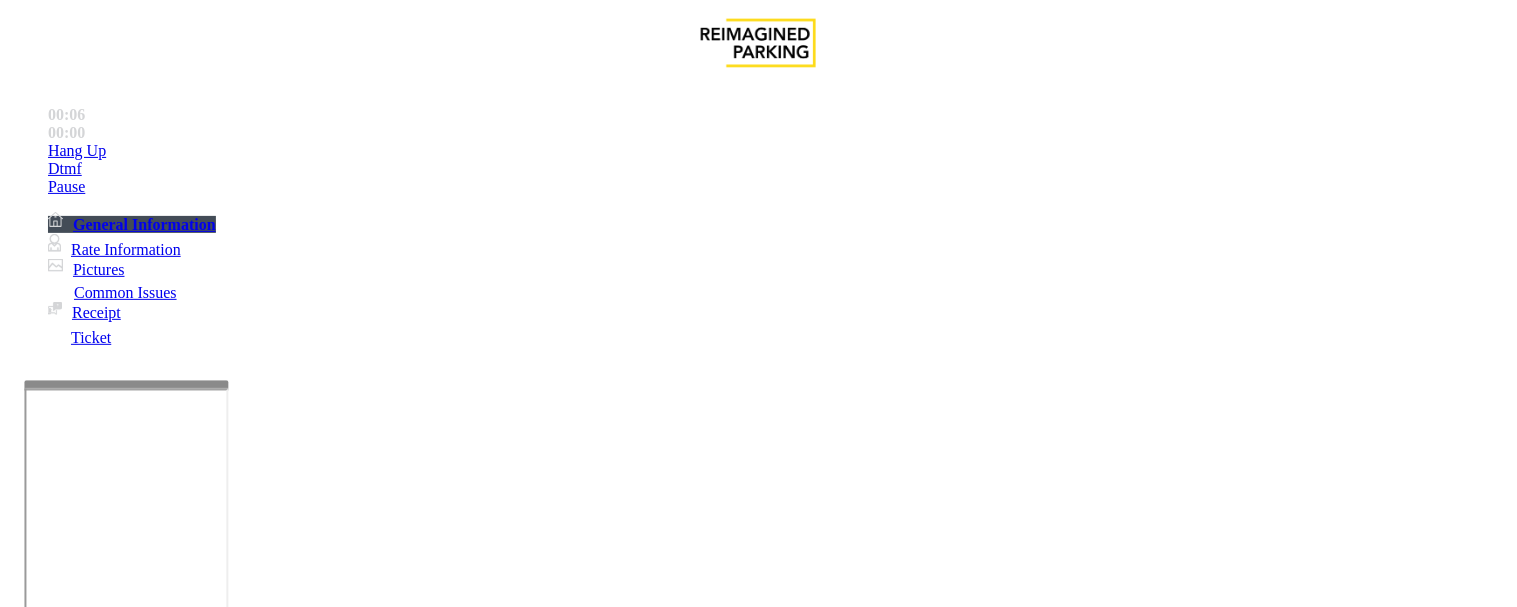 paste on "**********" 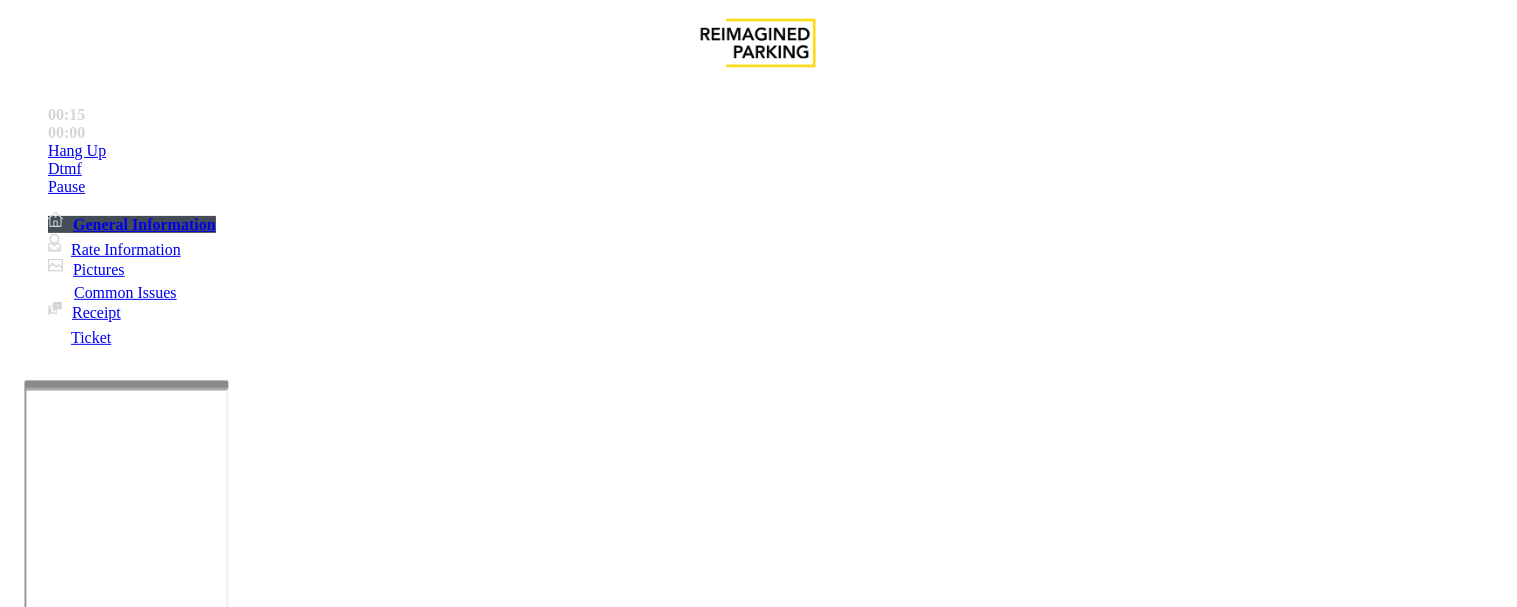 scroll, scrollTop: 444, scrollLeft: 0, axis: vertical 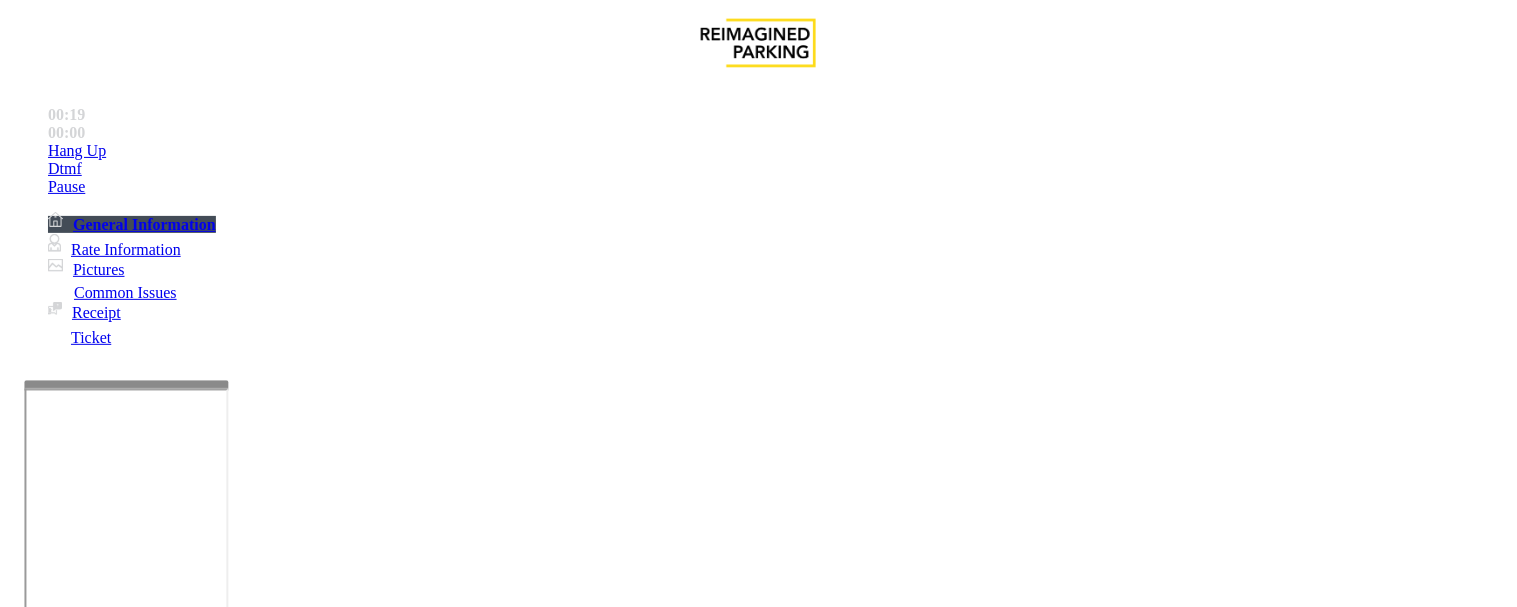 type on "**********" 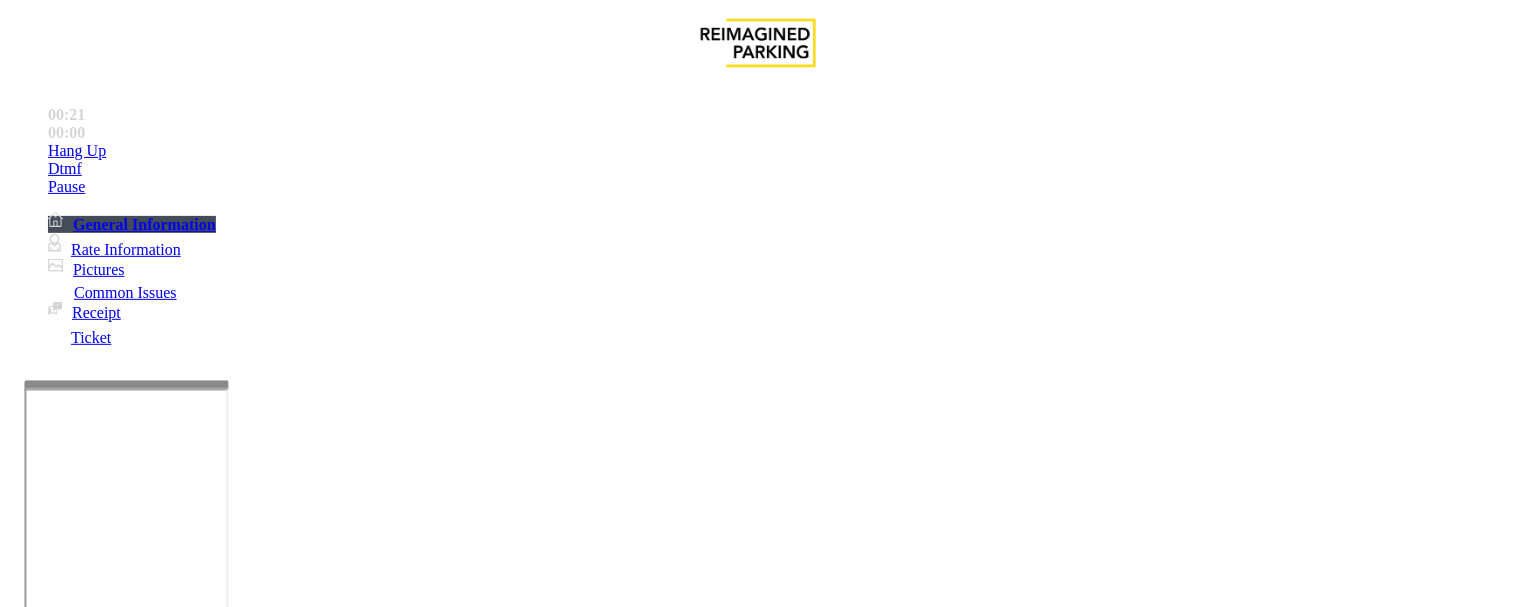 click on "Validation Issue" at bounding box center (371, 1260) 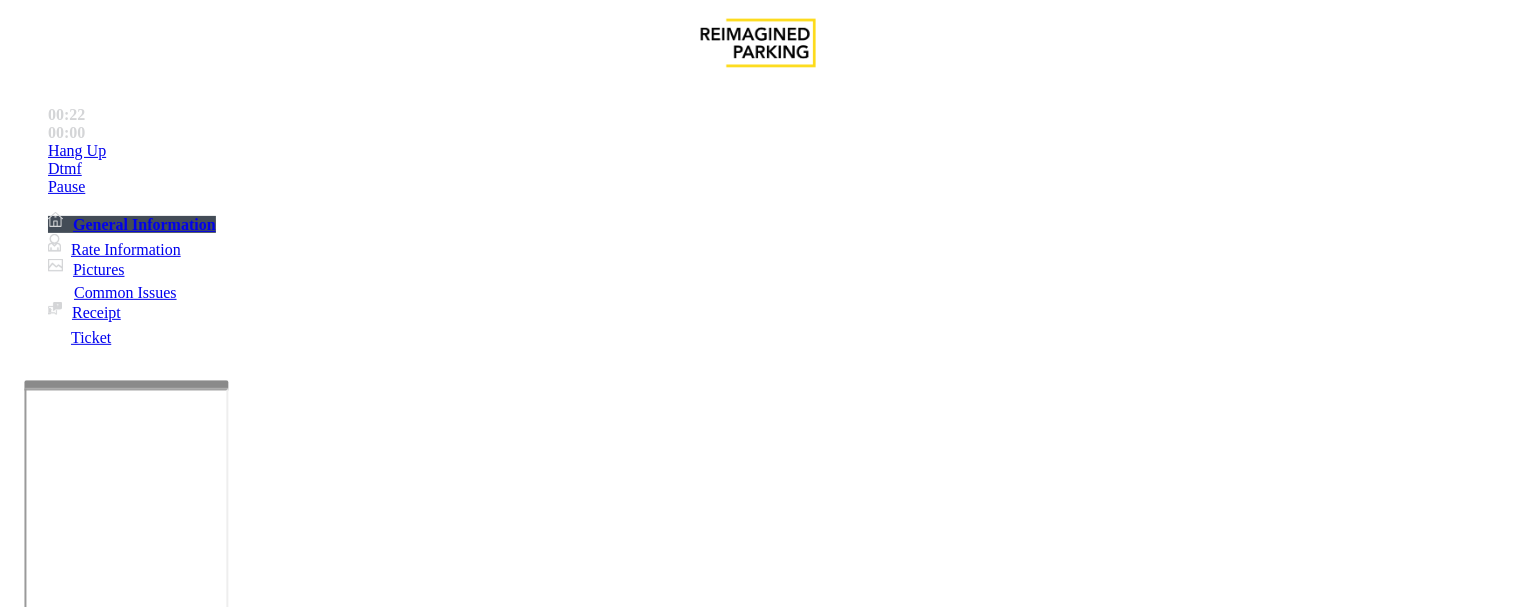 click on "Validation Error" at bounding box center [262, 1260] 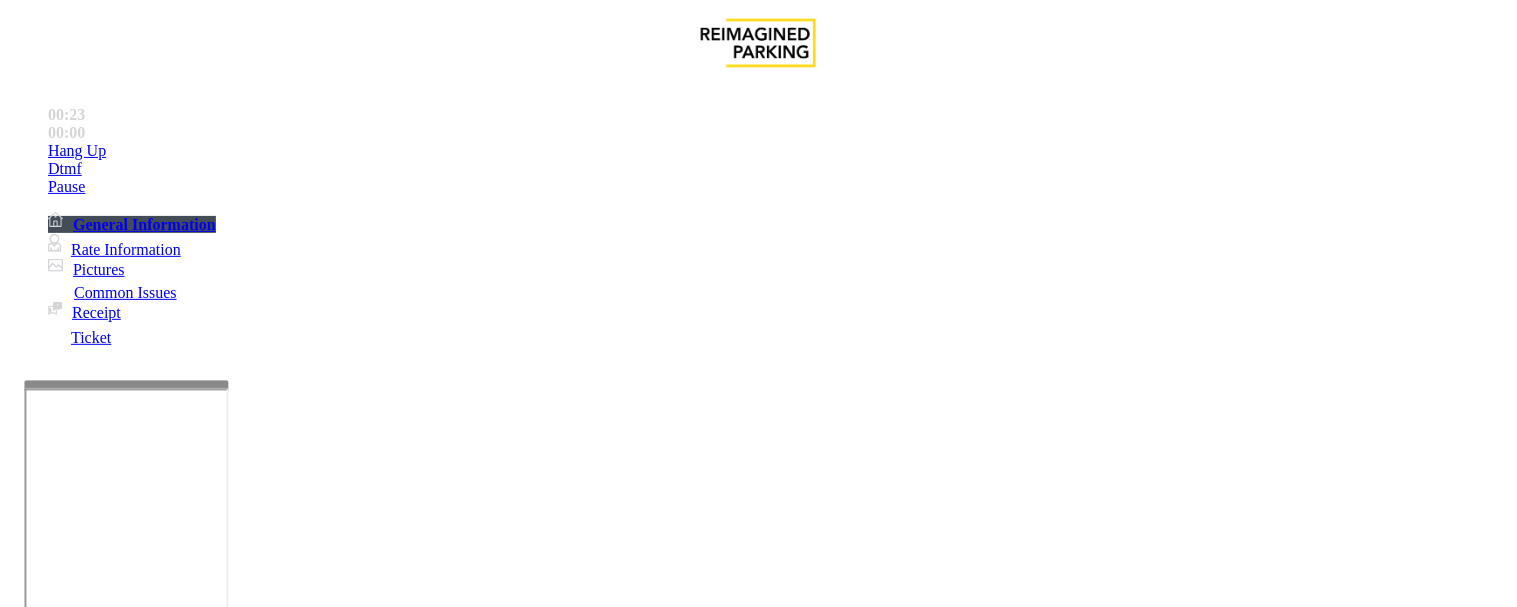 click at bounding box center [254, 1308] 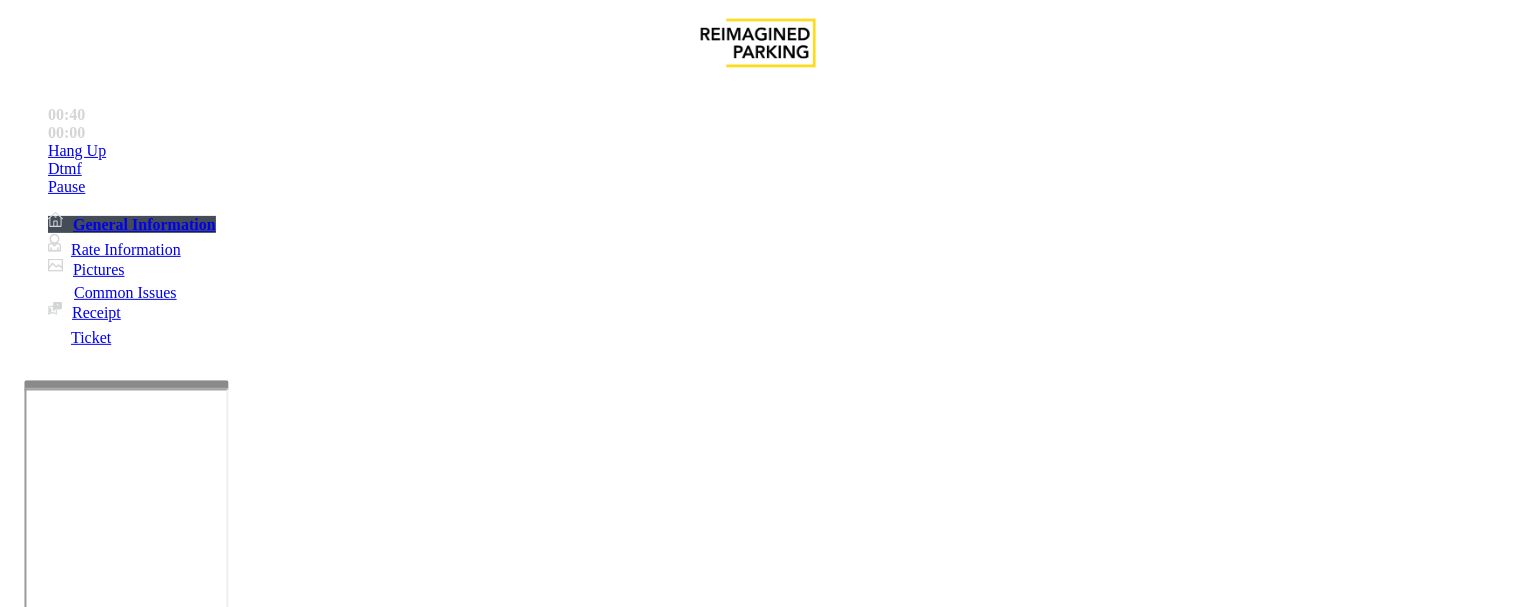 type on "**********" 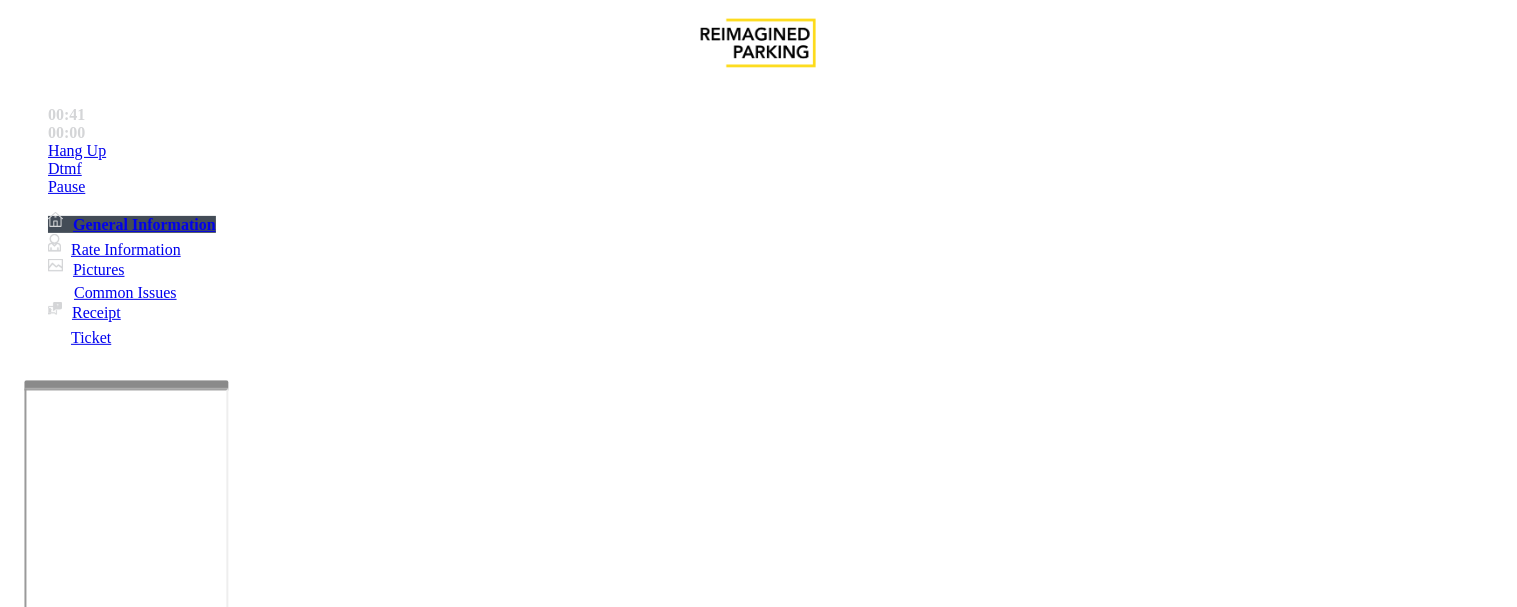 click on "Issue" at bounding box center (42, 1227) 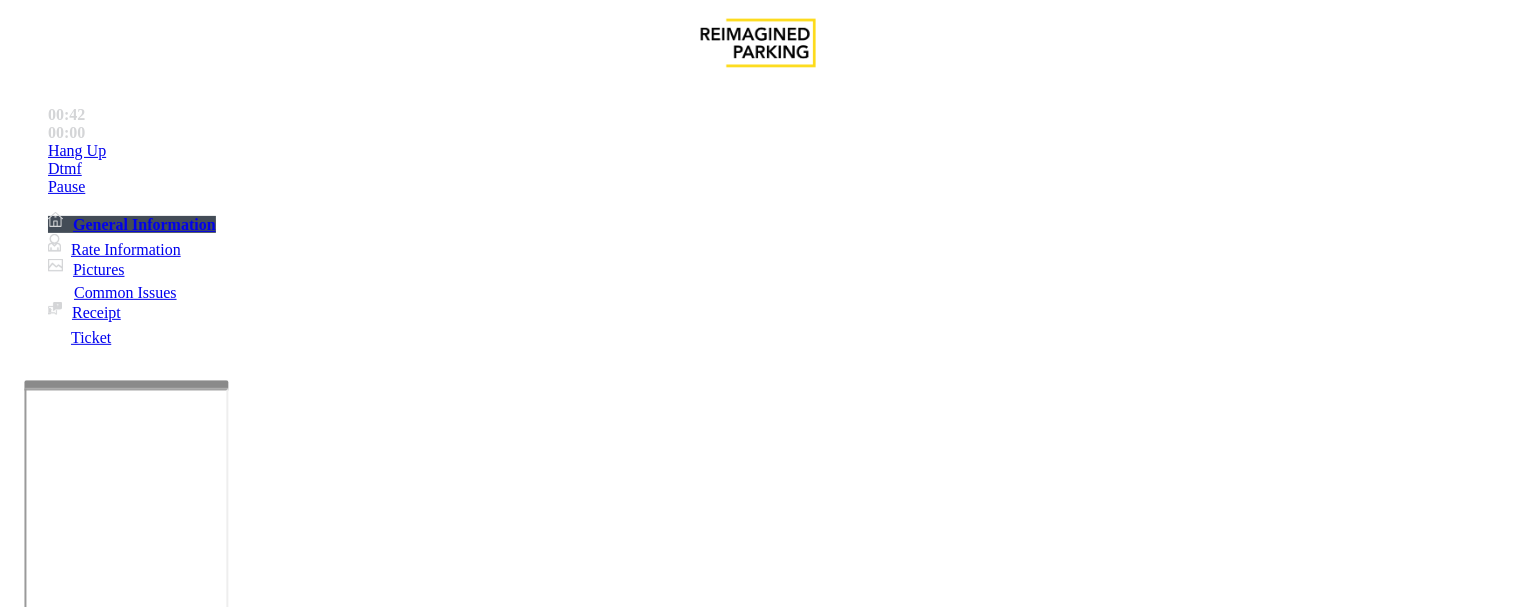 click on "Ticket Unreadable" at bounding box center (300, 1260) 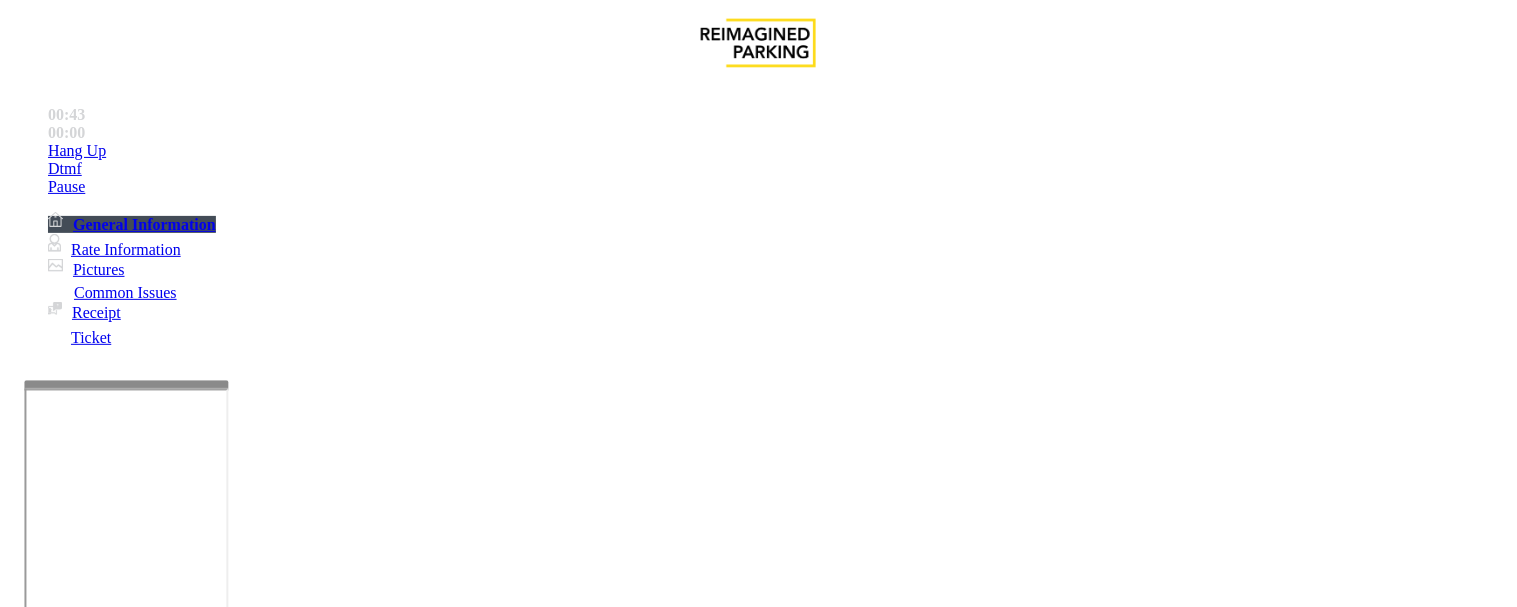 click on "Ticket Unreadable" at bounding box center (758, 1245) 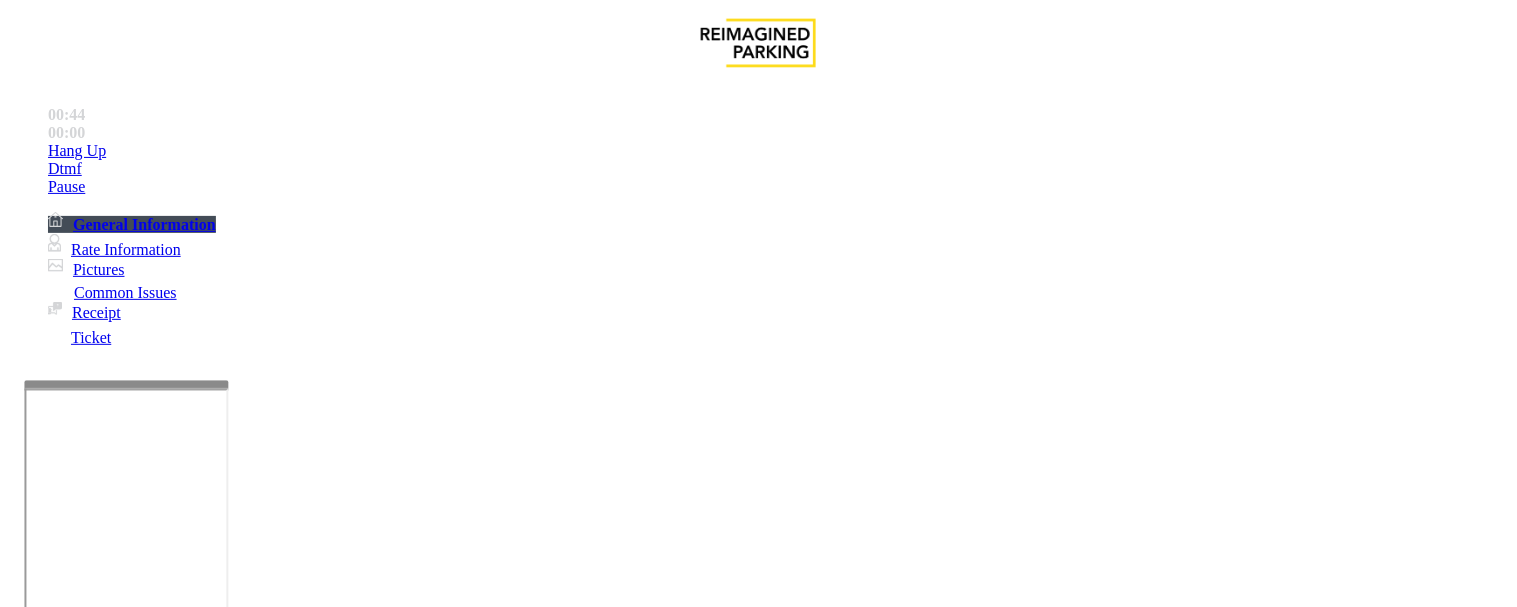copy on "Ticket Unreadable" 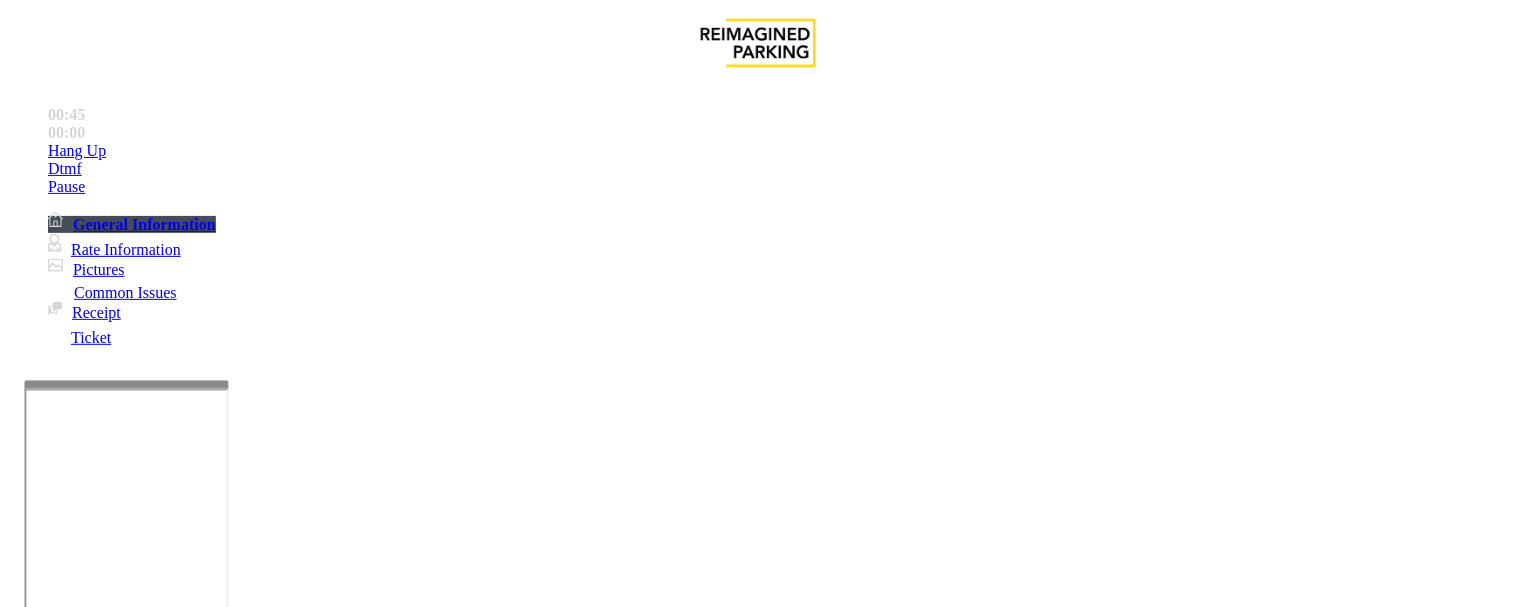 drag, startPoint x: 317, startPoint y: 248, endPoint x: 470, endPoint y: 251, distance: 153.0294 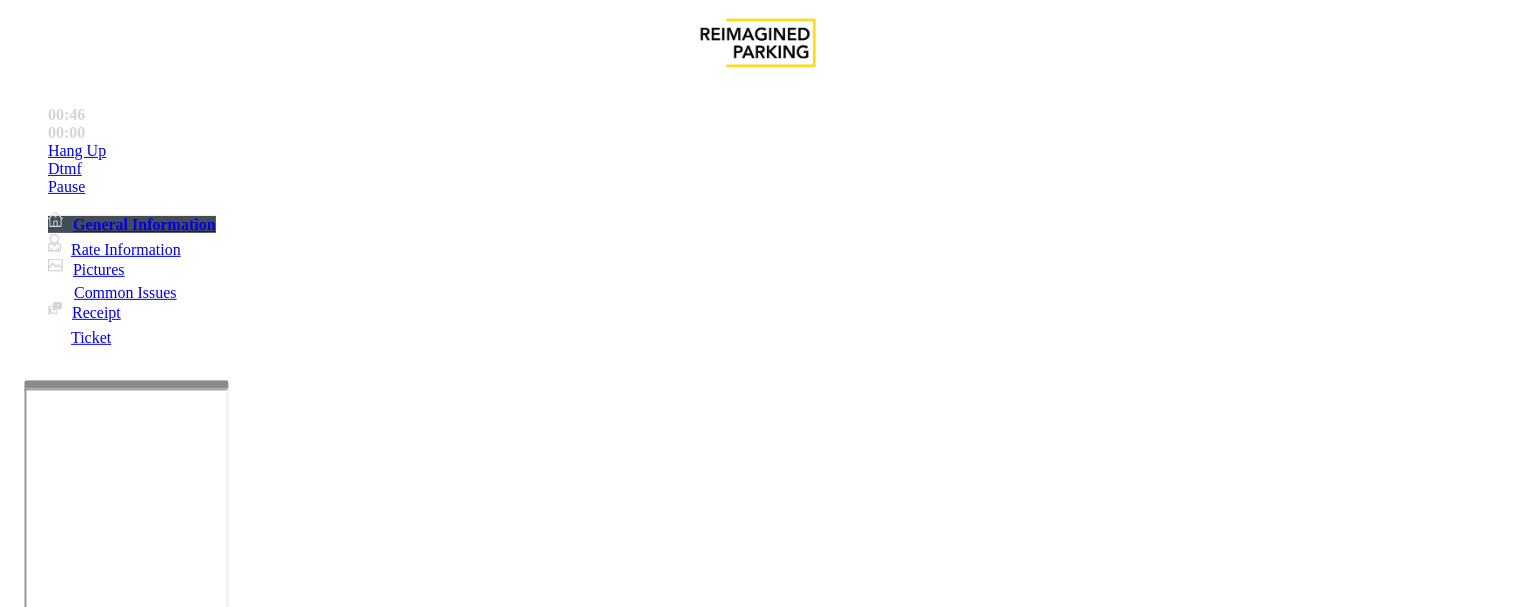 paste 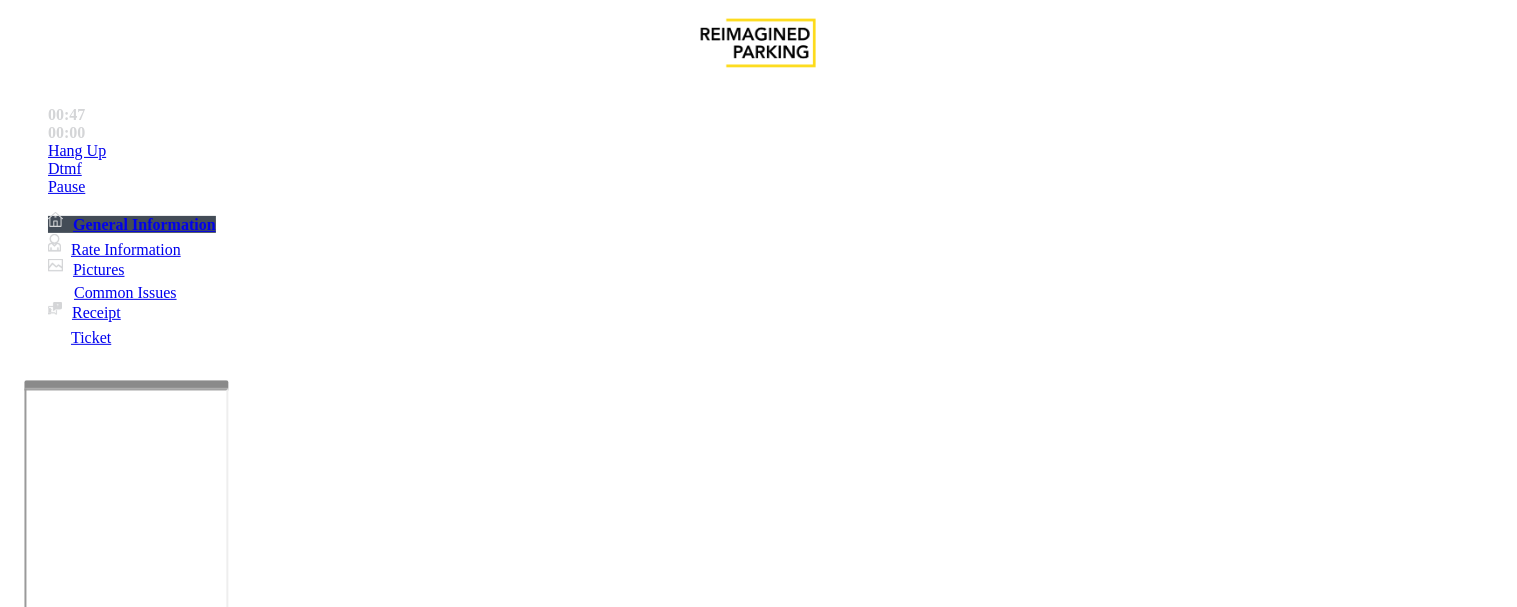 click at bounding box center (254, 1308) 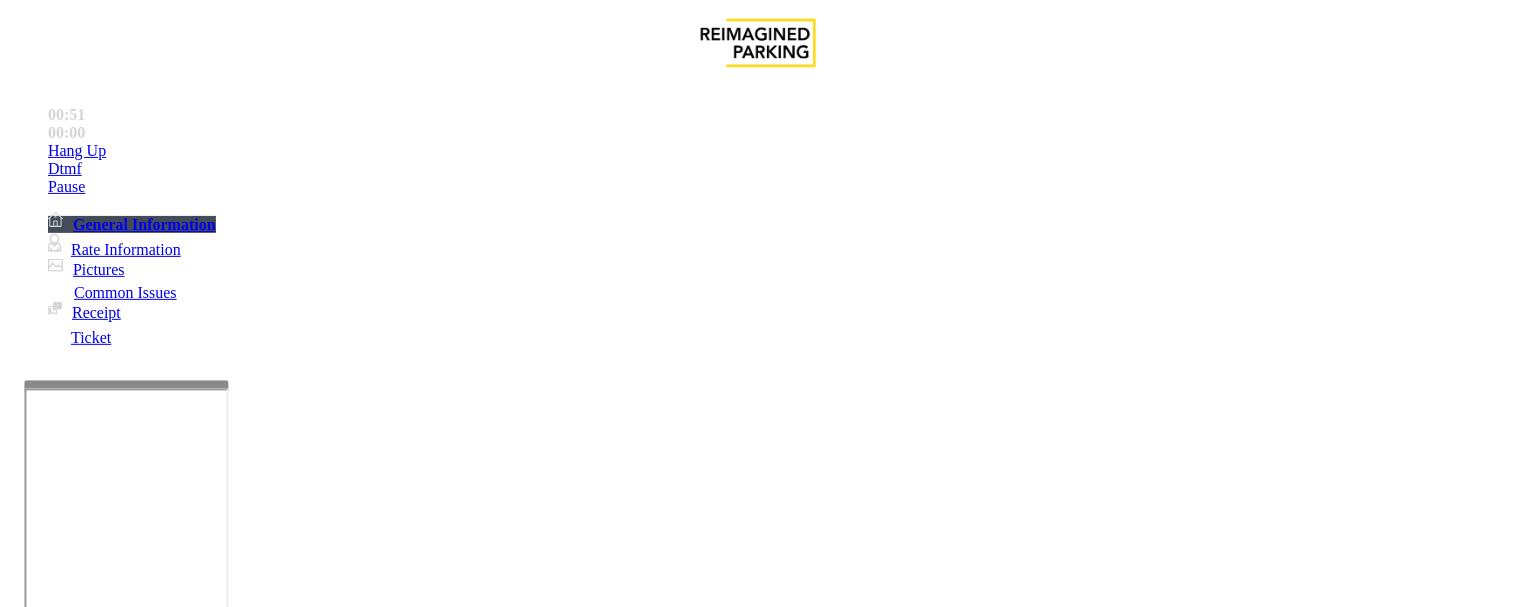 click at bounding box center (254, 1308) 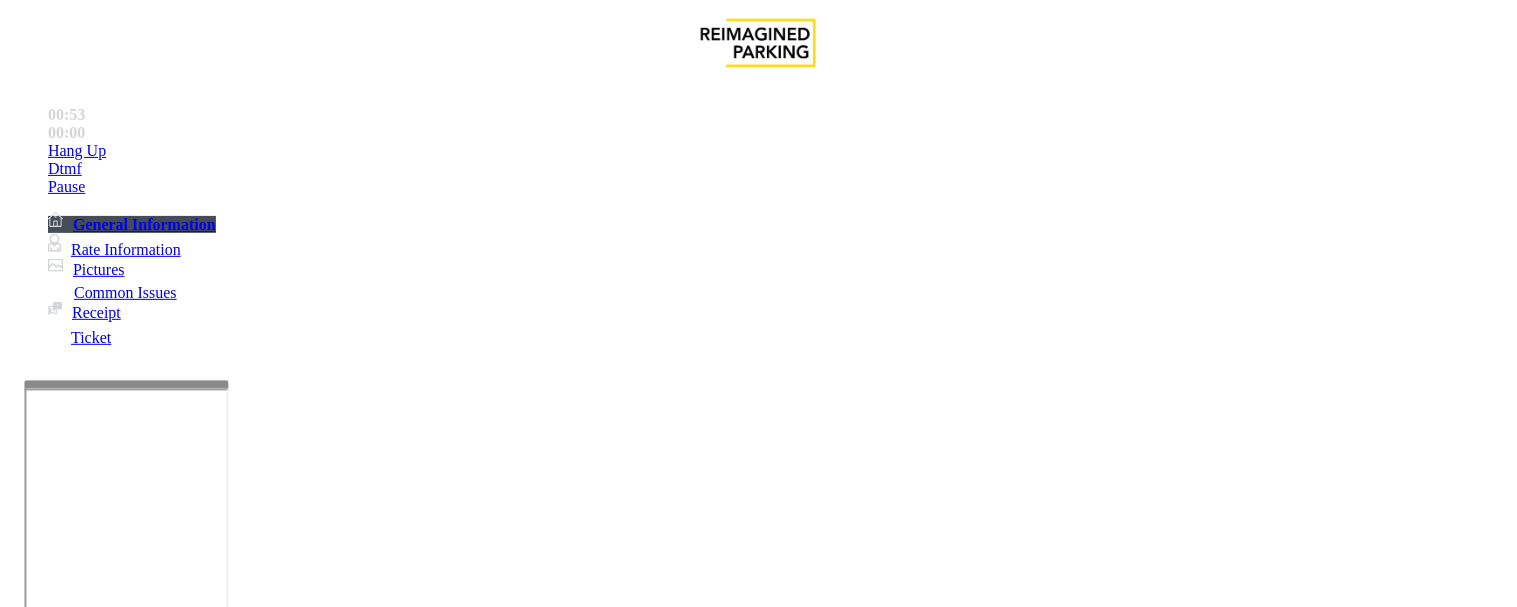 click at bounding box center (254, 1308) 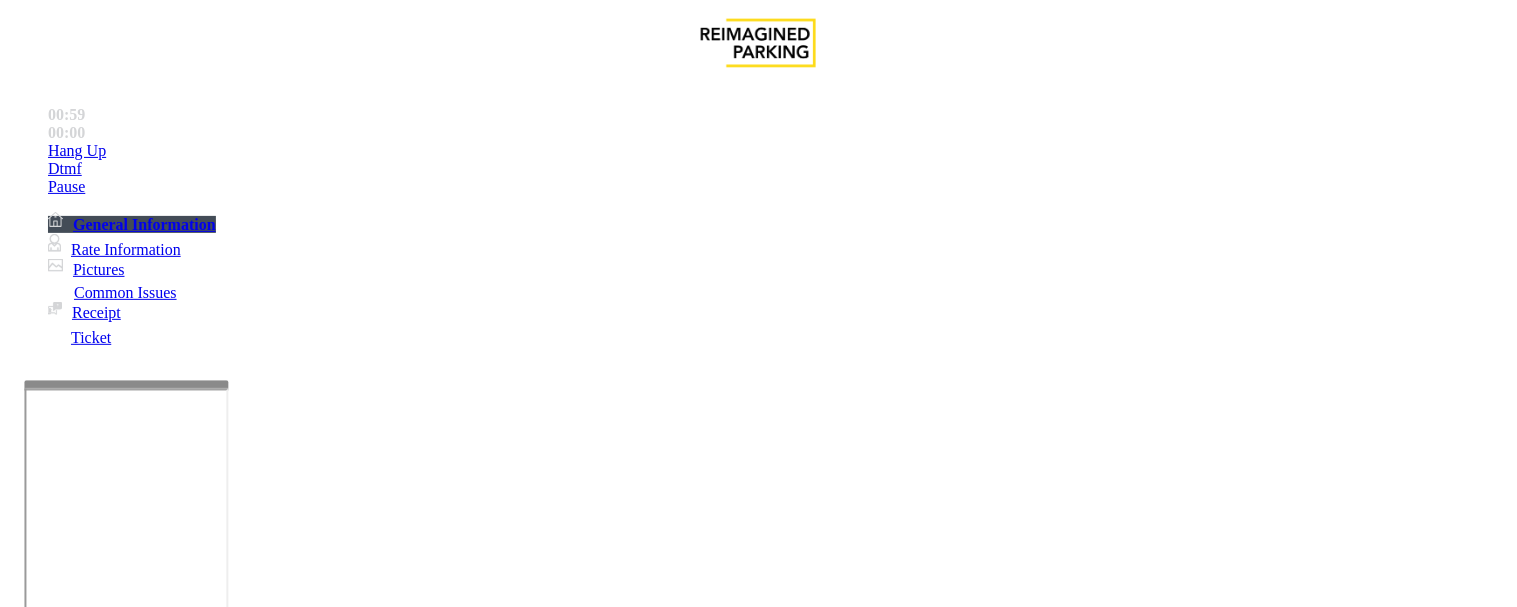 scroll, scrollTop: 444, scrollLeft: 0, axis: vertical 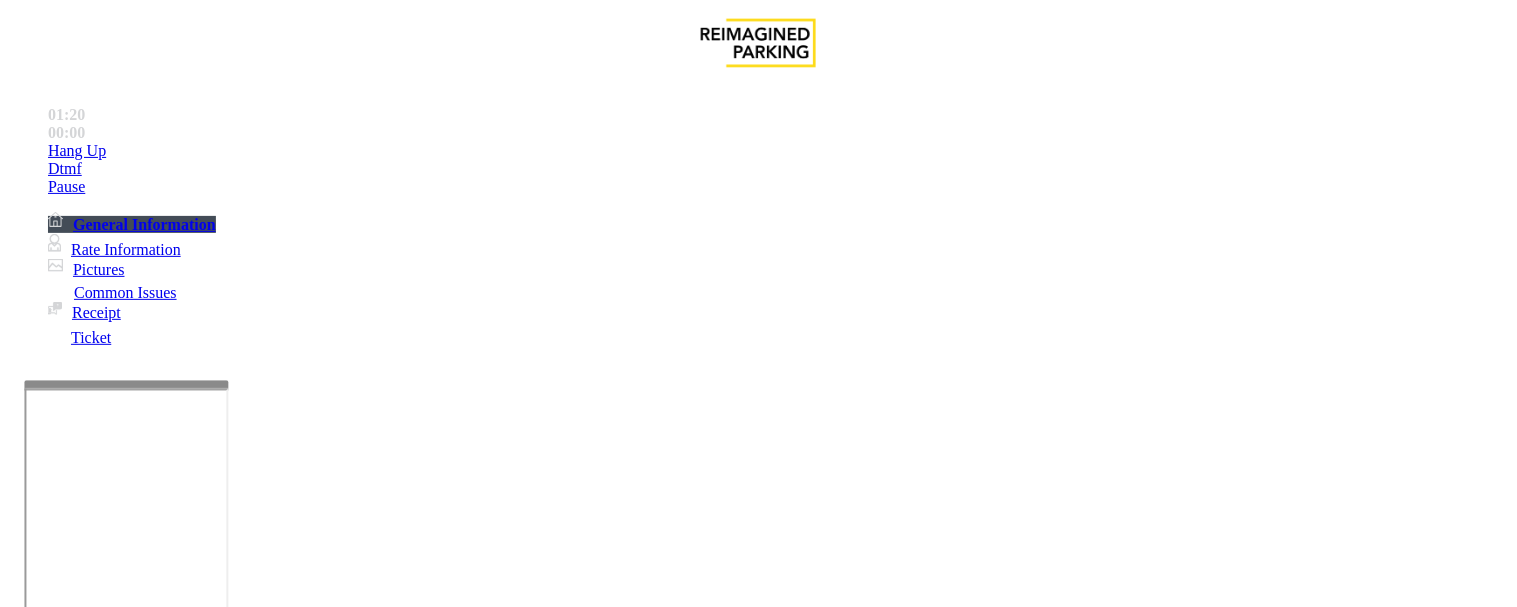 click on "Vend Gate" at bounding box center (69, 1401) 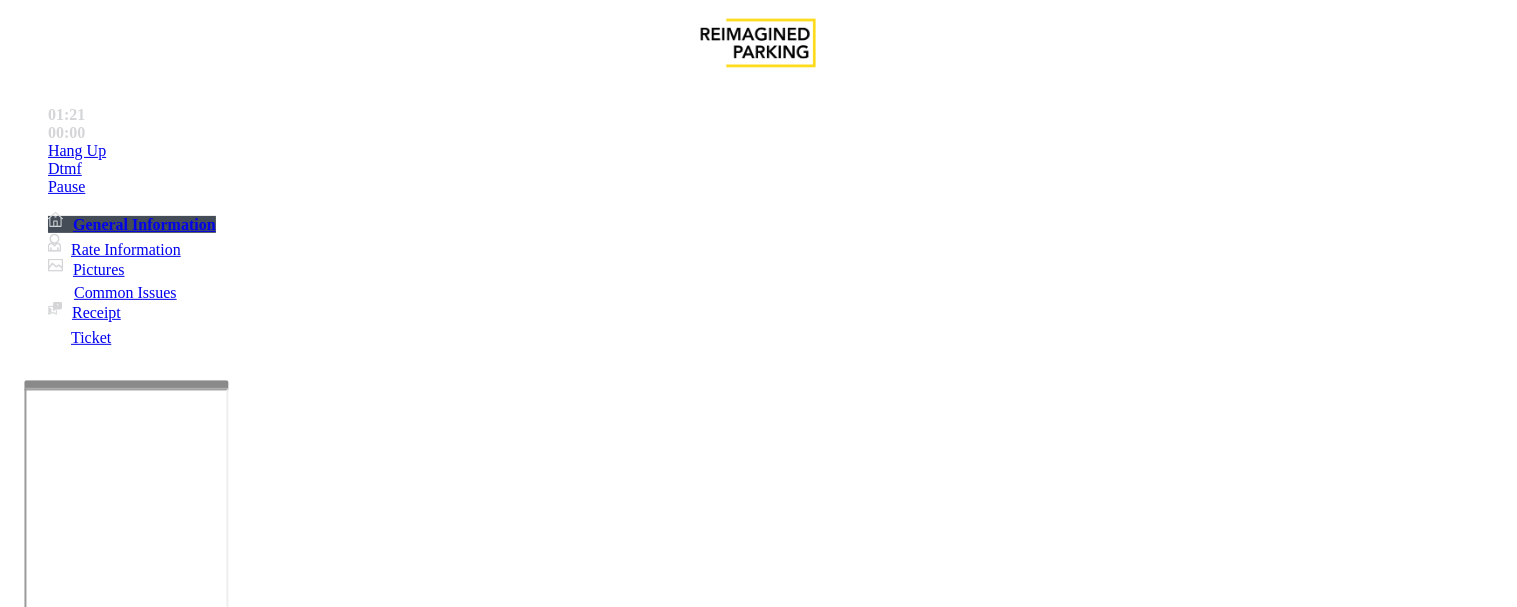 click at bounding box center [254, 1308] 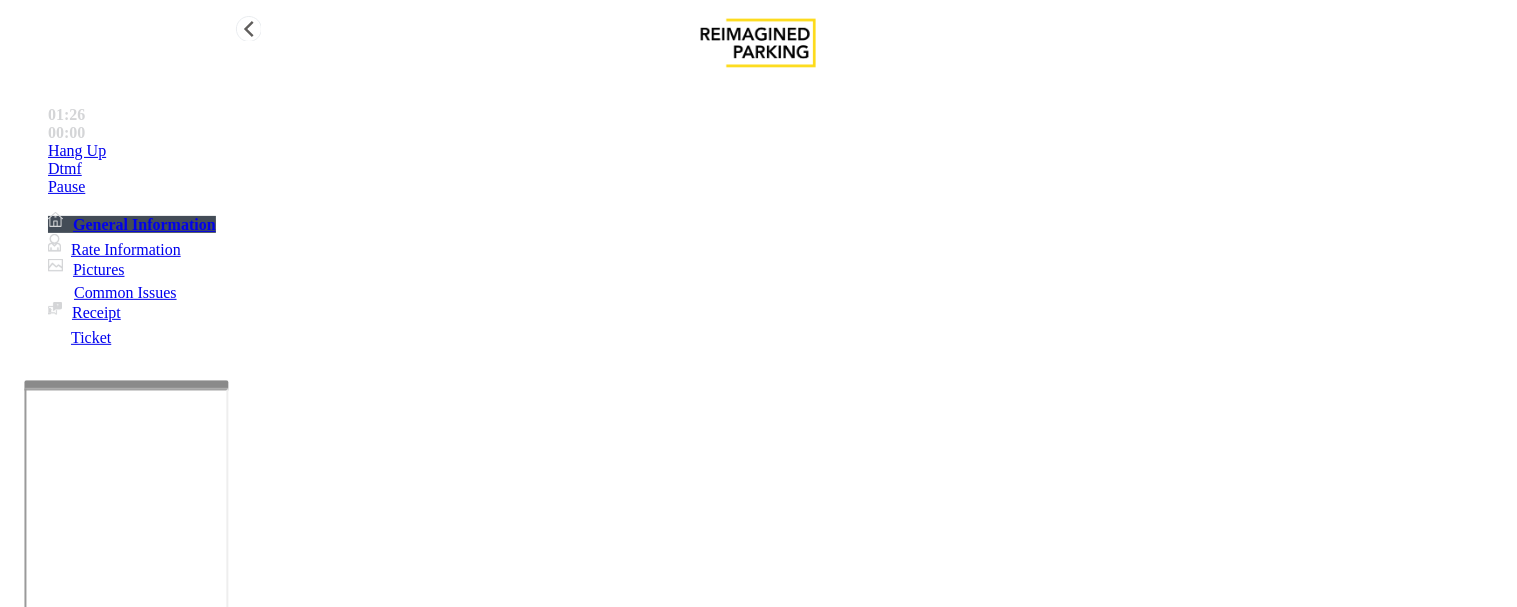 type on "**********" 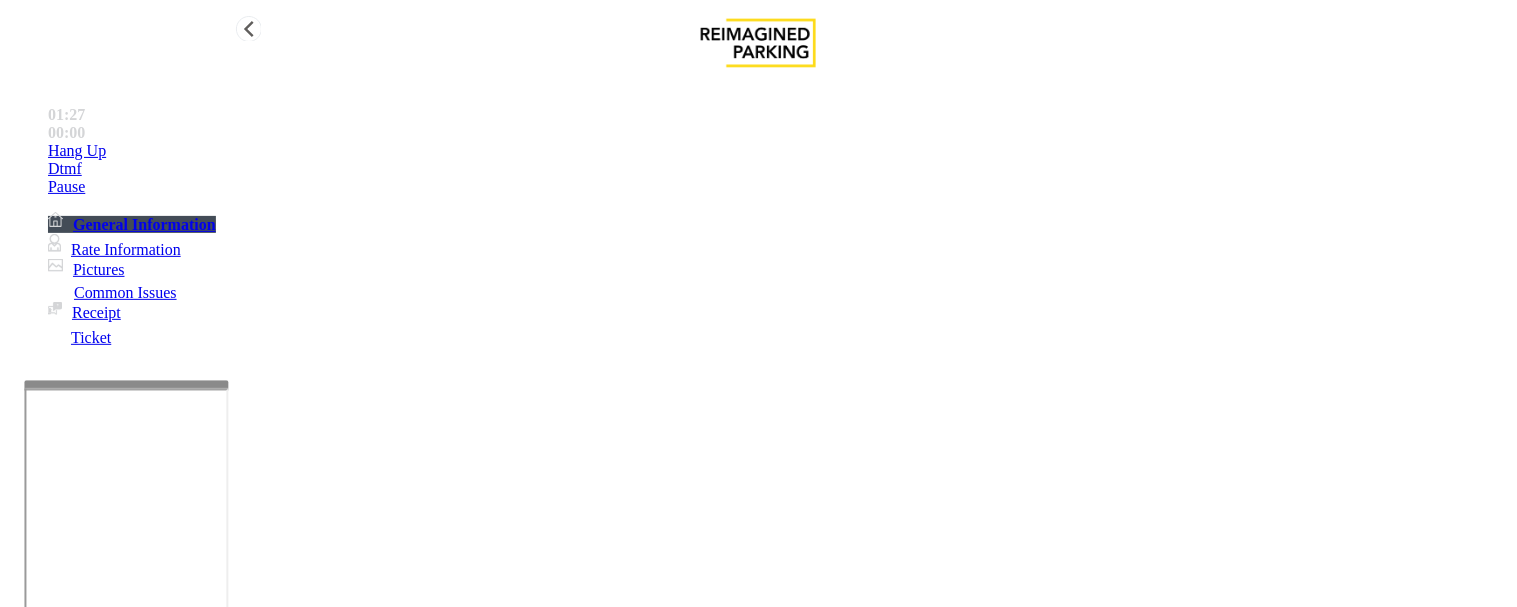 click on "00:00" at bounding box center (778, 115) 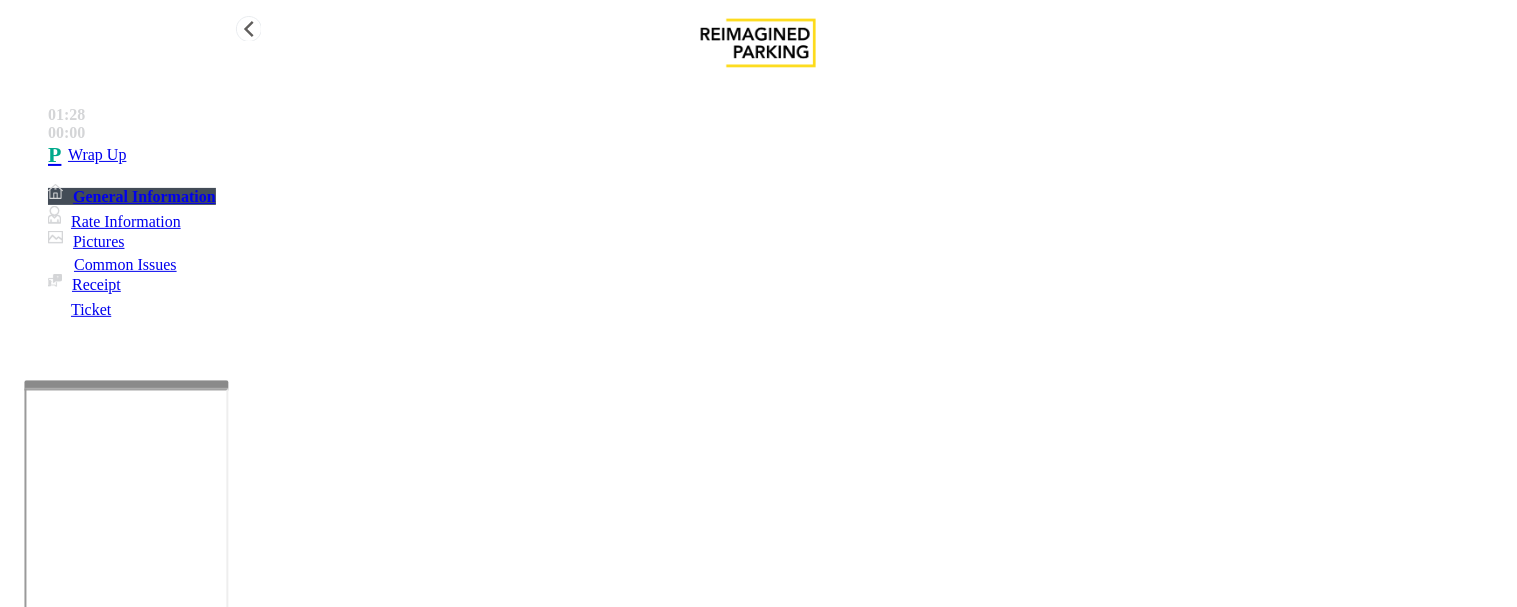 click on "Wrap Up" at bounding box center [97, 155] 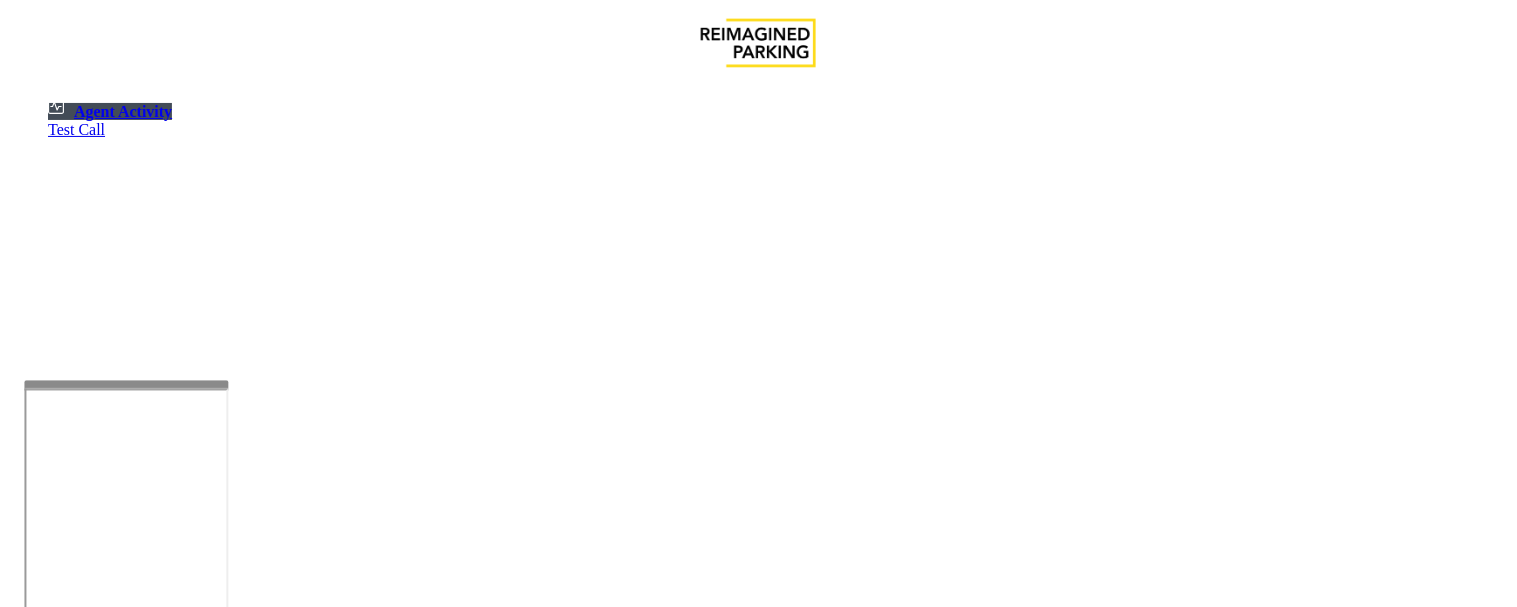 click at bounding box center (79, 1309) 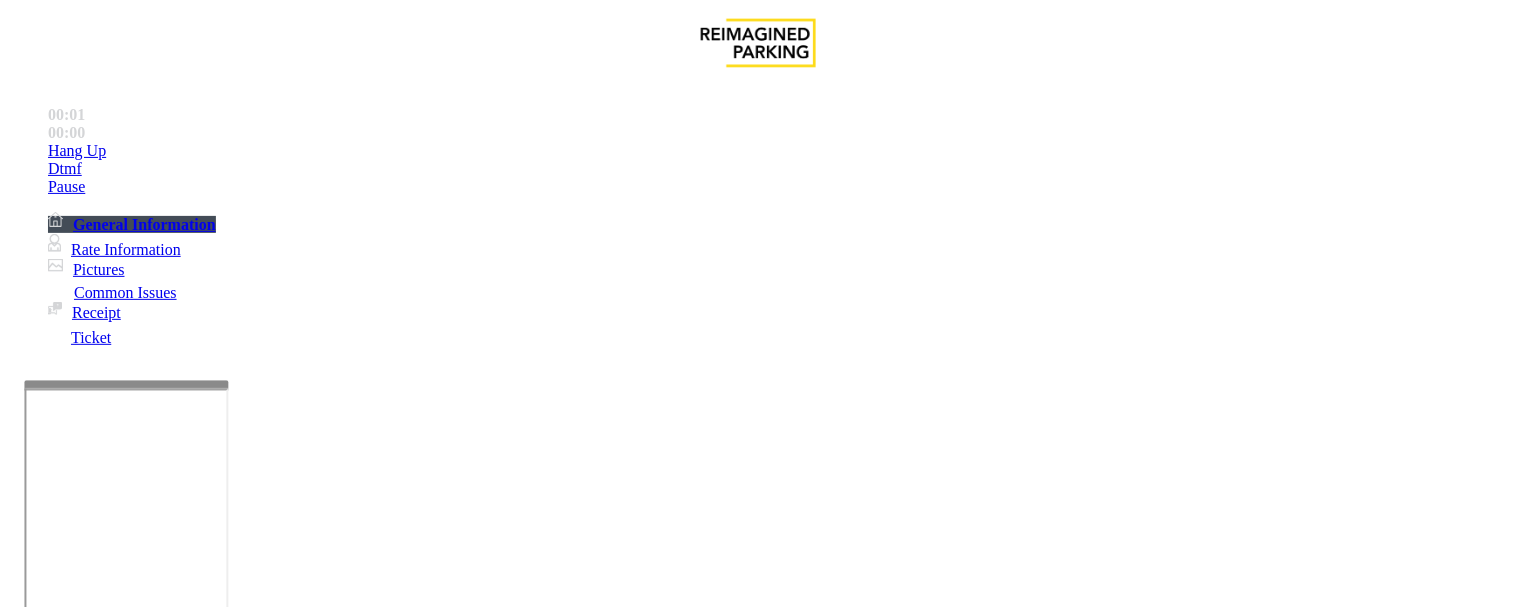 click on "Ticket Issue" at bounding box center (71, 1260) 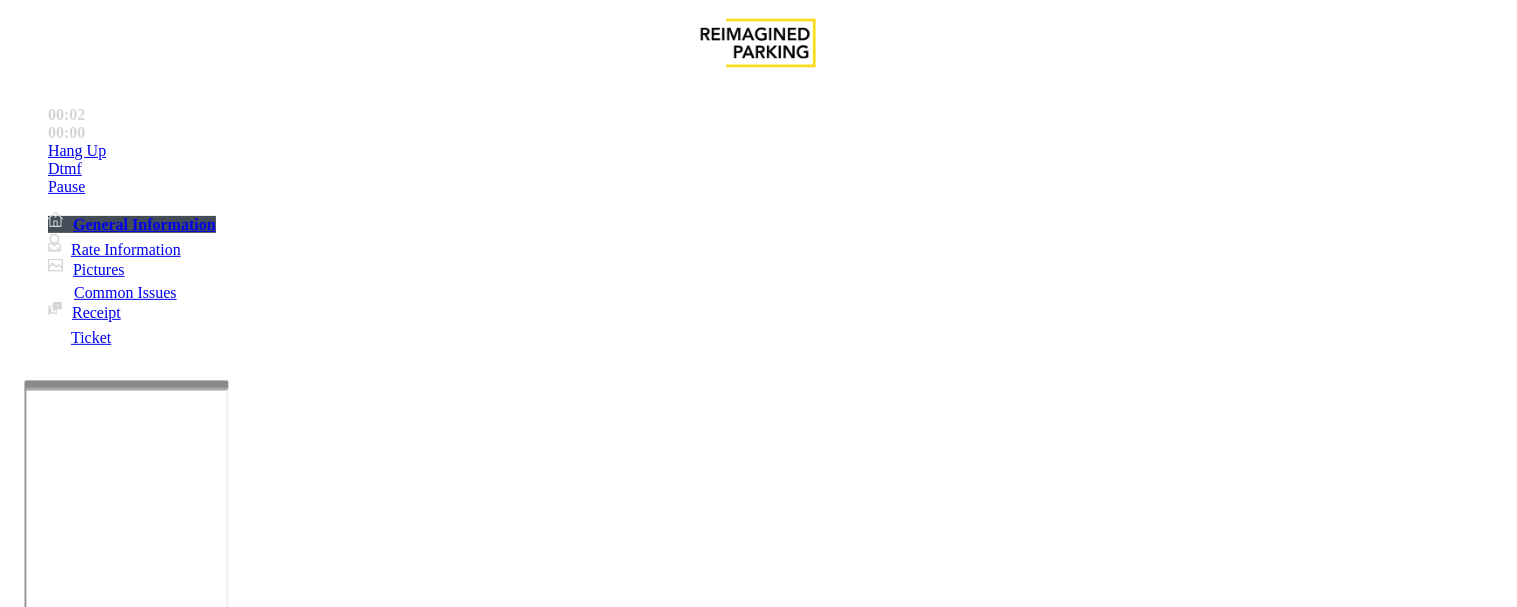 click on "Ticket Unreadable" at bounding box center (758, 1245) 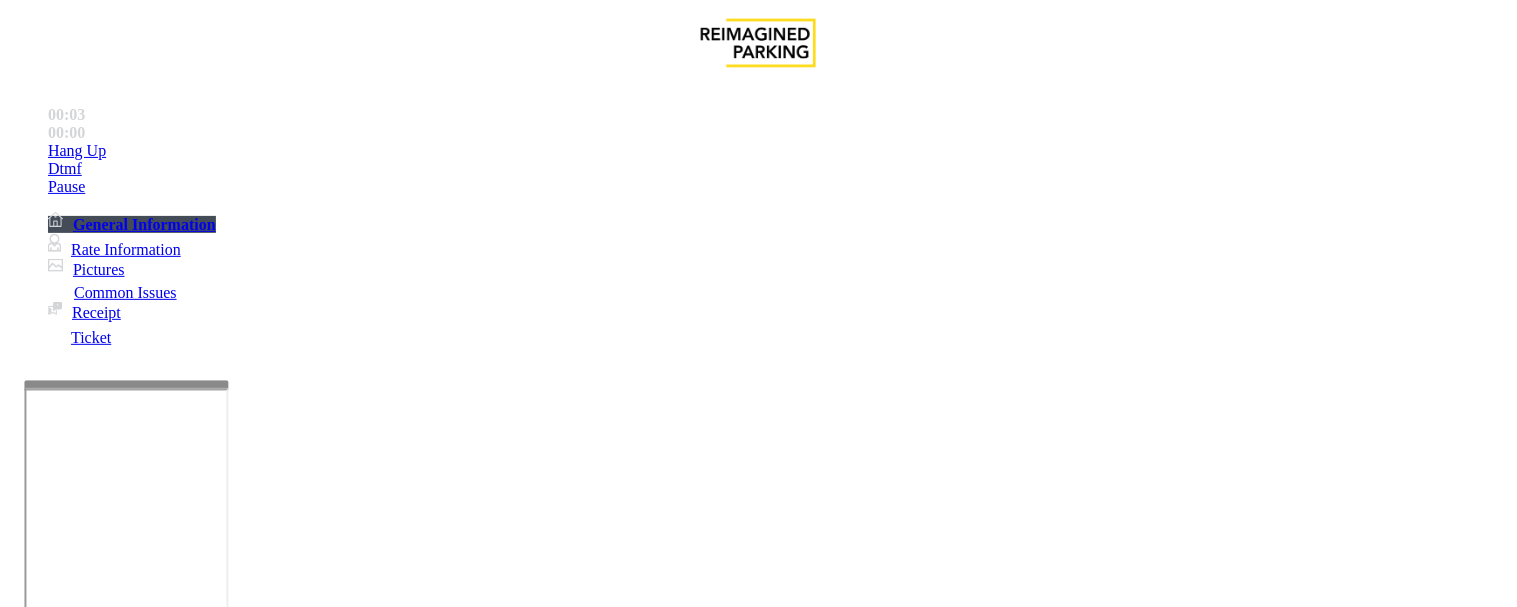 click on "Ticket Unreadable" at bounding box center [758, 1245] 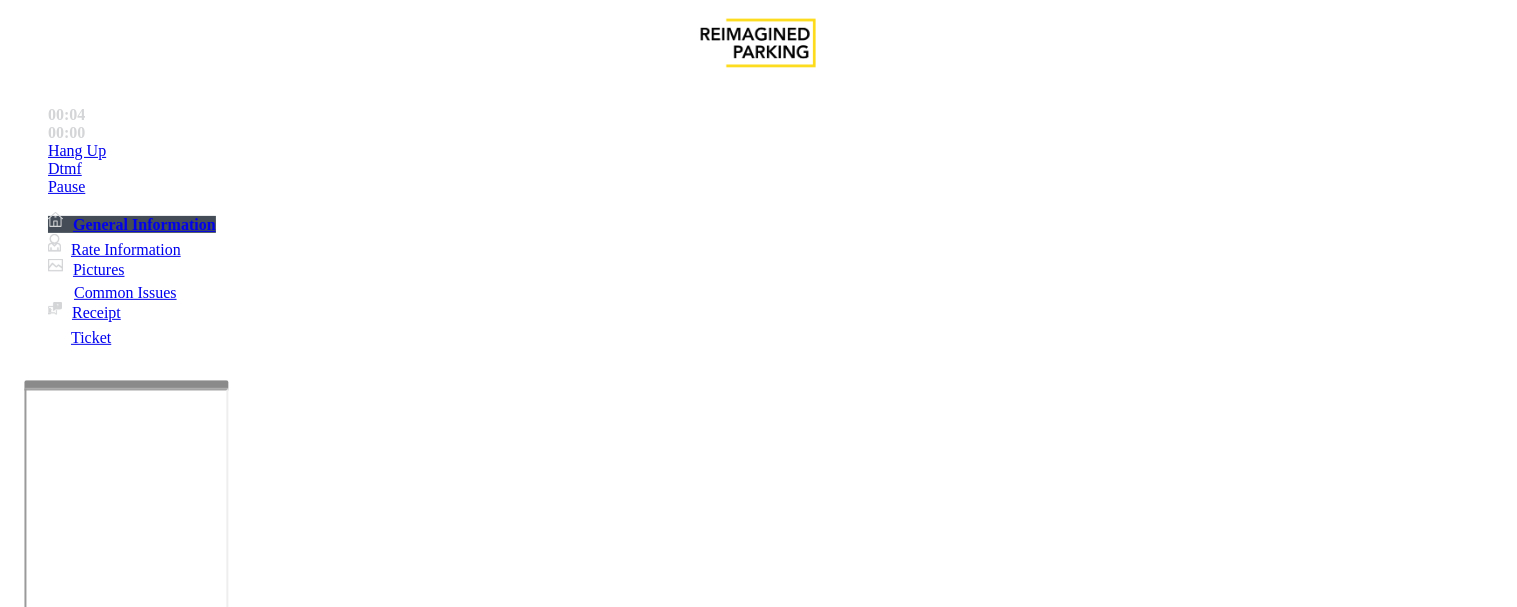 copy on "Ticket Unreadable" 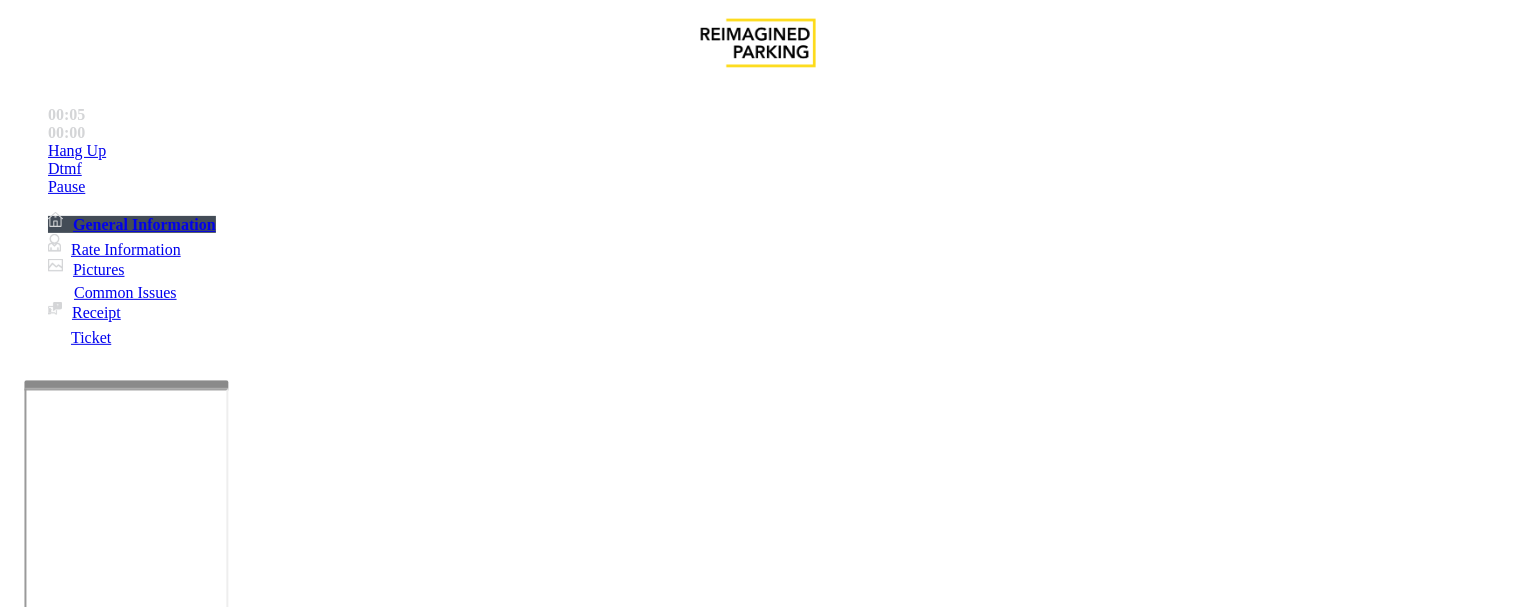 scroll, scrollTop: 333, scrollLeft: 0, axis: vertical 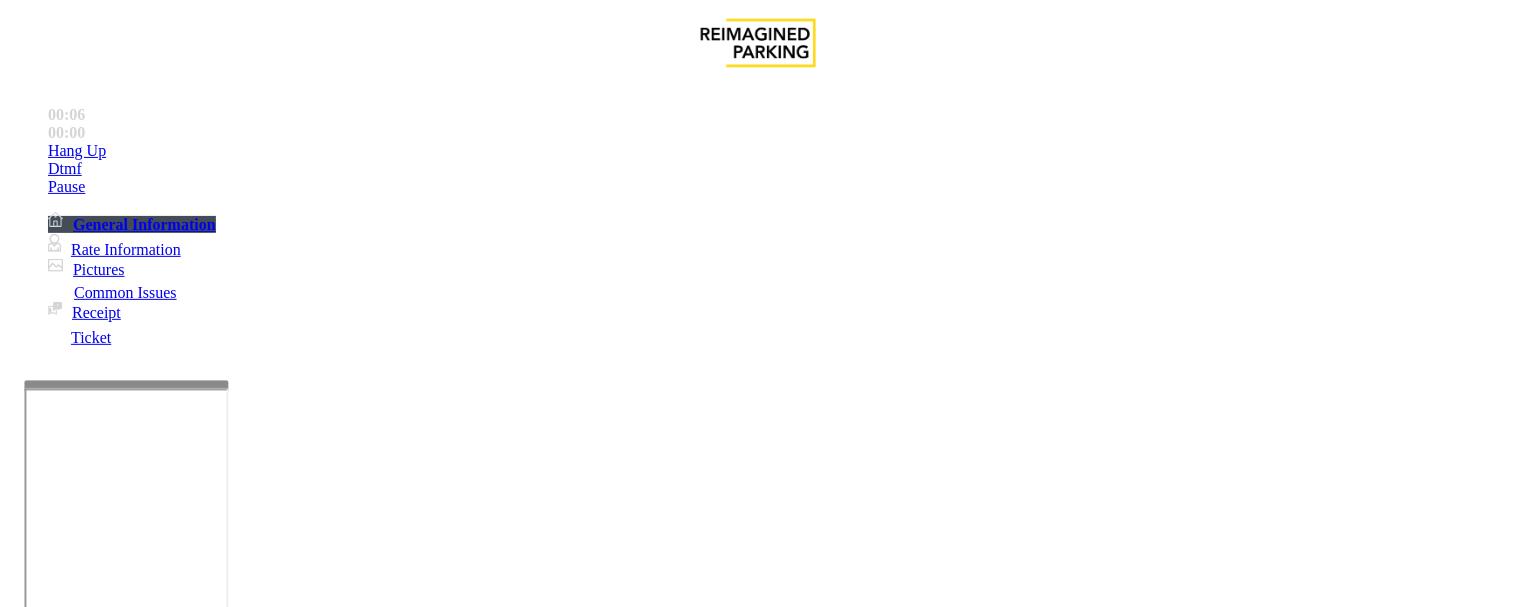 click at bounding box center (246, 1600) 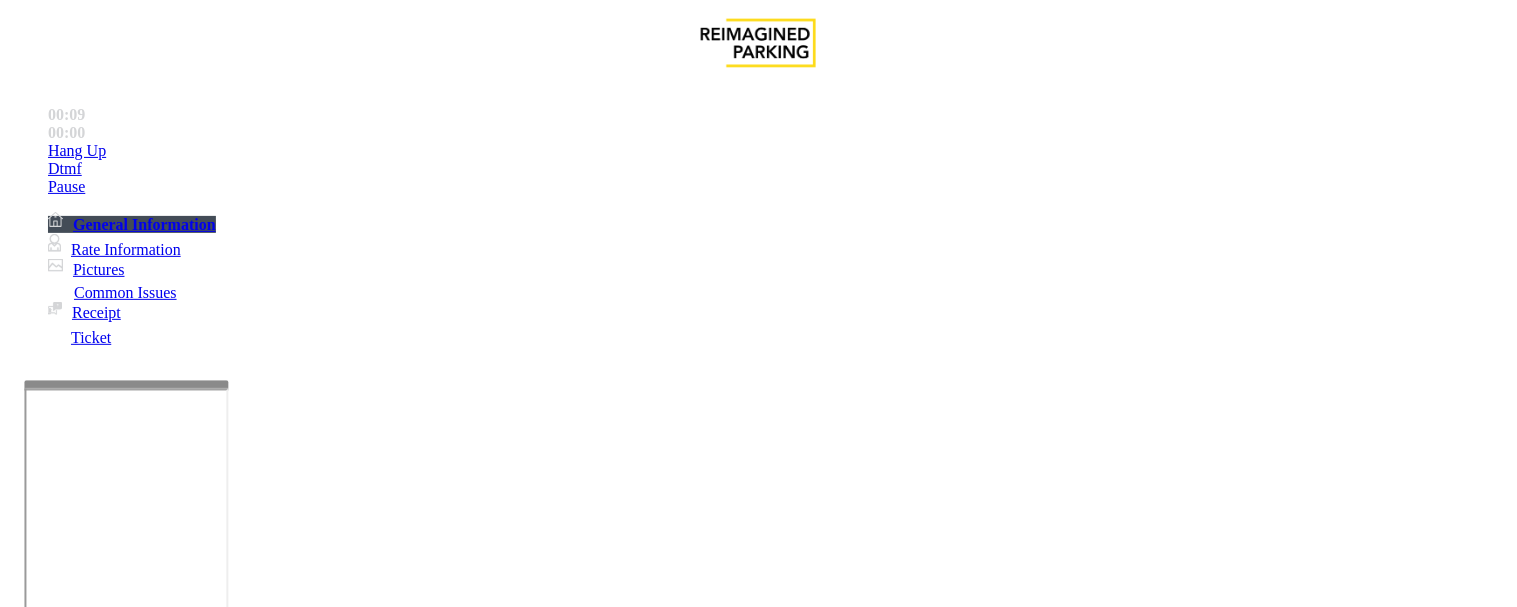 paste on "**********" 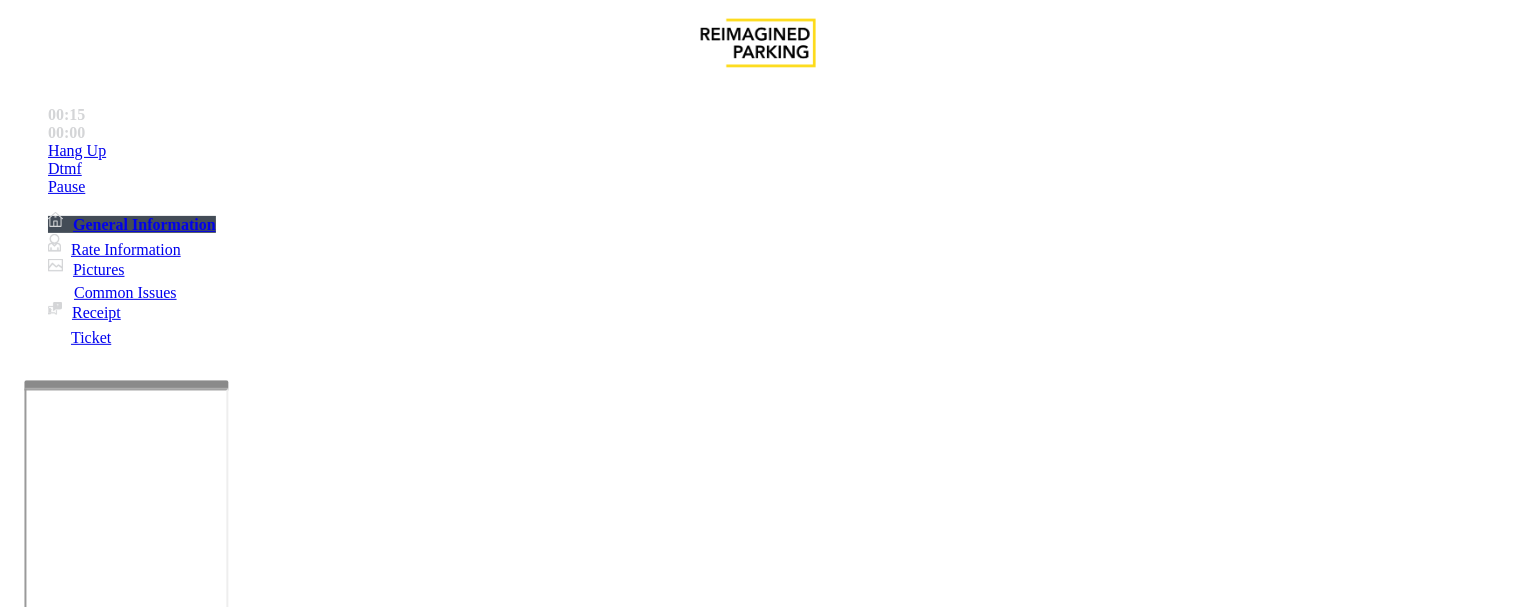 scroll, scrollTop: 111, scrollLeft: 0, axis: vertical 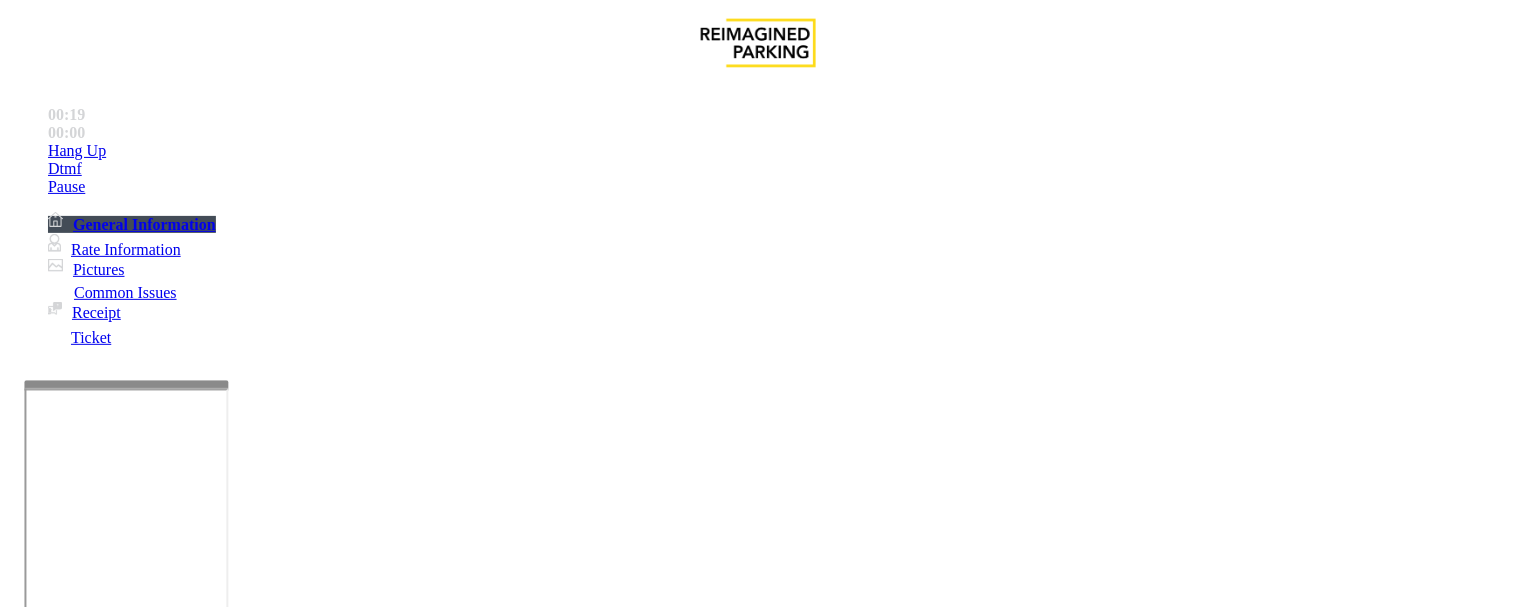 type on "**********" 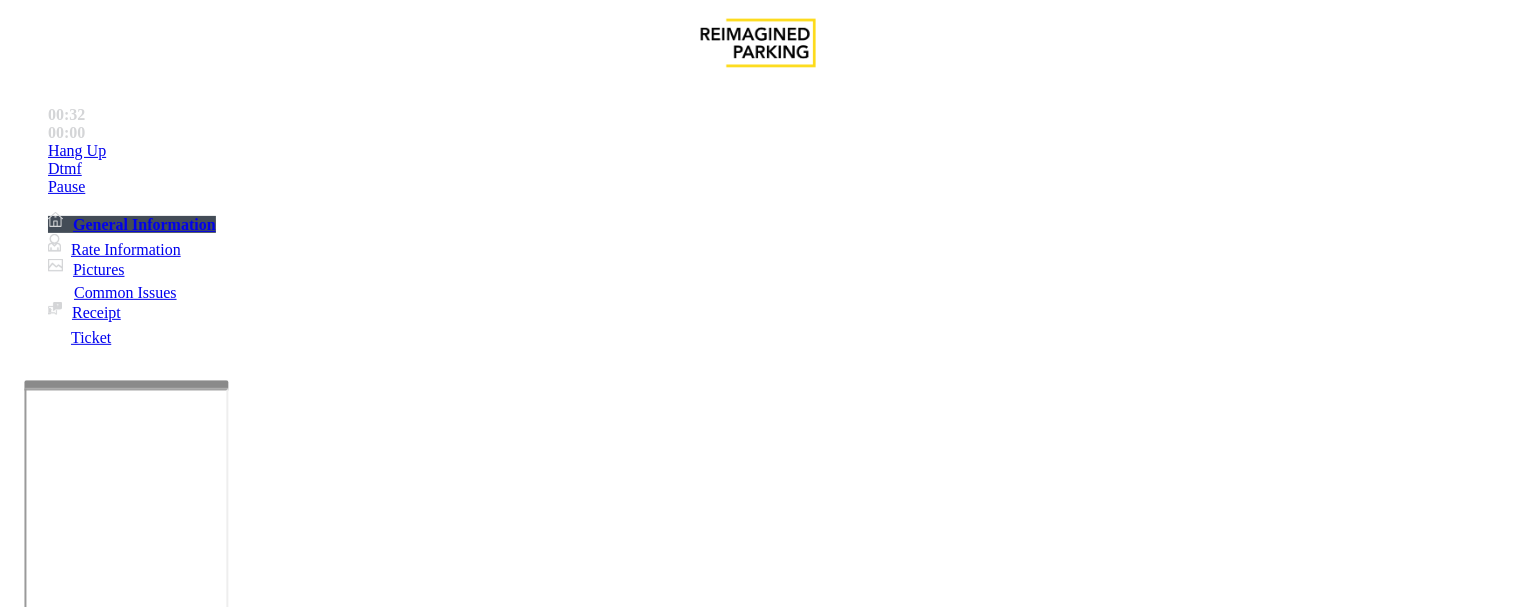 drag, startPoint x: 304, startPoint y: 115, endPoint x: 595, endPoint y: 105, distance: 291.17178 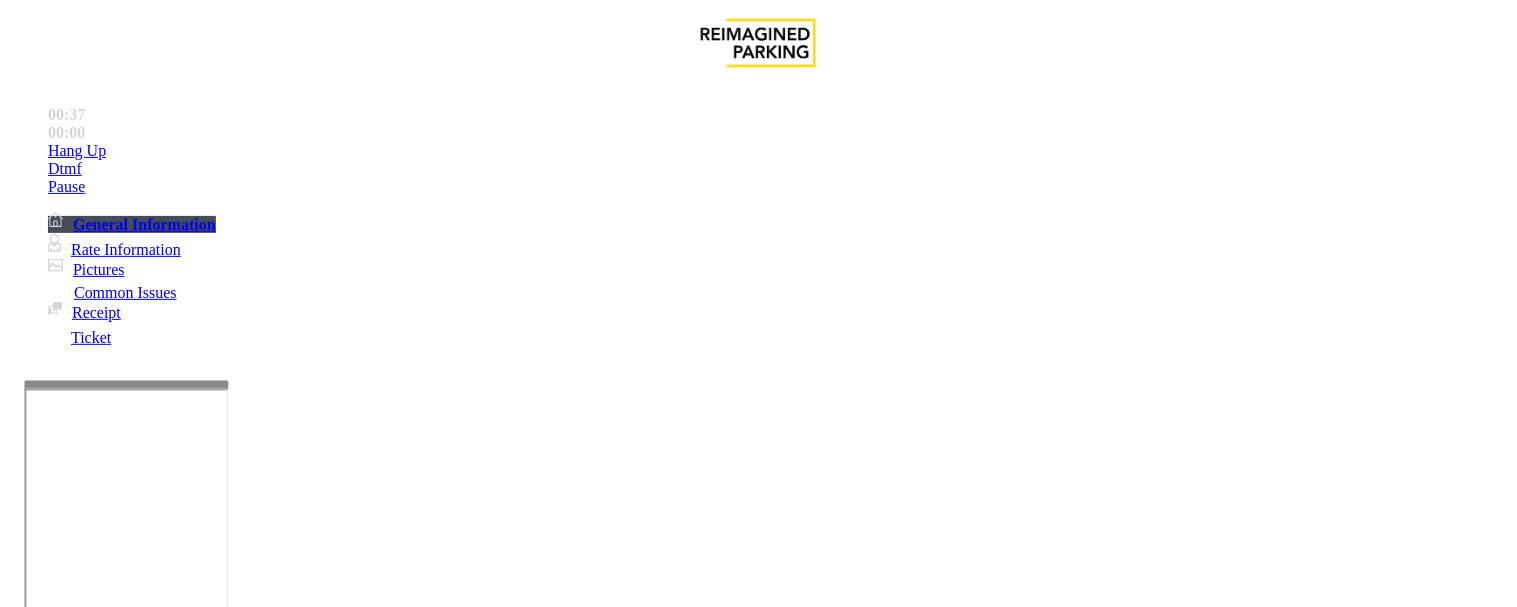 click on "******" at bounding box center (96, 1282) 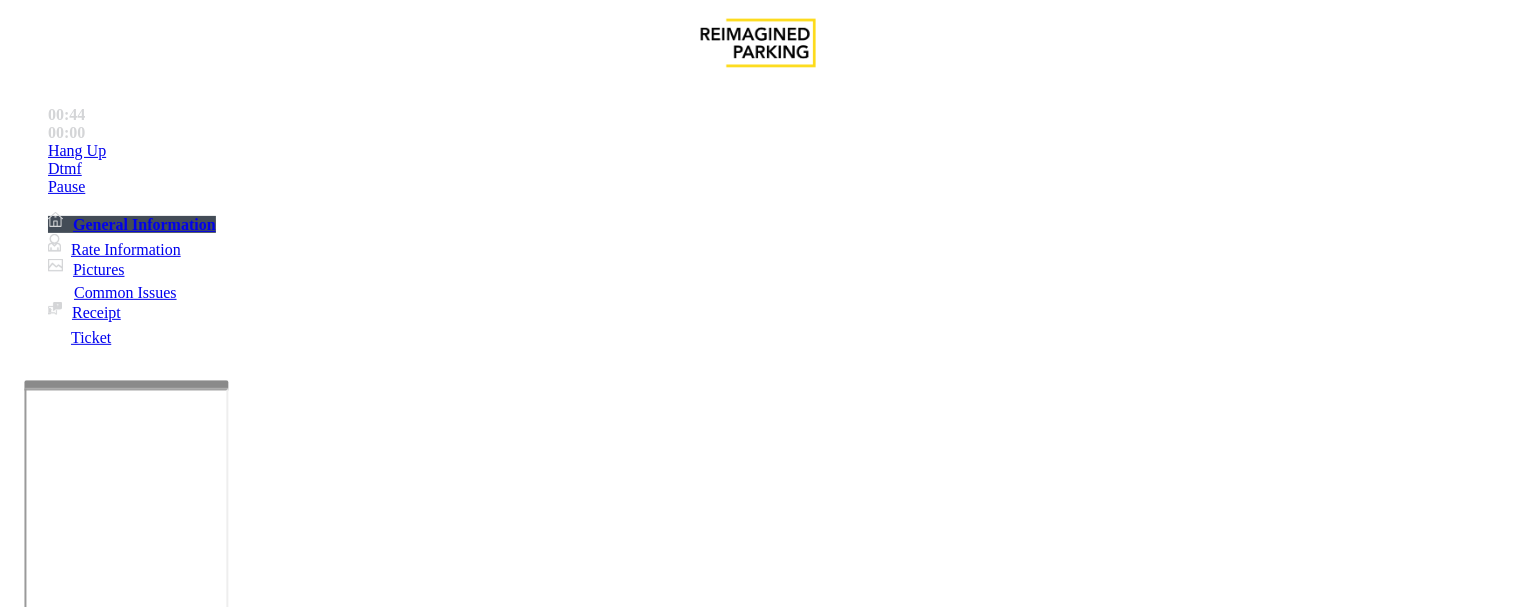type on "******" 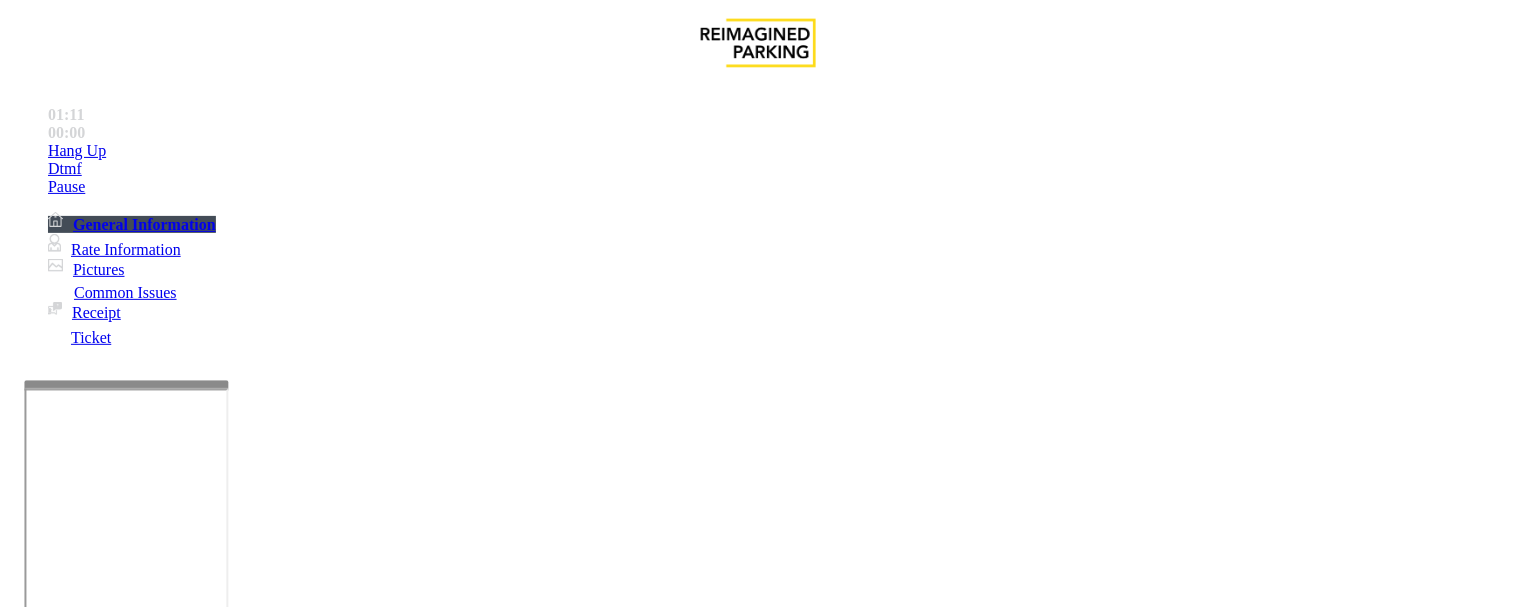 scroll, scrollTop: 0, scrollLeft: 0, axis: both 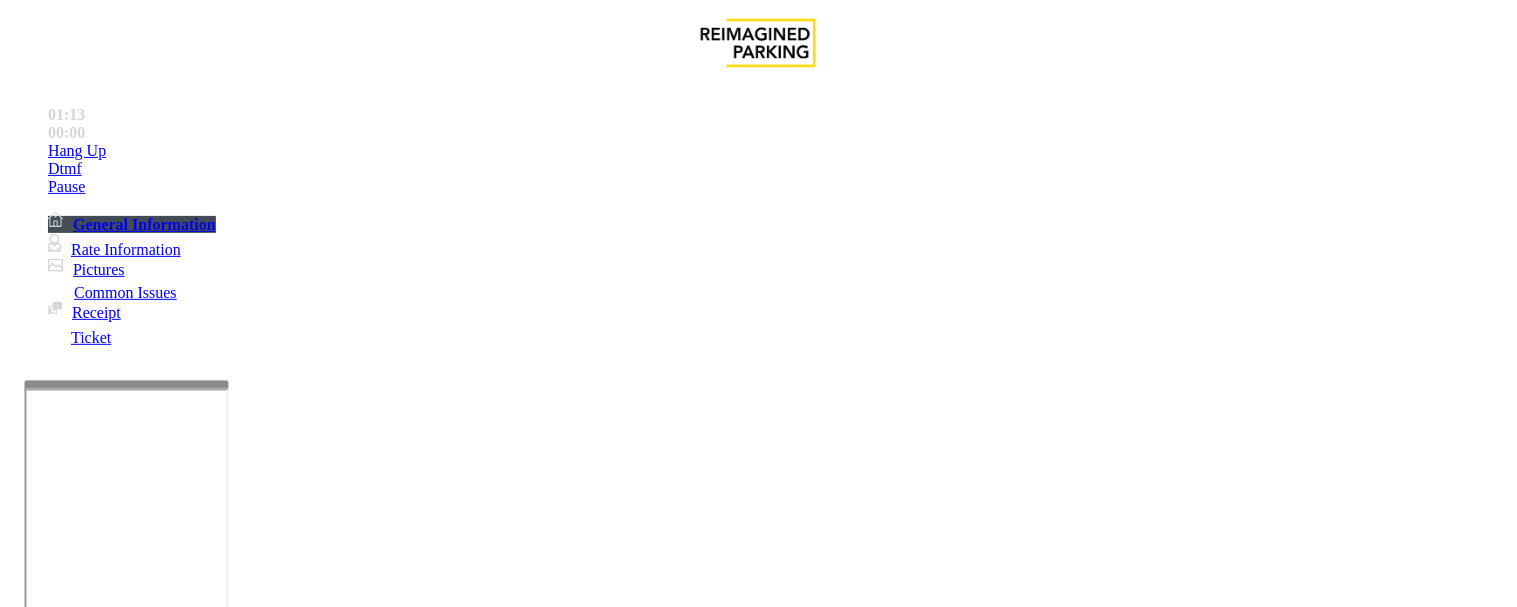 type on "*****" 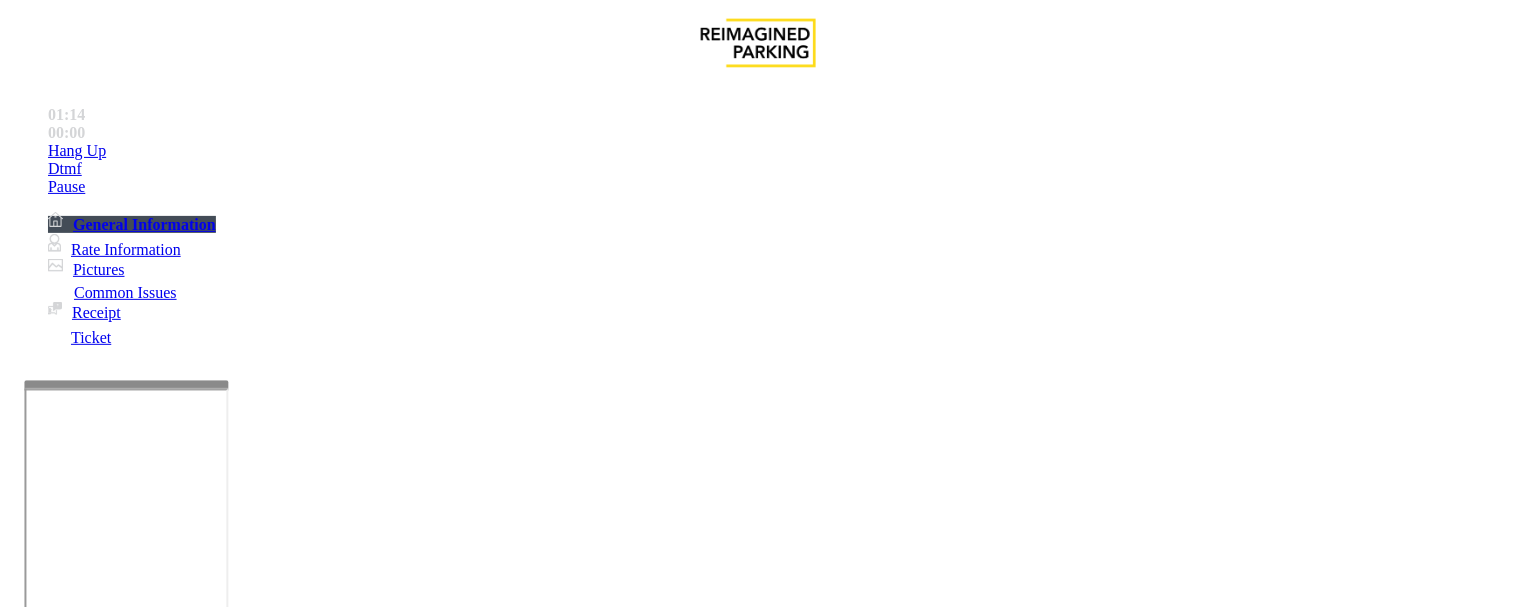click at bounding box center (246, 1600) 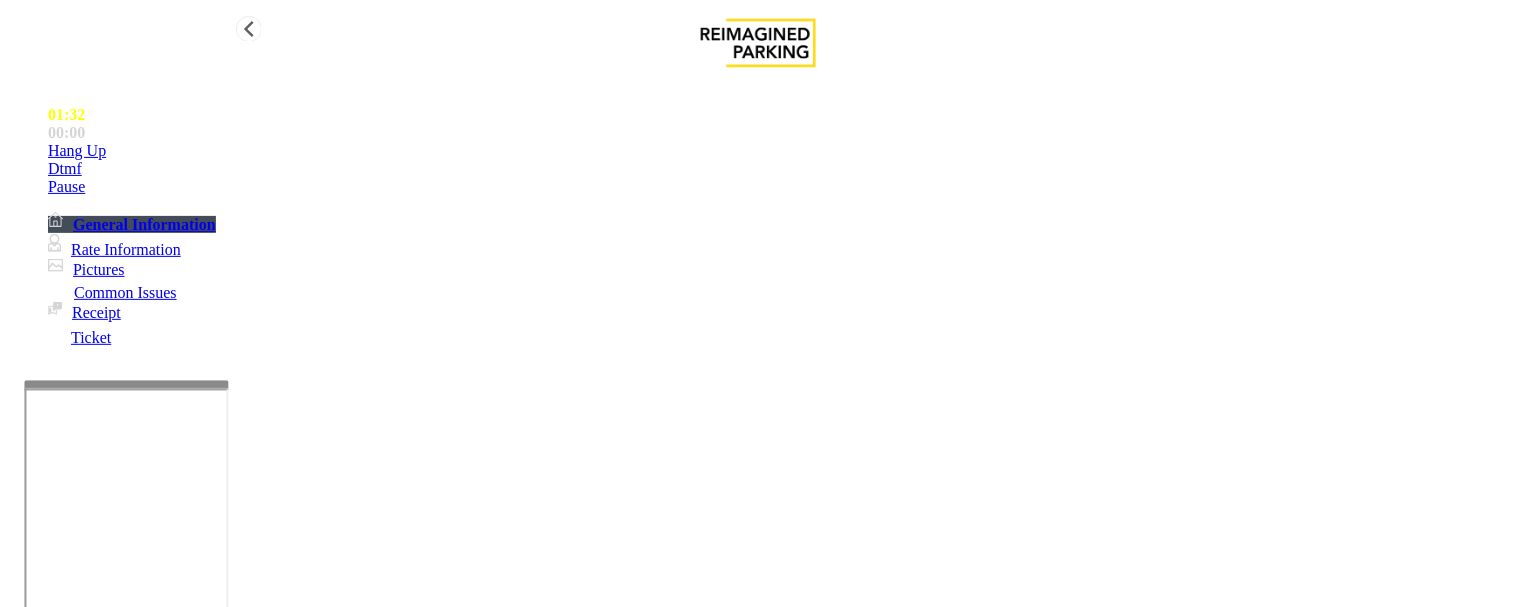click on "Hang Up" at bounding box center (77, 151) 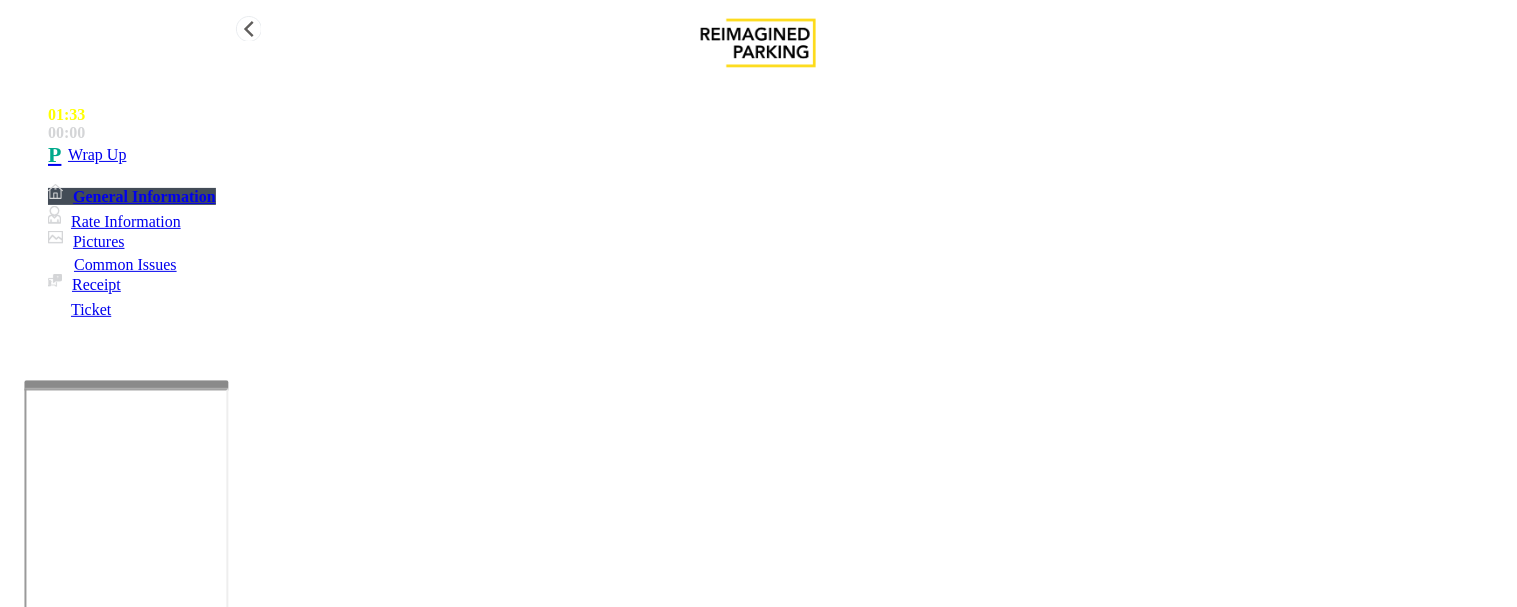 click on "Wrap Up" at bounding box center [778, 155] 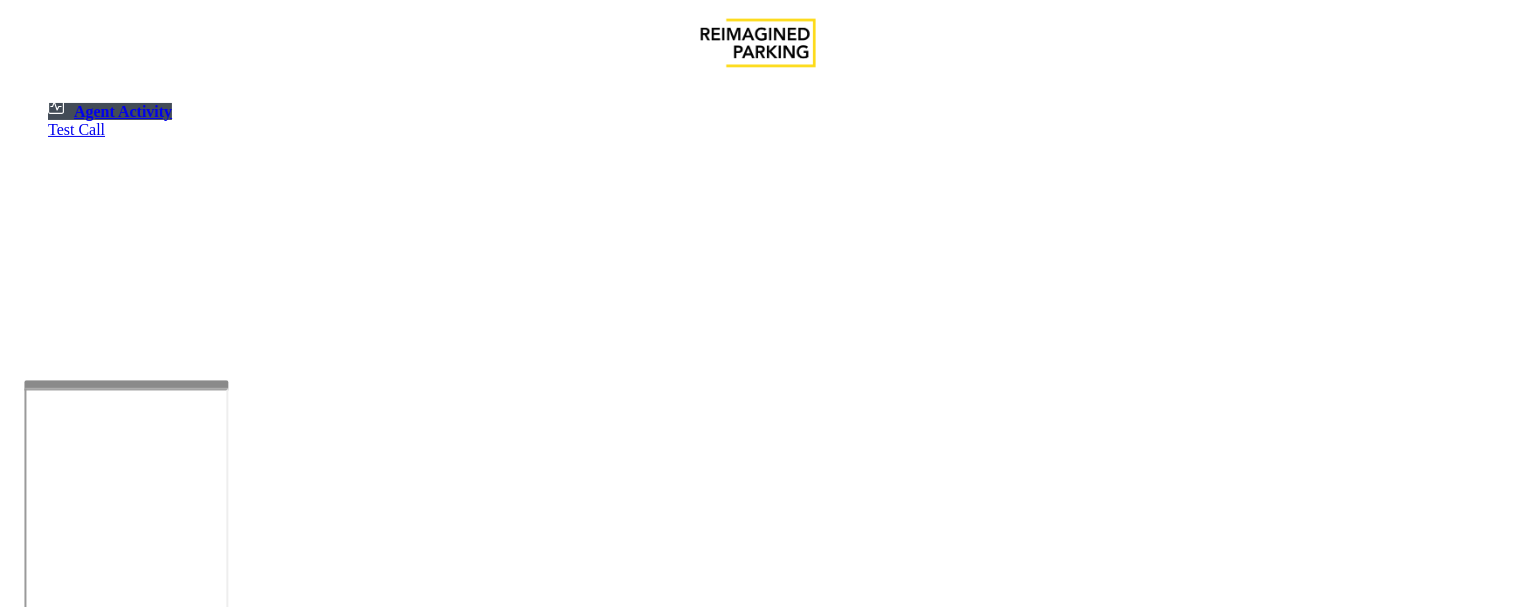 click at bounding box center [79, 1309] 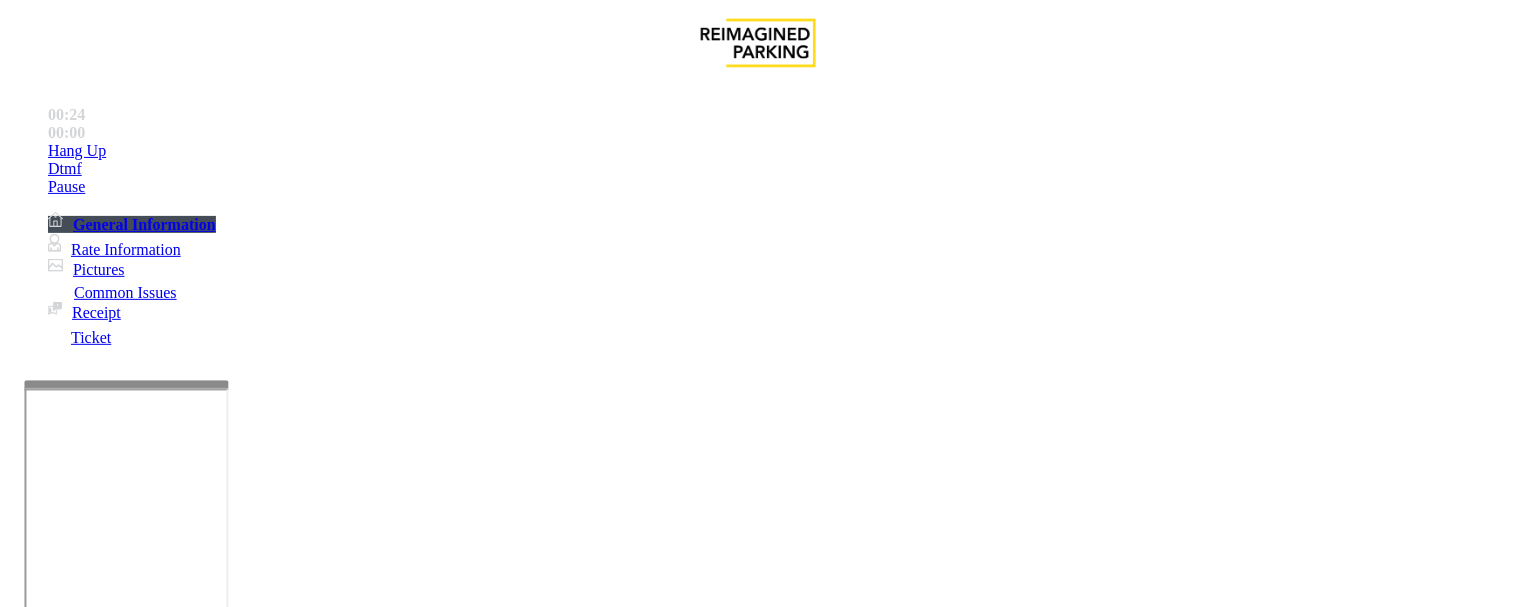click on "Monthly Issue" at bounding box center [268, 1260] 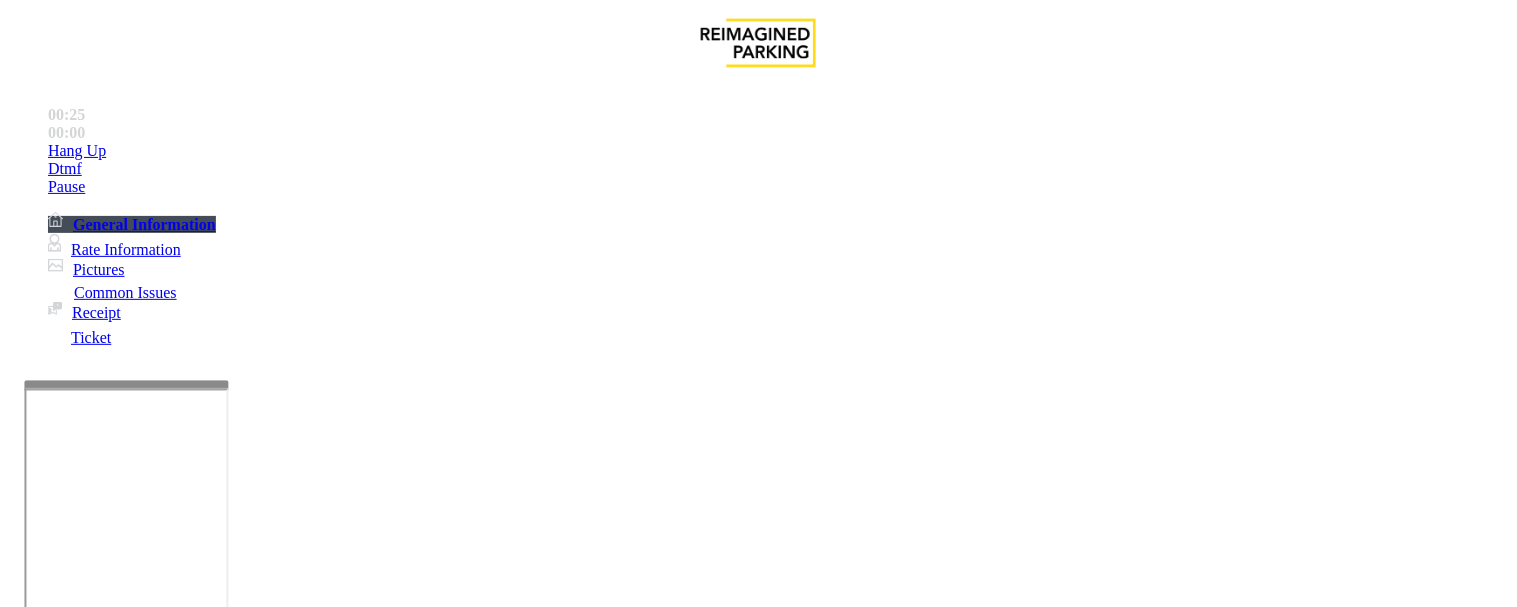 click on "Disabled Card" at bounding box center (758, 1245) 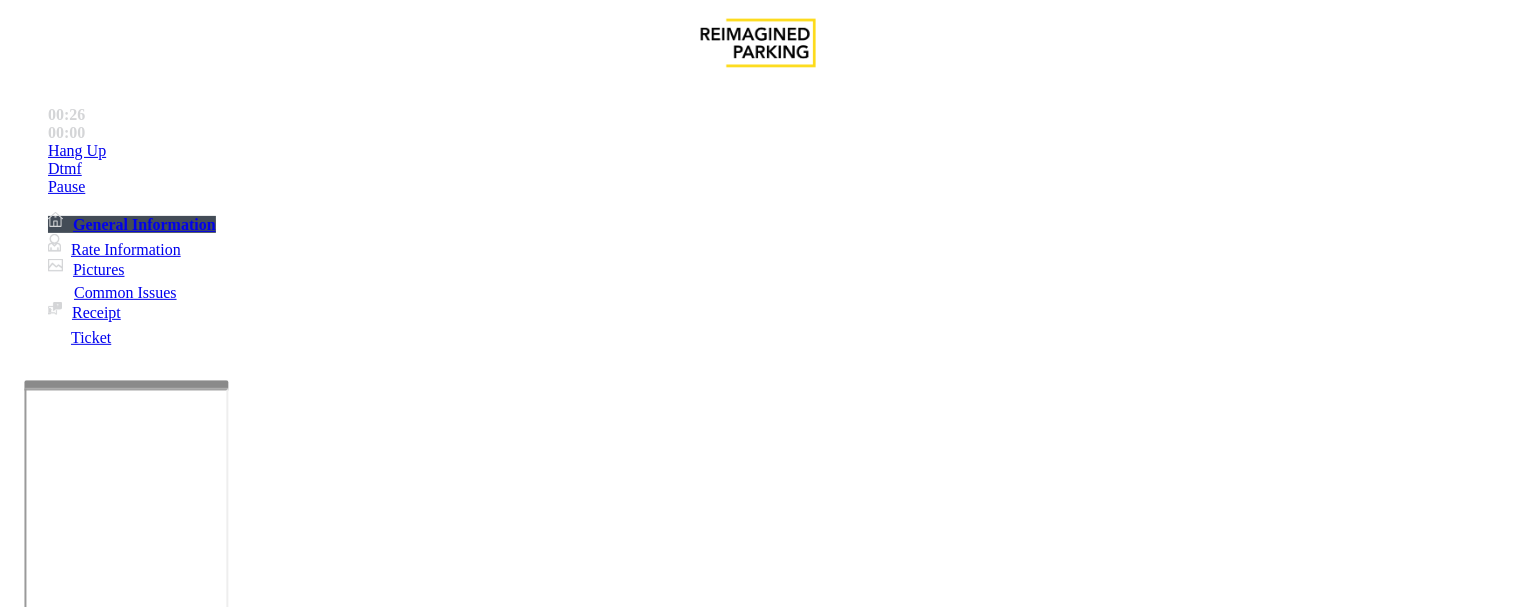 click on "Disabled Card" at bounding box center (758, 1245) 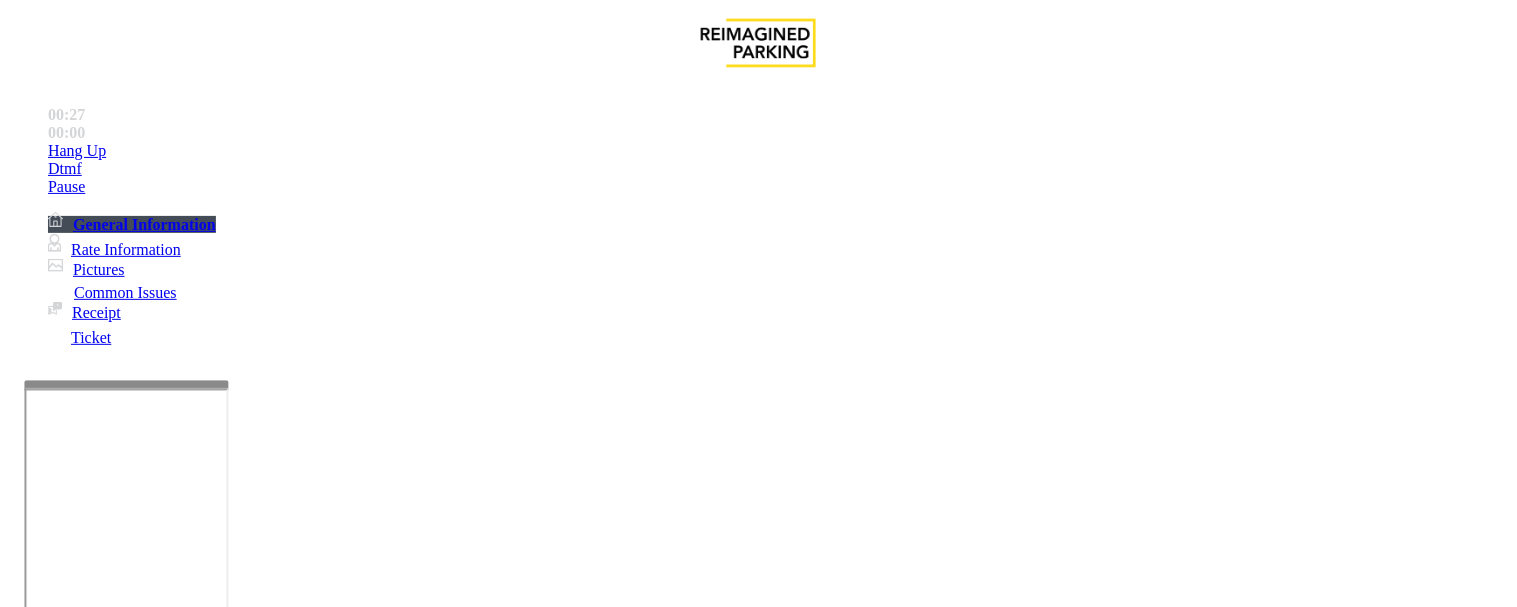 copy on "Disabled Card" 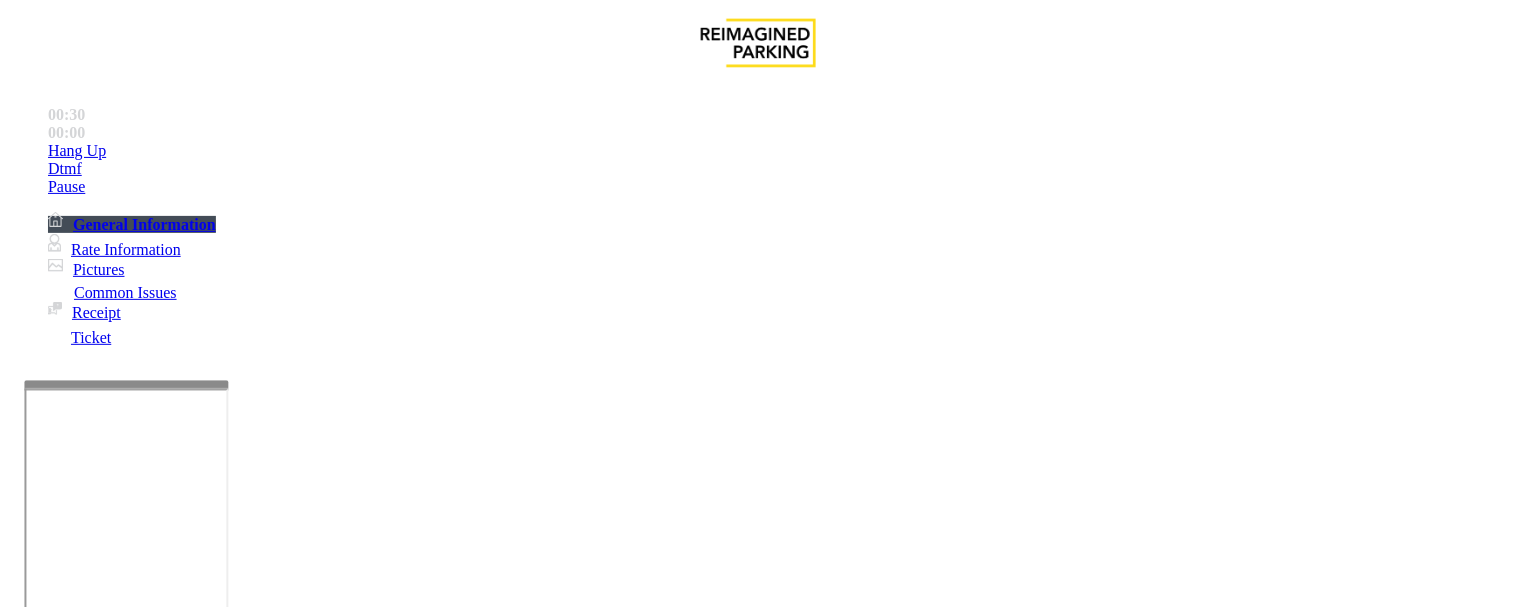 click at bounding box center [246, 1562] 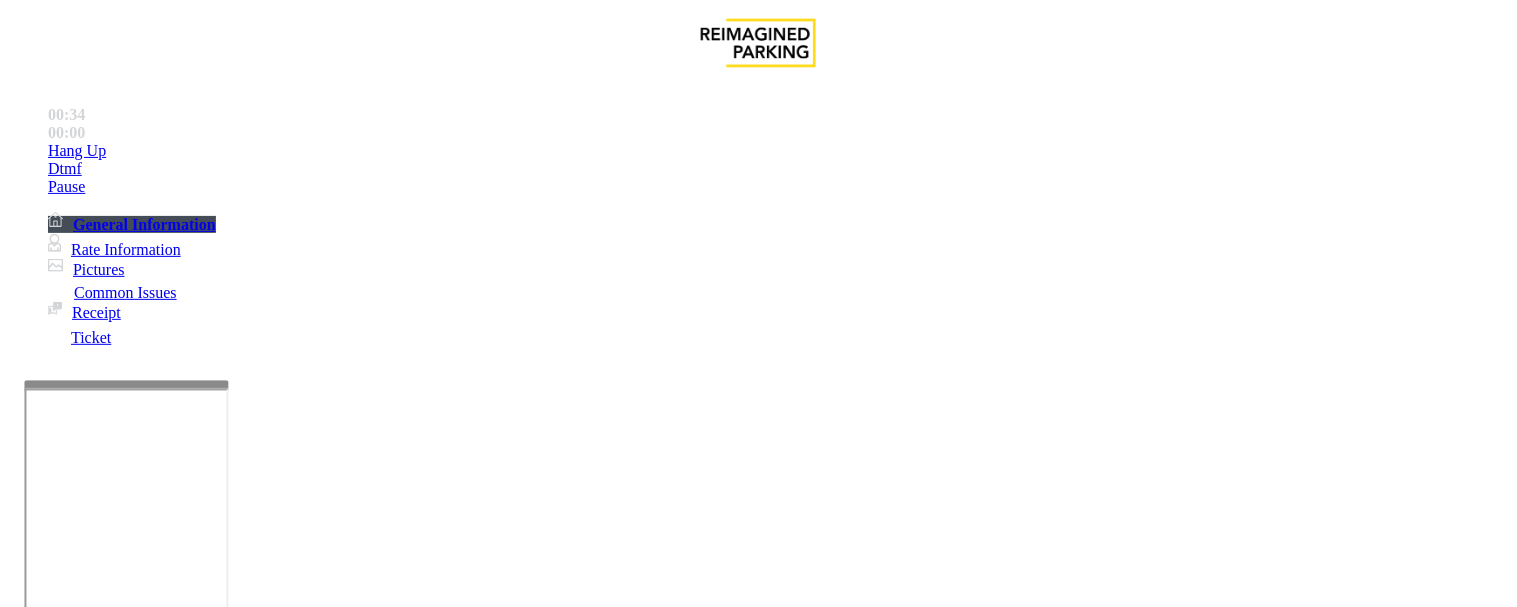 paste on "**********" 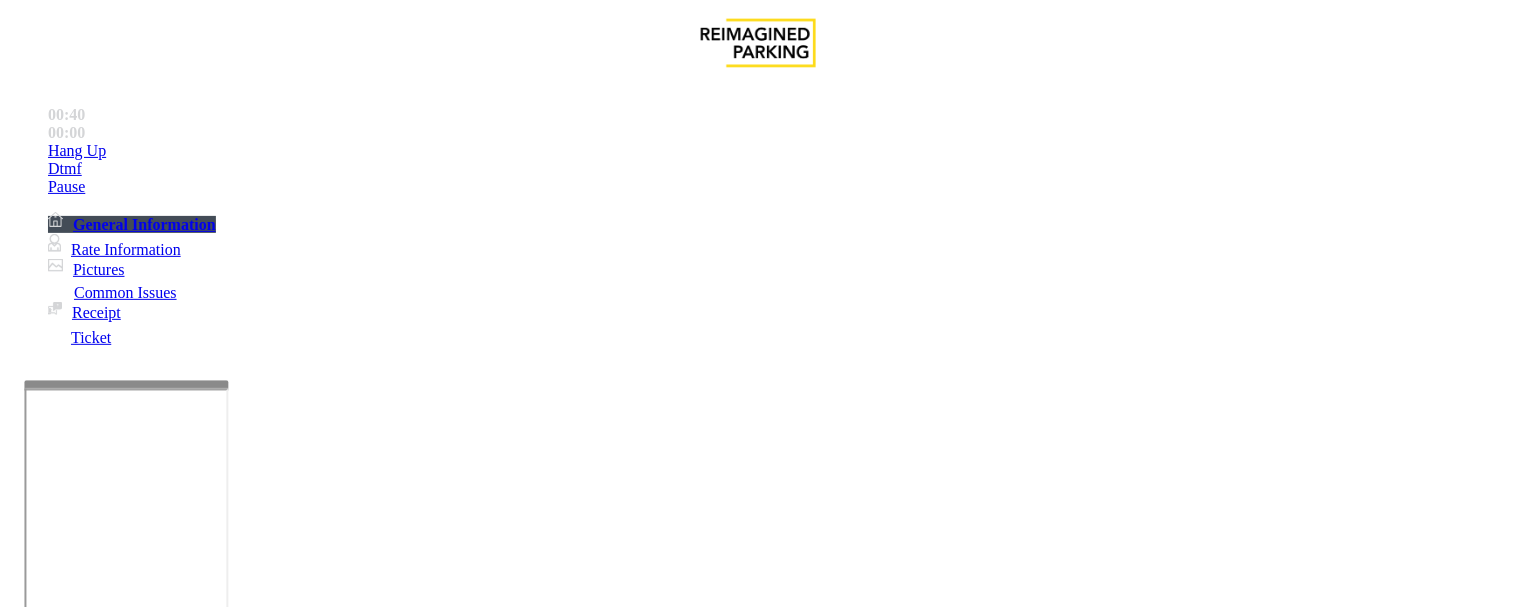 scroll, scrollTop: 73, scrollLeft: 0, axis: vertical 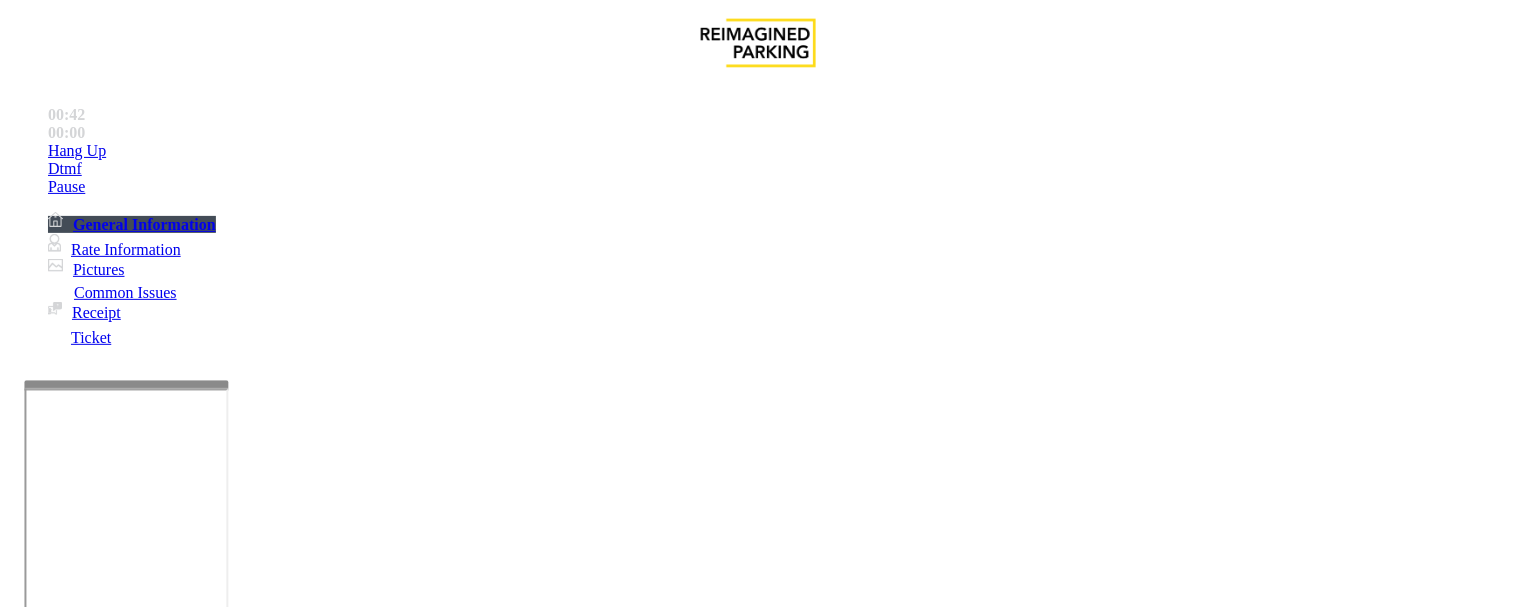 type on "**********" 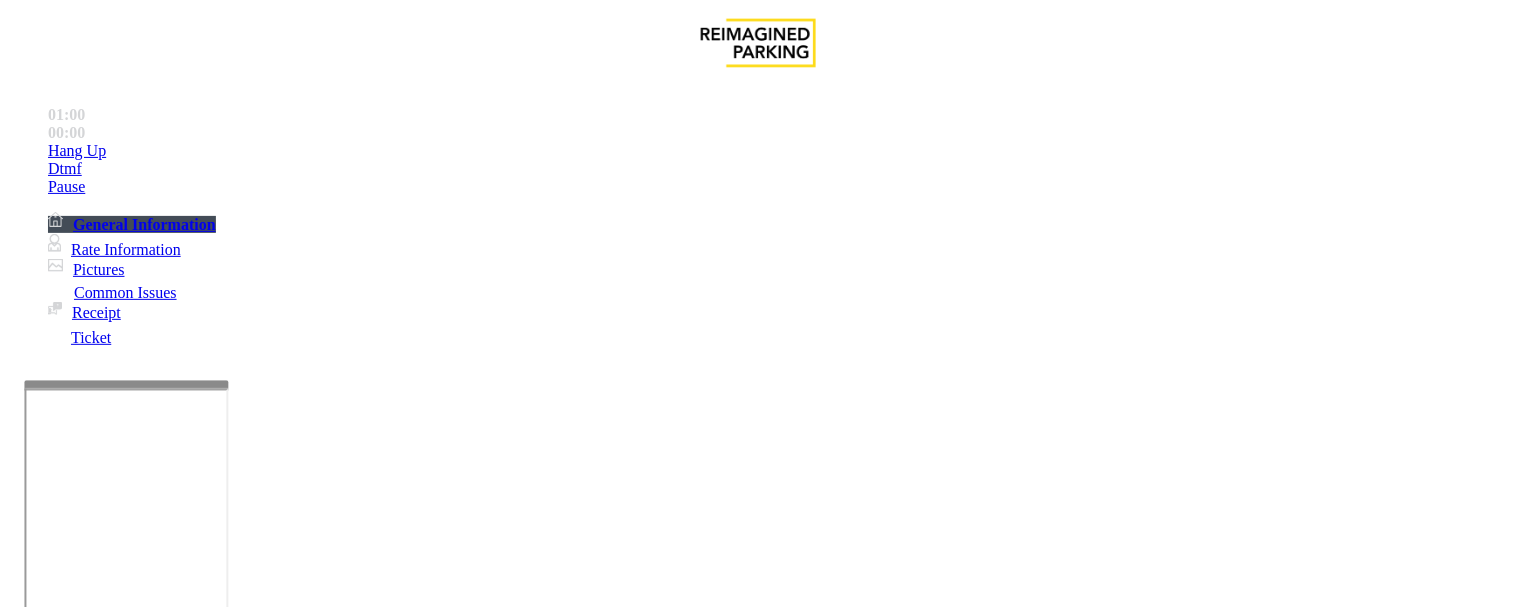 type on "**********" 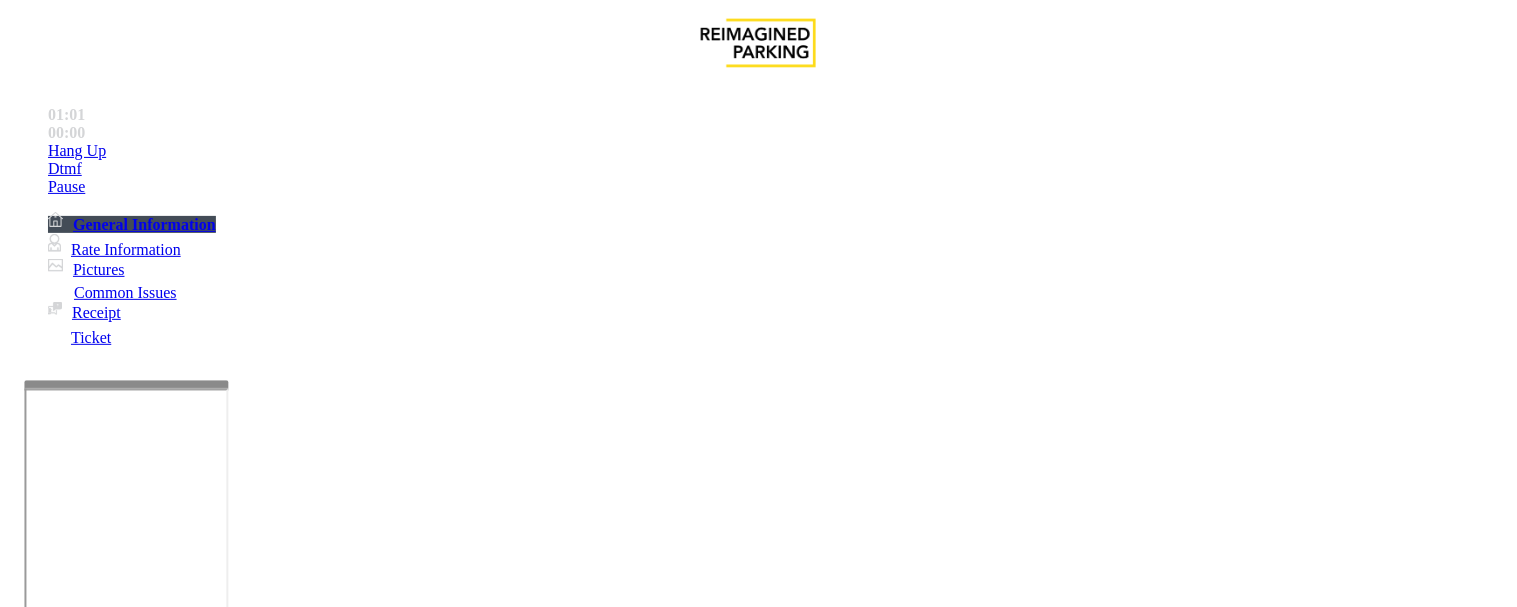click at bounding box center (96, 1282) 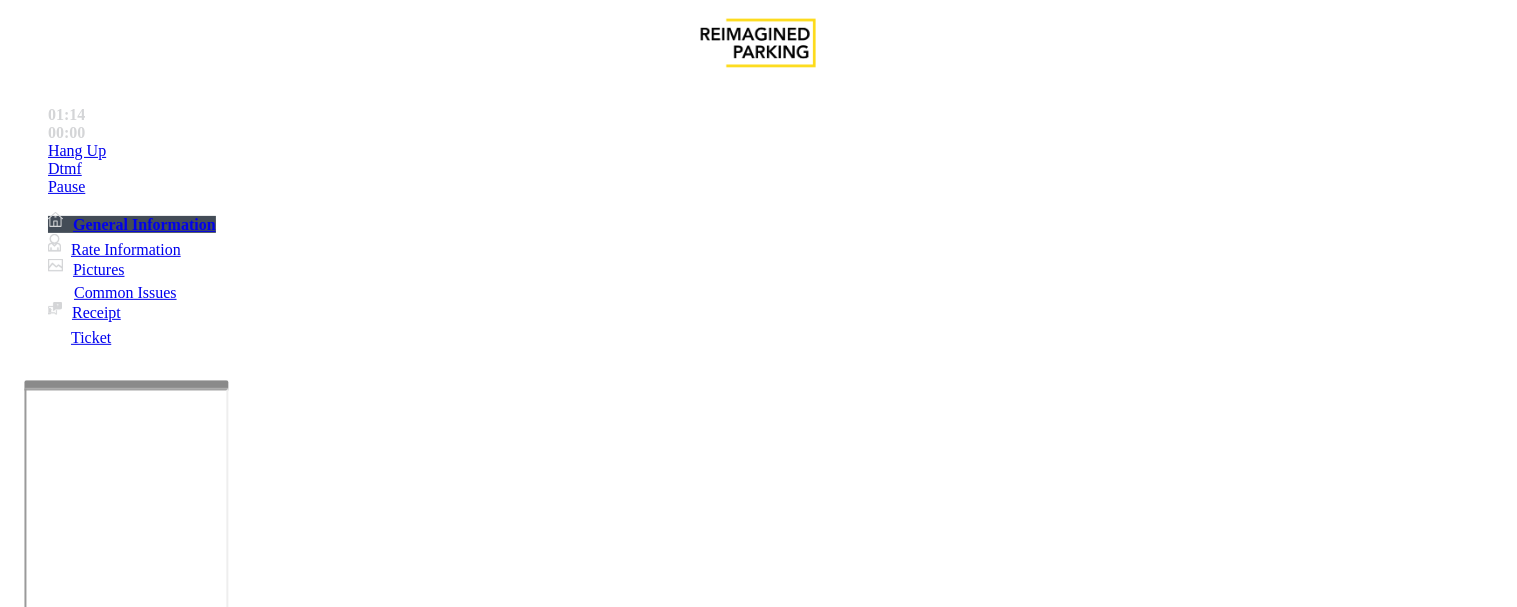 scroll, scrollTop: 0, scrollLeft: 0, axis: both 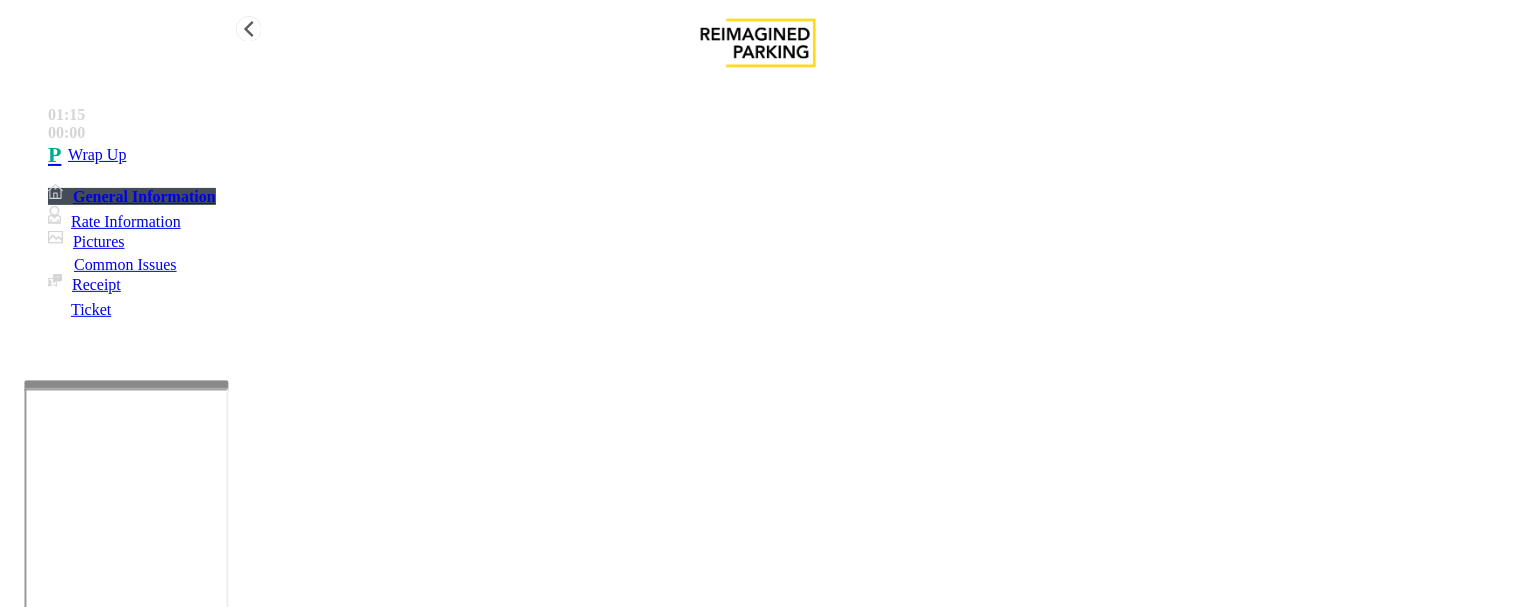 type on "*******" 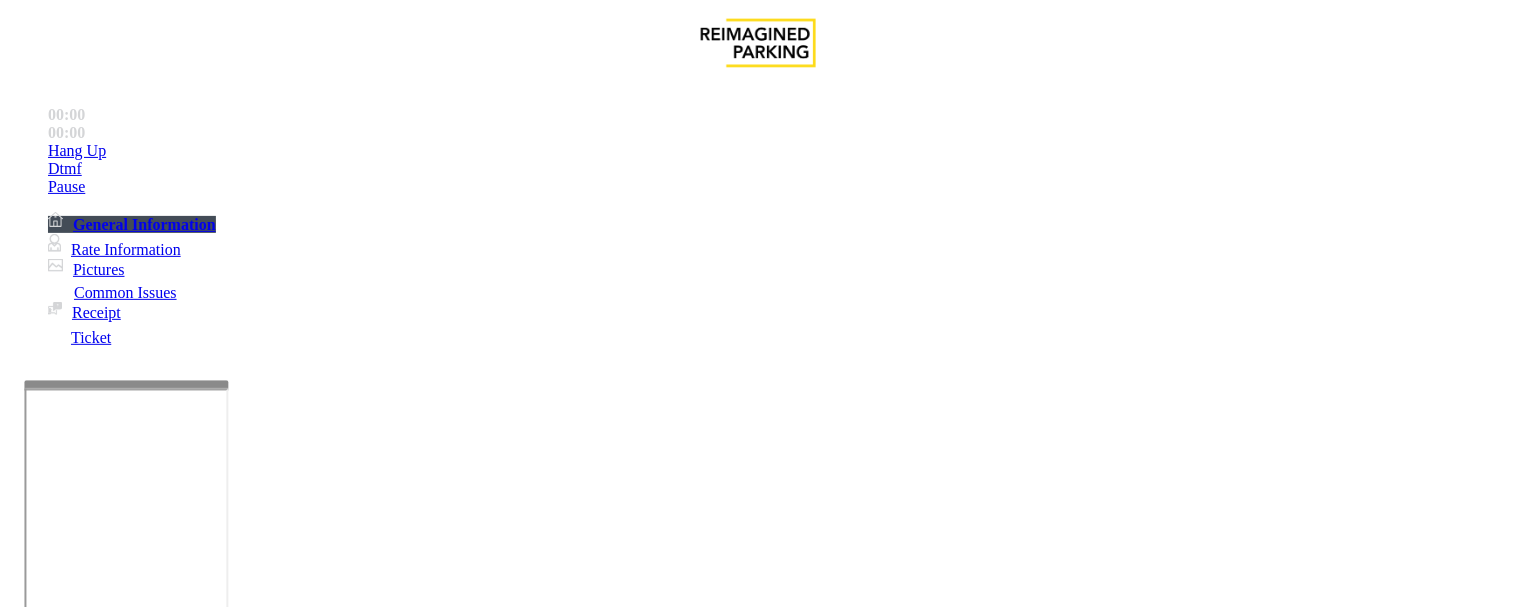 scroll, scrollTop: 555, scrollLeft: 0, axis: vertical 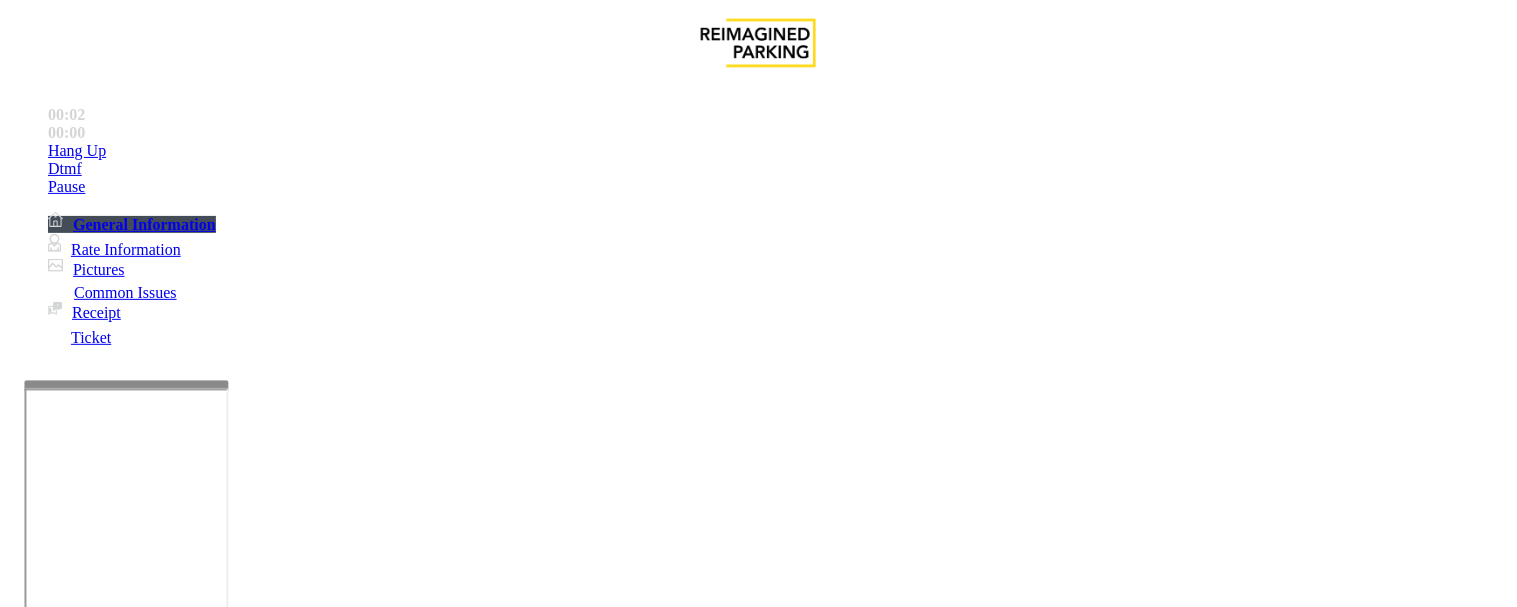 click on "LAN20000500 - MODERA MIDTOWN" at bounding box center (55, 2649) 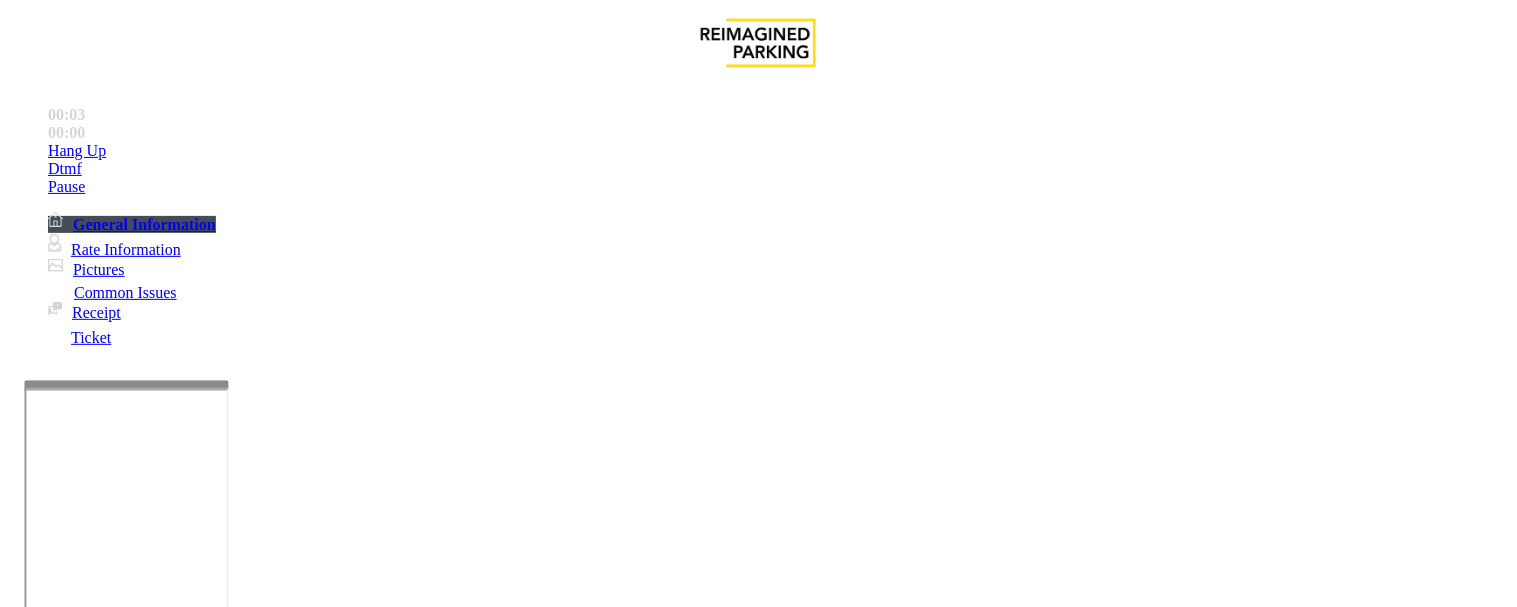click on "LAN20000500 - MODERA MIDTOWN" at bounding box center [55, 2649] 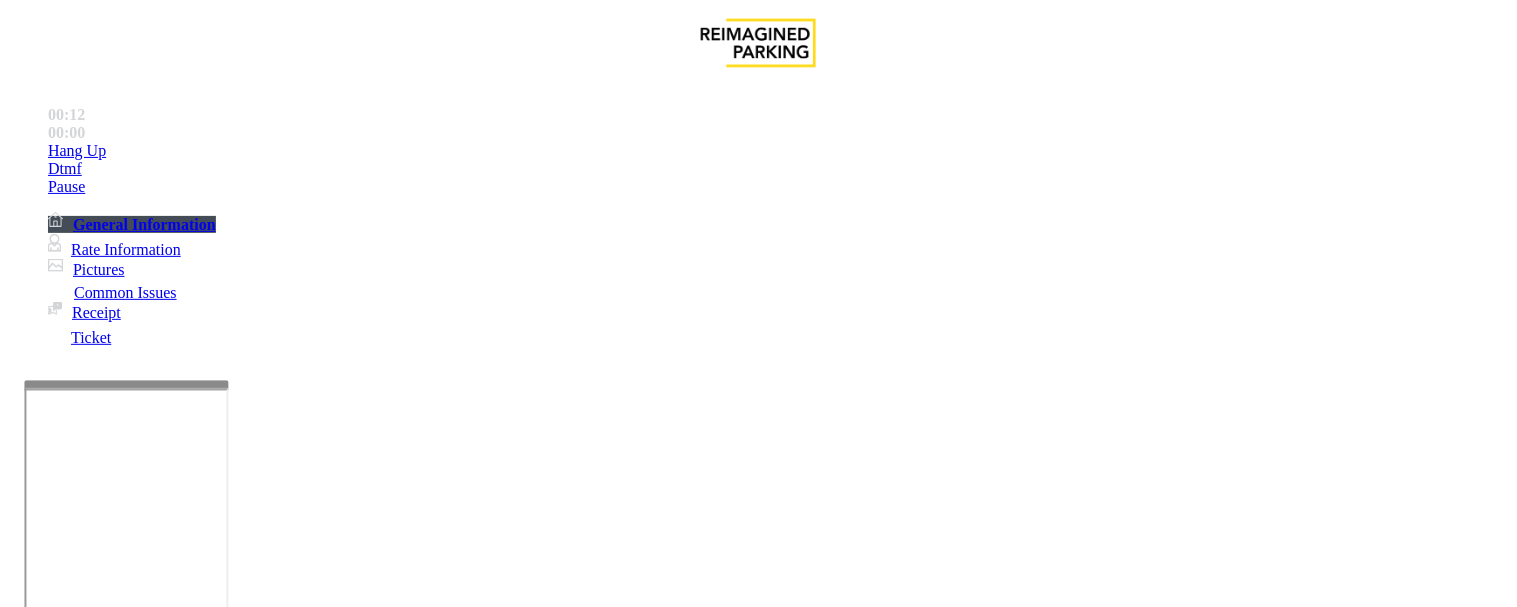 click on "Ticket Issue" at bounding box center (71, 1260) 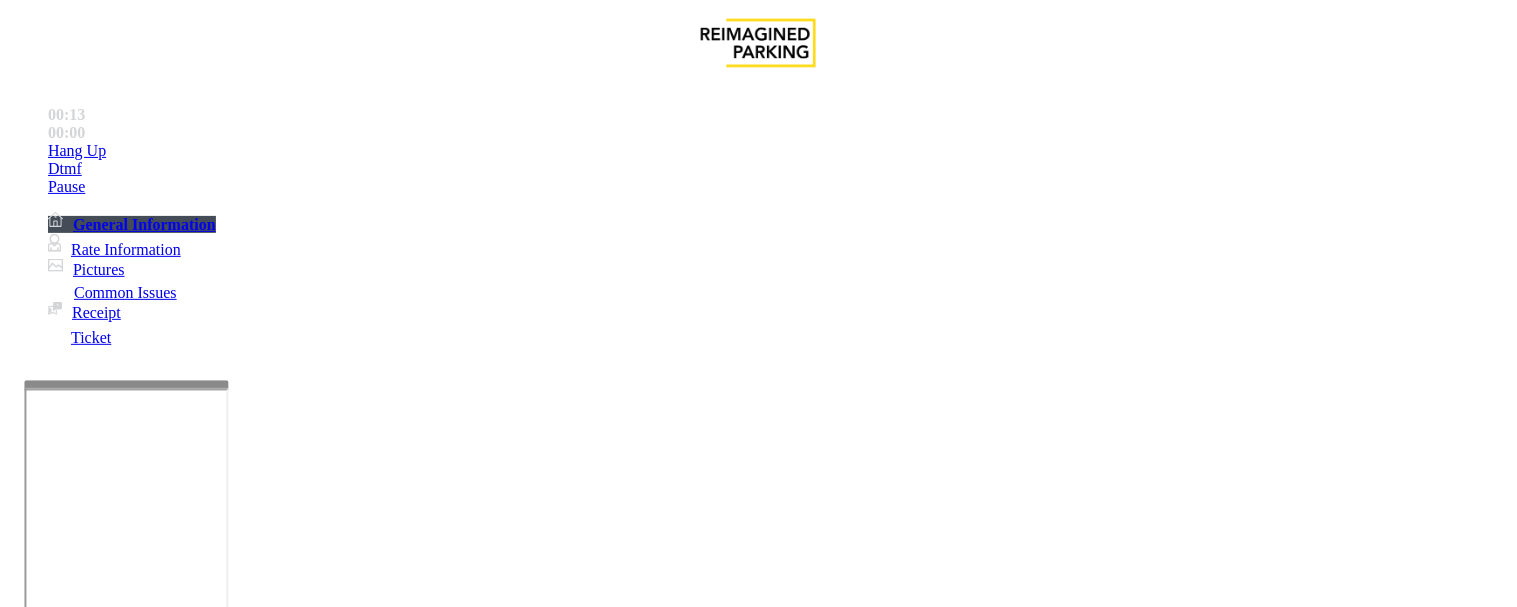 click on "Ticket Paid" at bounding box center [401, 1260] 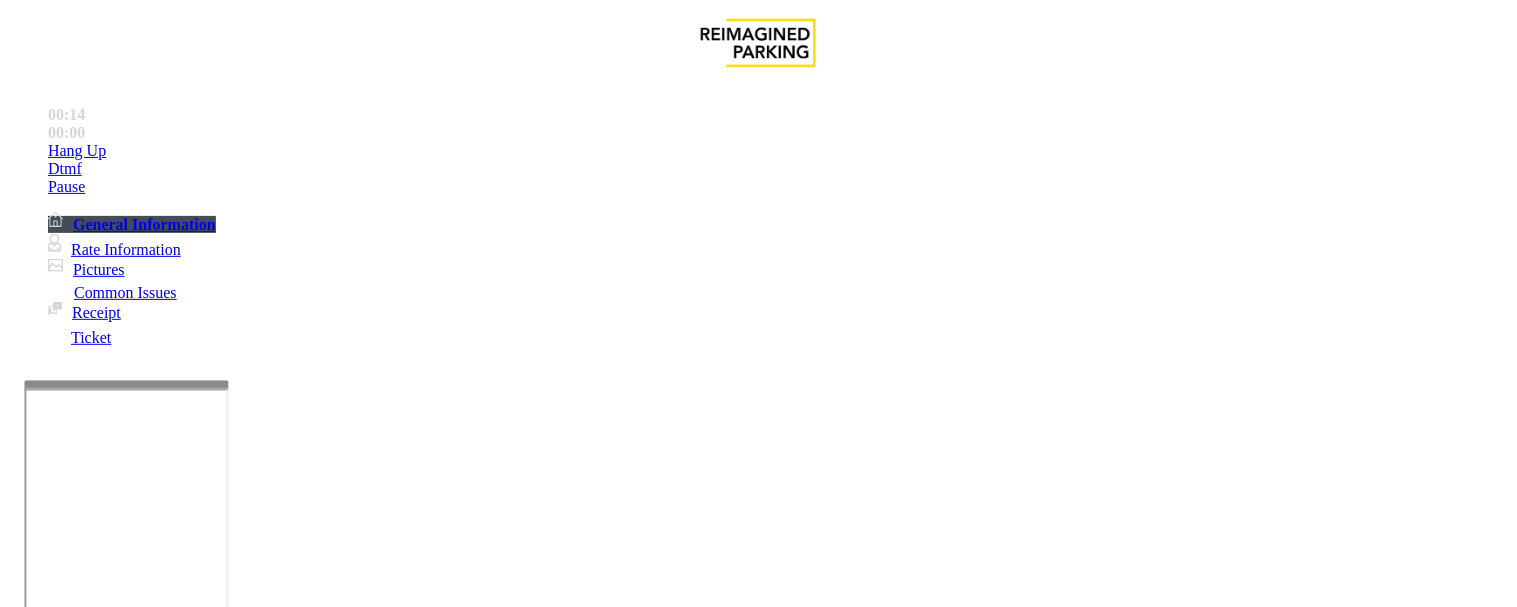 click on "Ticket Paid" at bounding box center [758, 1245] 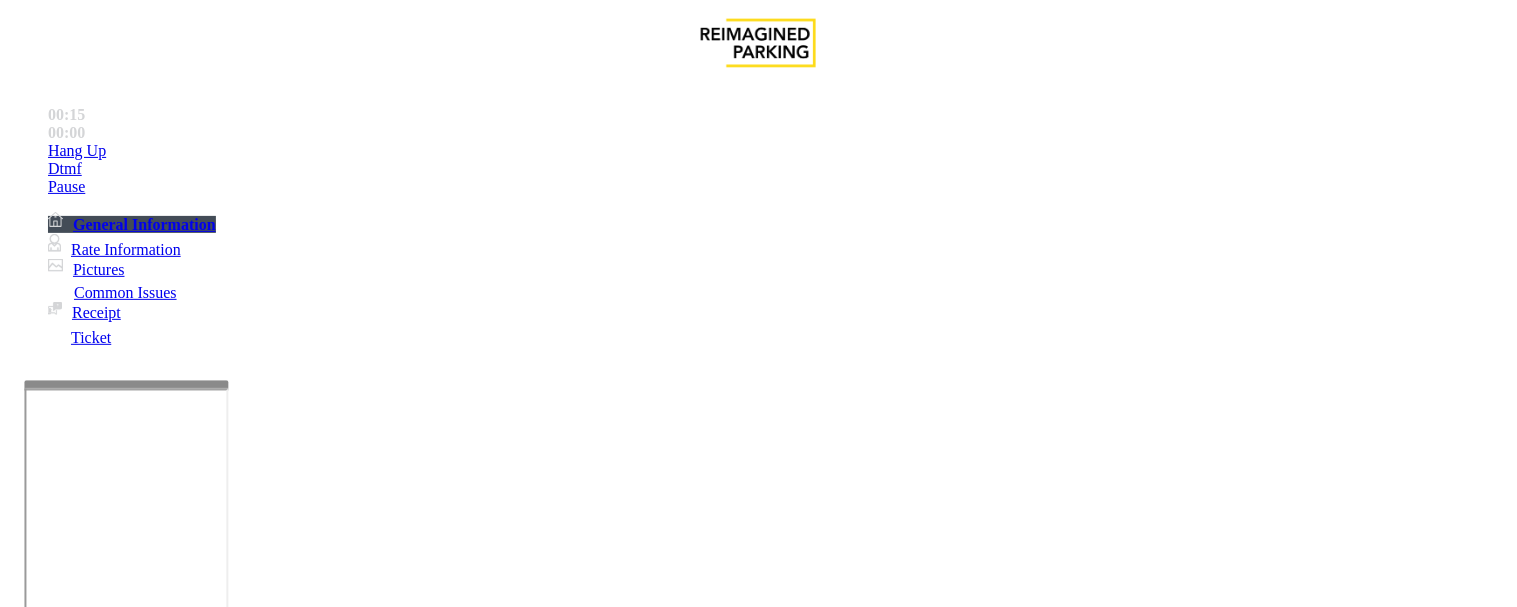copy on "Ticket Paid" 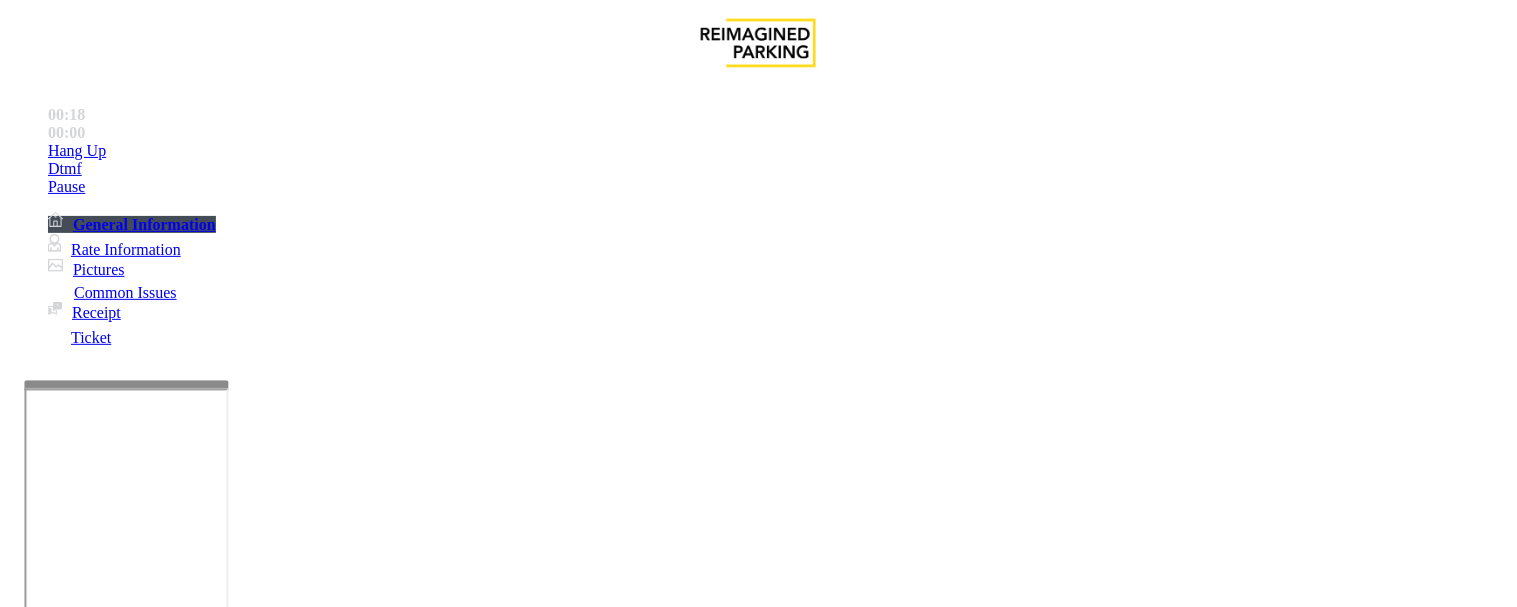click at bounding box center (246, 1489) 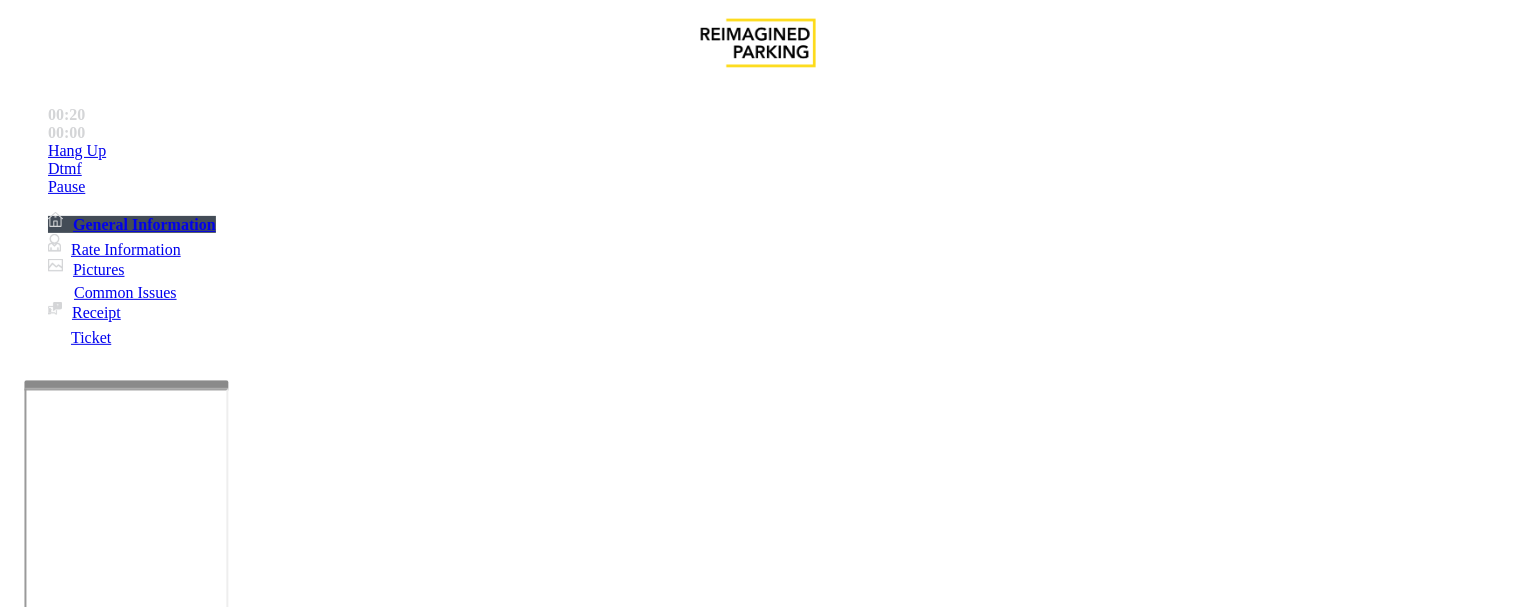 paste on "**********" 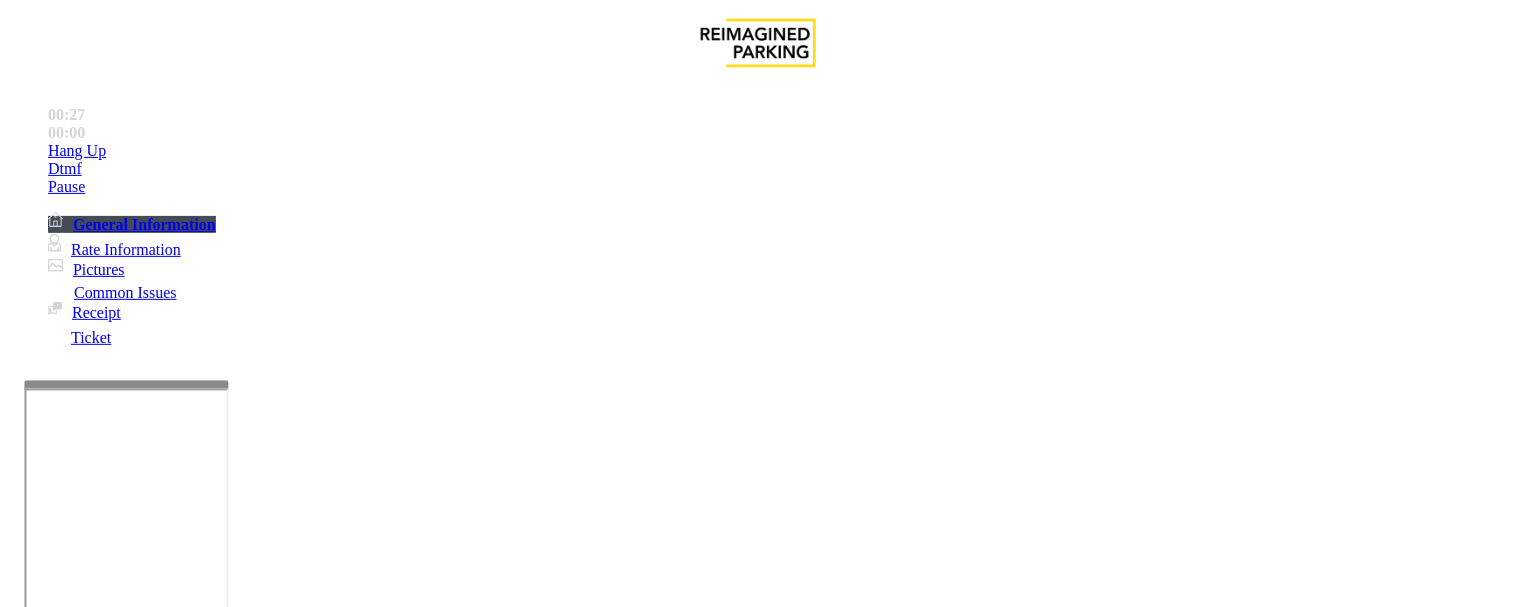 type on "**********" 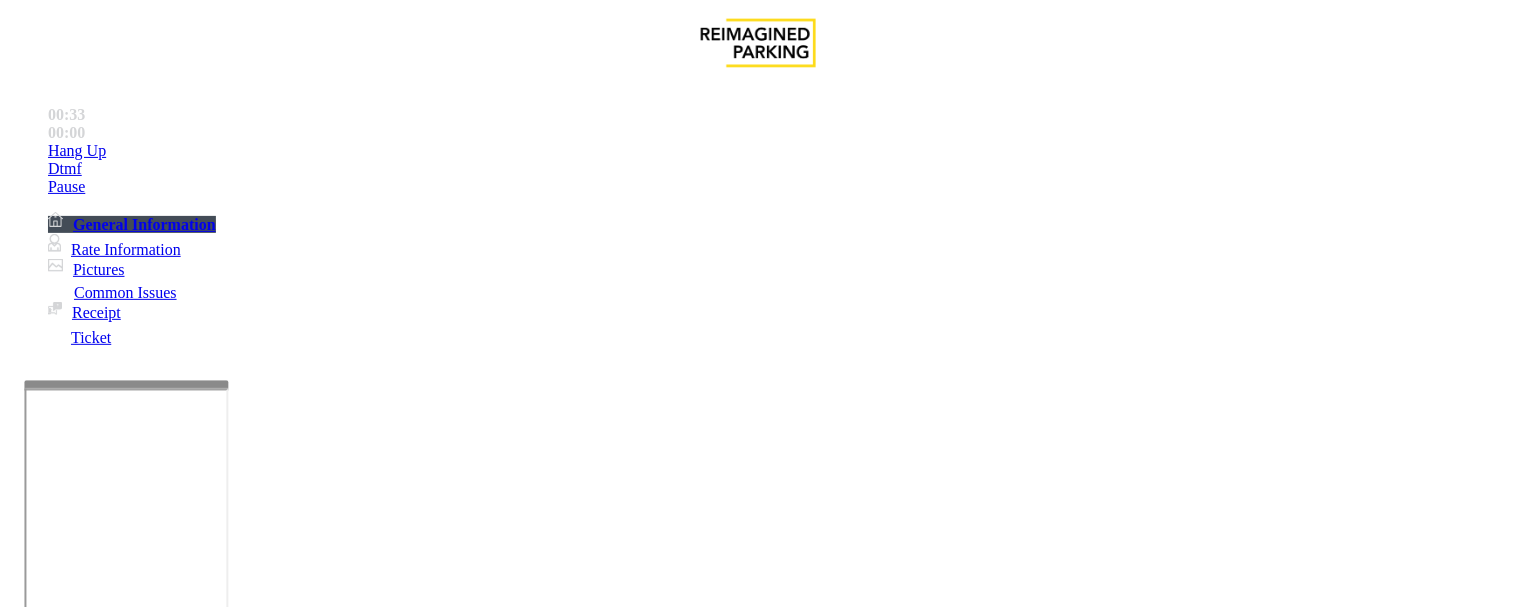 click on "***" at bounding box center (96, 1436) 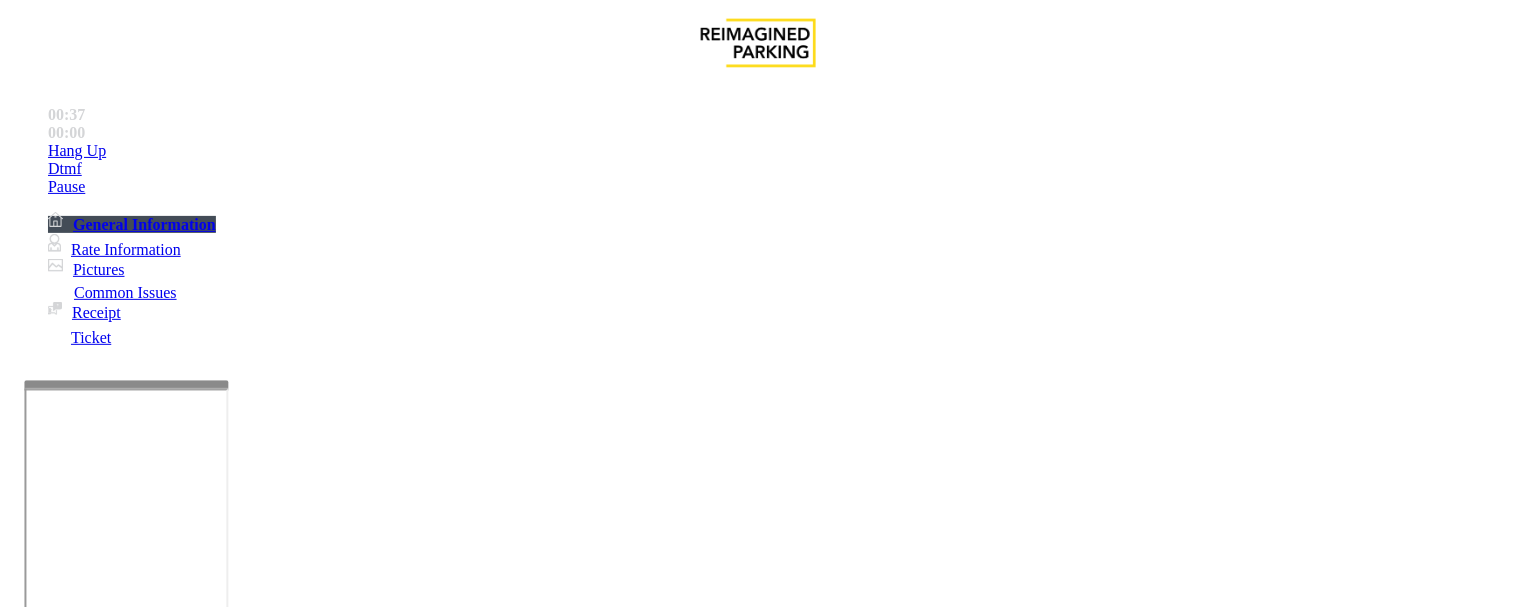 type on "*******" 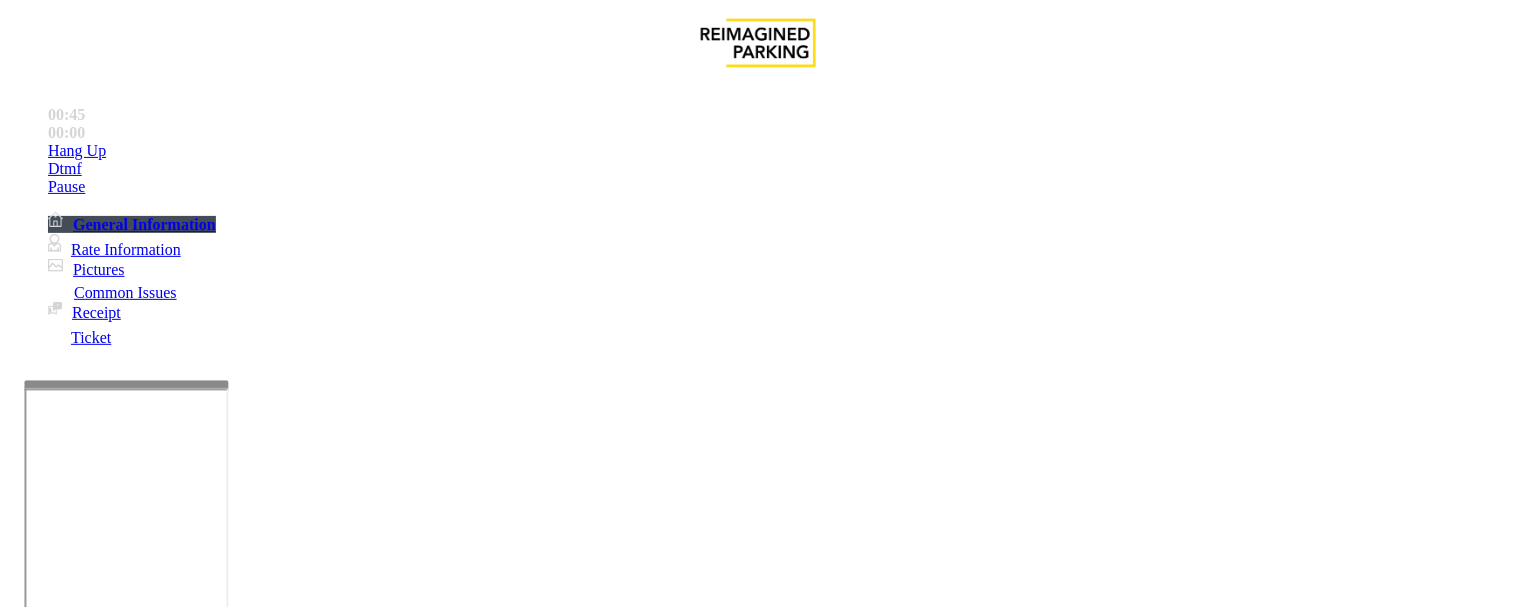 scroll, scrollTop: 111, scrollLeft: 0, axis: vertical 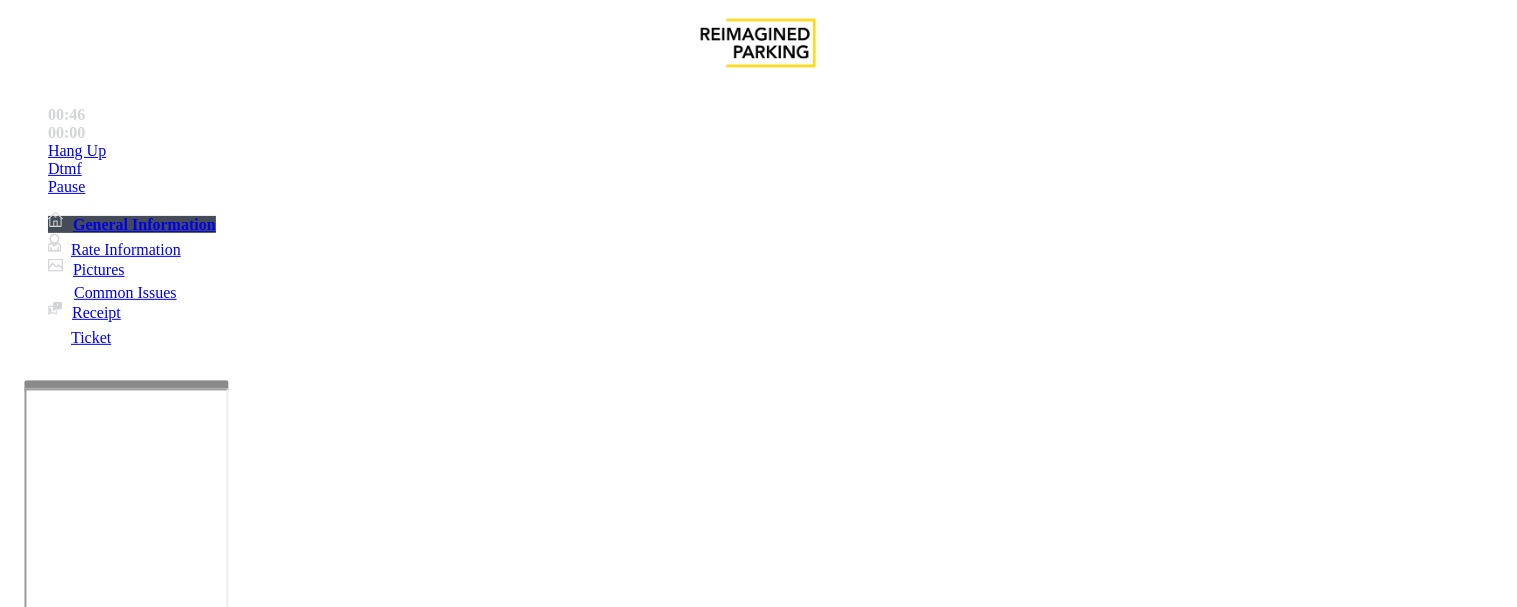 click on "Vend Gate" at bounding box center [69, 1582] 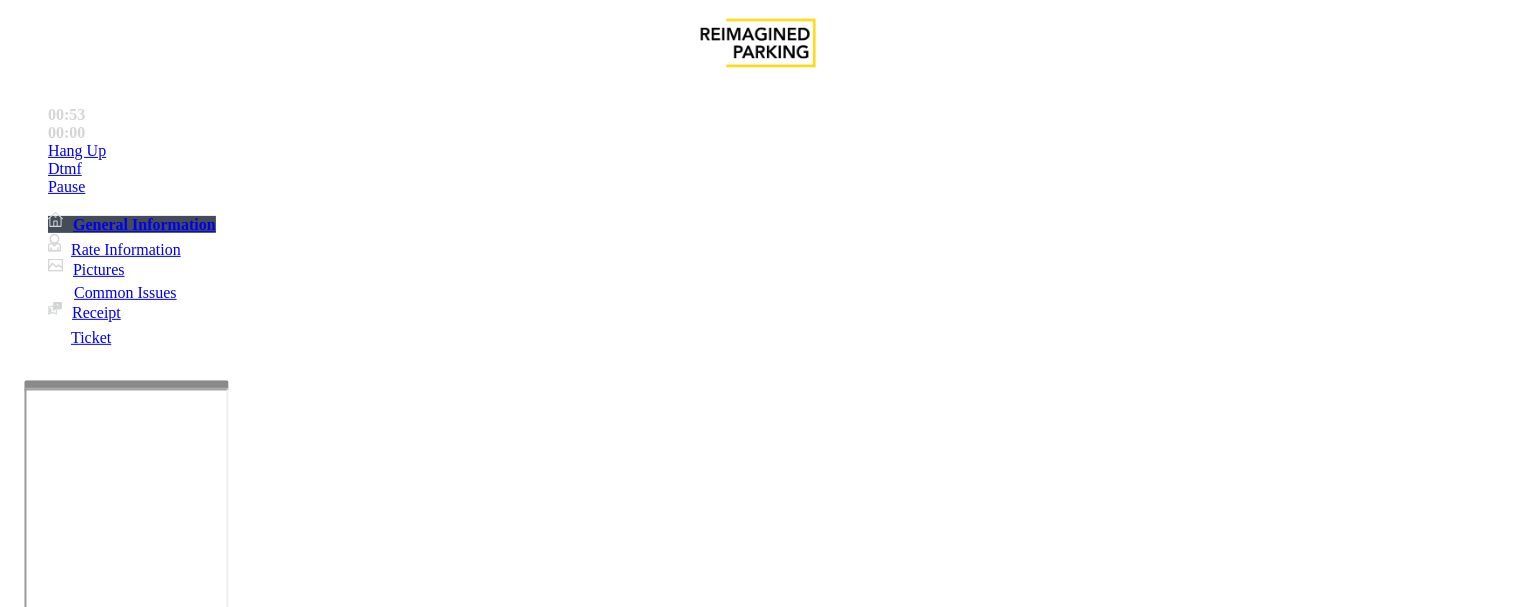 type on "**********" 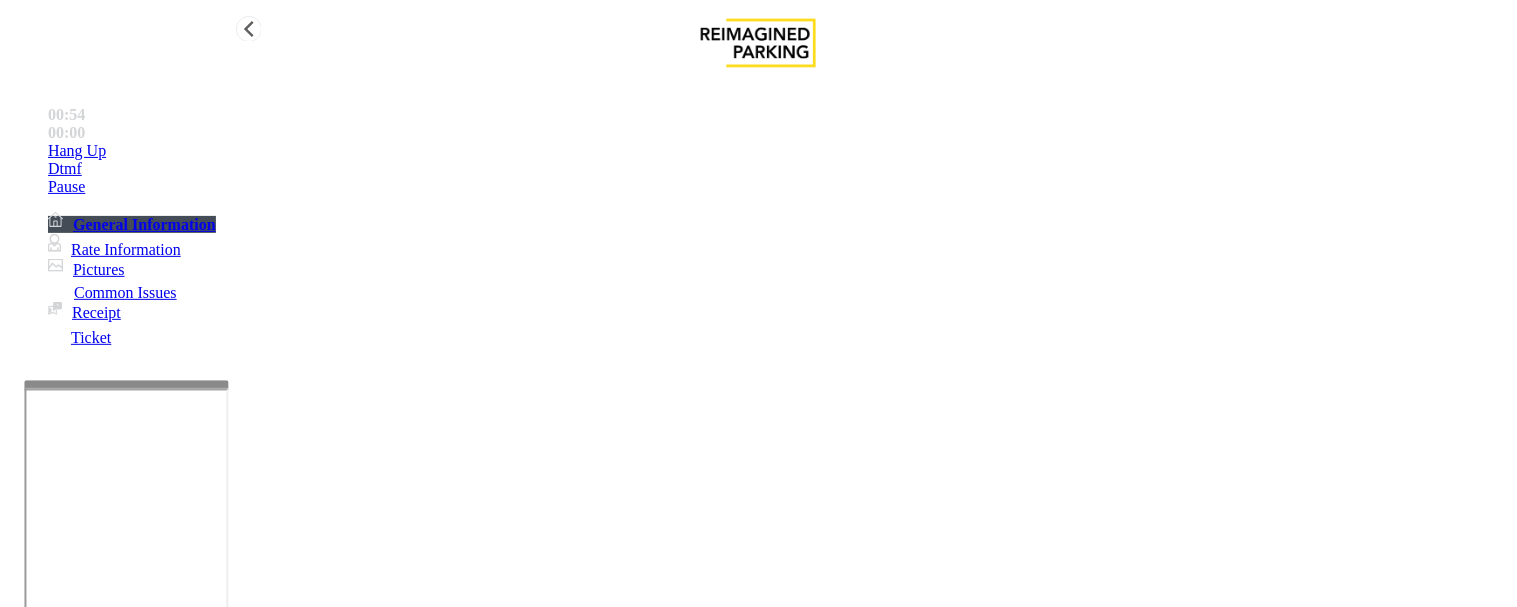 click on "Hang Up" at bounding box center [77, 151] 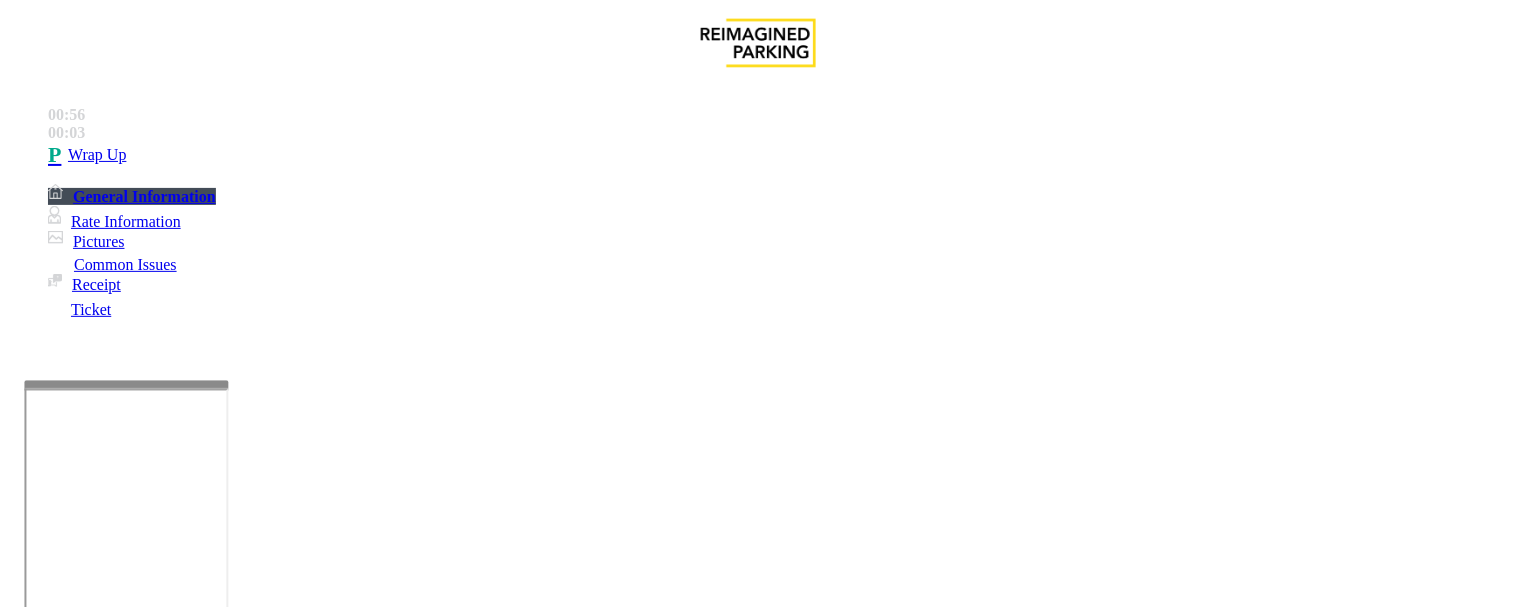 click at bounding box center [96, 1336] 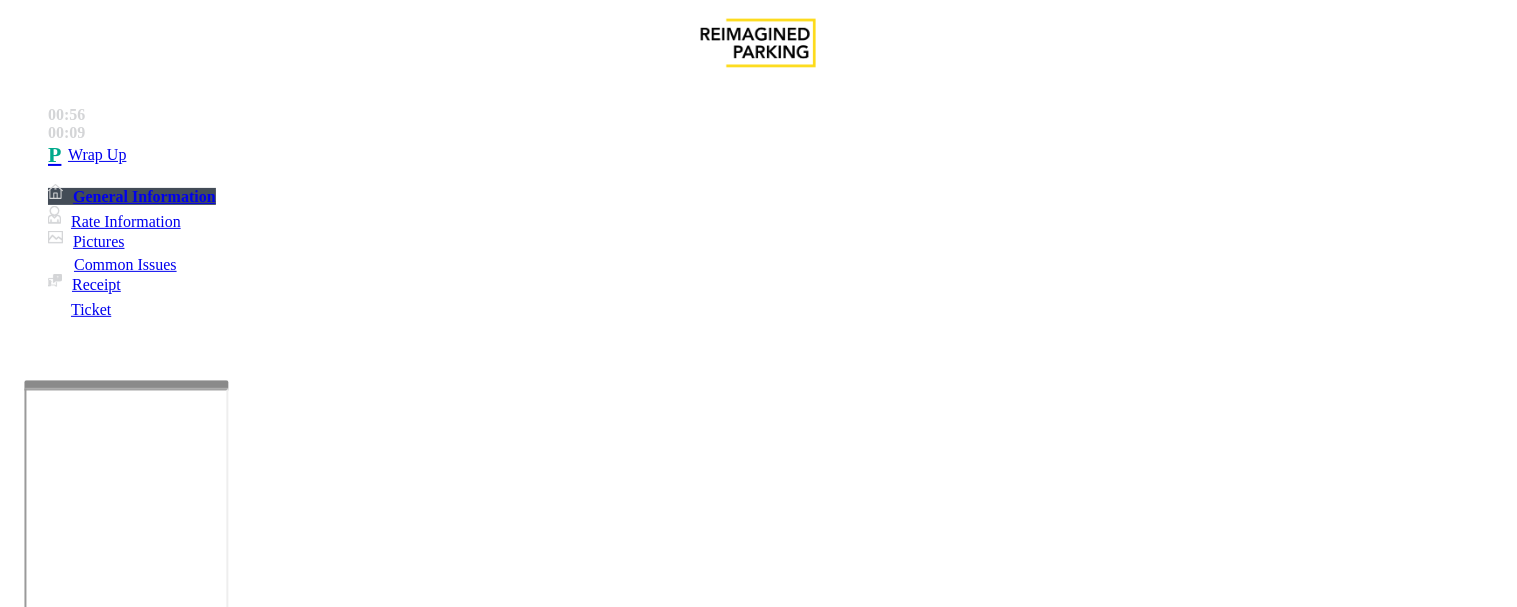 type on "******" 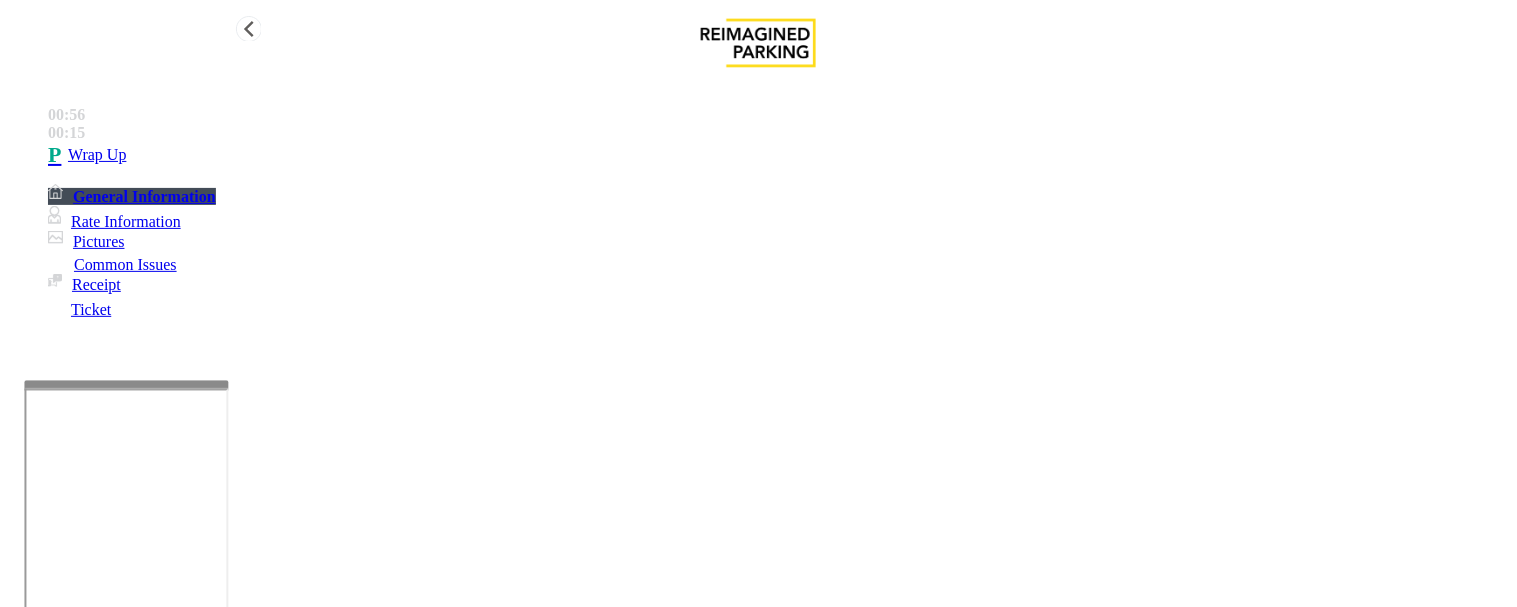 type on "*****" 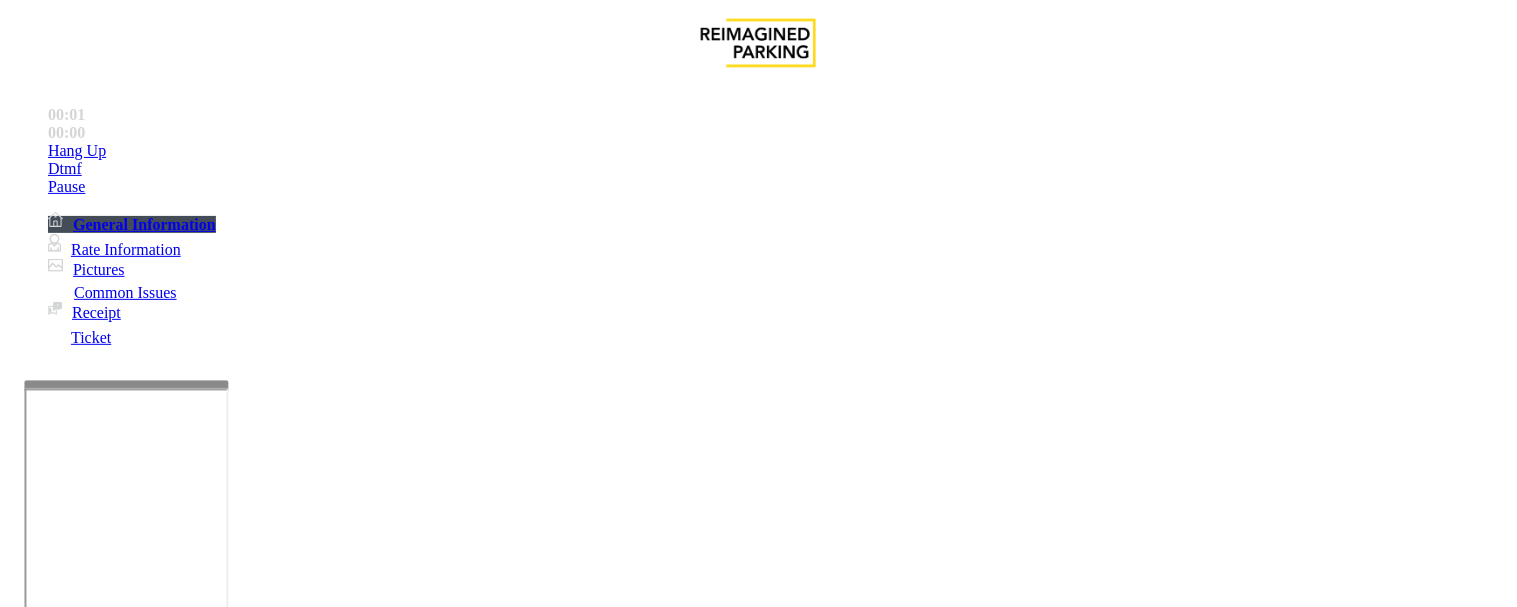 scroll, scrollTop: 888, scrollLeft: 0, axis: vertical 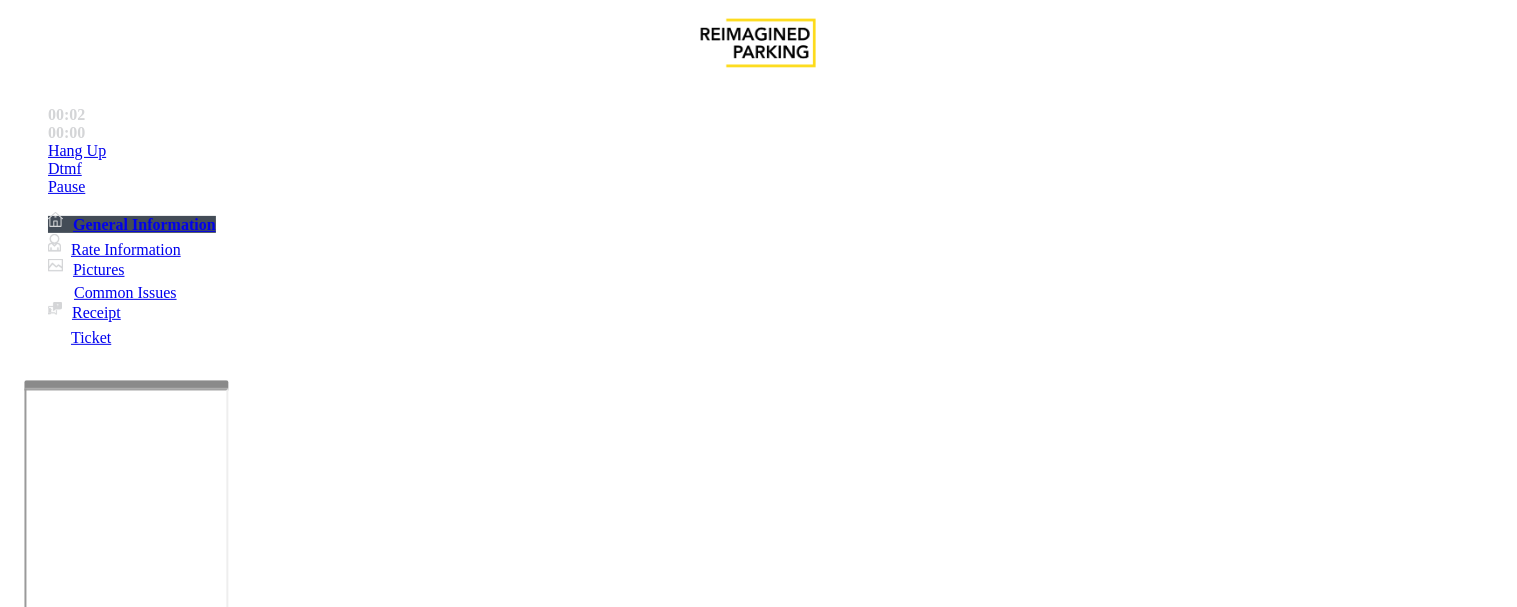 click on "https://www.parkjockey.com/en-us/manage/1633/status" at bounding box center [866, 2756] 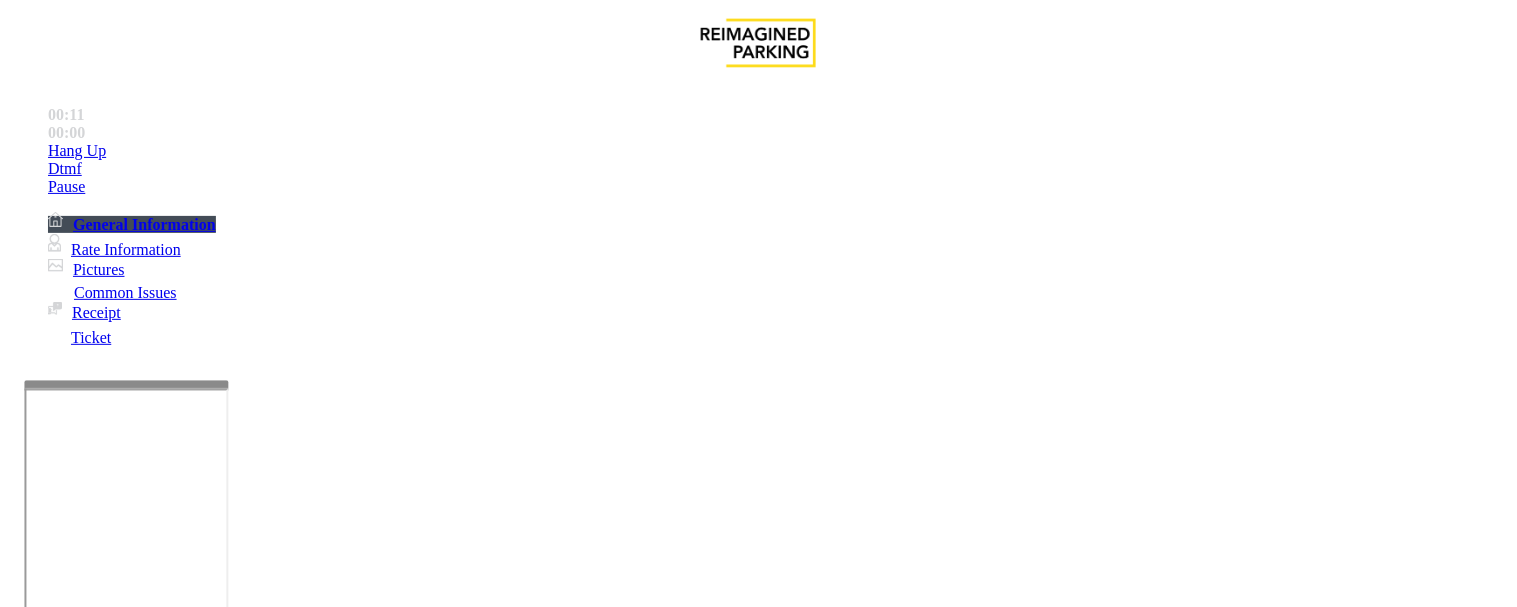 scroll, scrollTop: 24, scrollLeft: 0, axis: vertical 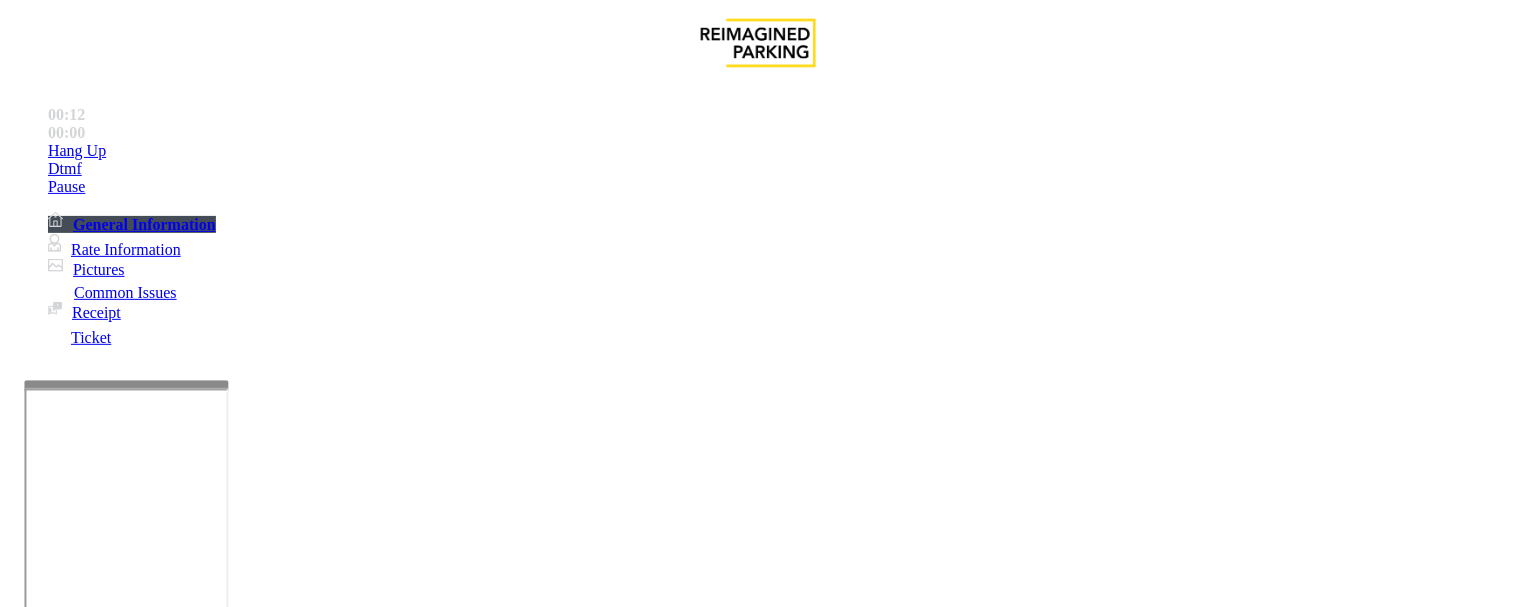 click on "No assistance needed" at bounding box center [102, 1260] 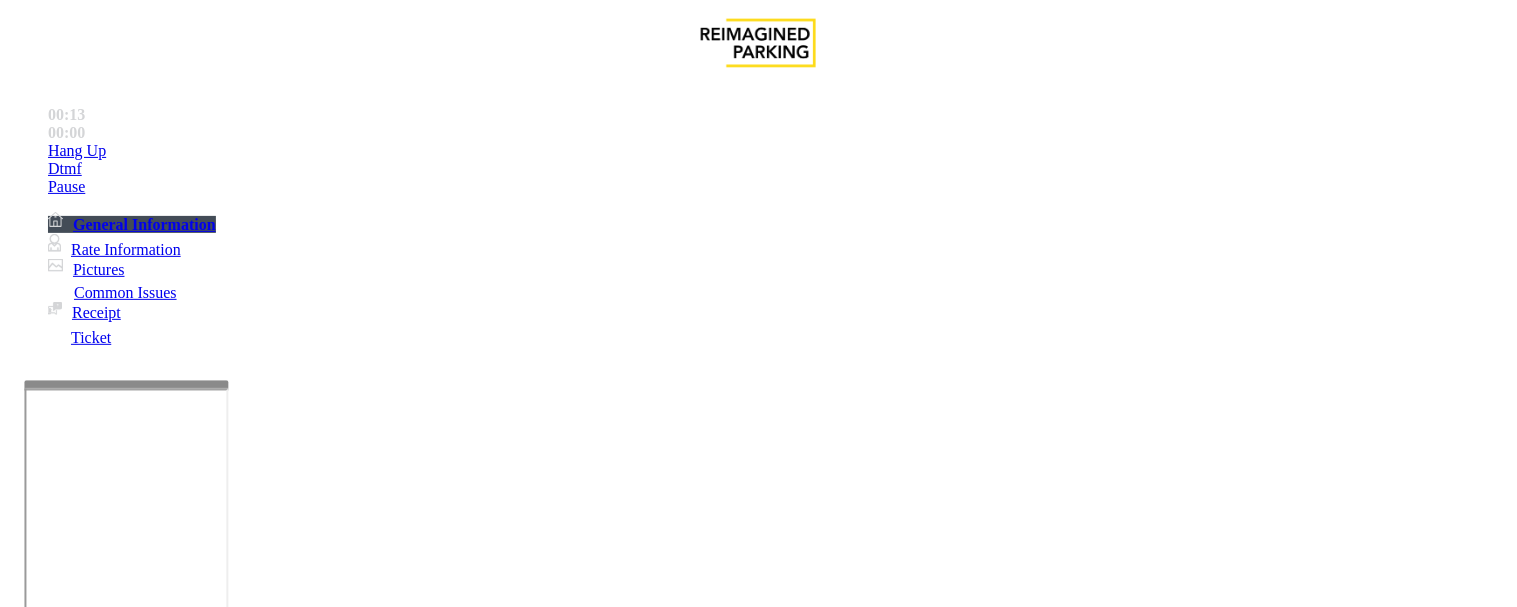 click on "No assistance needed" at bounding box center (758, 1245) 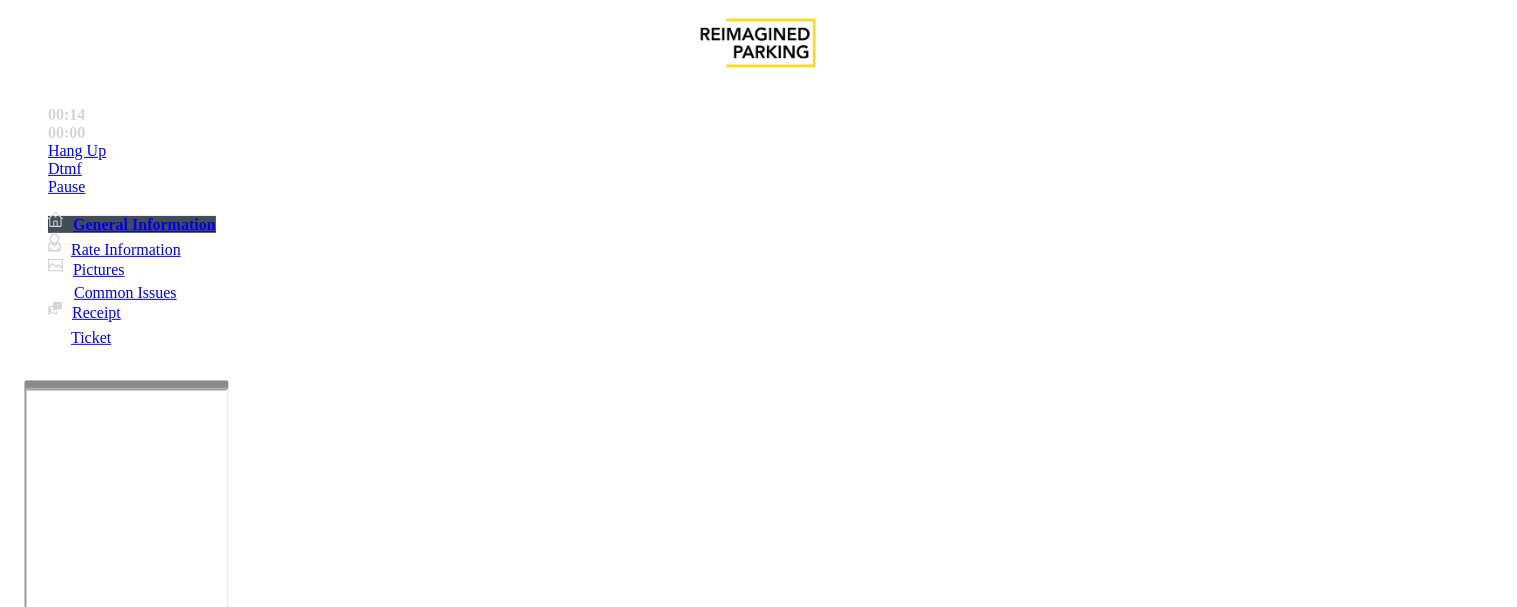 click at bounding box center [254, 1308] 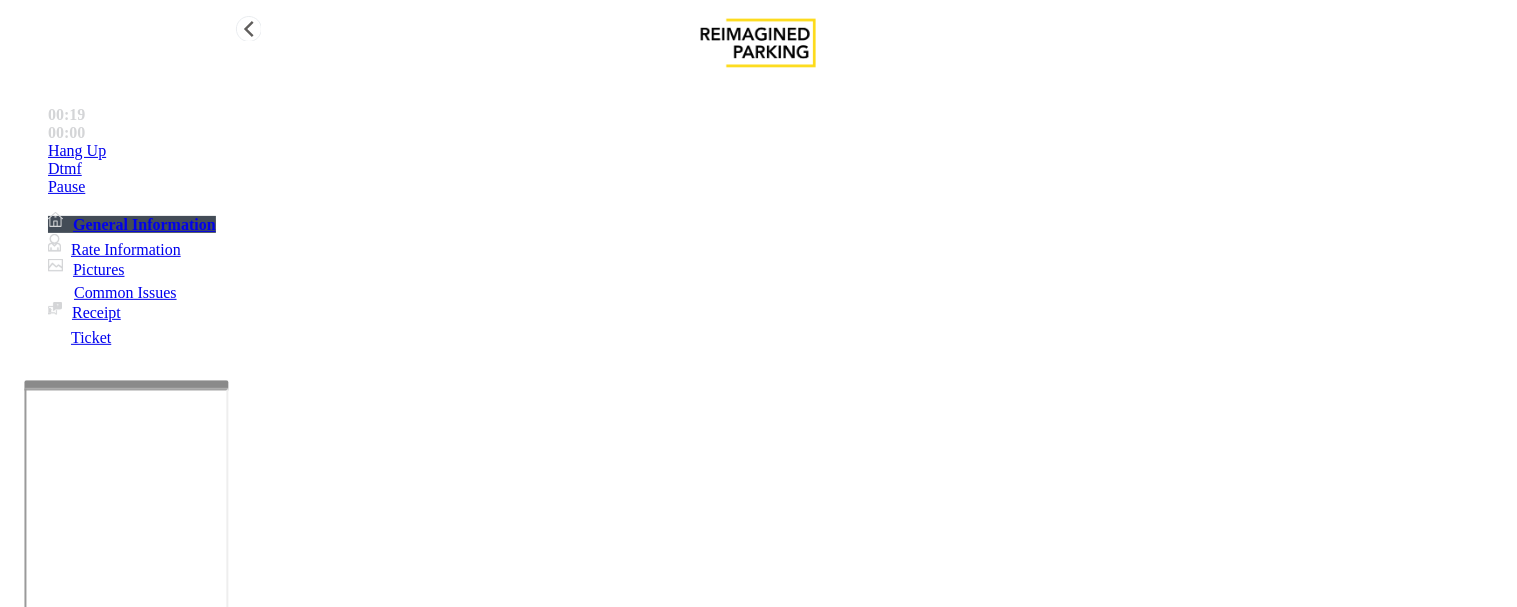 type on "**********" 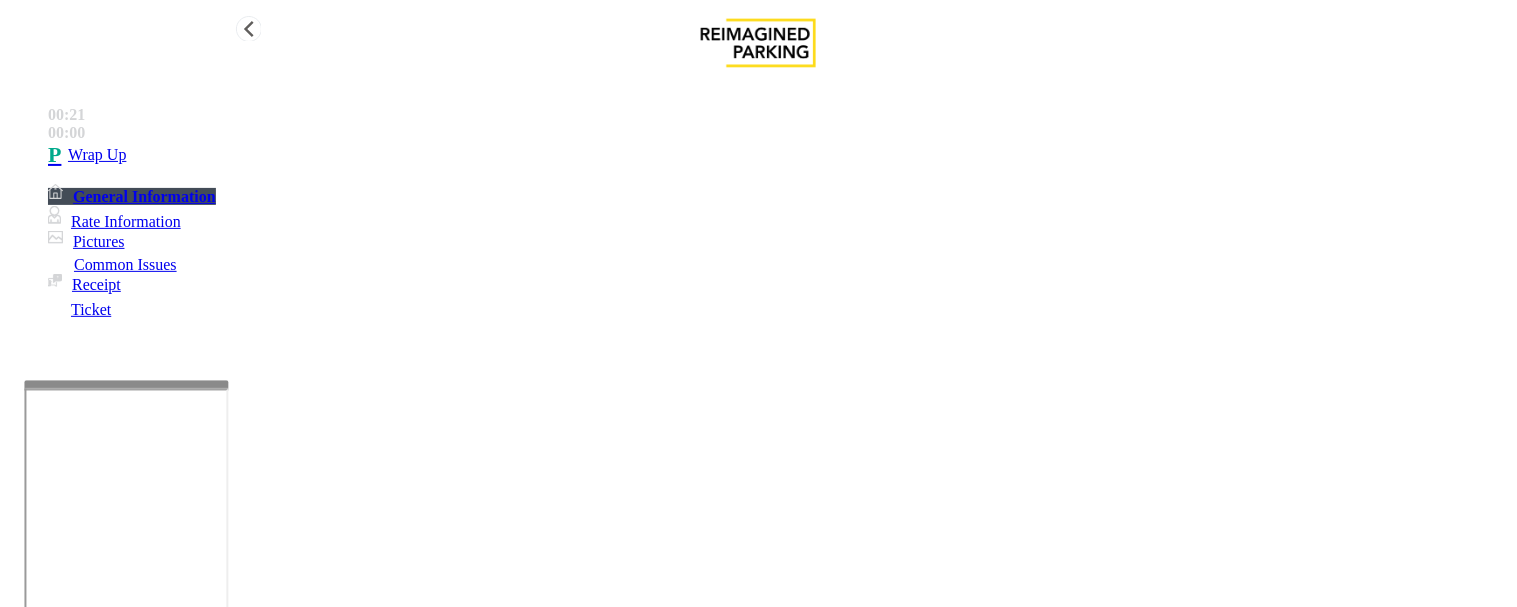 click on "Wrap Up" at bounding box center (97, 155) 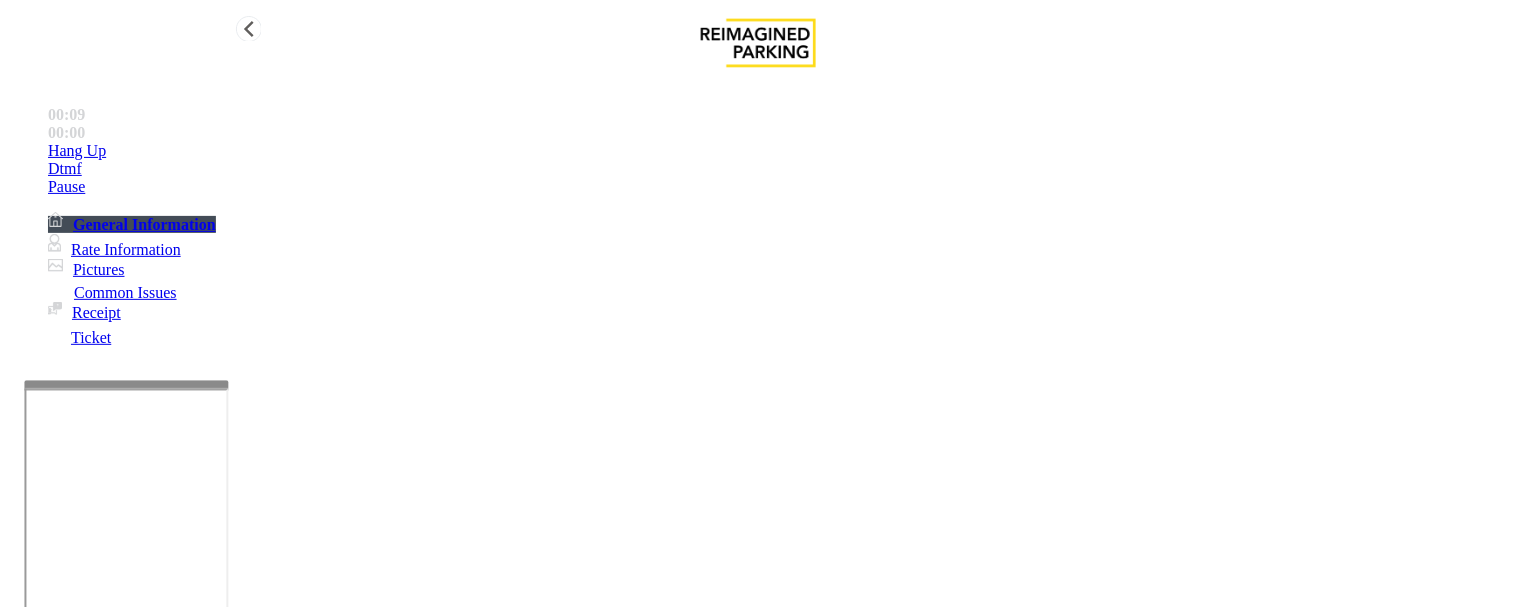 scroll, scrollTop: 777, scrollLeft: 0, axis: vertical 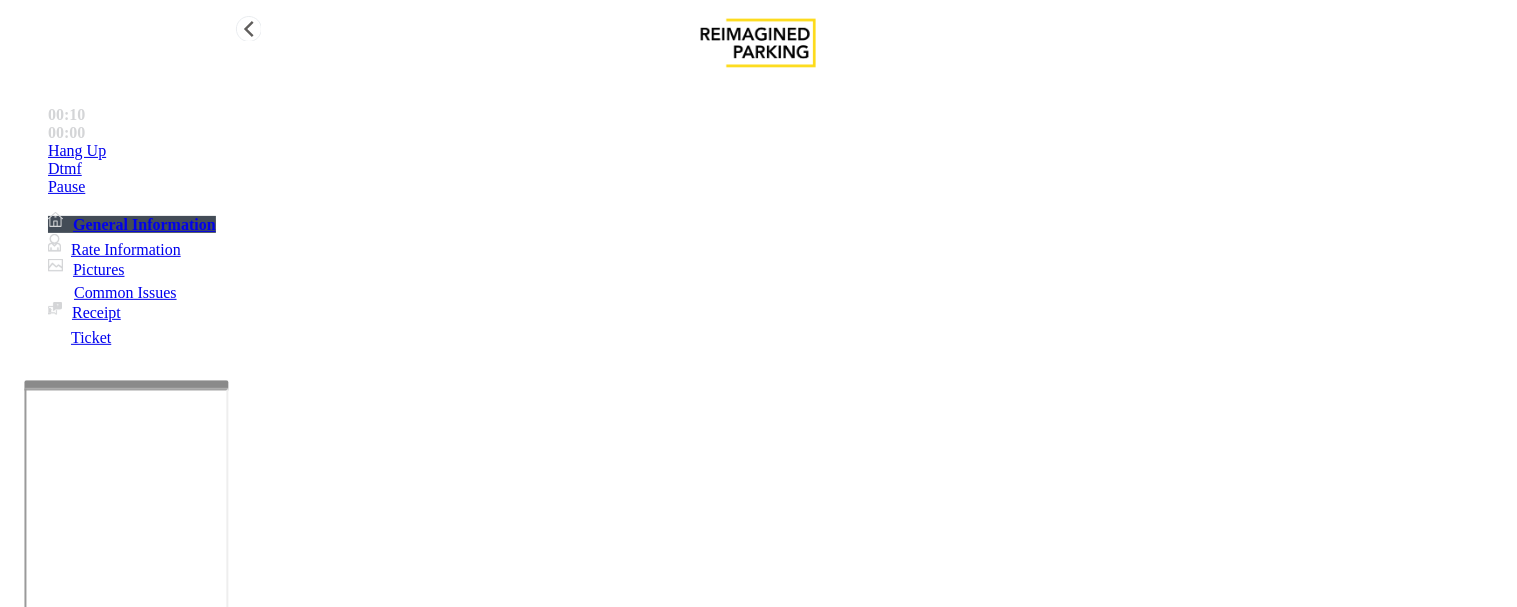 click on "Monthly Issue" at bounding box center [268, 1260] 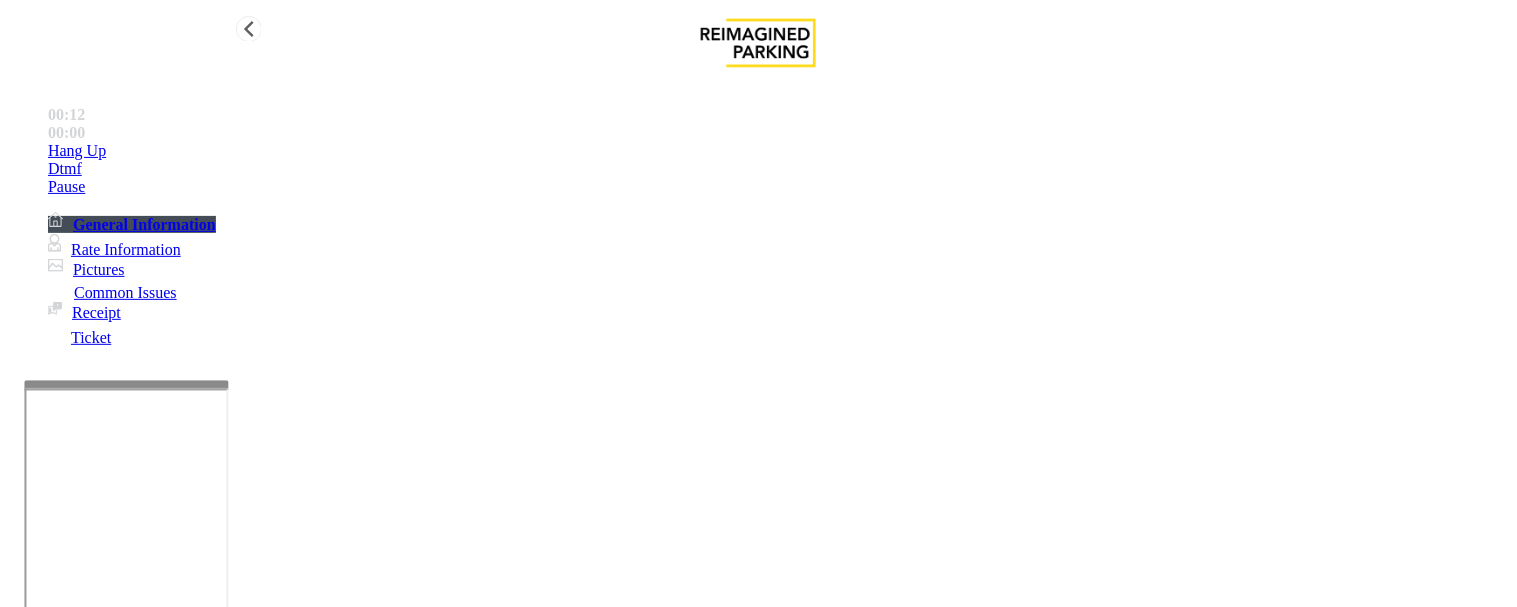 click on "Forgot Card / Transponder / KeyFob" at bounding box center [317, 1260] 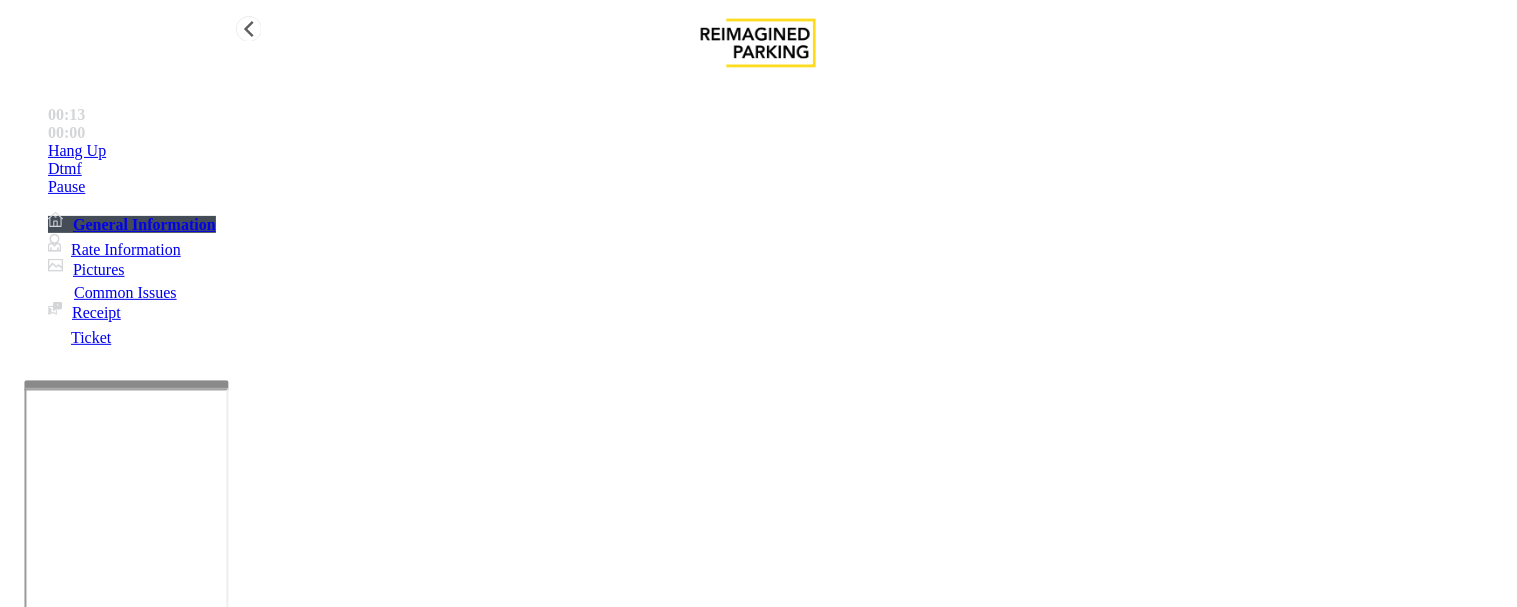 click on "Forgot Card / Transponder / KeyFob" at bounding box center [758, 1245] 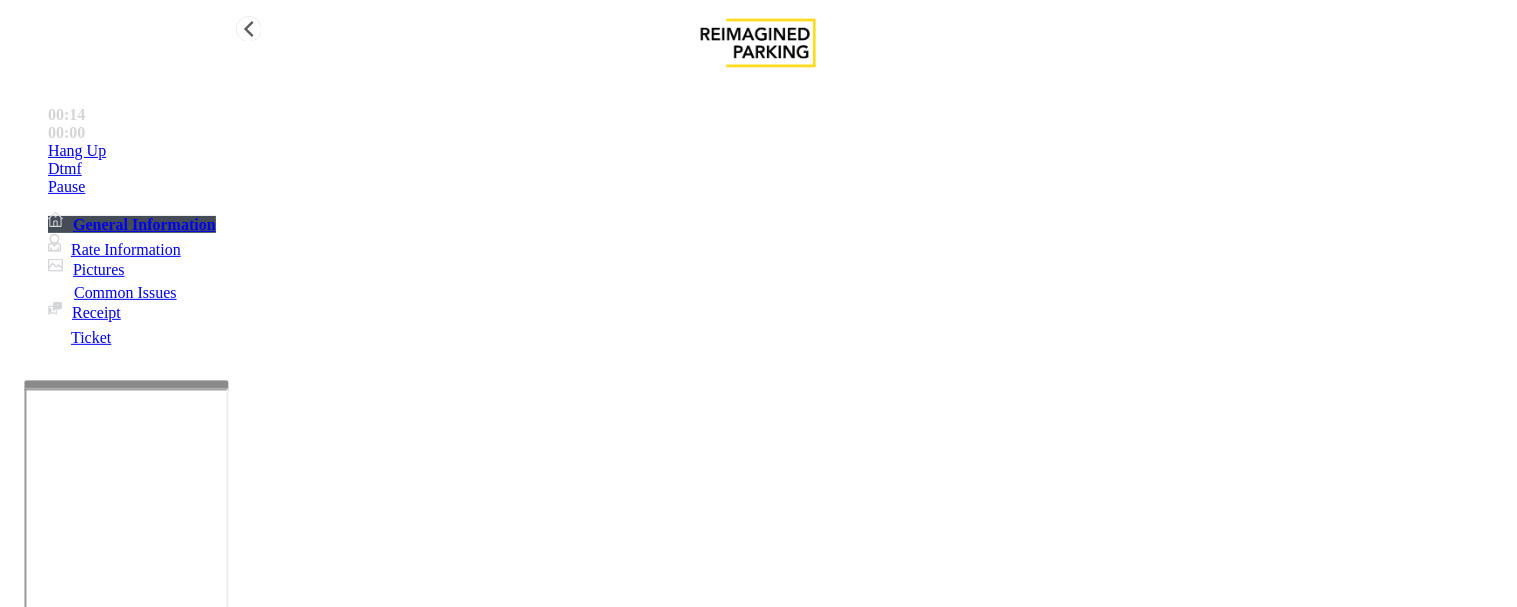 copy on "Forgot Card / Transponder / KeyFob" 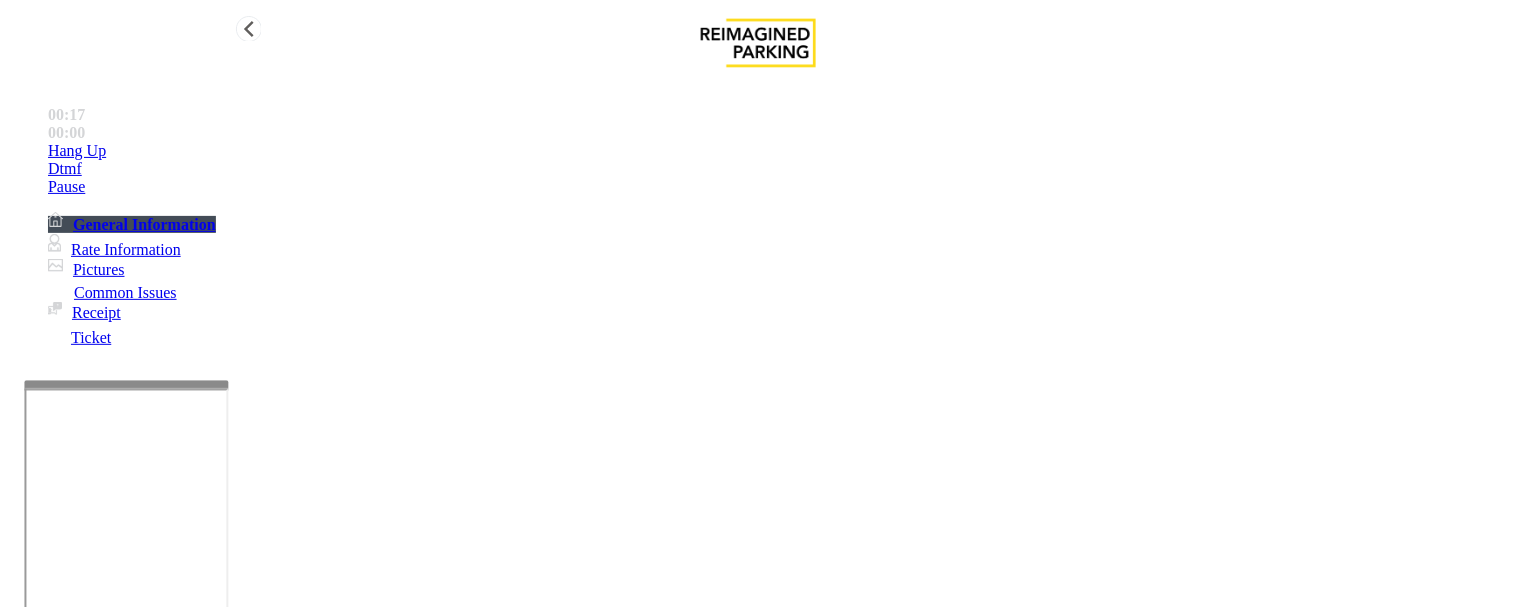 scroll, scrollTop: 444, scrollLeft: 0, axis: vertical 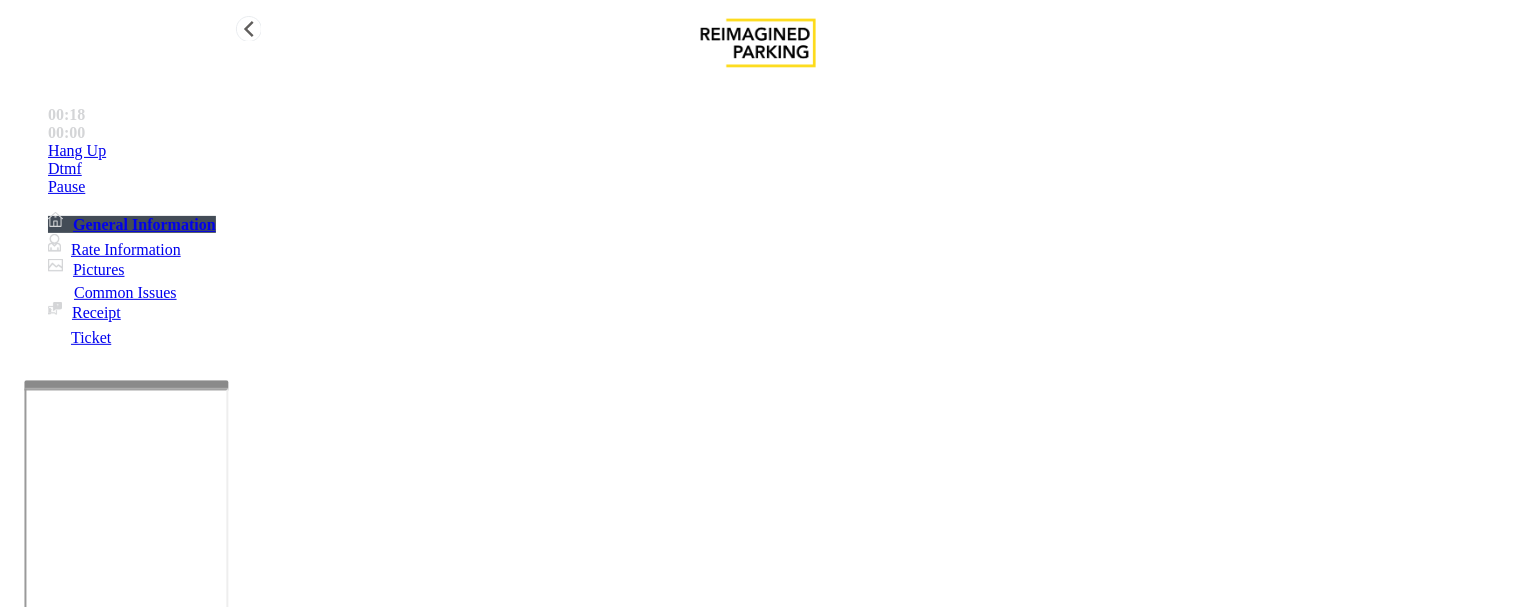 click at bounding box center [246, 1614] 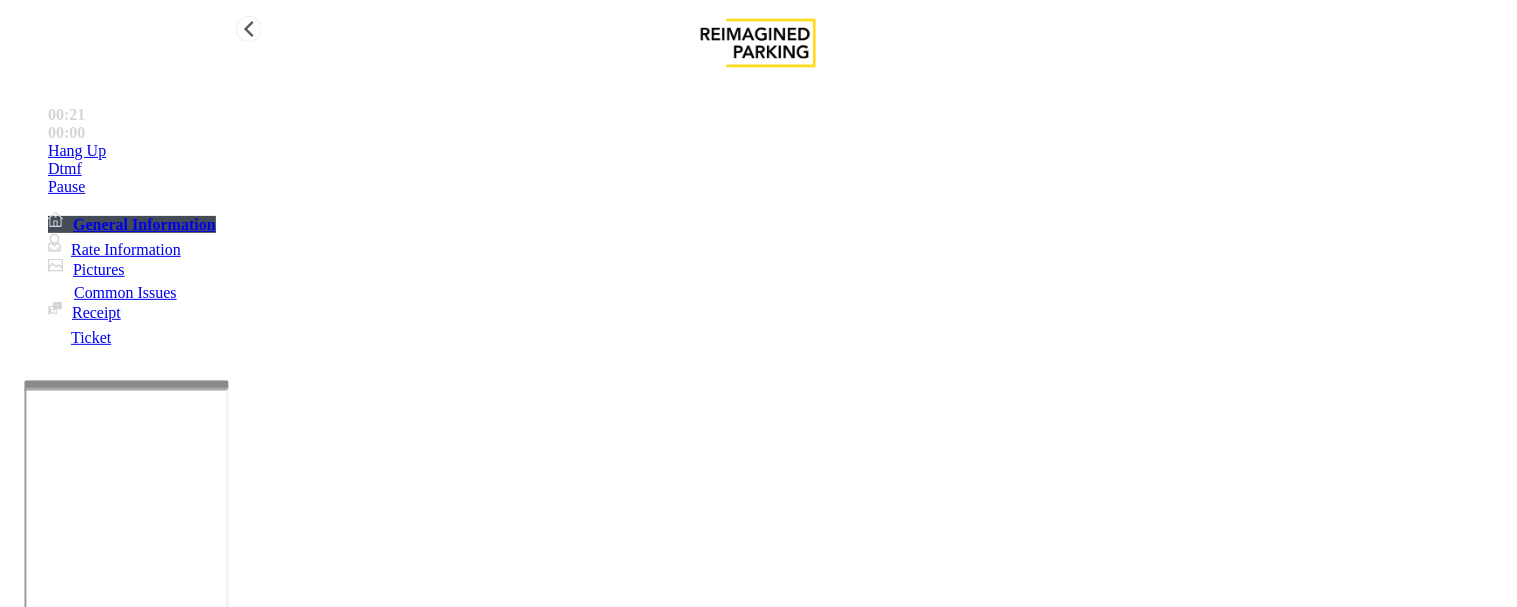 paste on "**********" 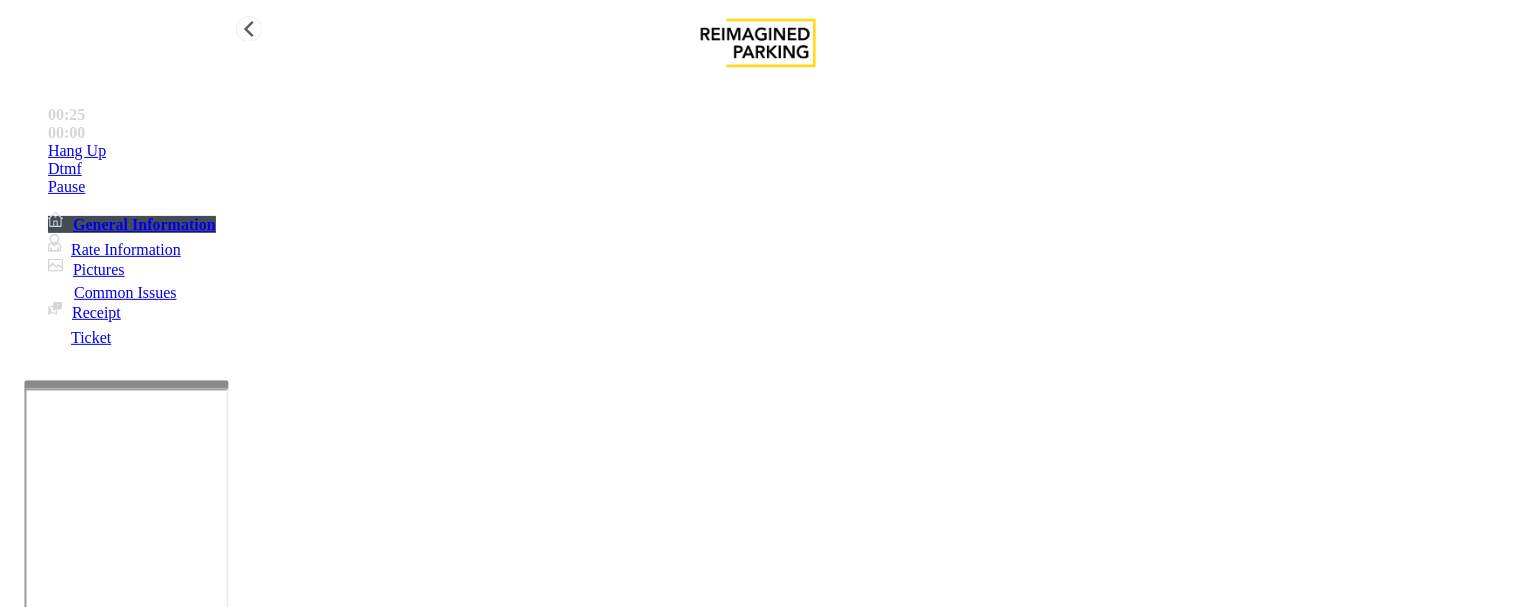 scroll, scrollTop: 0, scrollLeft: 0, axis: both 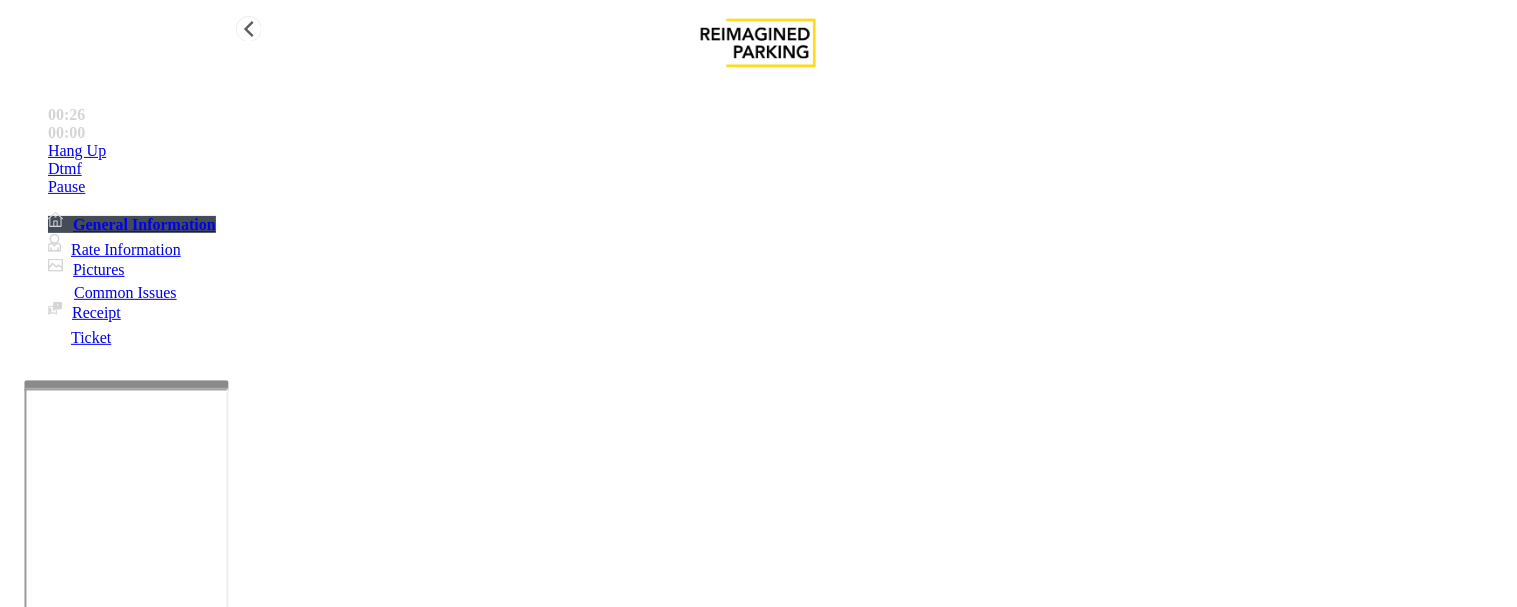 type on "**********" 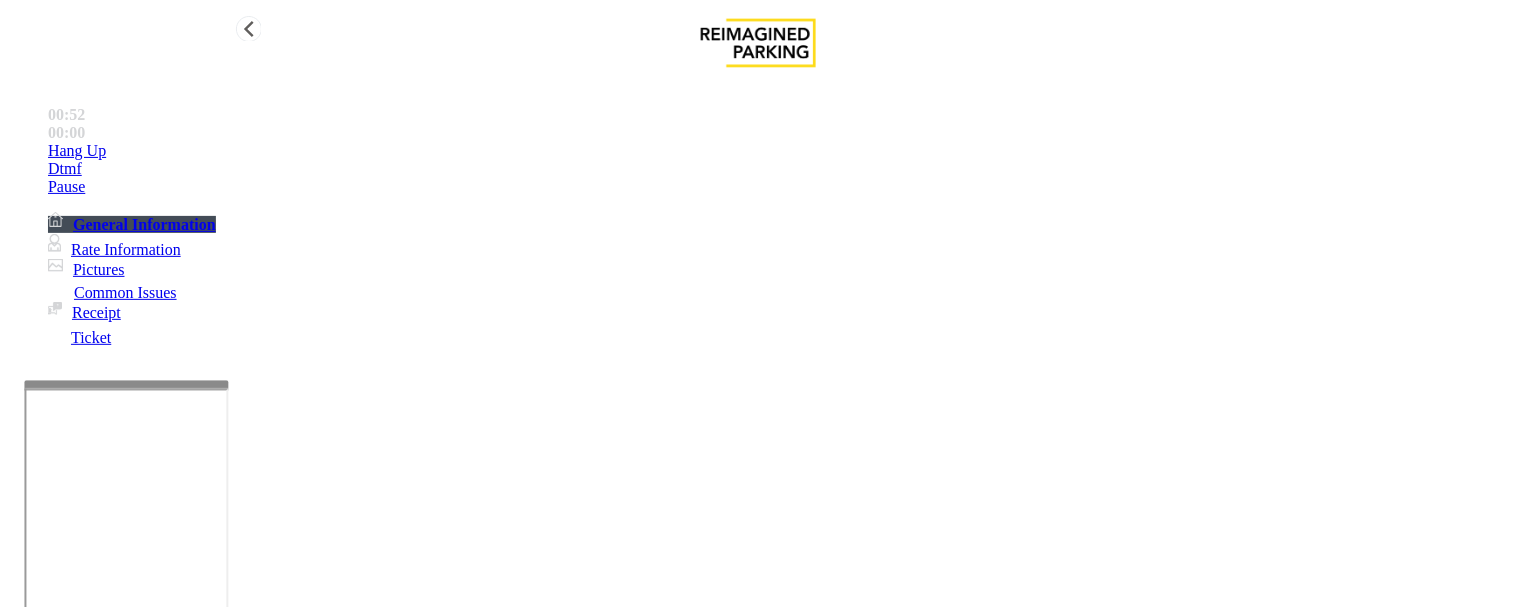 click on "*********" at bounding box center (96, 1307) 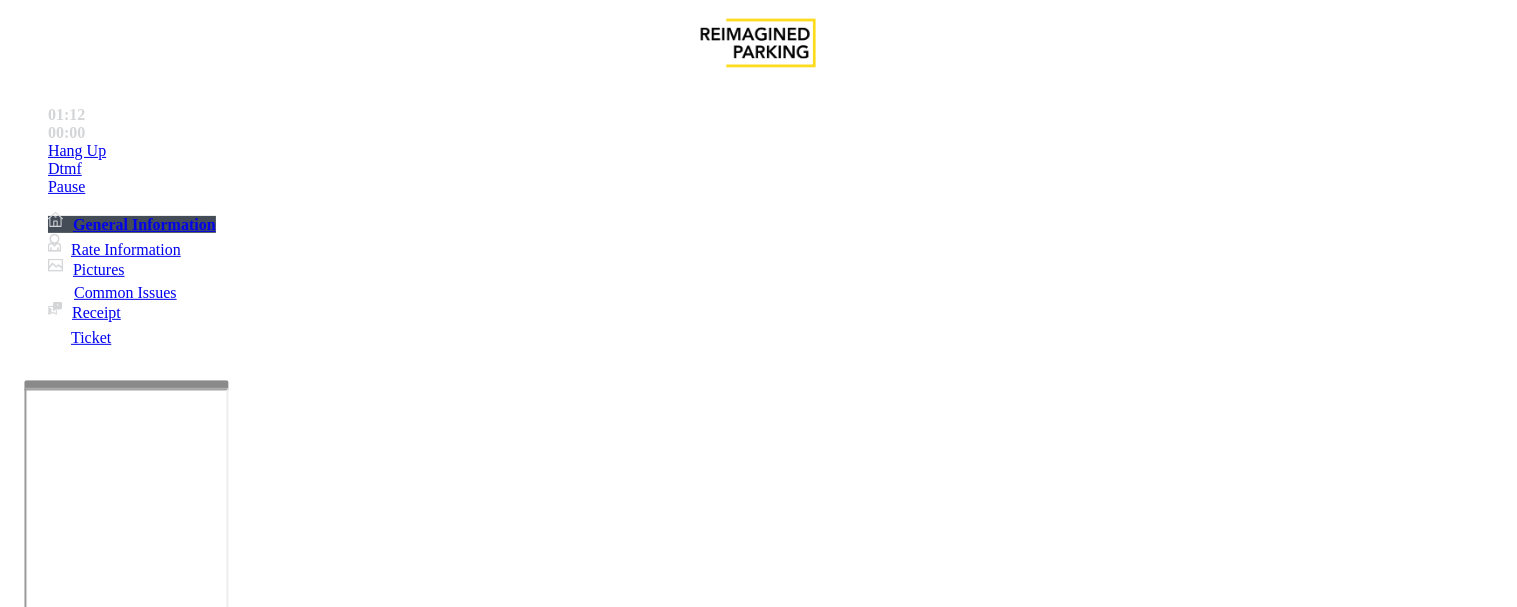 click on "********" at bounding box center (96, 1307) 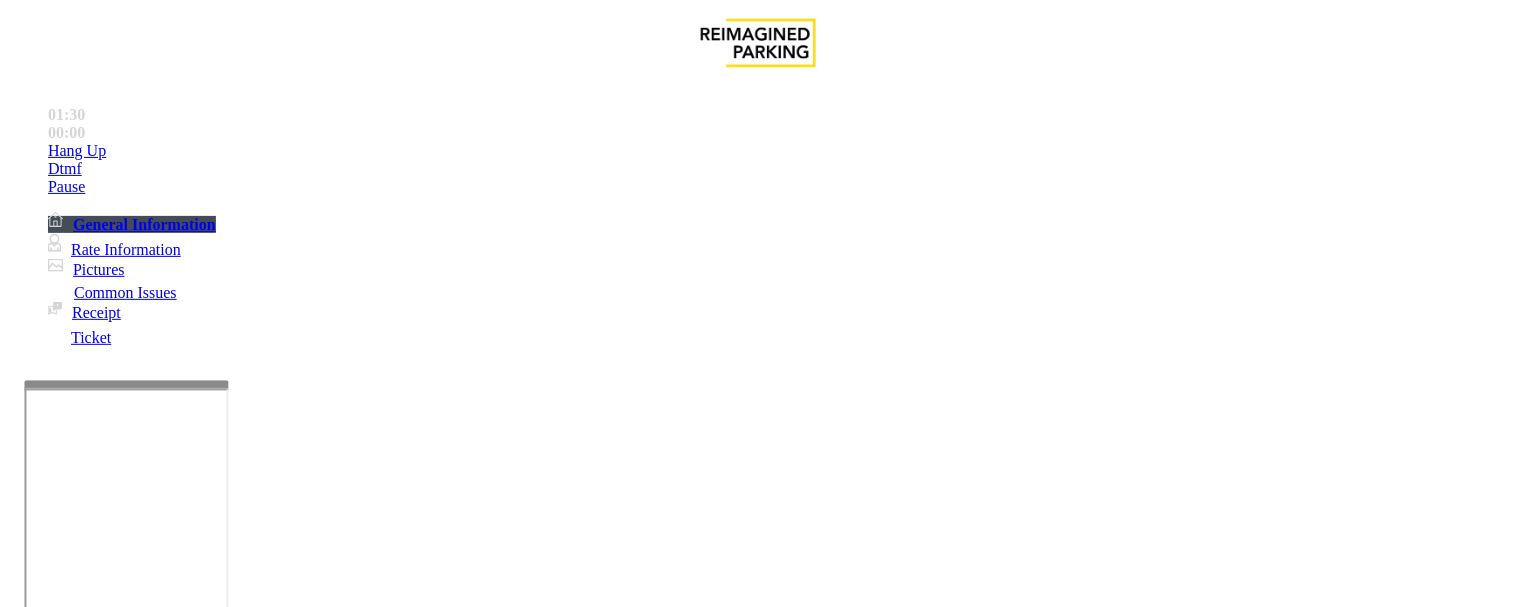 scroll, scrollTop: 222, scrollLeft: 0, axis: vertical 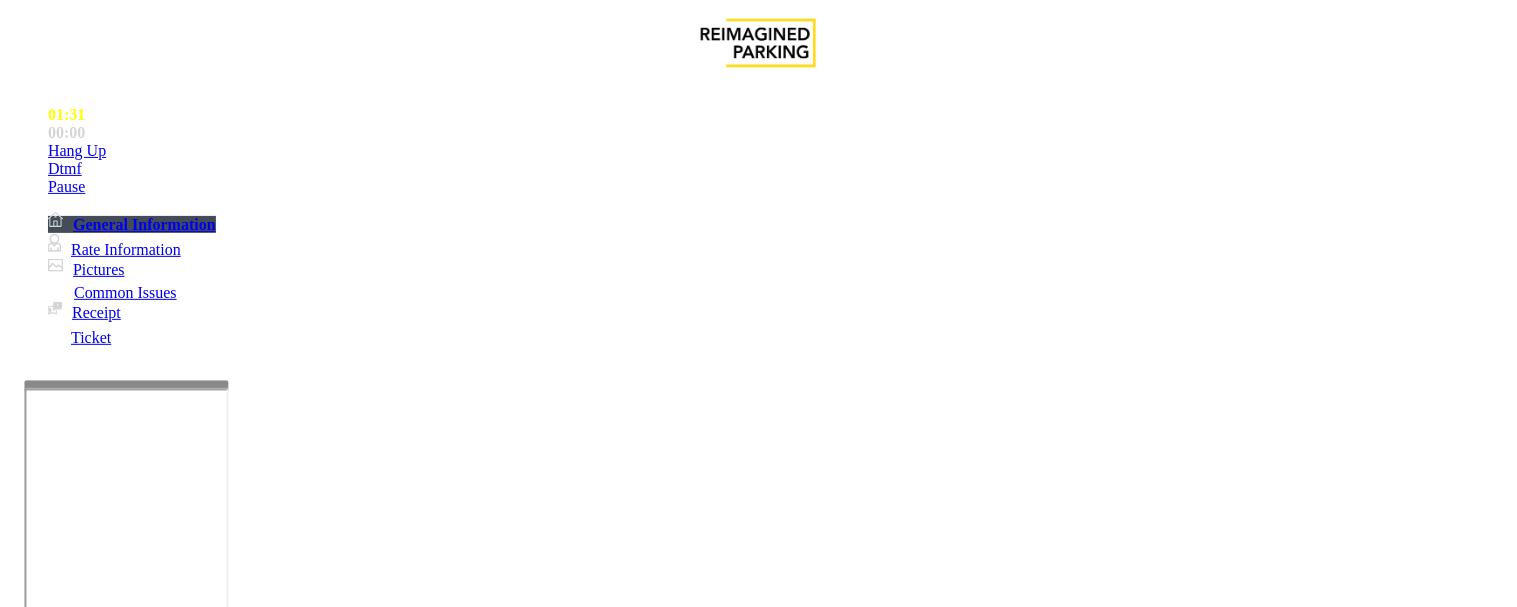 type on "*********" 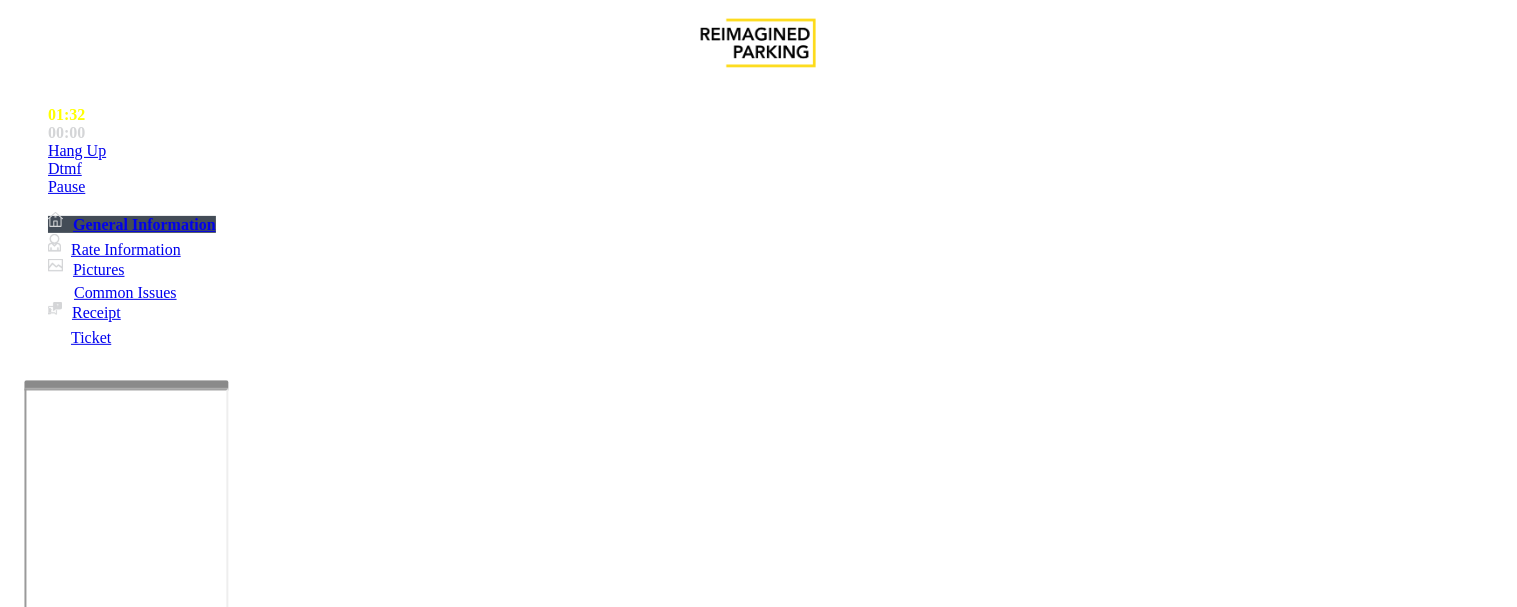 scroll, scrollTop: 444, scrollLeft: 0, axis: vertical 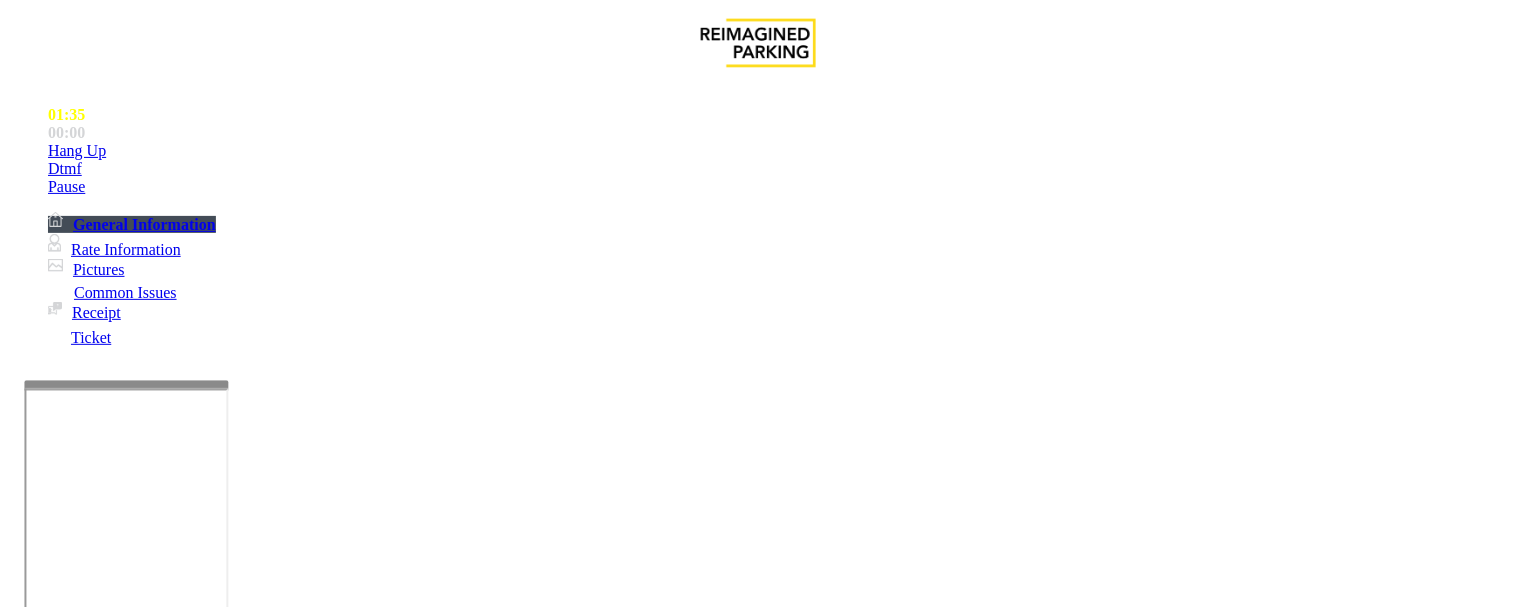 click at bounding box center [96, 1334] 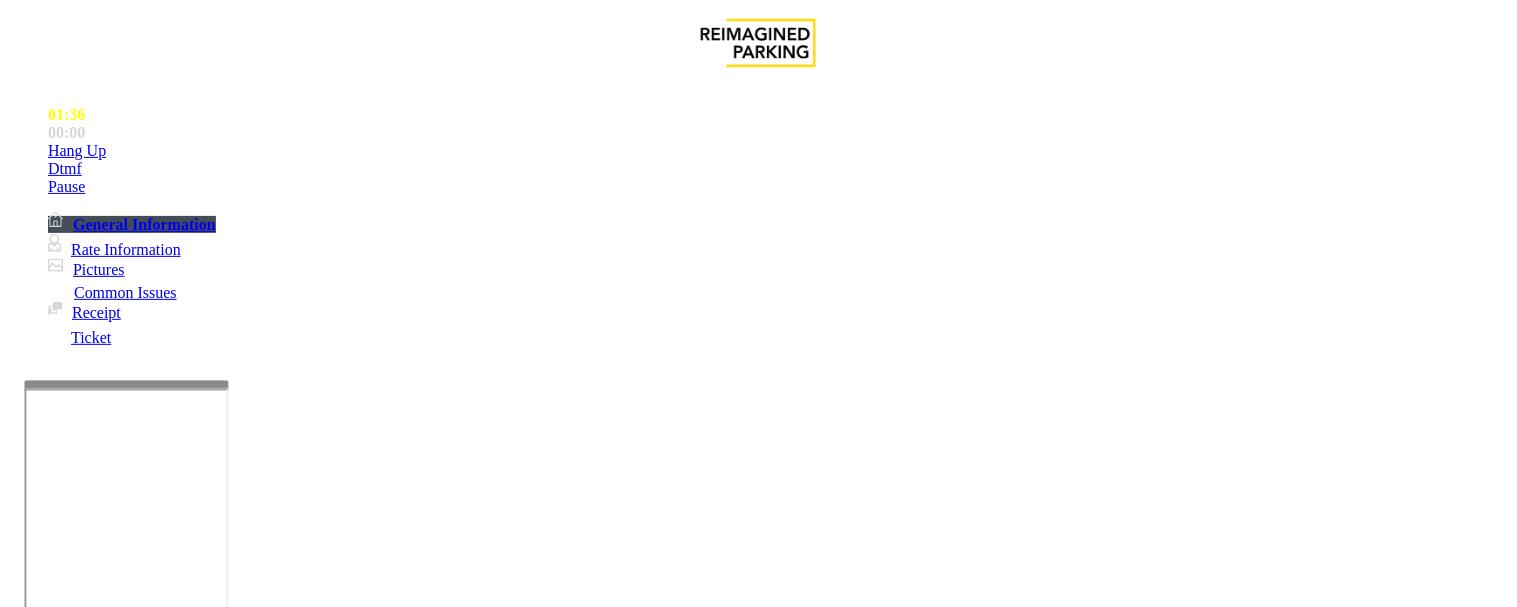 click at bounding box center (96, 1415) 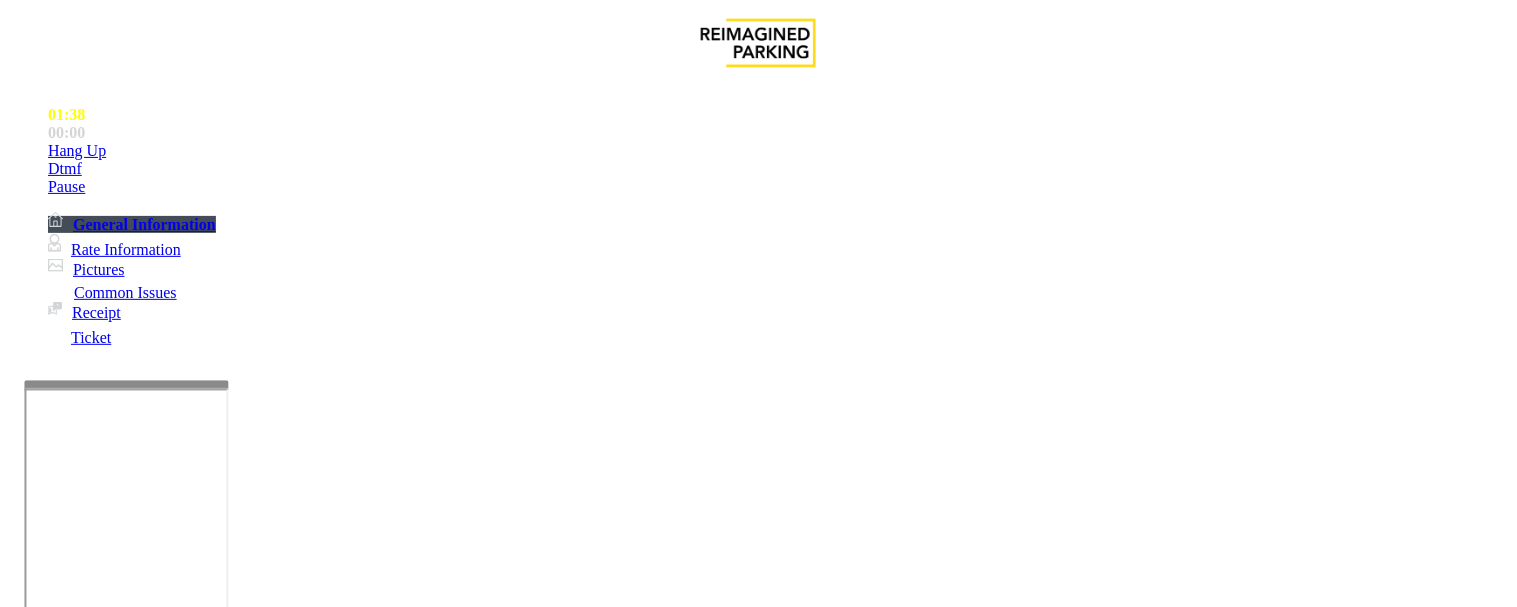 click at bounding box center (96, 1415) 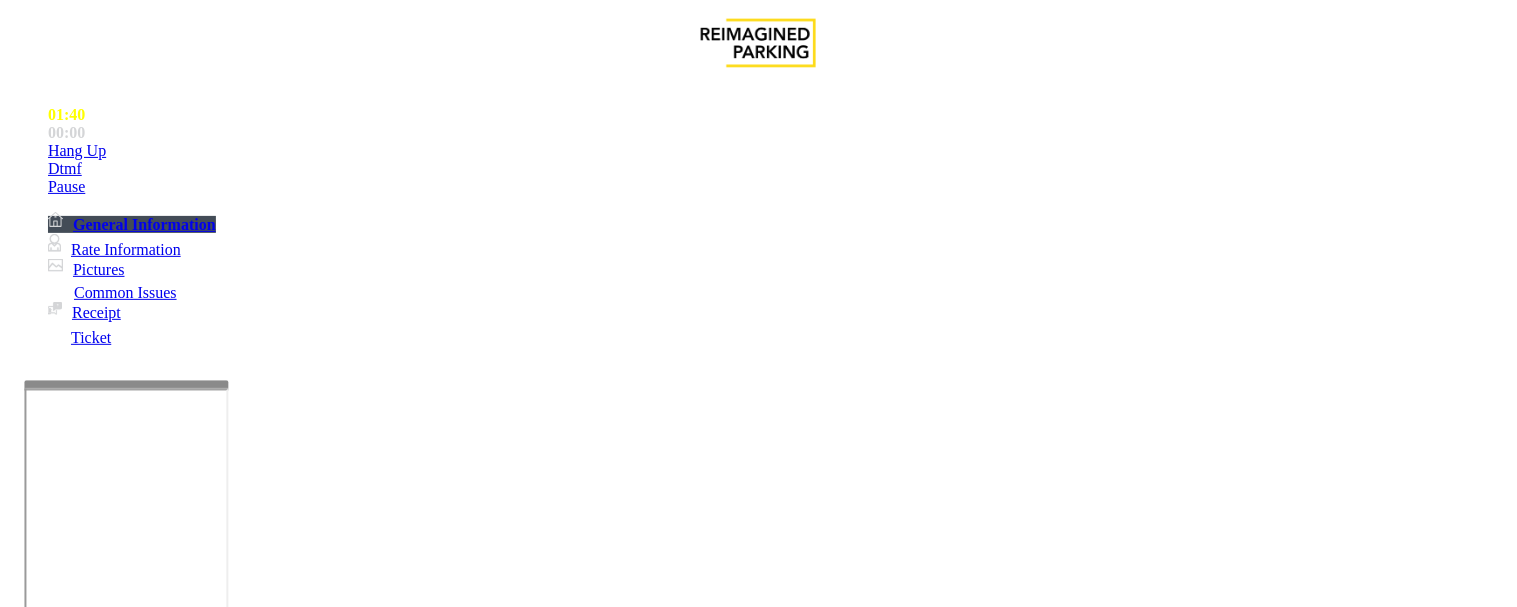 scroll, scrollTop: 333, scrollLeft: 0, axis: vertical 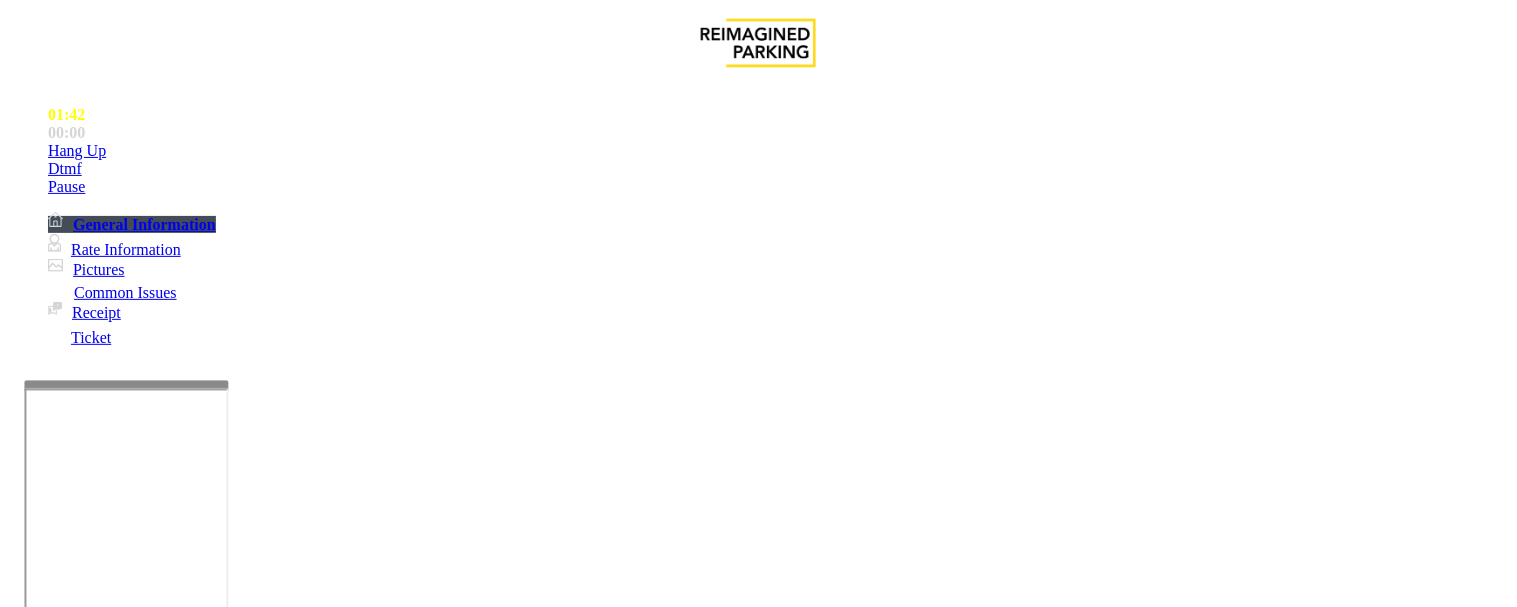 click on "Vend Gate" at bounding box center (69, 1707) 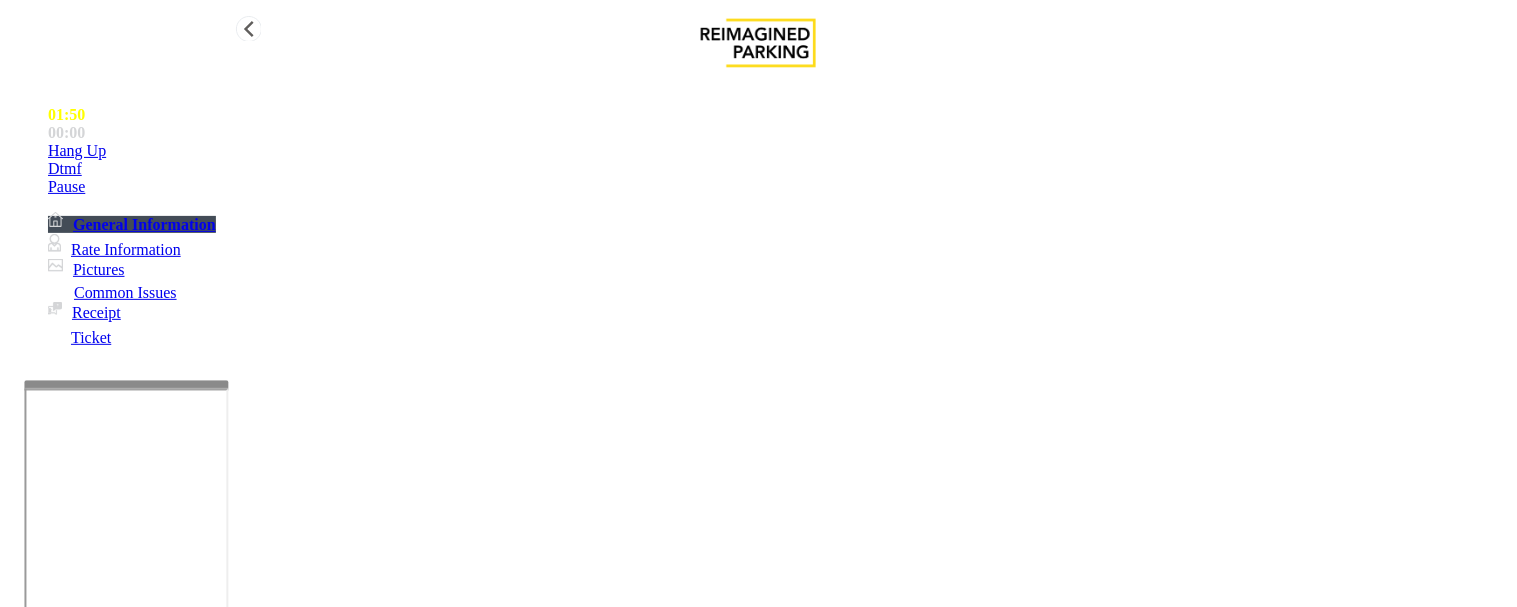 type on "**********" 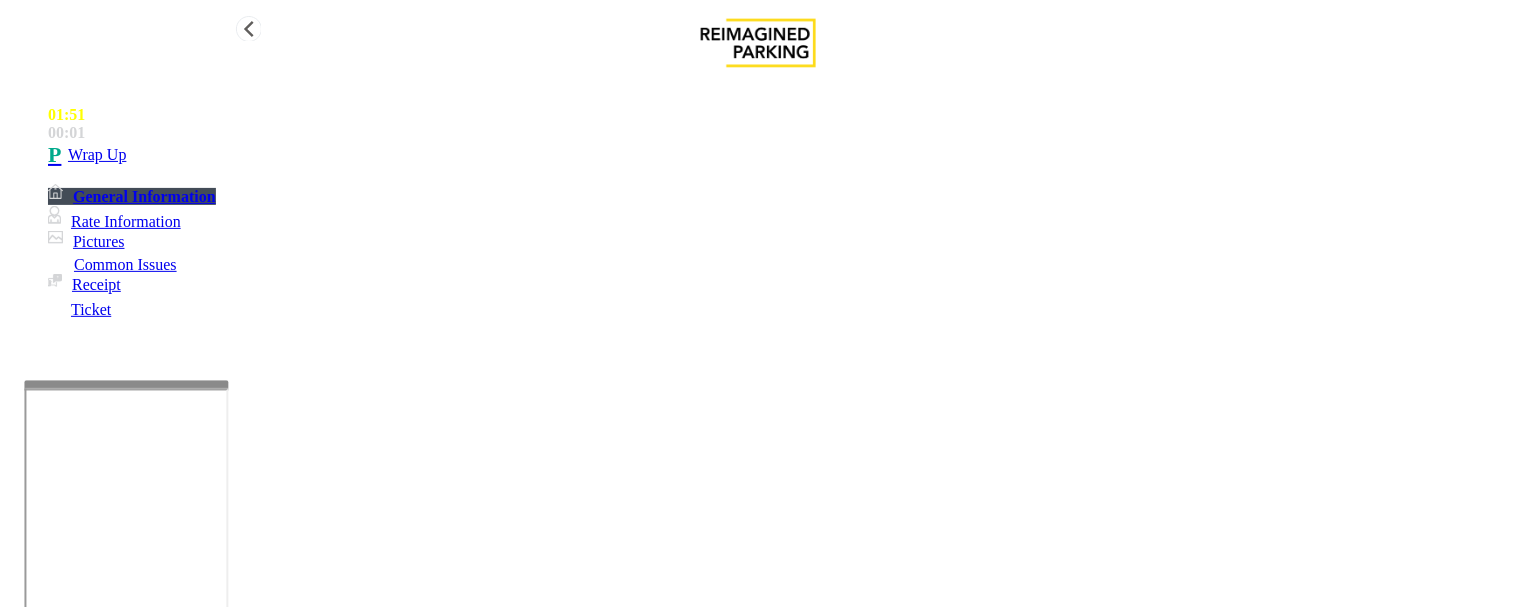 click on "Wrap Up" at bounding box center (97, 155) 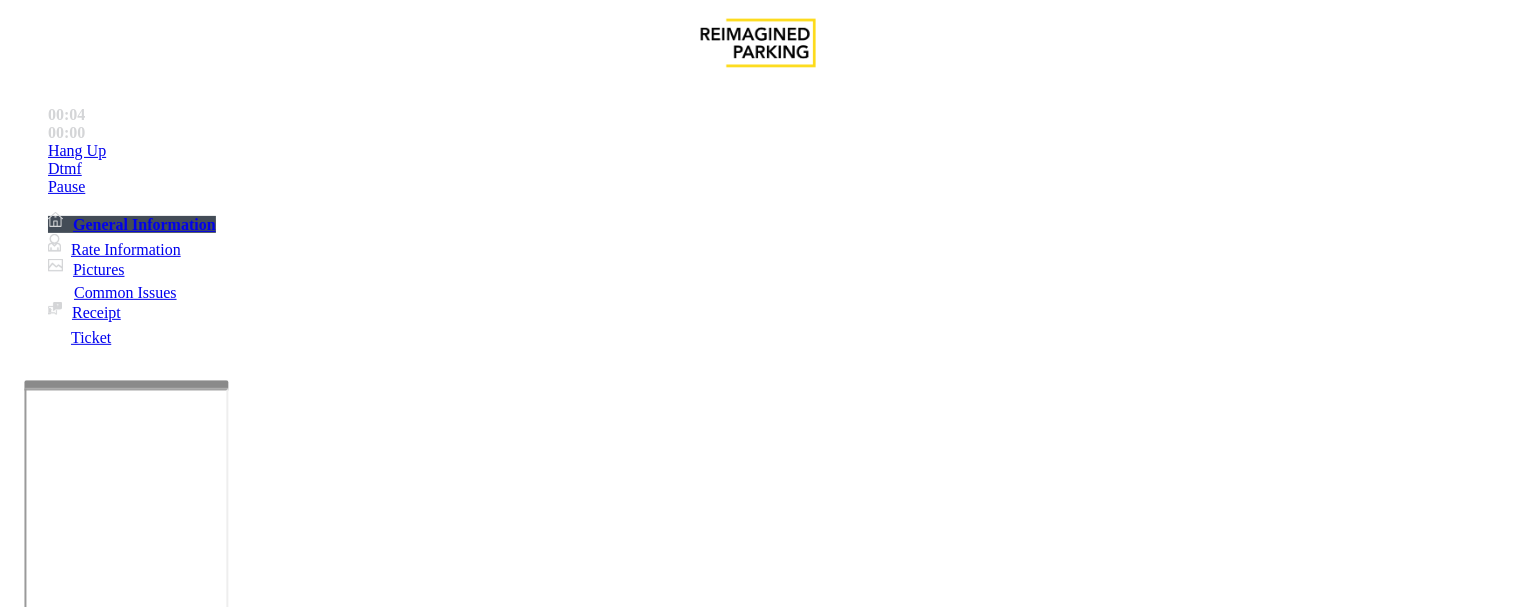 scroll, scrollTop: 2333, scrollLeft: 0, axis: vertical 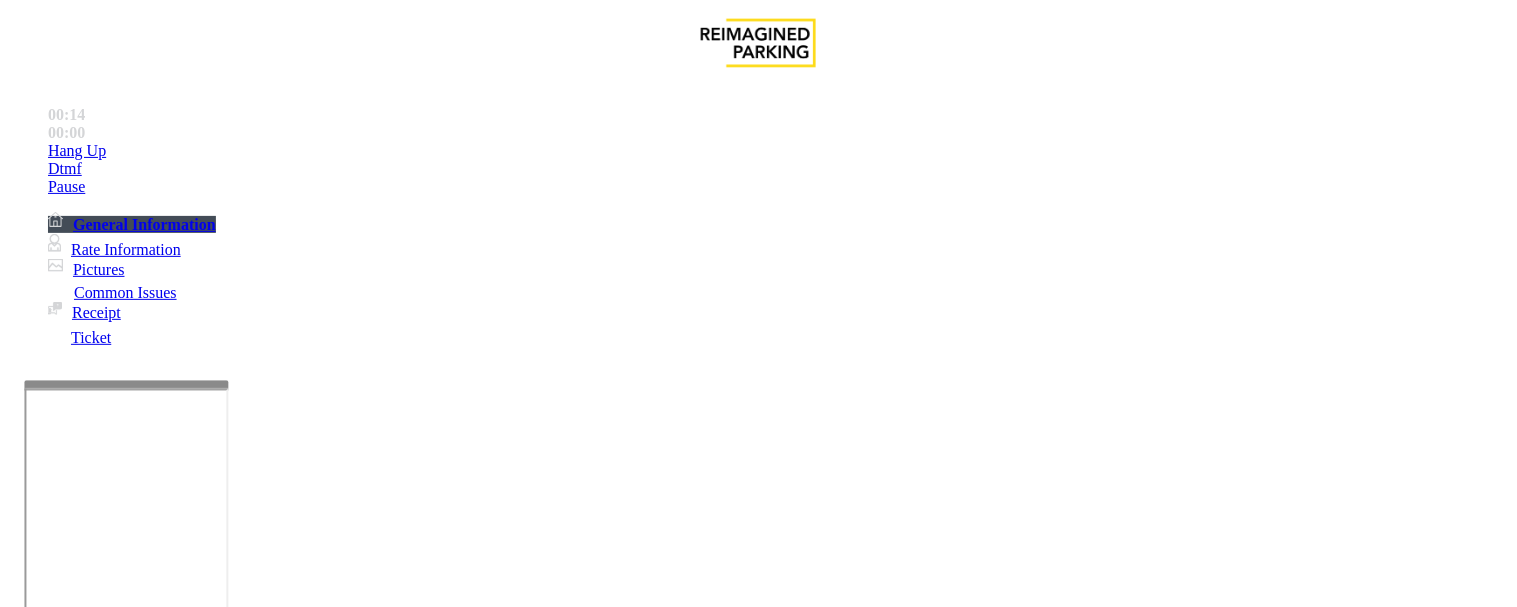 click on "Payment Issue" at bounding box center (167, 1260) 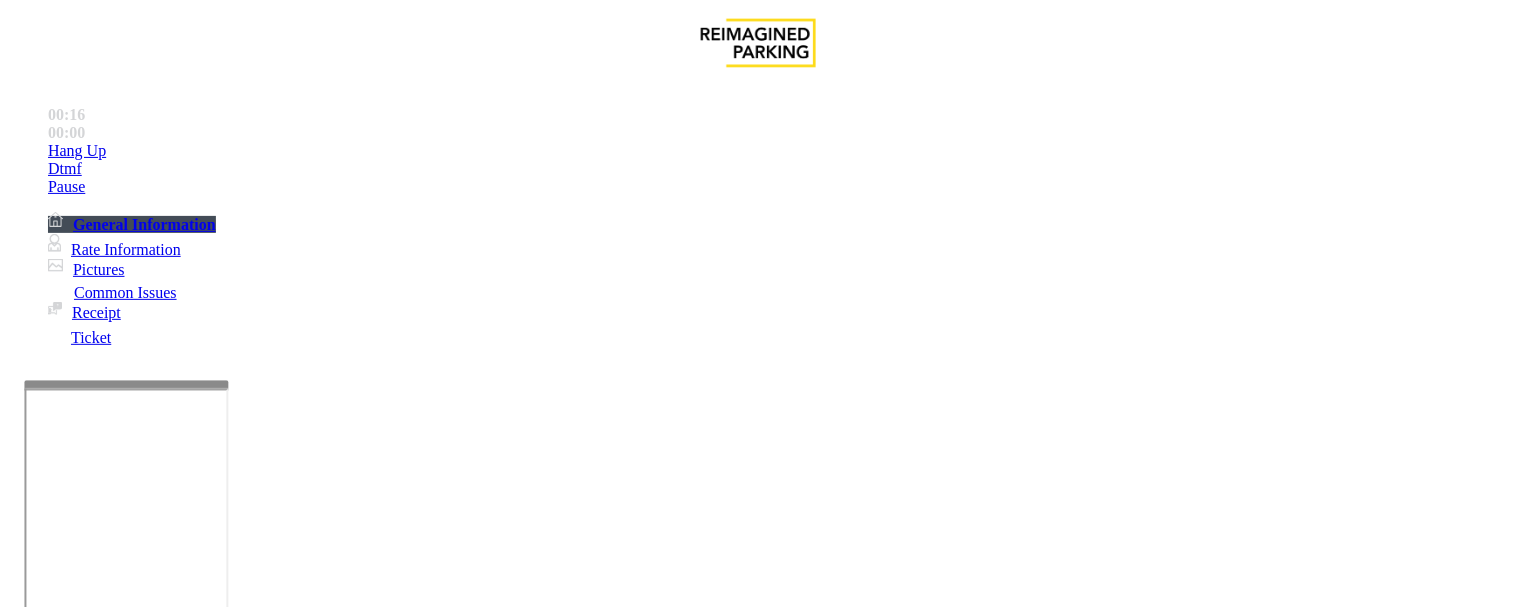 click on "Credit Card Not Reading" at bounding box center [1160, 1260] 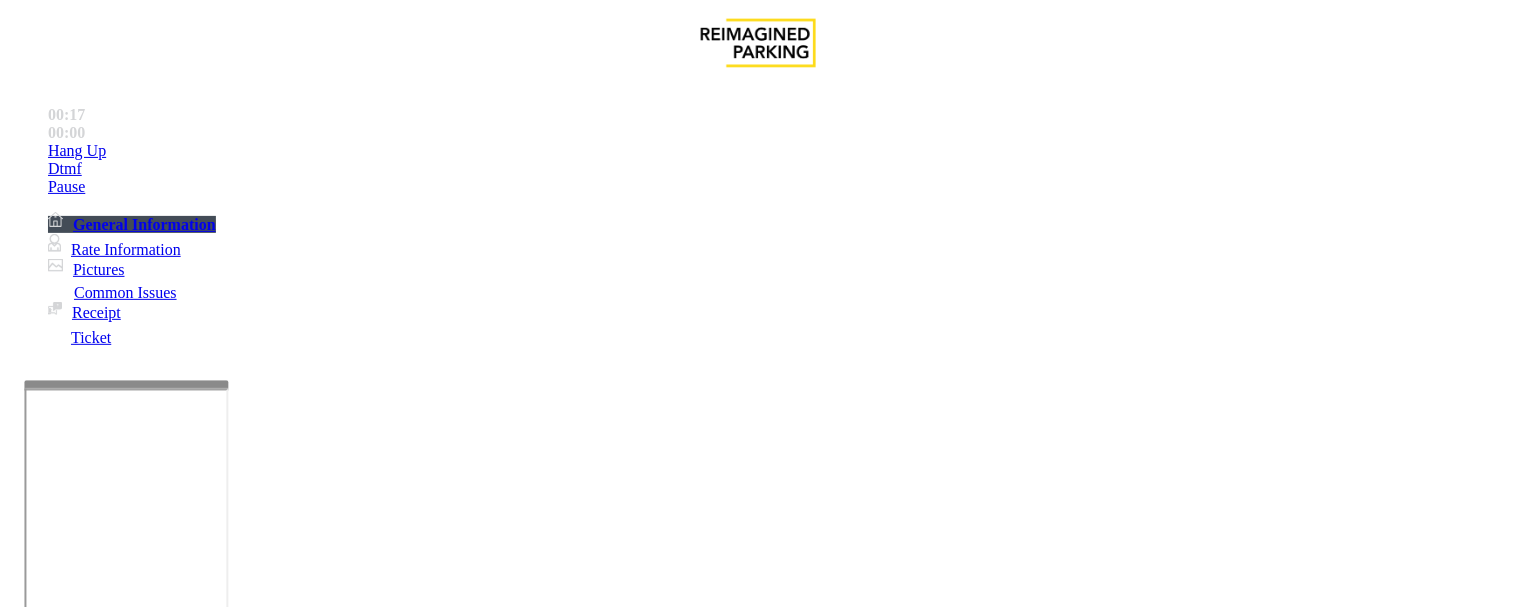 click on "Credit Card Not Reading" at bounding box center (758, 1245) 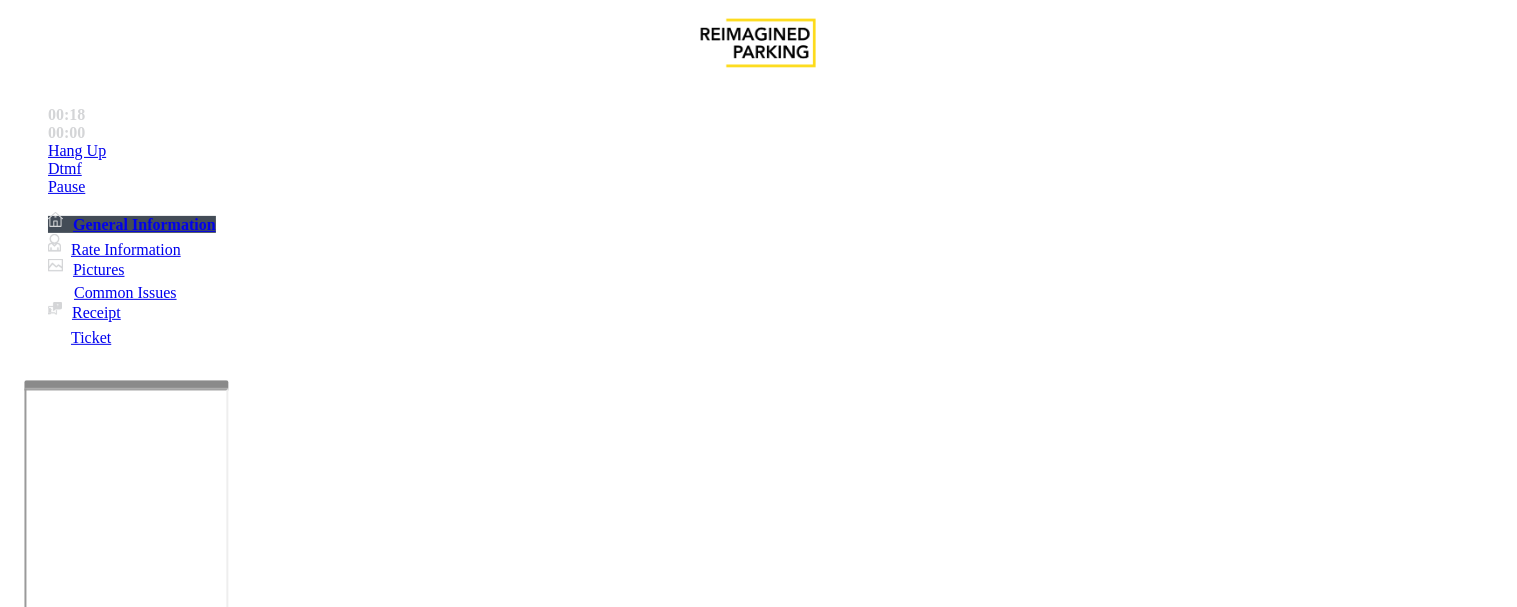click on "Credit Card Not Reading" at bounding box center [758, 1245] 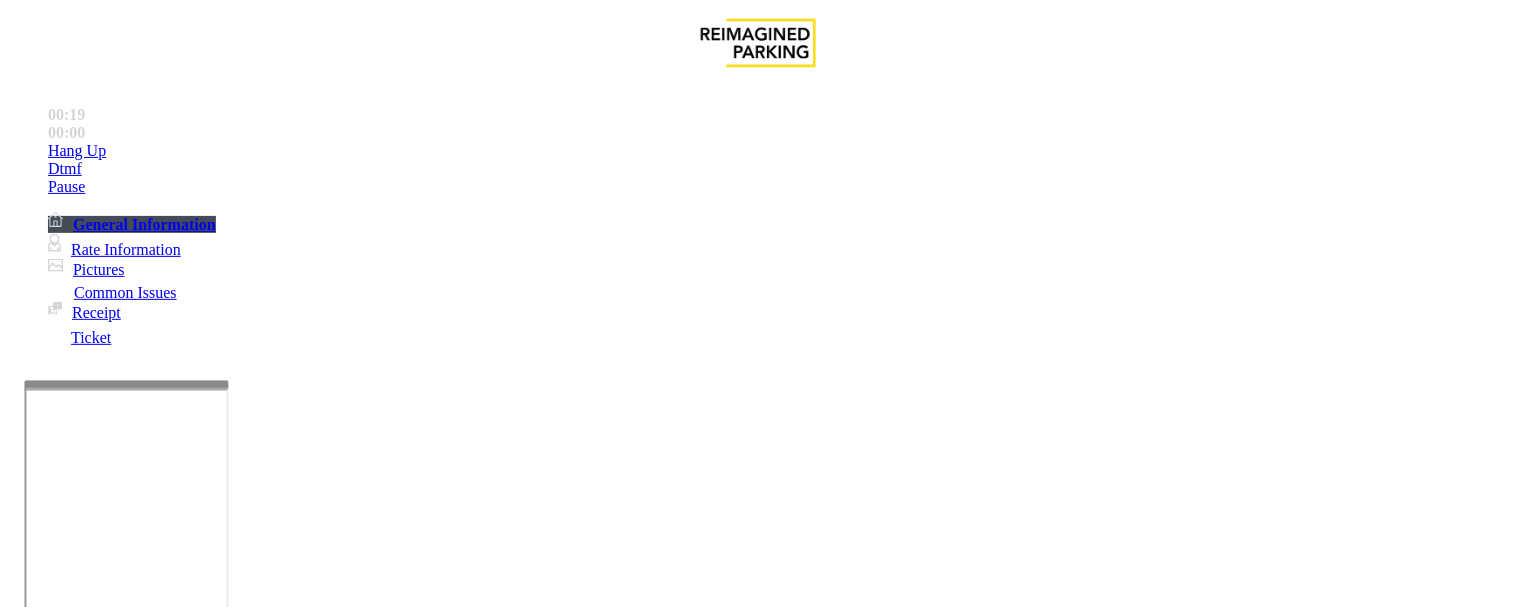 scroll, scrollTop: 222, scrollLeft: 0, axis: vertical 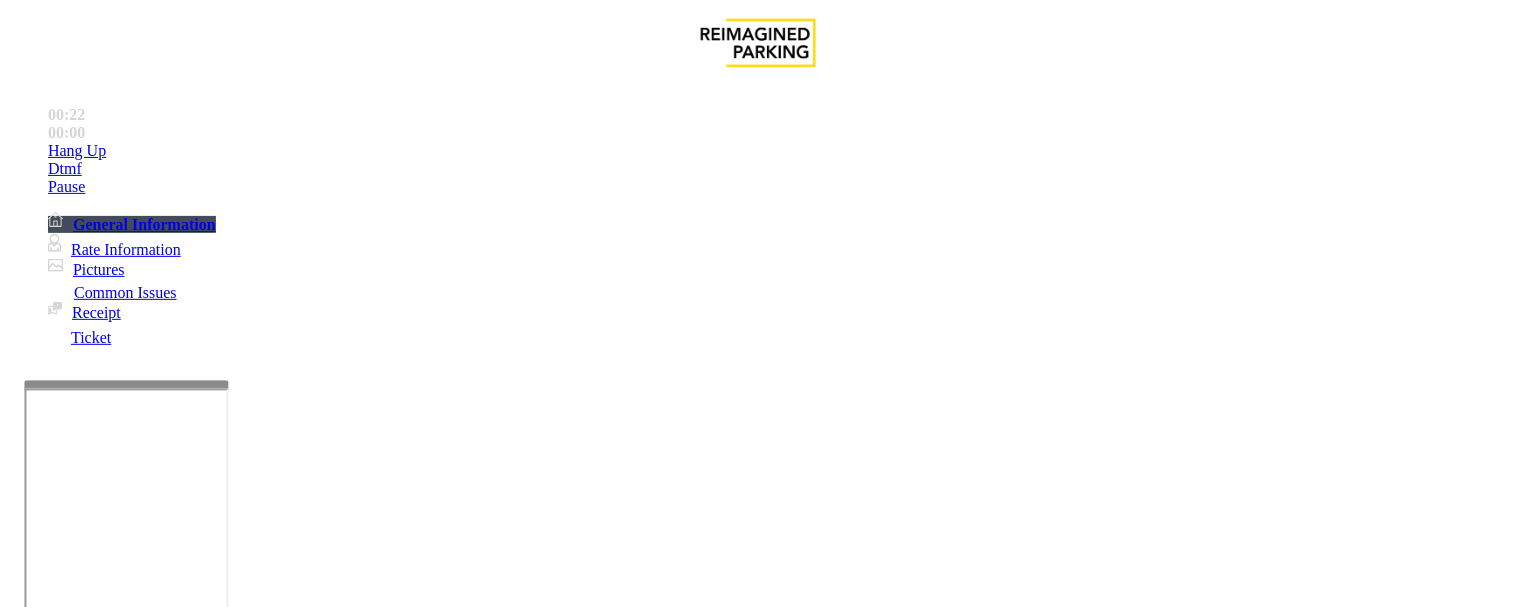 paste on "**********" 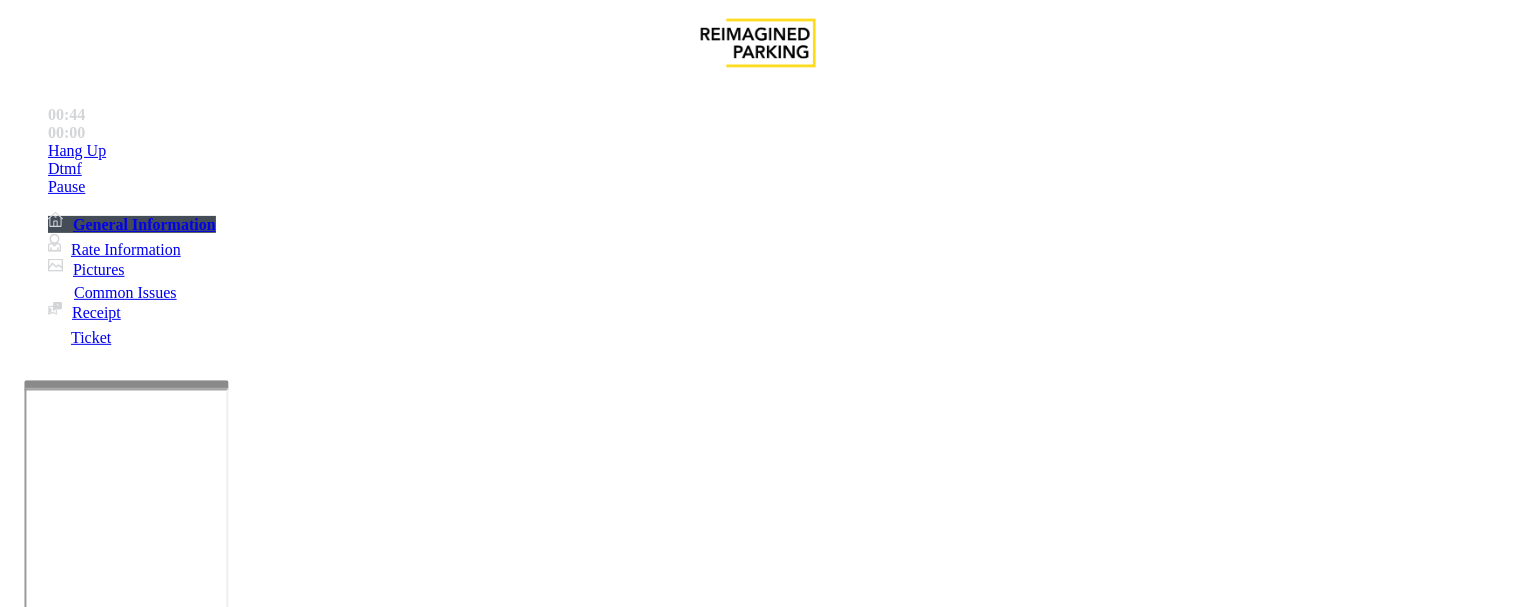 scroll, scrollTop: 0, scrollLeft: 0, axis: both 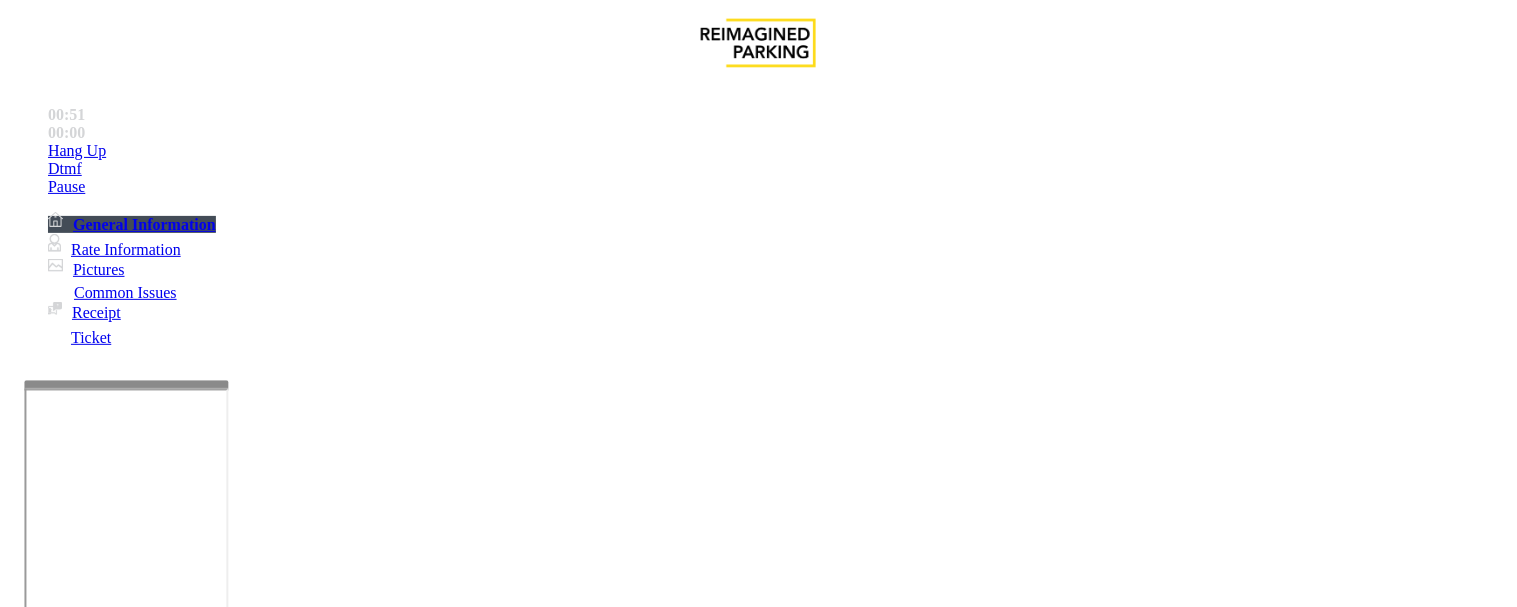 type on "**********" 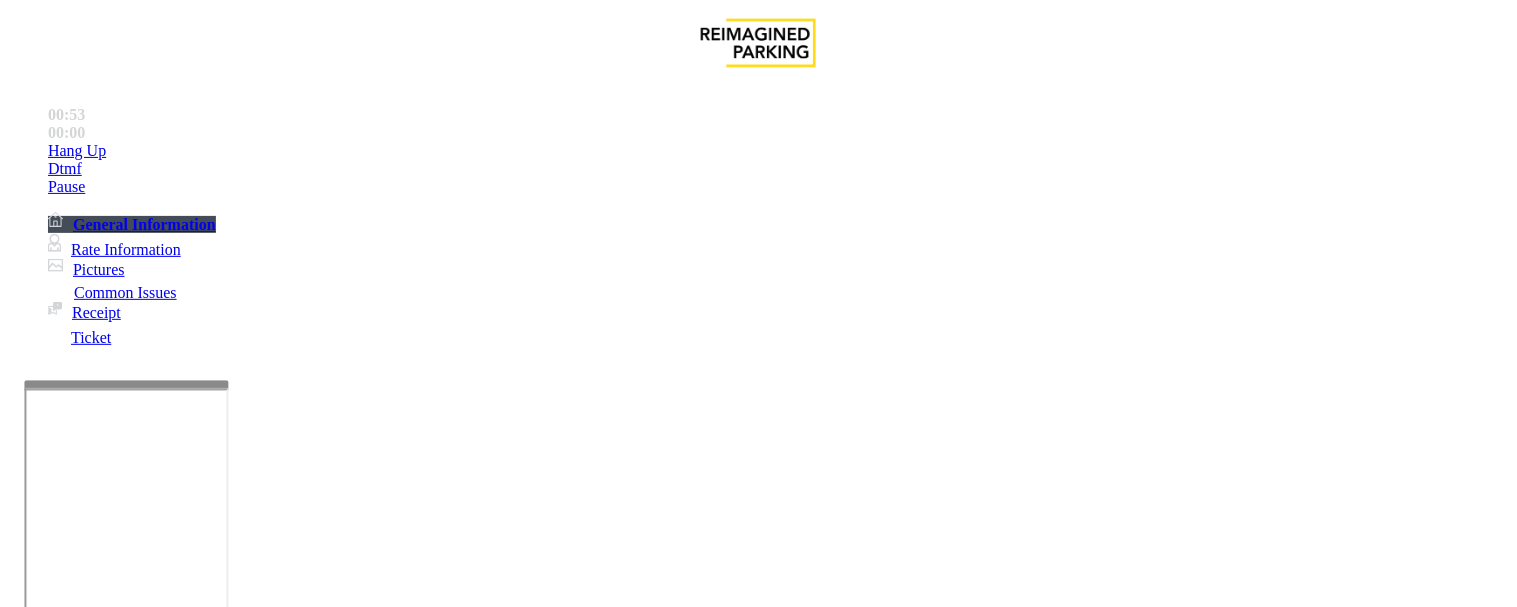 scroll, scrollTop: 555, scrollLeft: 0, axis: vertical 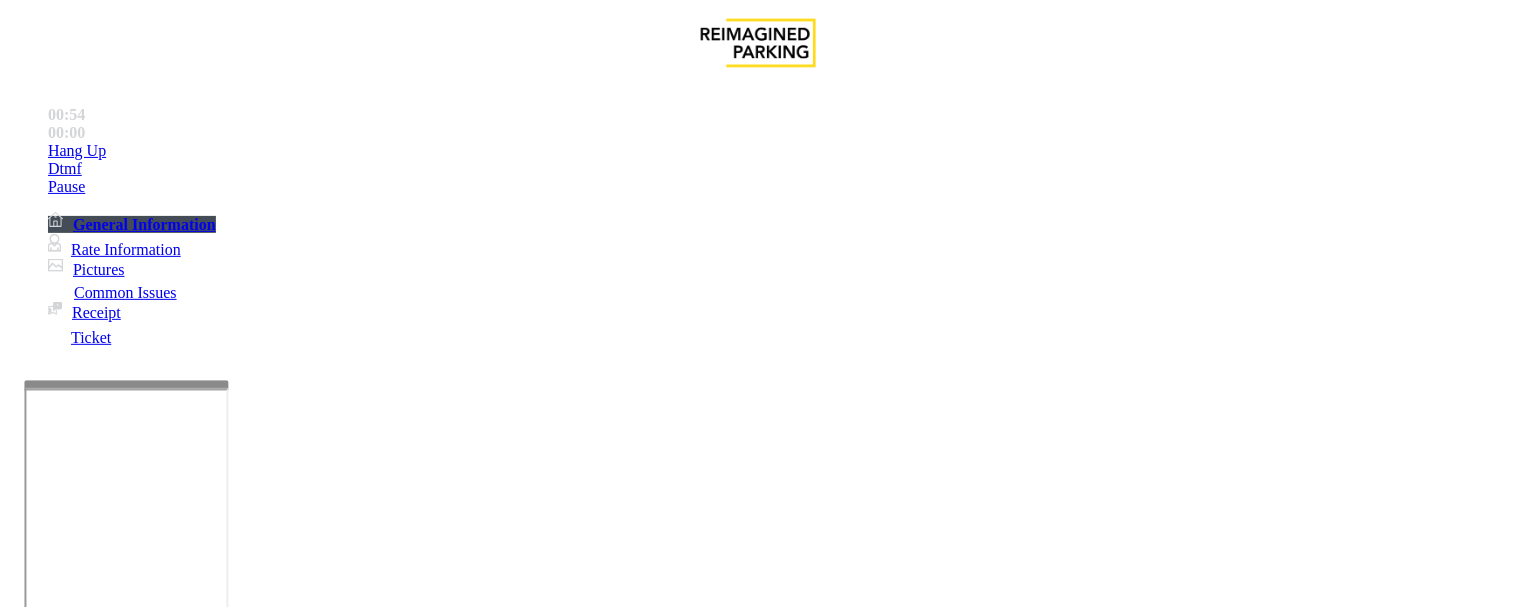 type on "**" 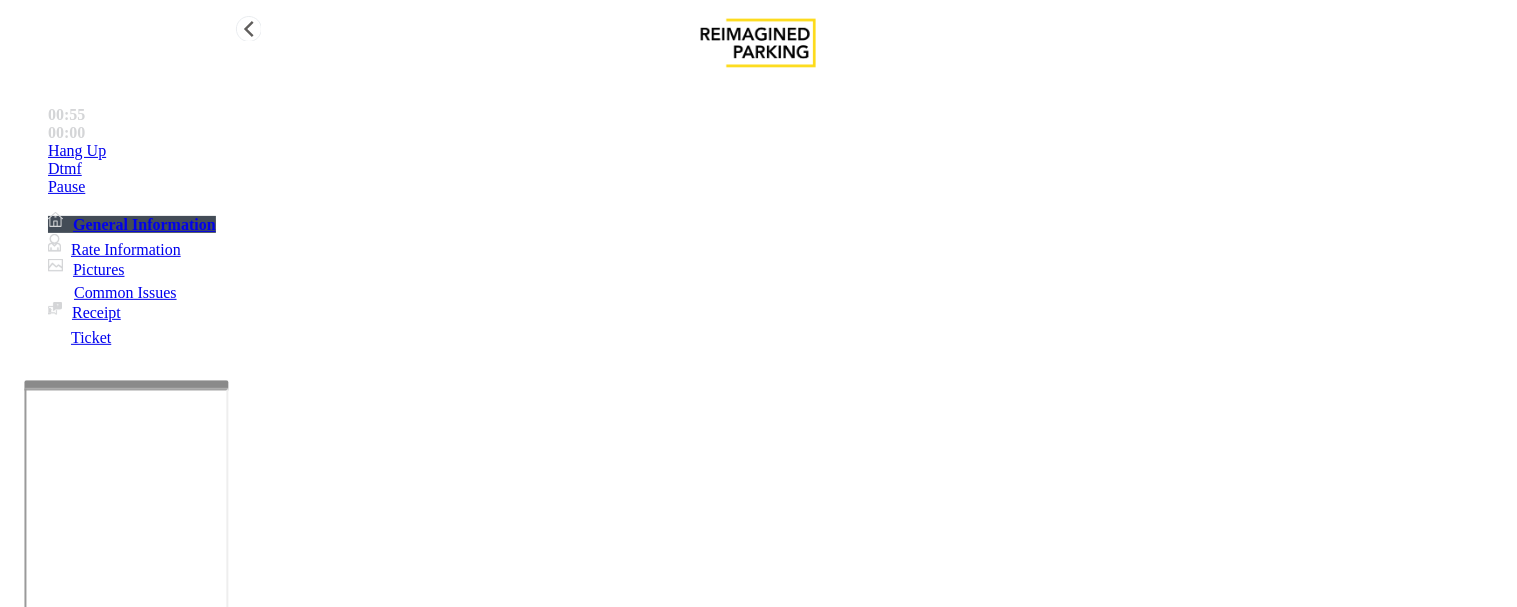 click on "Hang Up" at bounding box center [778, 151] 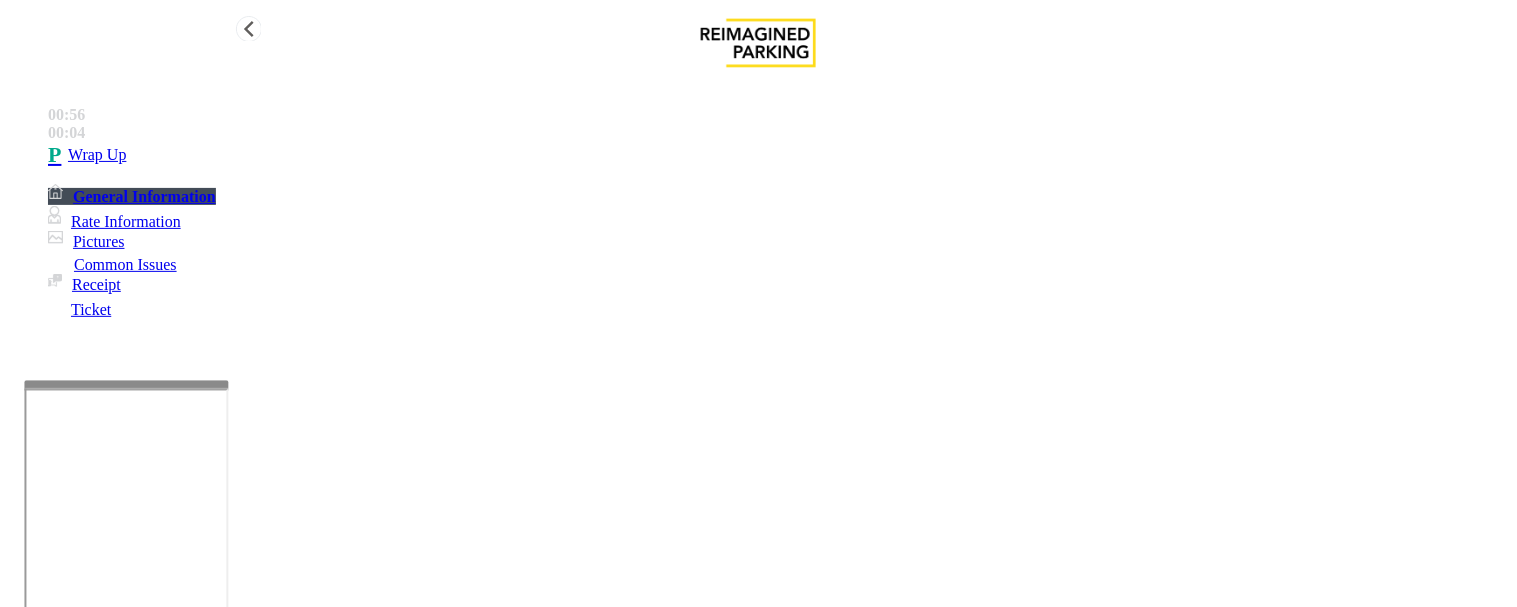 click at bounding box center (246, 1633) 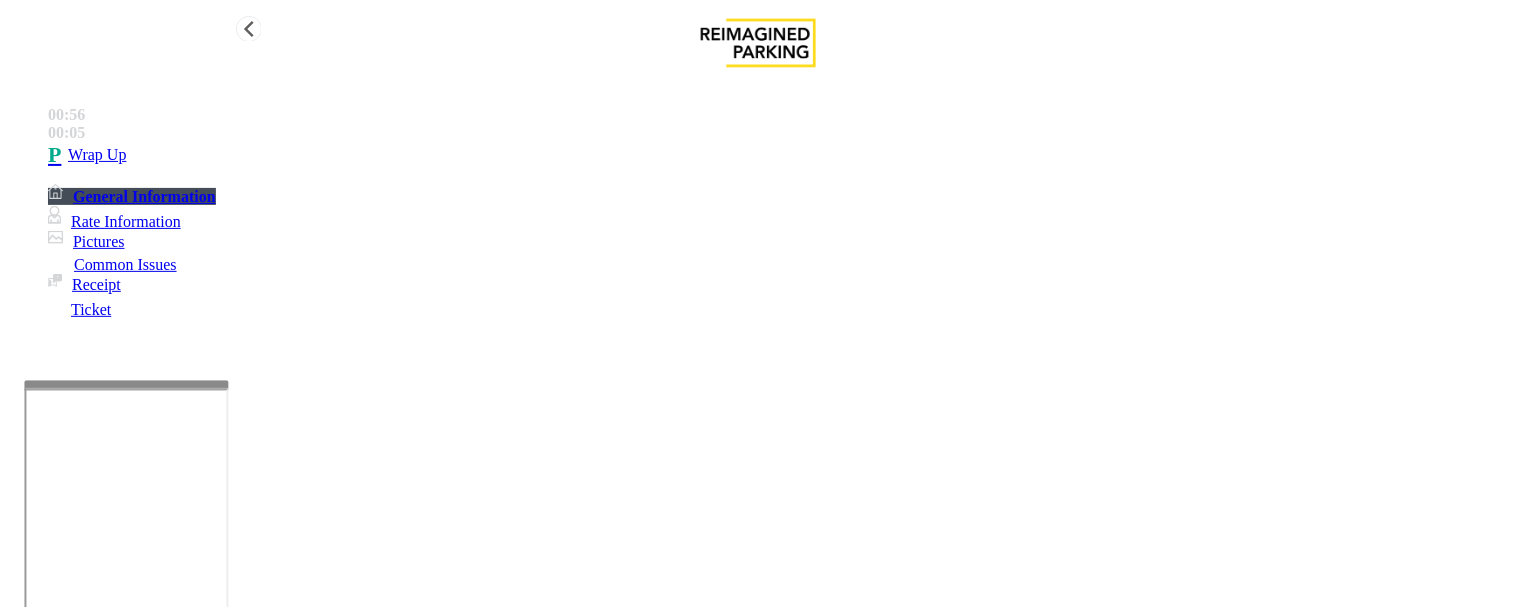 type on "**********" 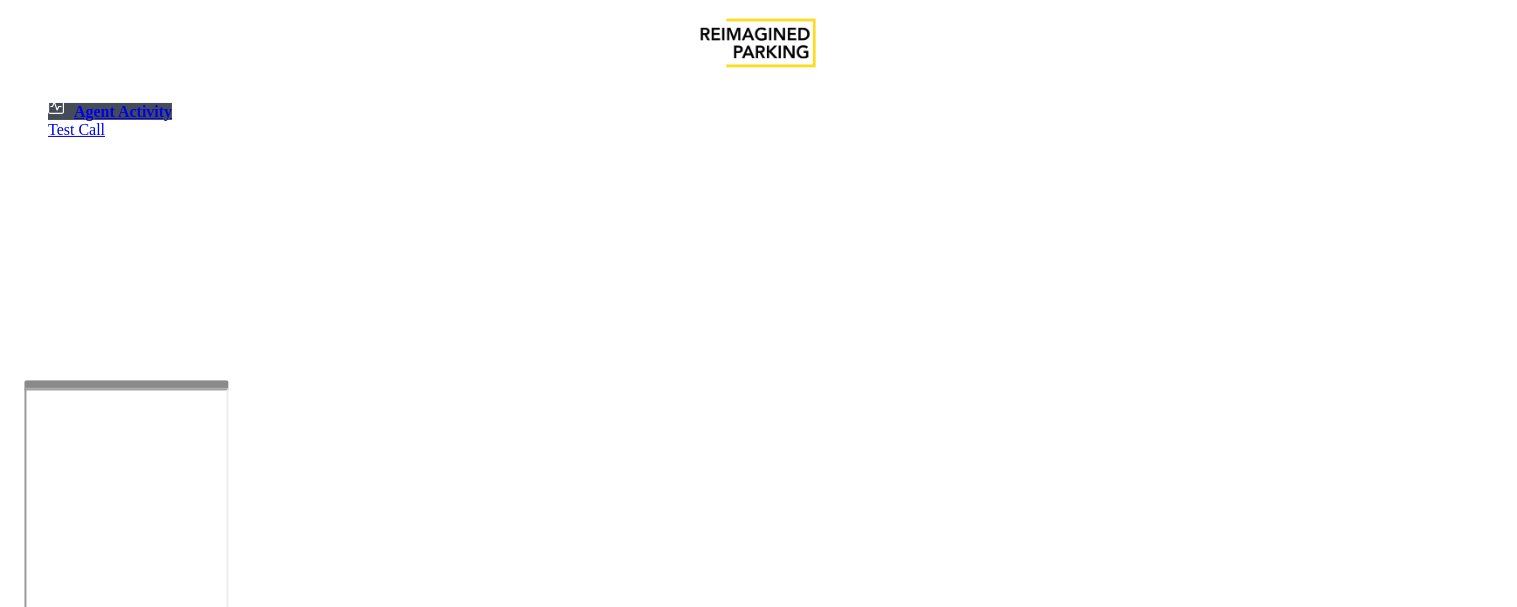 click at bounding box center [79, 1309] 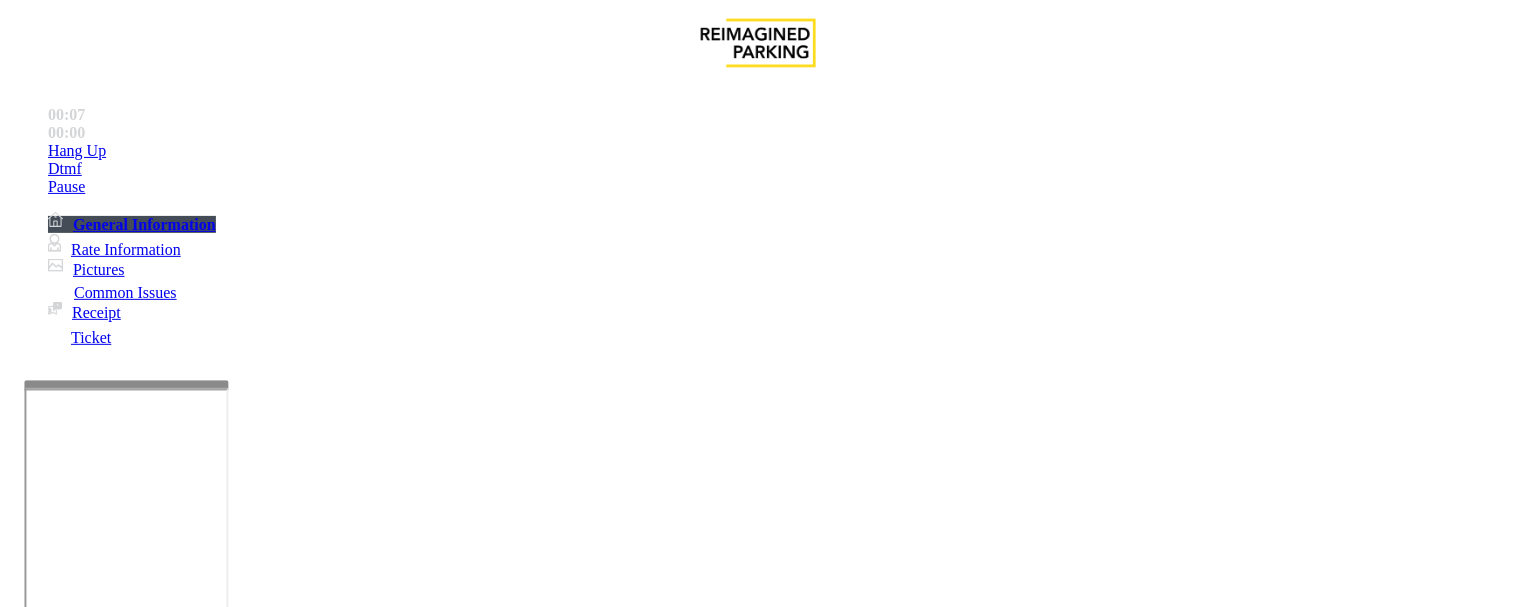 scroll, scrollTop: 888, scrollLeft: 0, axis: vertical 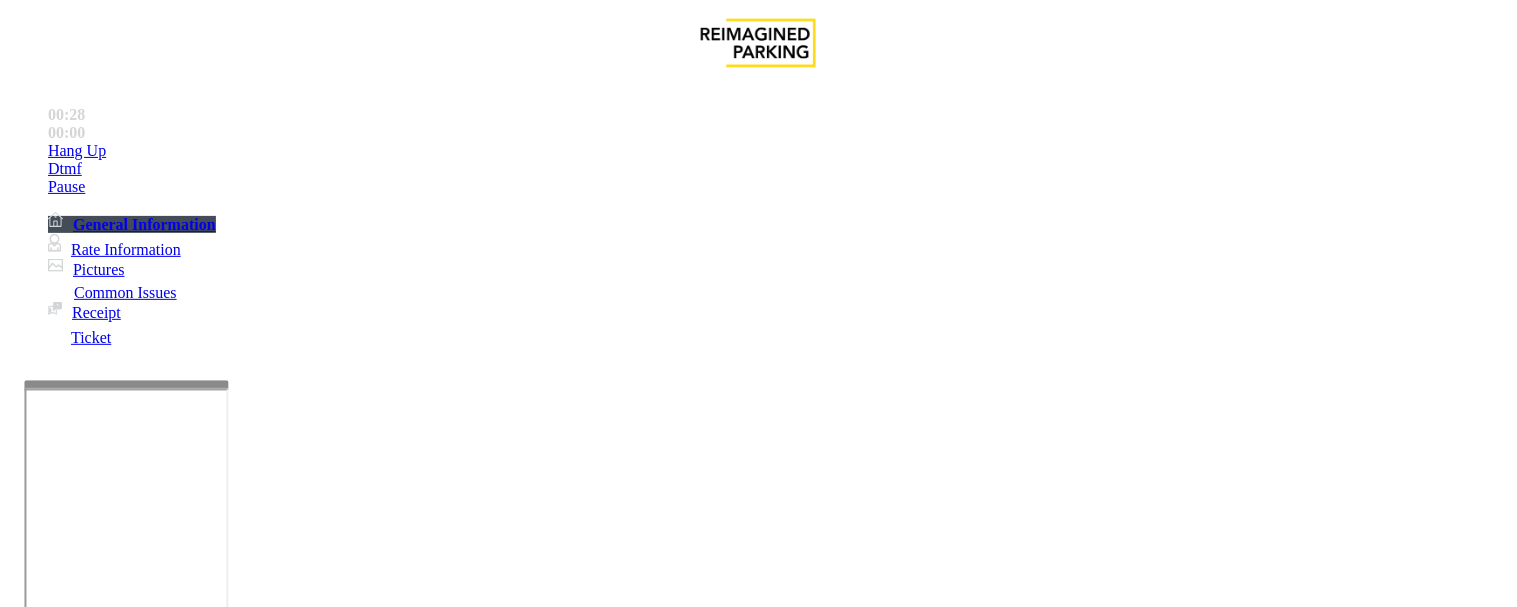 click on "Intercom Issue/No Response" at bounding box center [752, 1260] 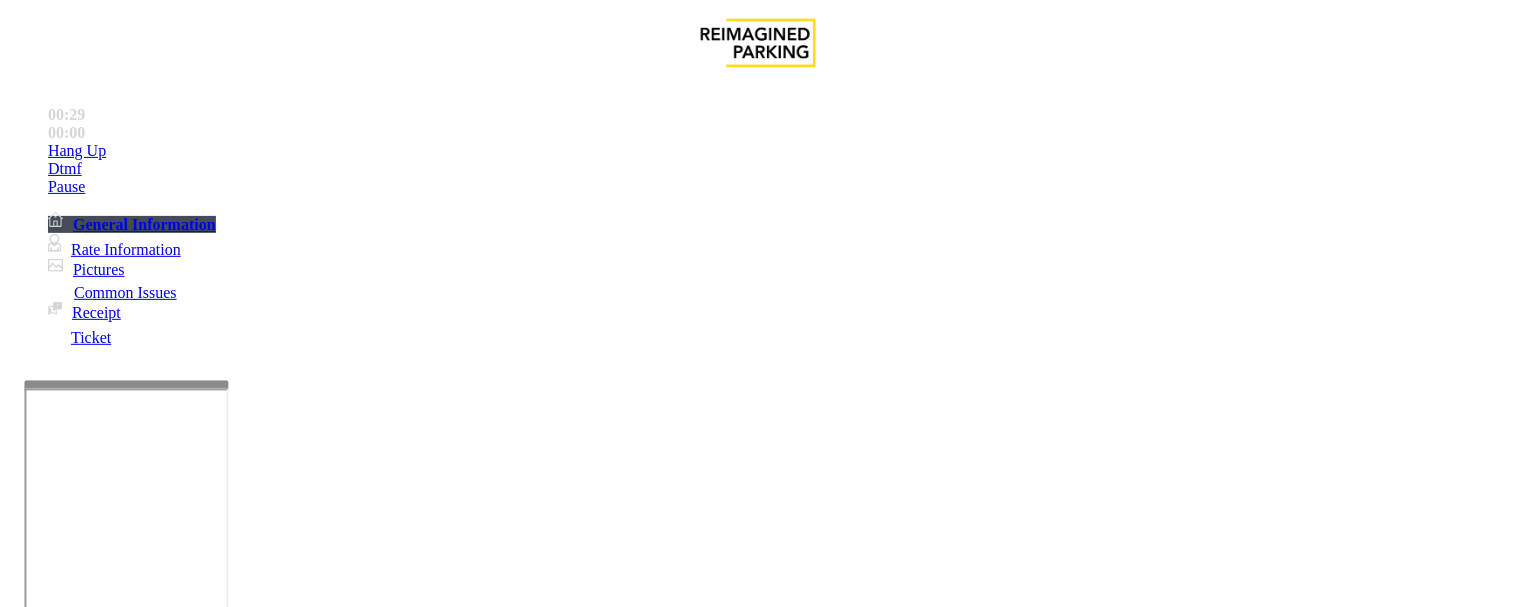click on "No Response/Unable to hear parker" at bounding box center [142, 1260] 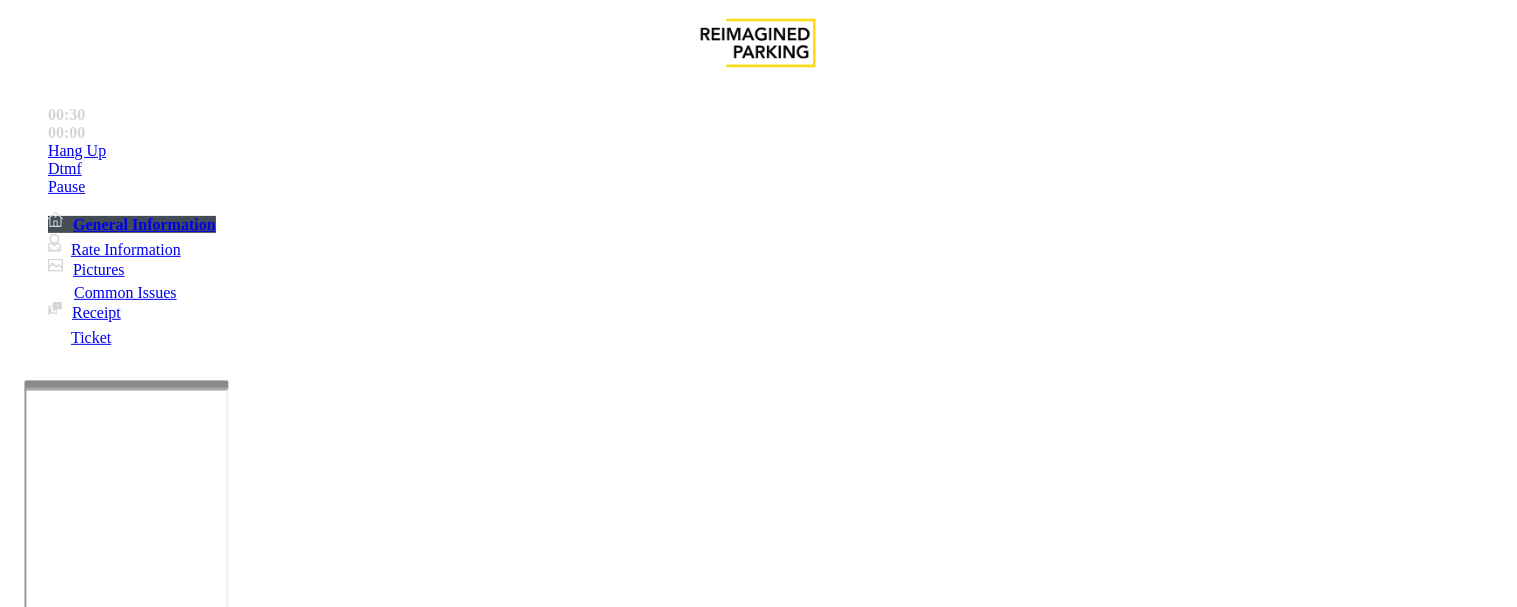 click on "No Response/Unable to hear parker" at bounding box center [758, 1245] 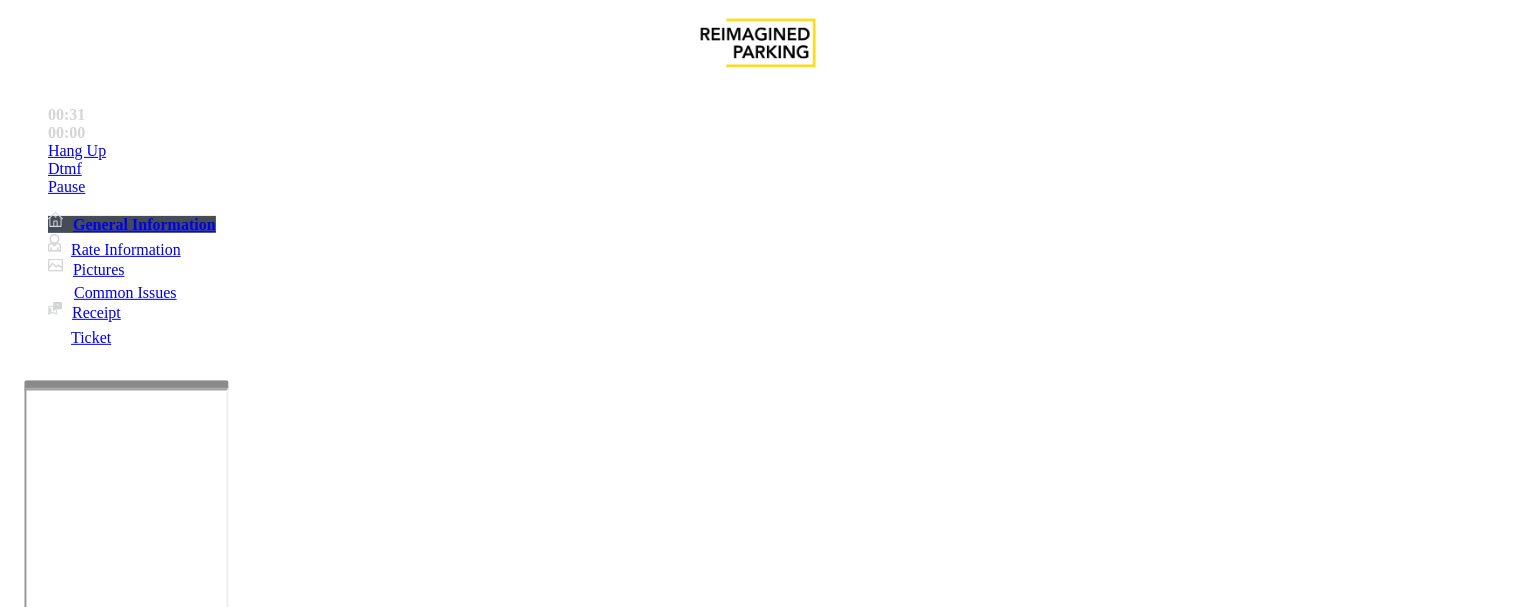 click at bounding box center (254, 1308) 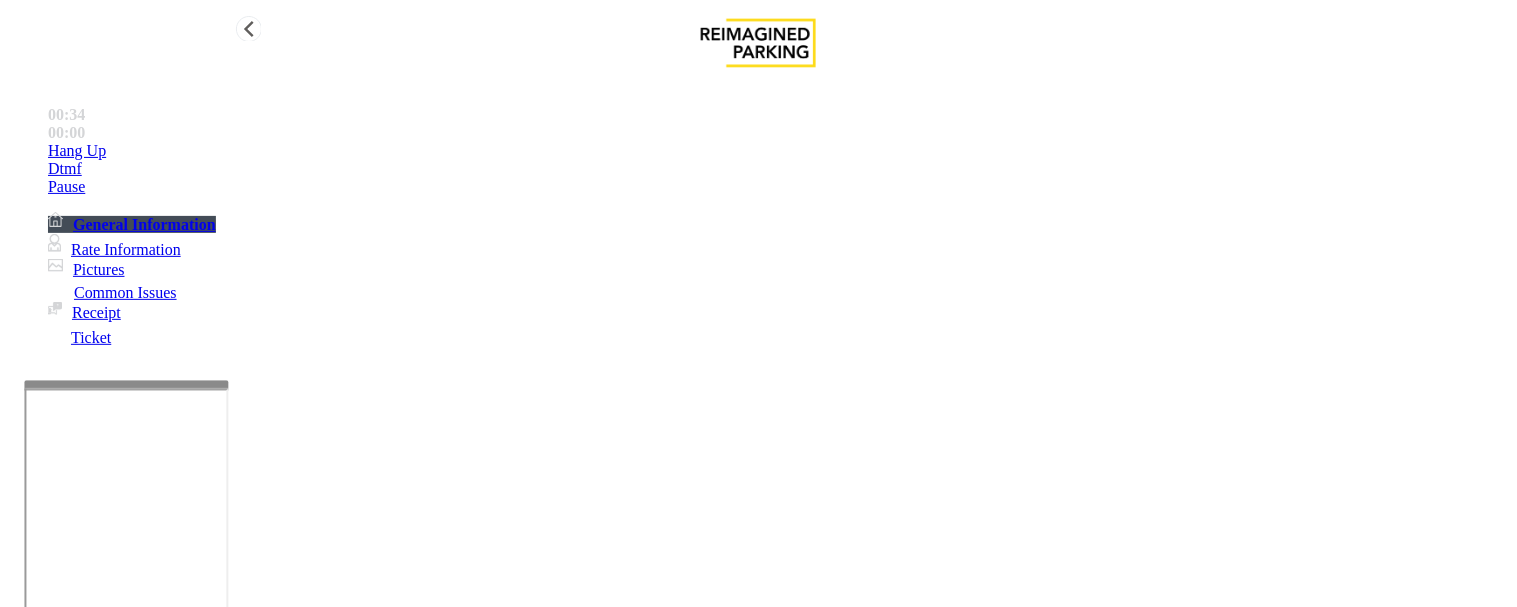type on "**********" 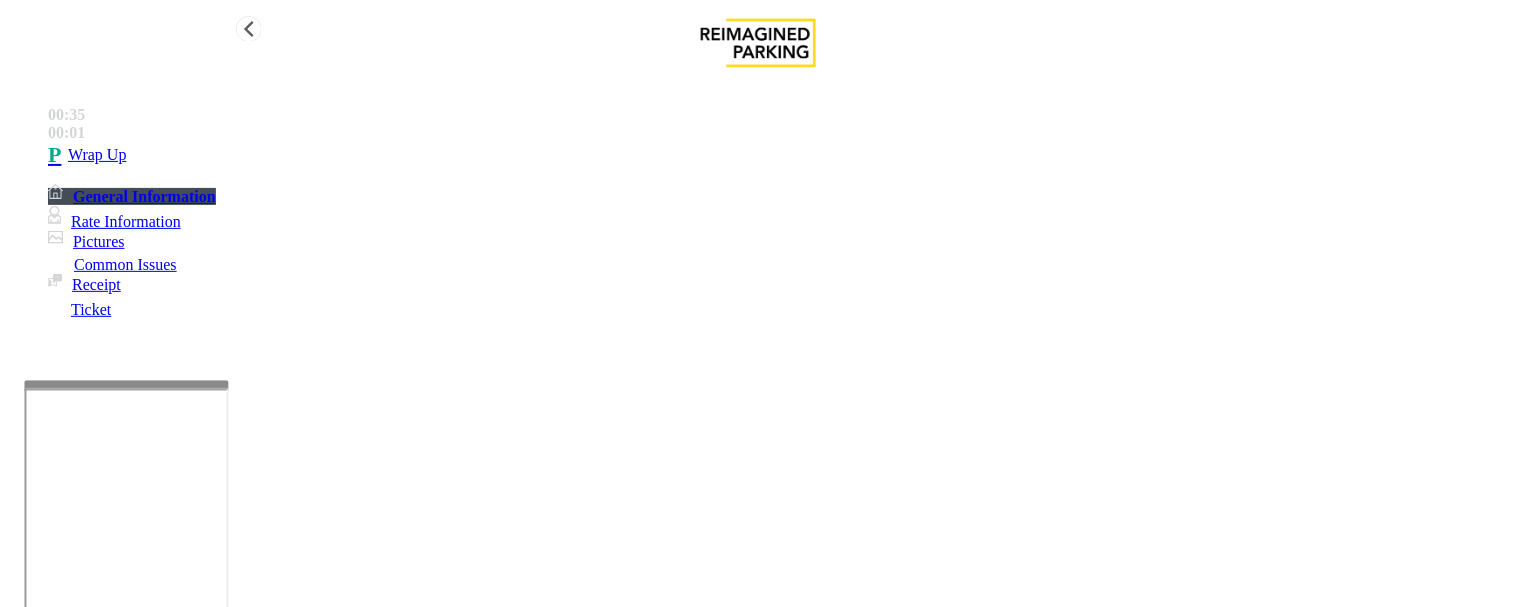 click on "Wrap Up" at bounding box center (778, 155) 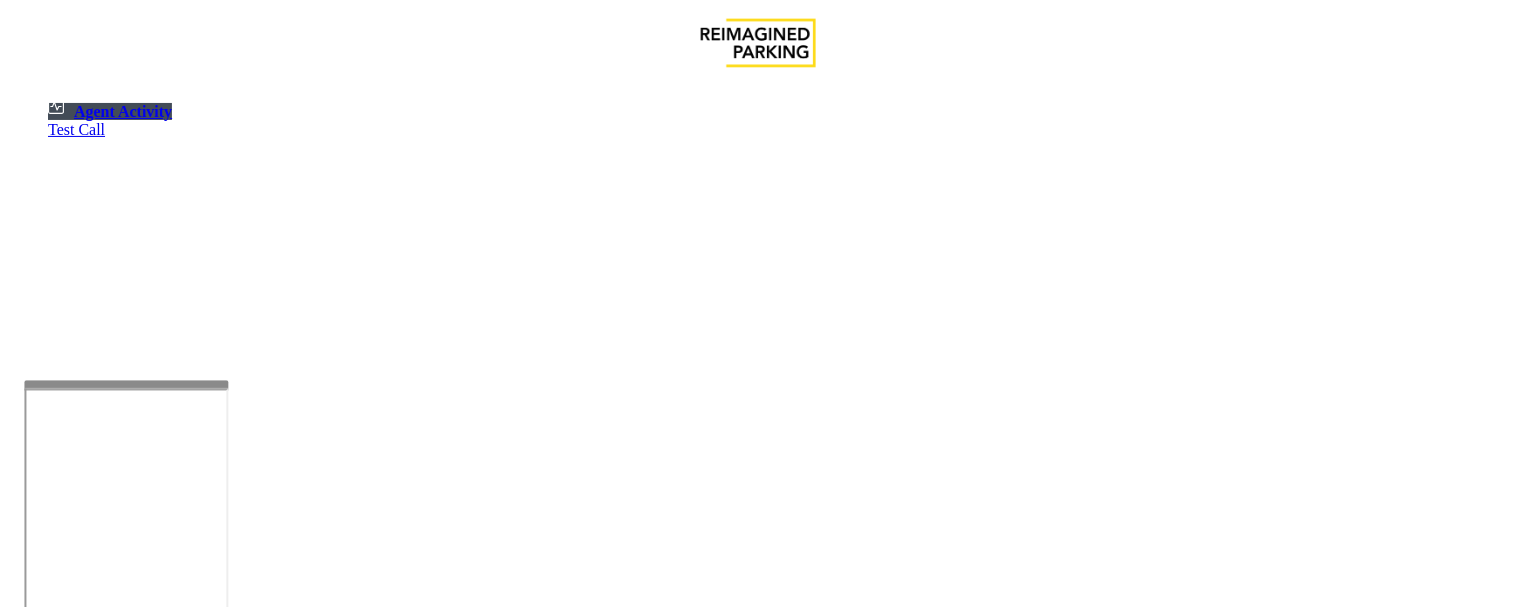 click at bounding box center (79, 1309) 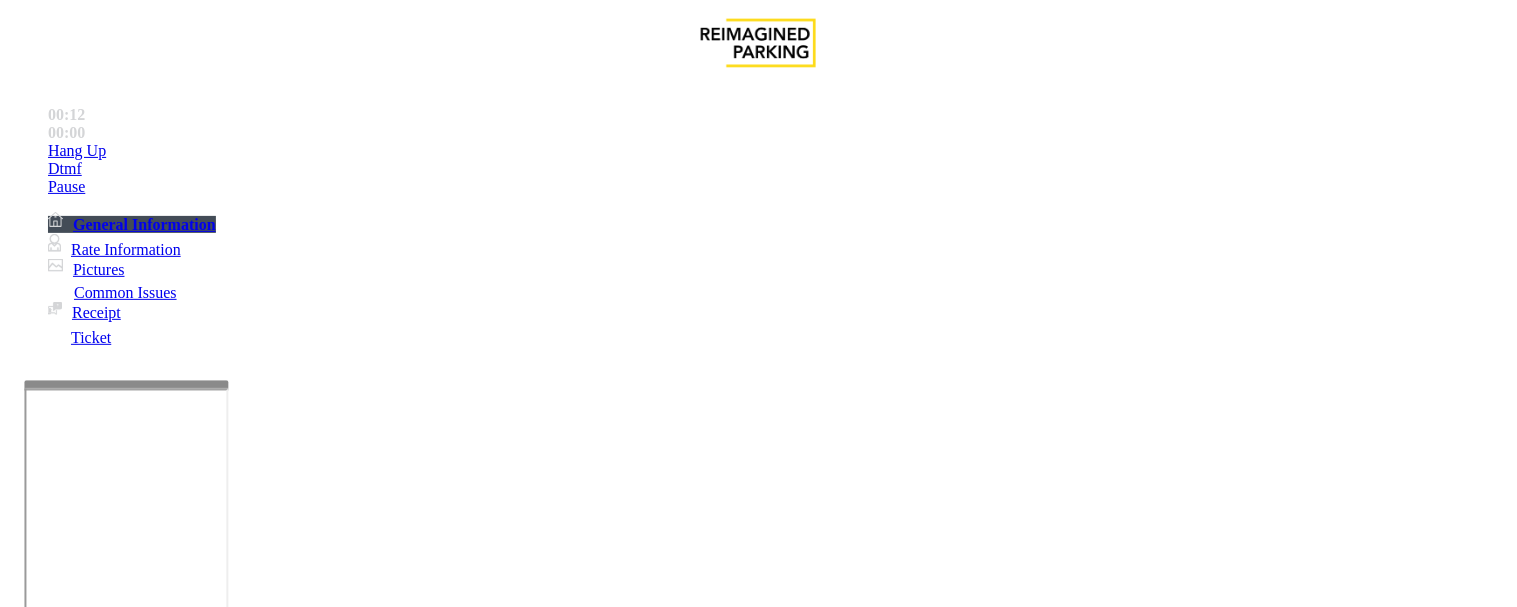 scroll, scrollTop: 1000, scrollLeft: 0, axis: vertical 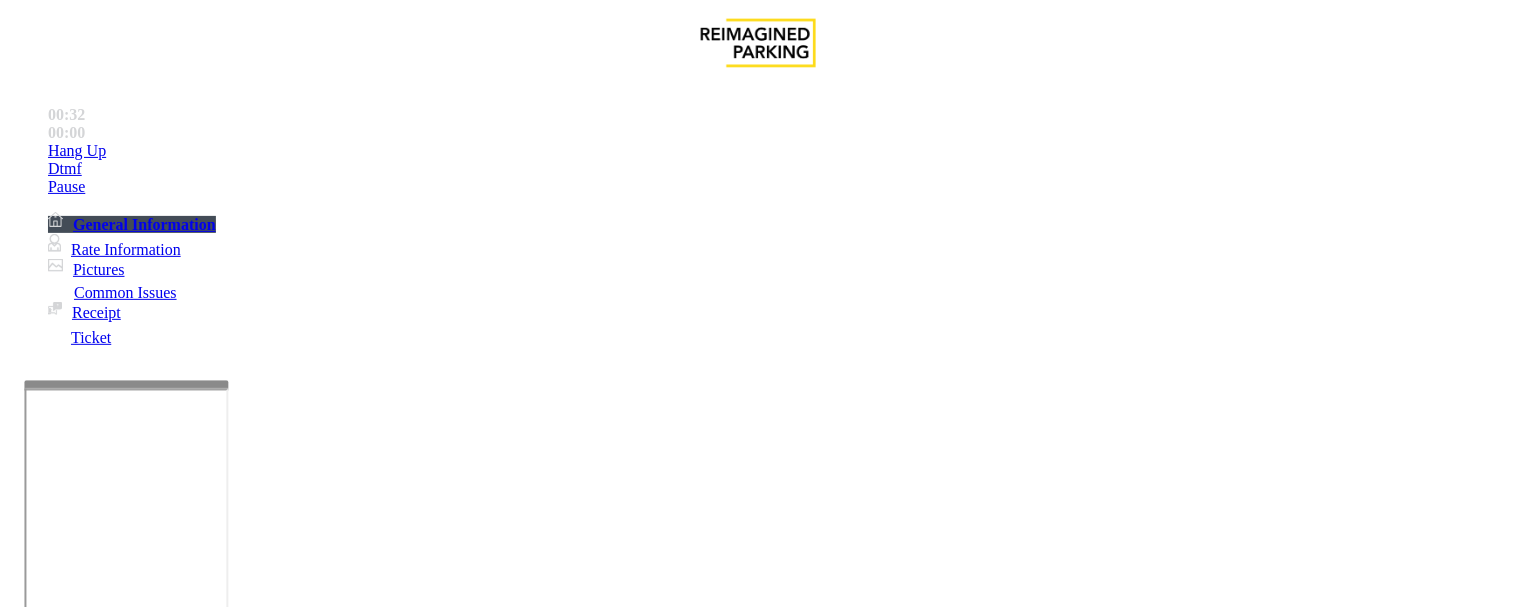 click on "Validation Issue" at bounding box center (371, 1260) 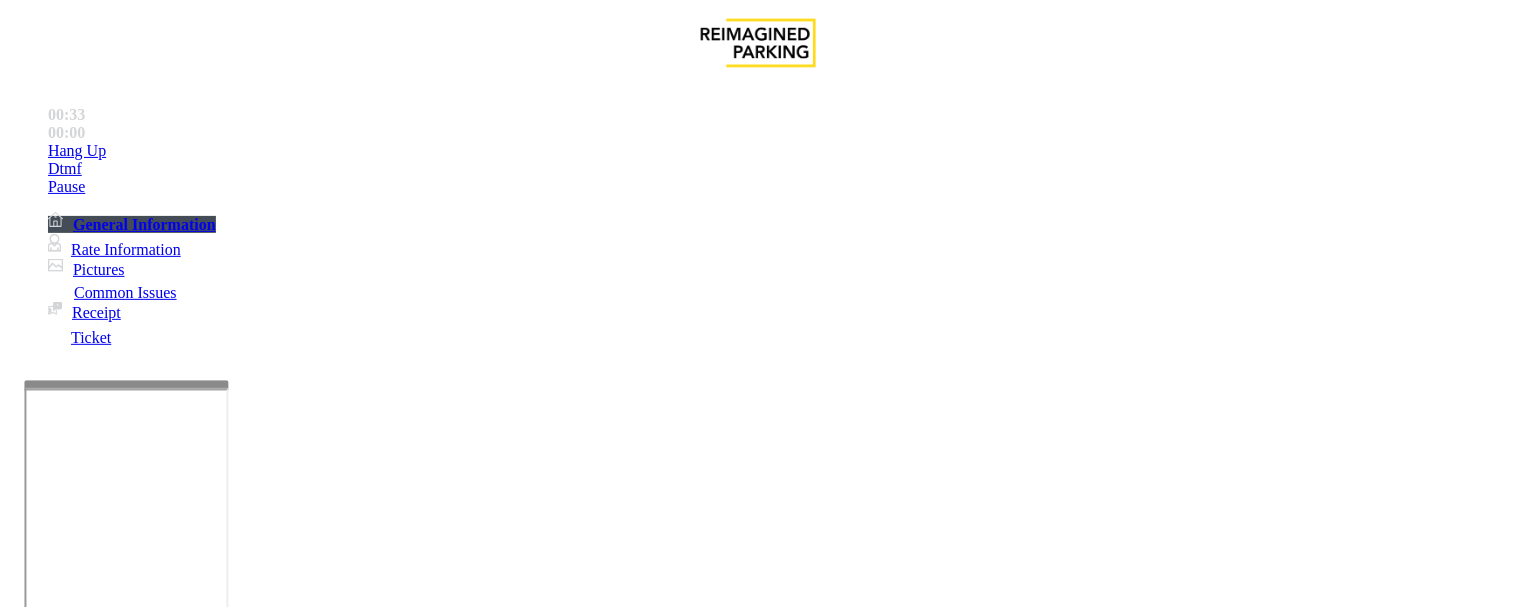 click on "Validation Error" at bounding box center [262, 1260] 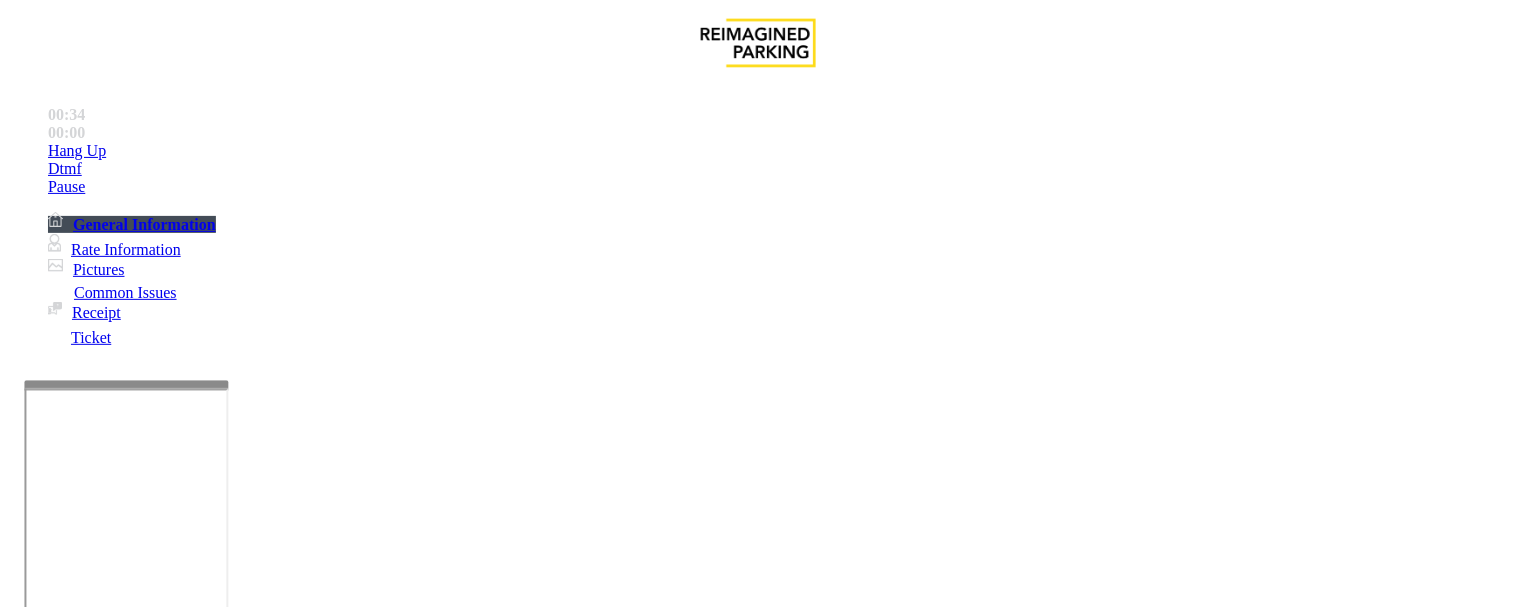 click on "Validation Error" at bounding box center (758, 1245) 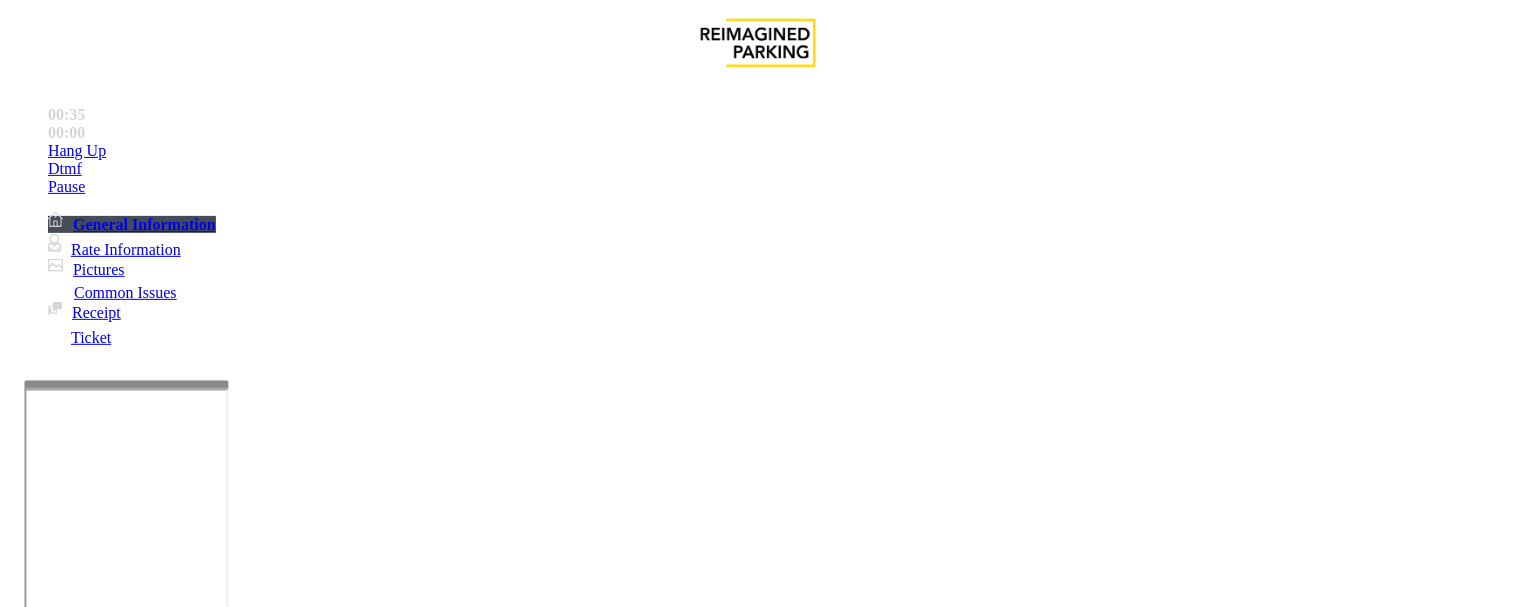 copy on "Validation Error" 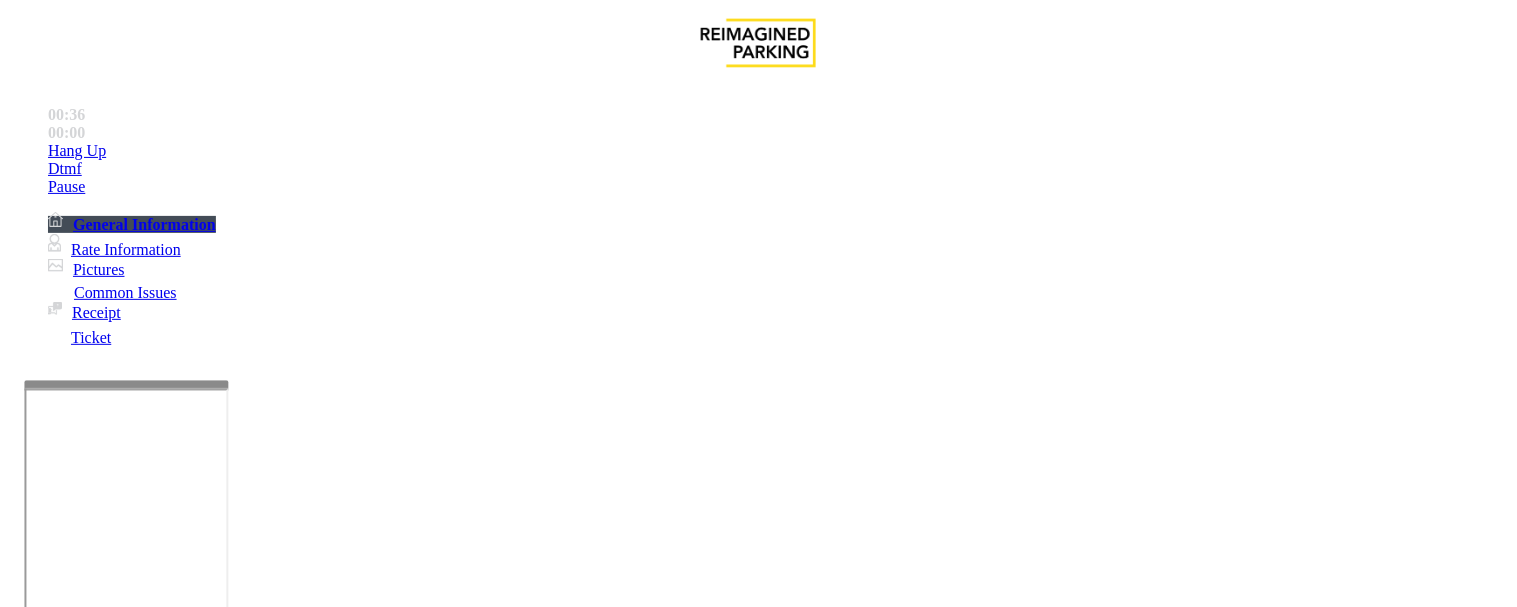 scroll, scrollTop: 333, scrollLeft: 0, axis: vertical 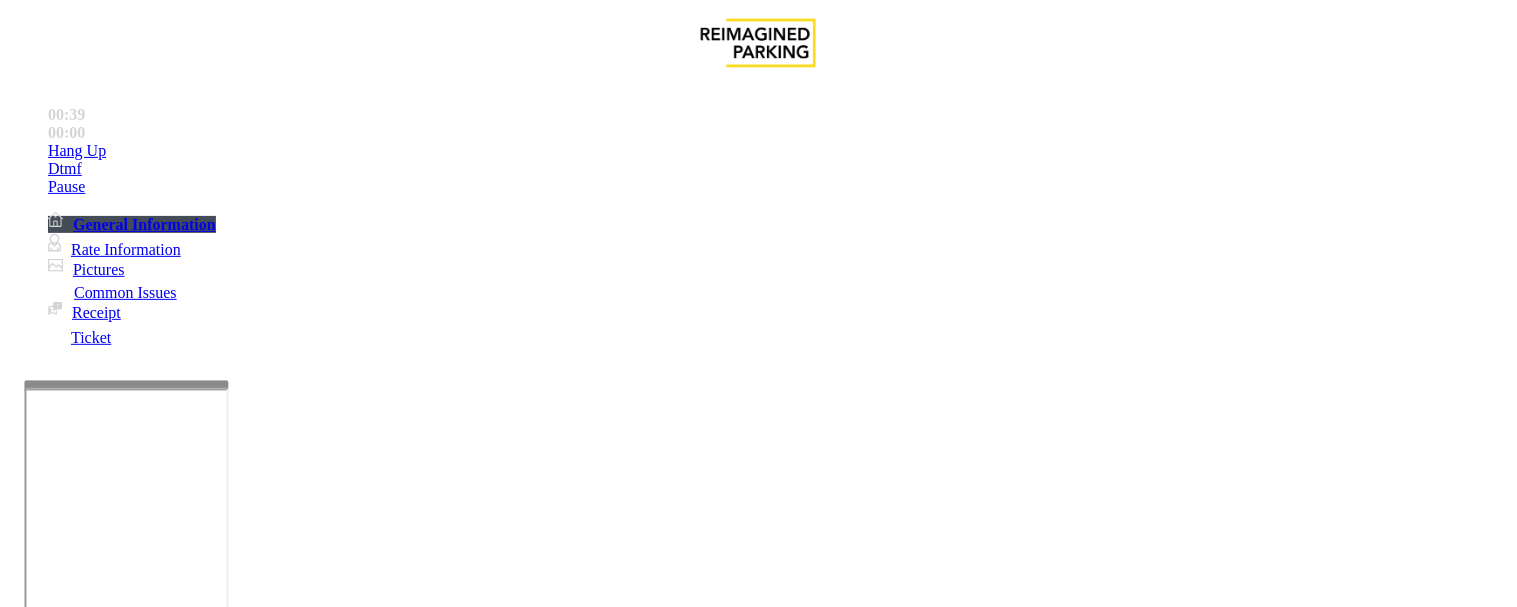 paste on "**********" 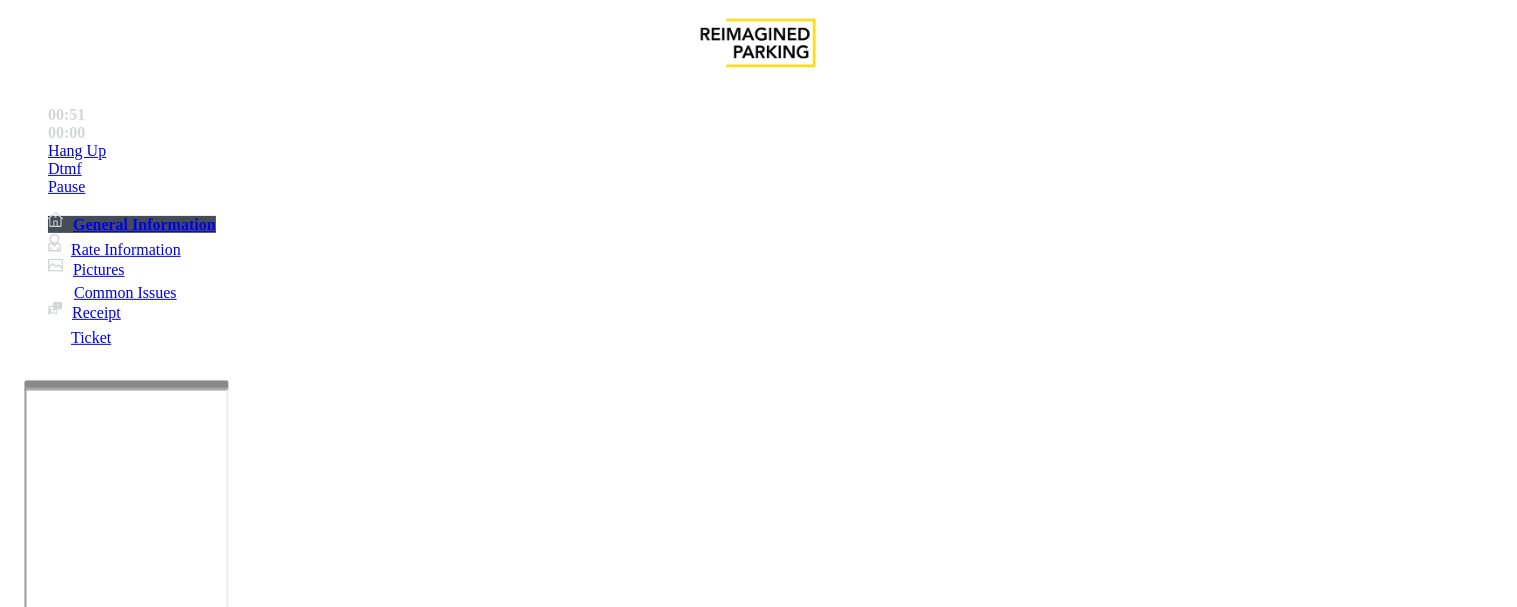 scroll, scrollTop: 0, scrollLeft: 0, axis: both 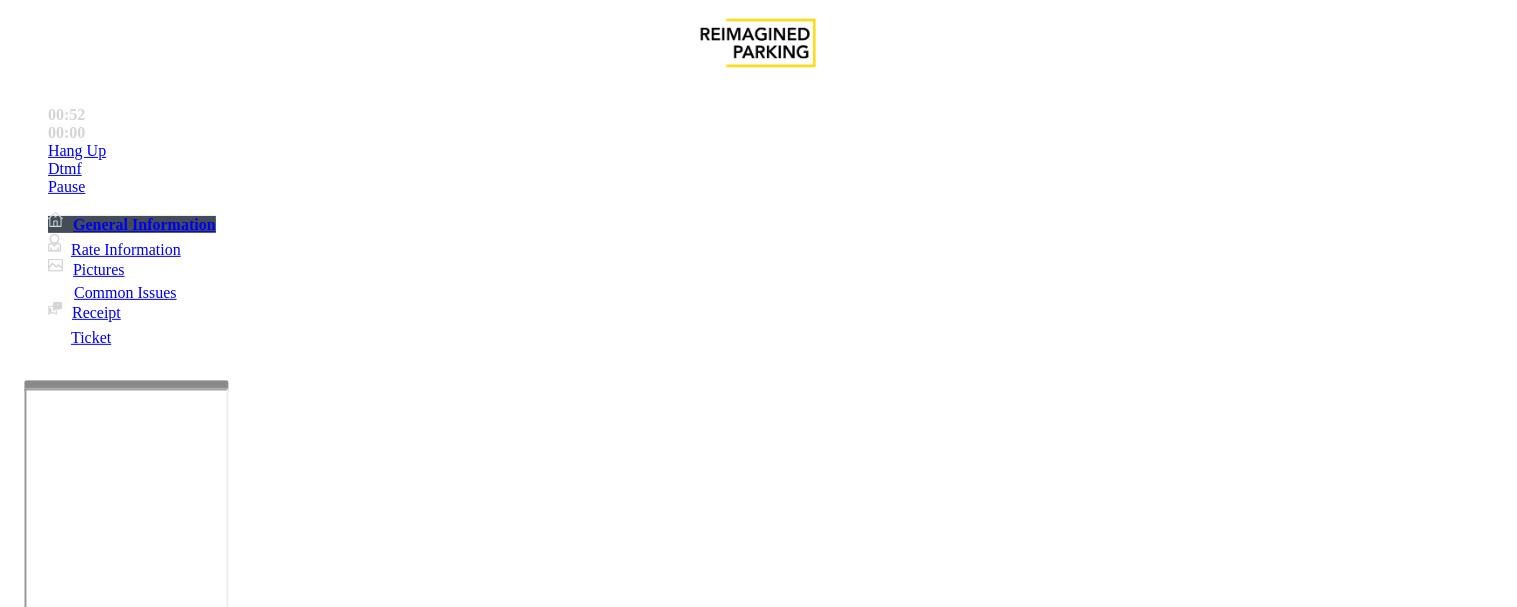 click at bounding box center [96, 1336] 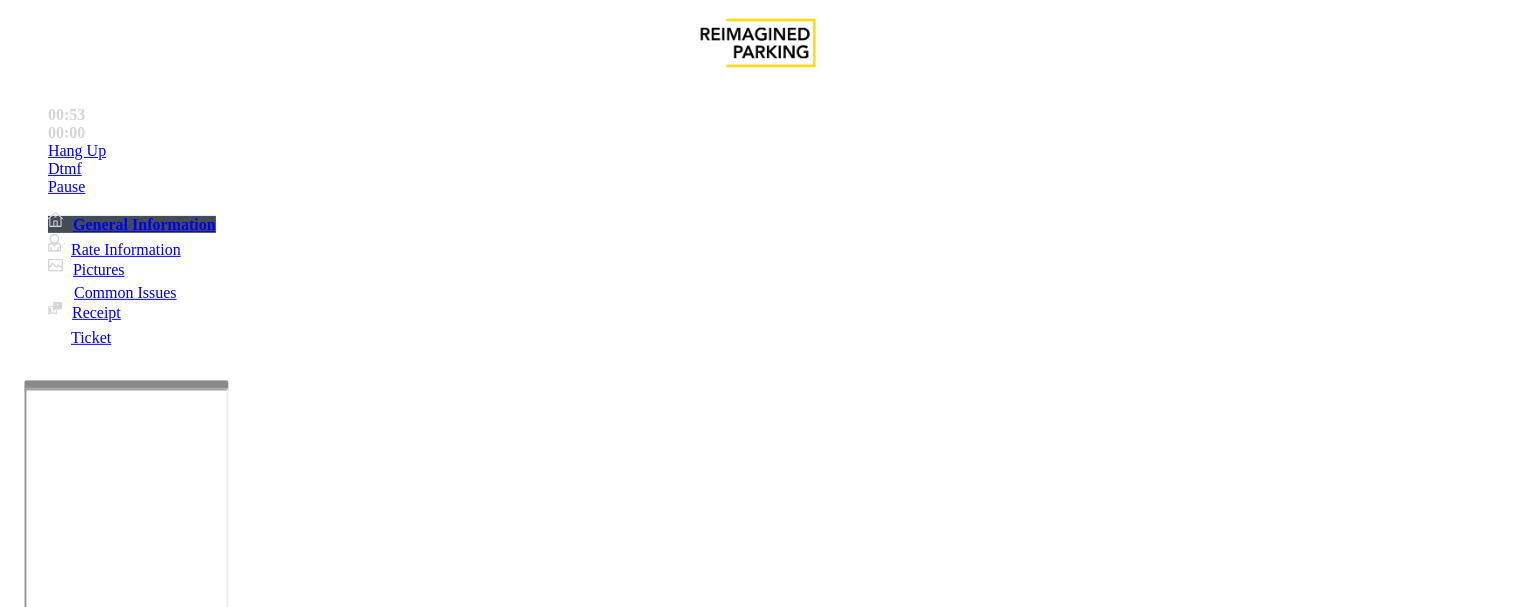 click at bounding box center (96, 1282) 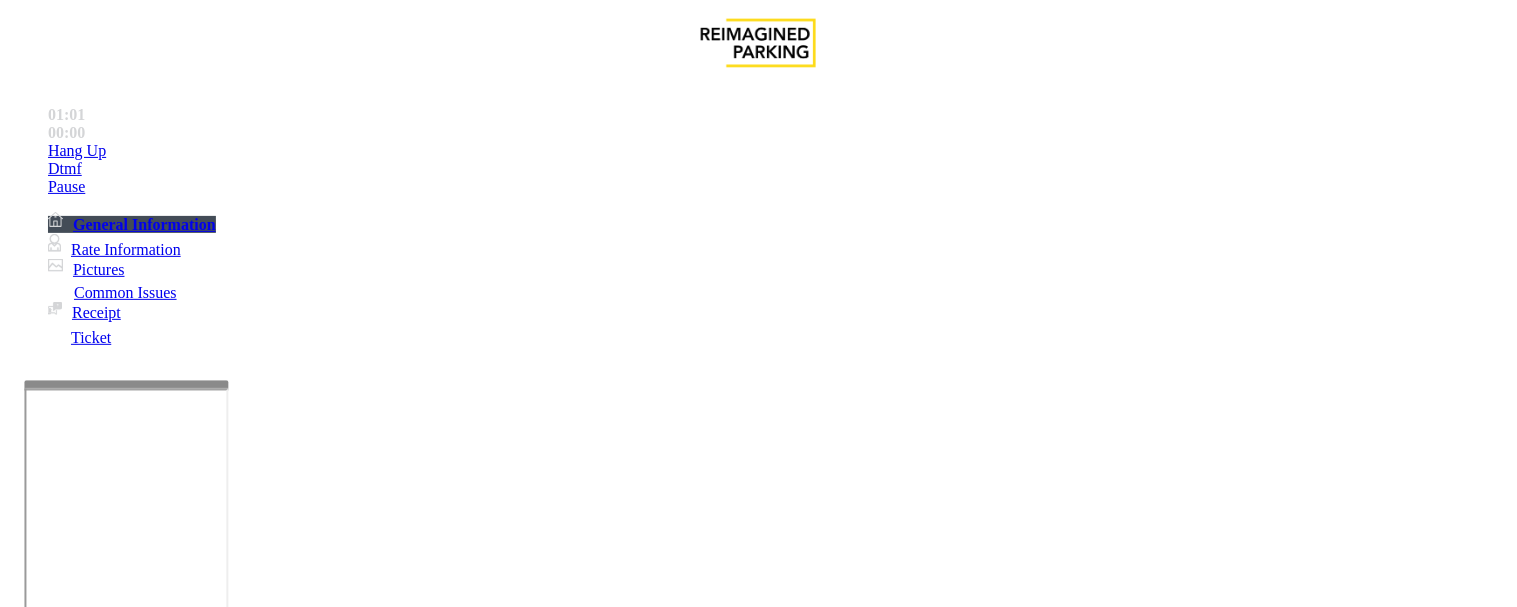 type on "***" 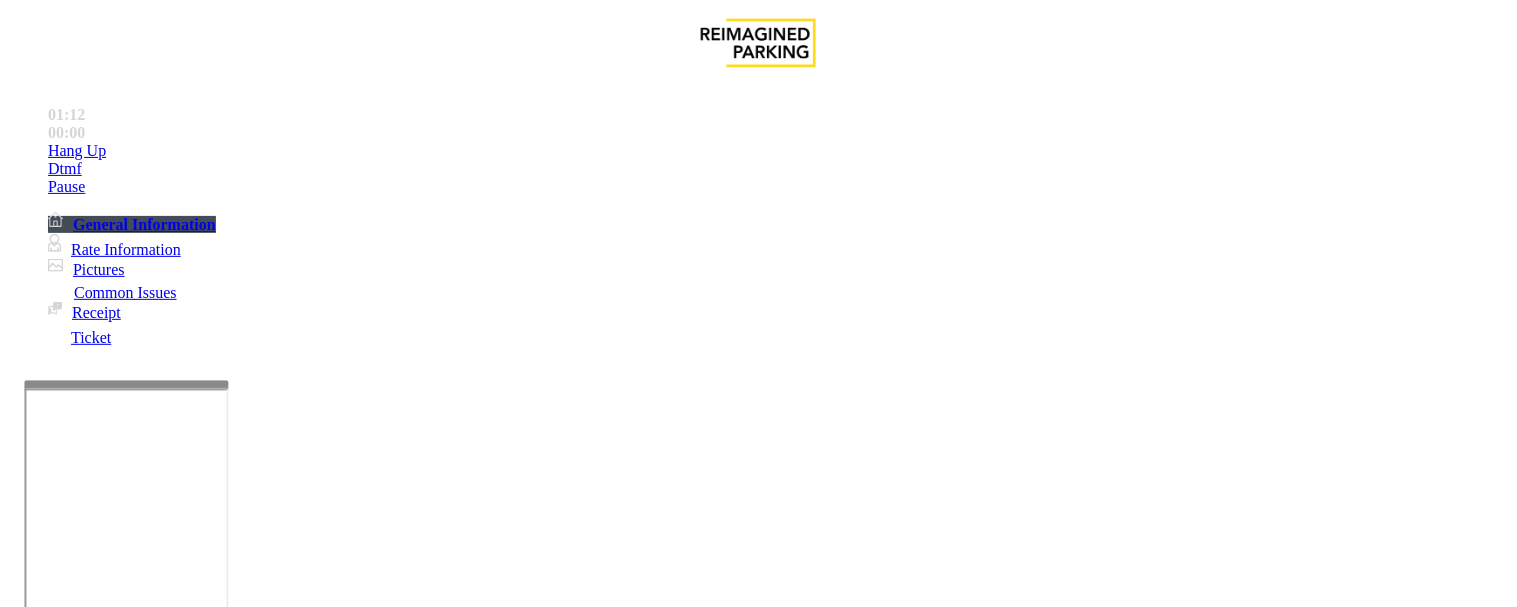 scroll, scrollTop: 1888, scrollLeft: 0, axis: vertical 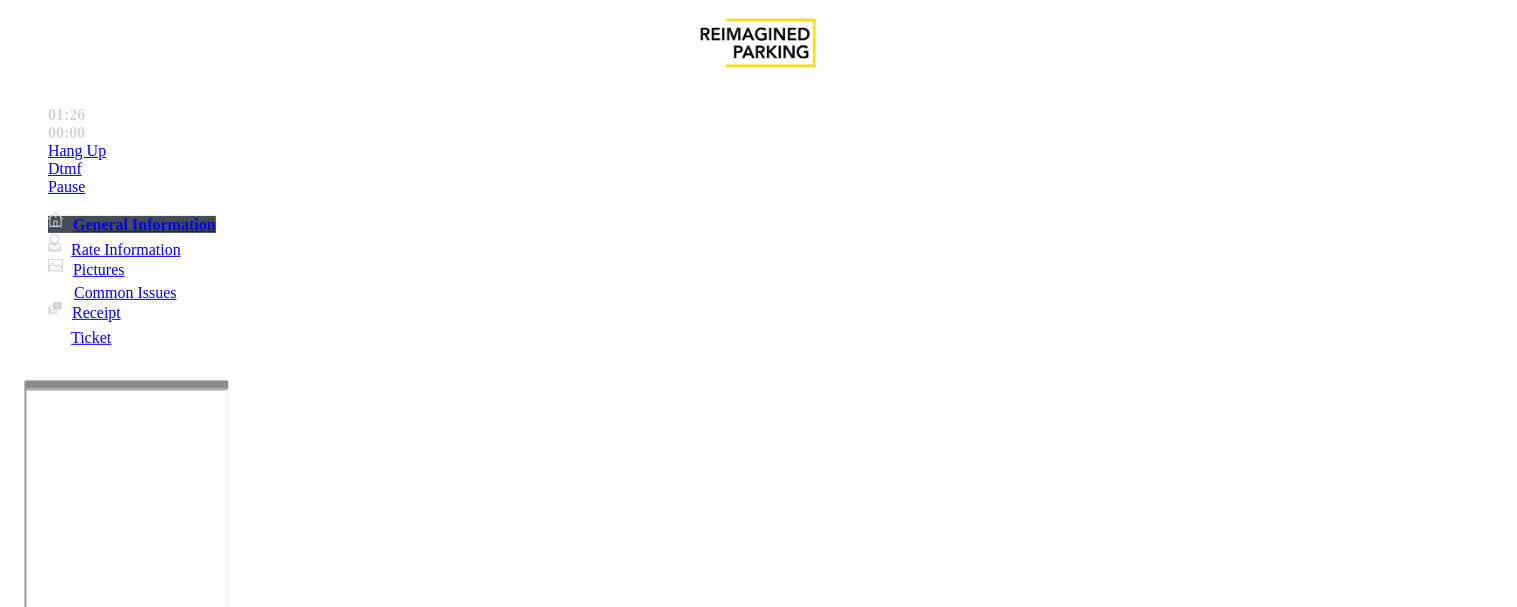 type on "**********" 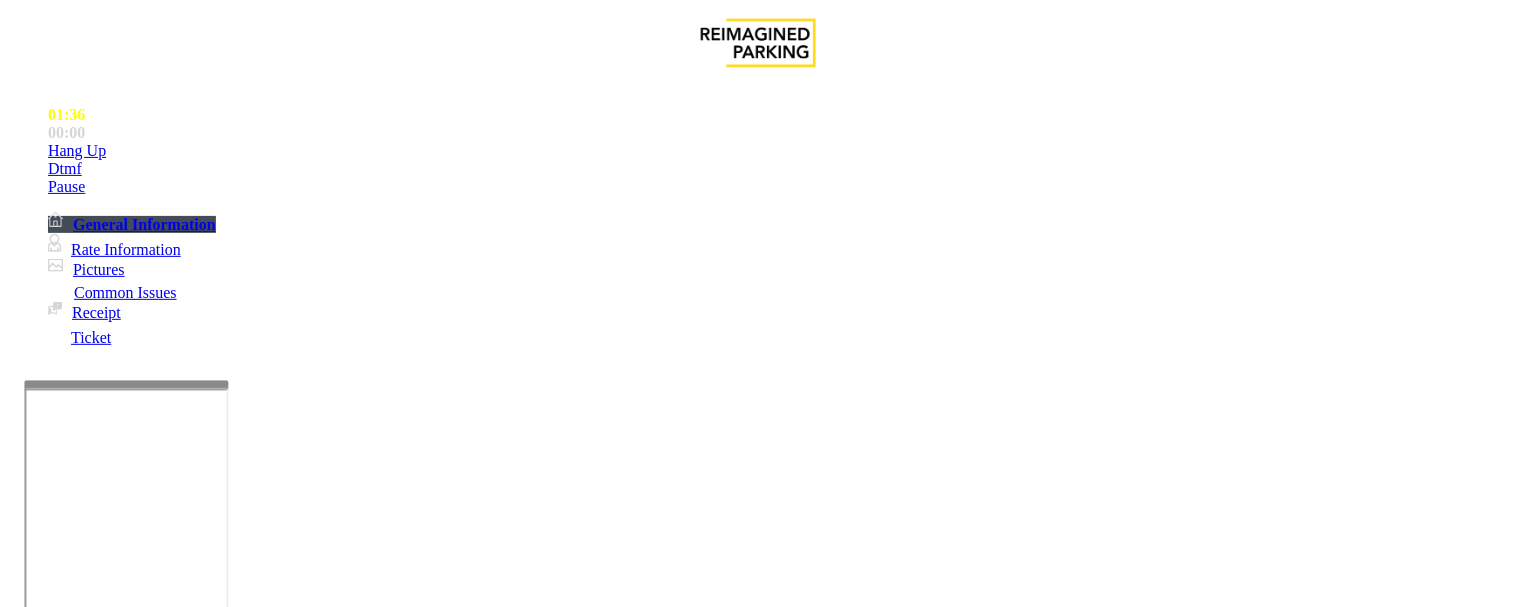scroll, scrollTop: 441, scrollLeft: 0, axis: vertical 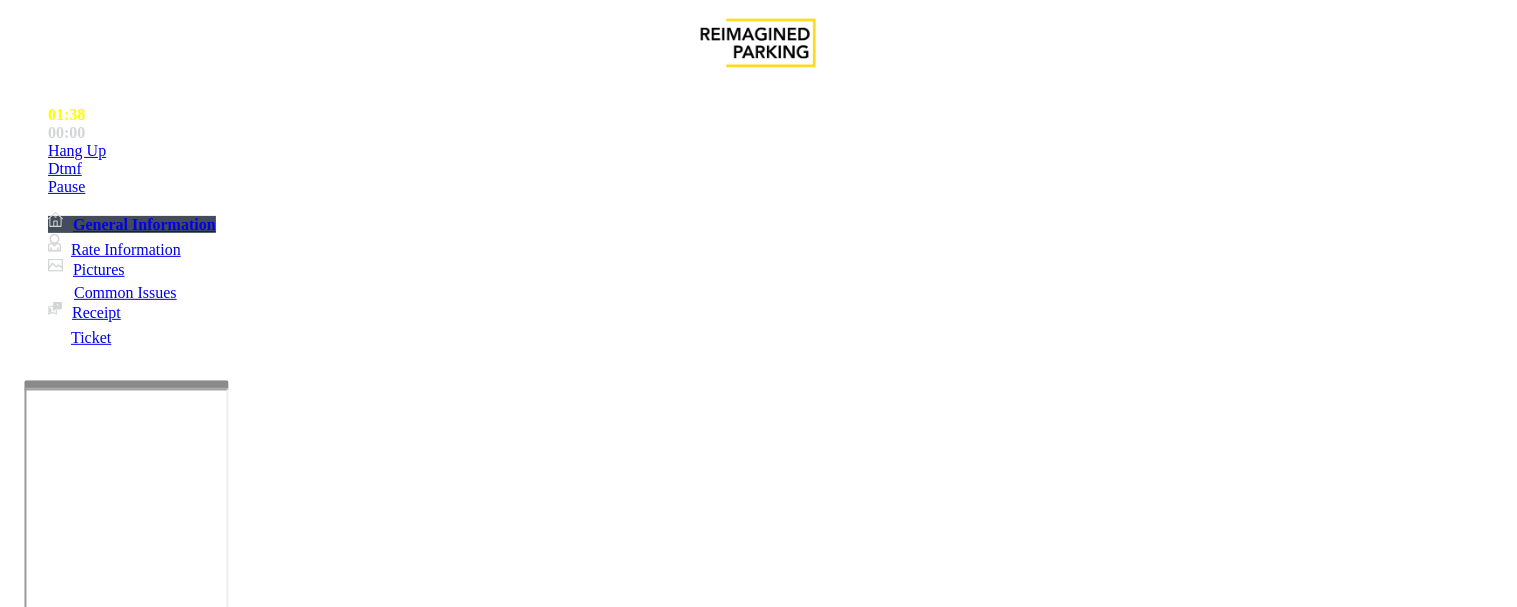 click at bounding box center [96, 1363] 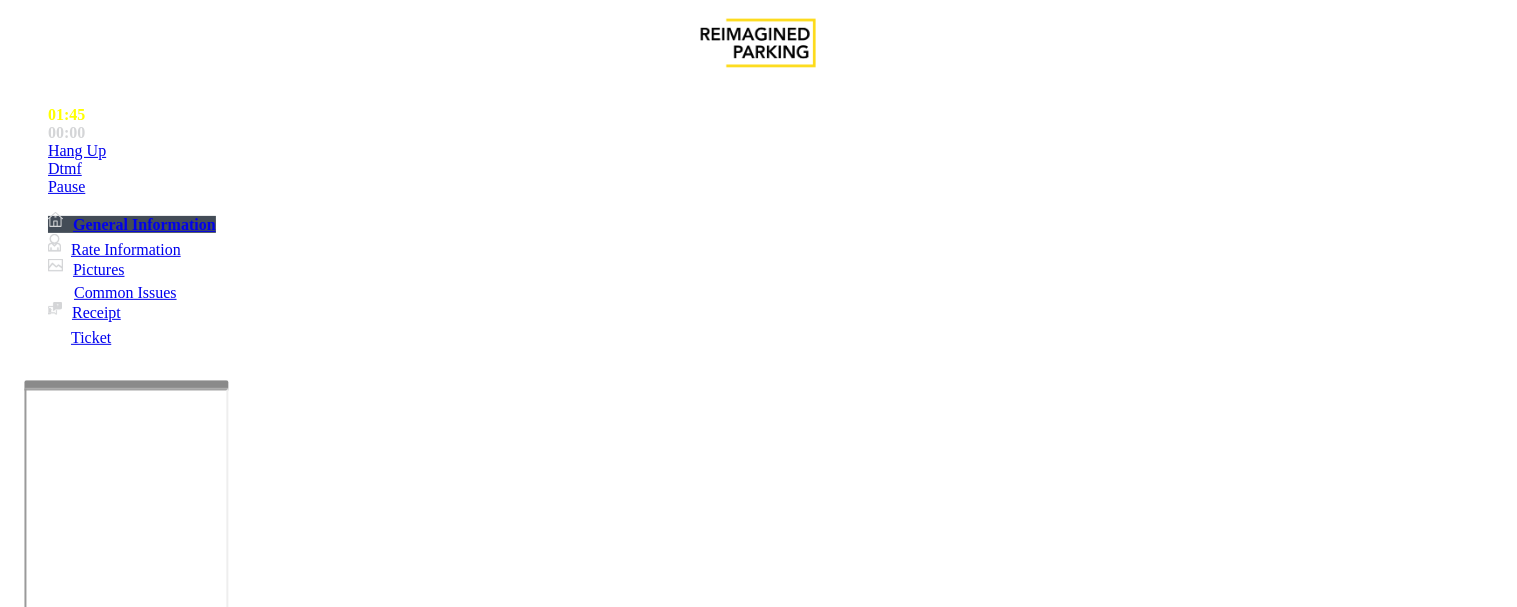 scroll, scrollTop: 2218, scrollLeft: 0, axis: vertical 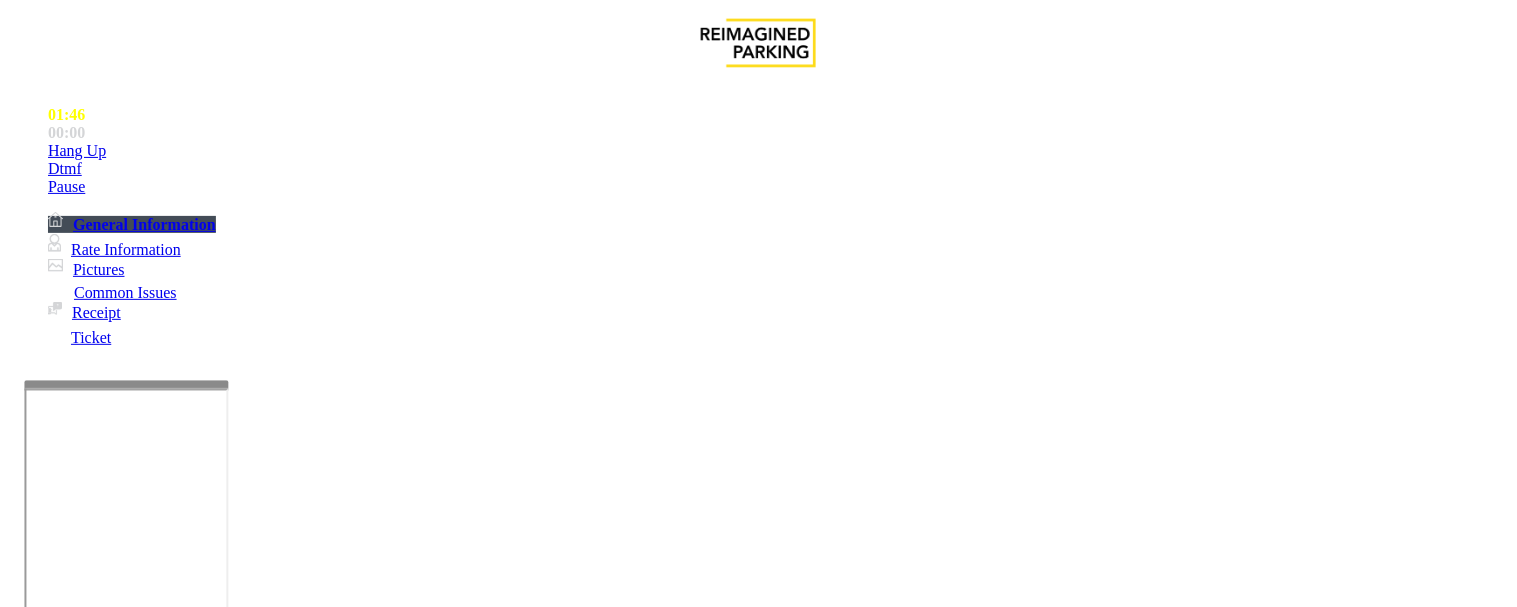 click at bounding box center (96, 1363) 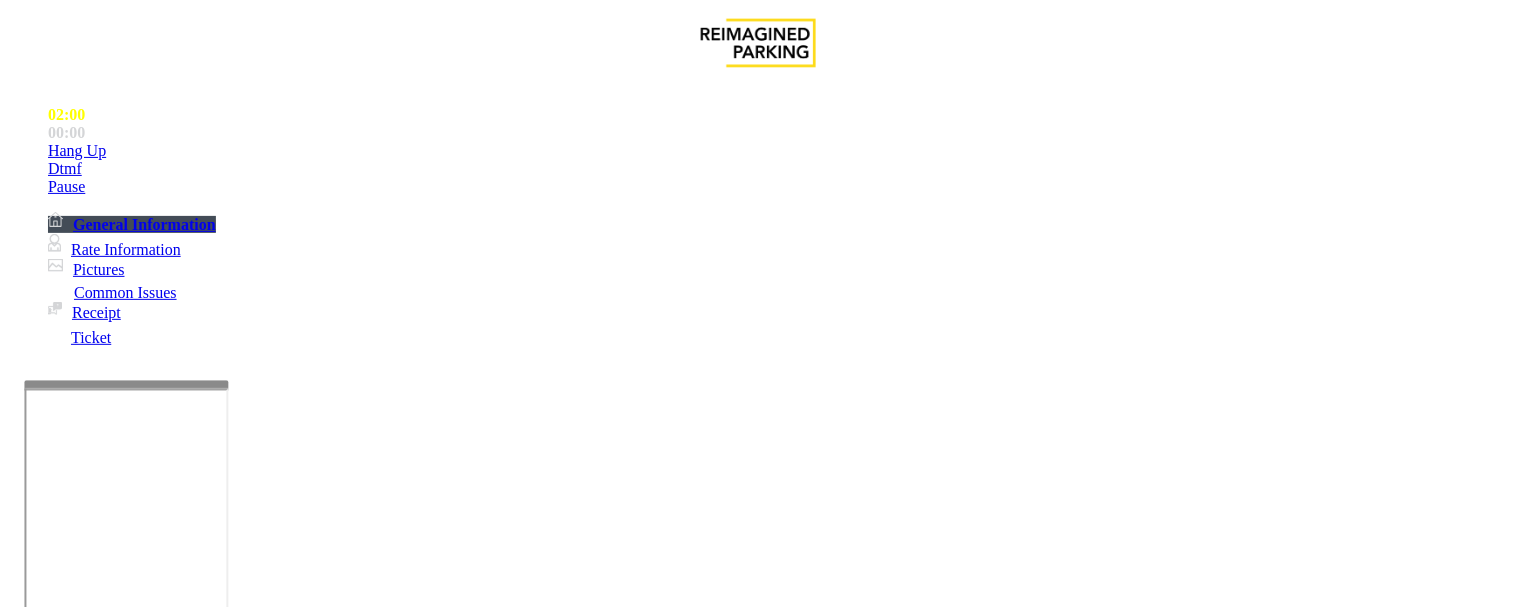 scroll, scrollTop: 333, scrollLeft: 0, axis: vertical 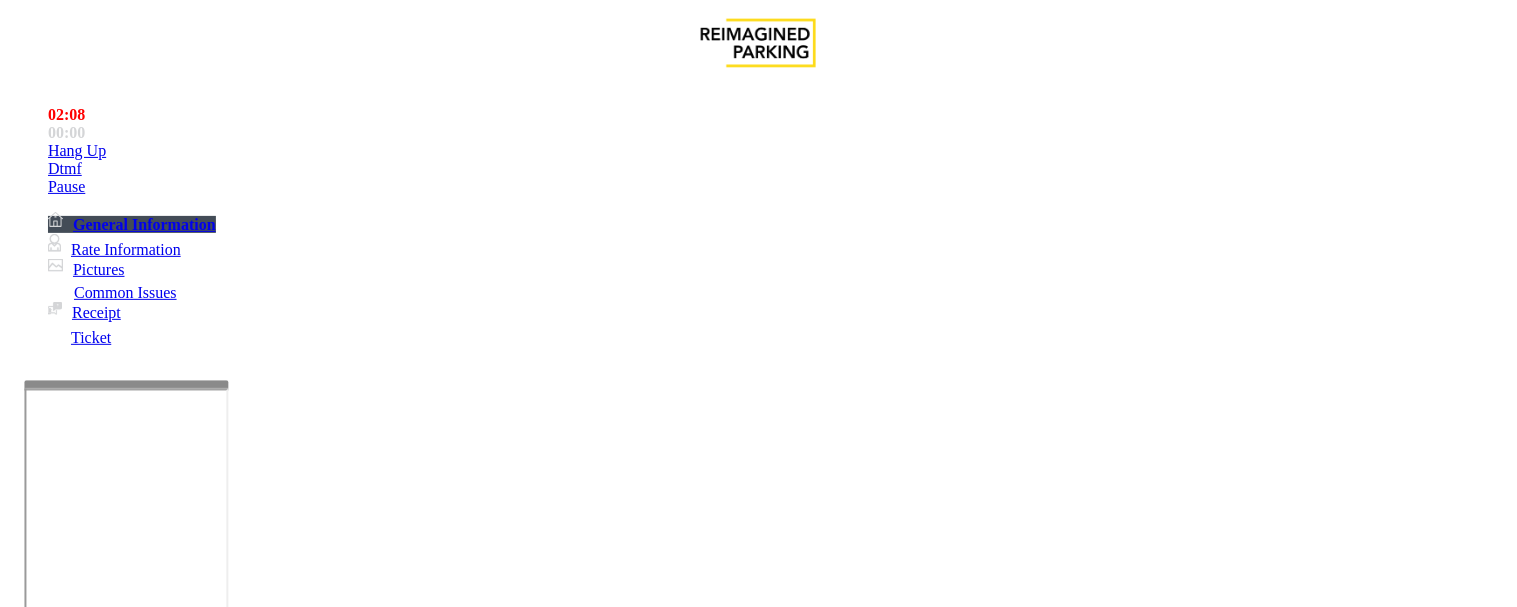 type on "*******" 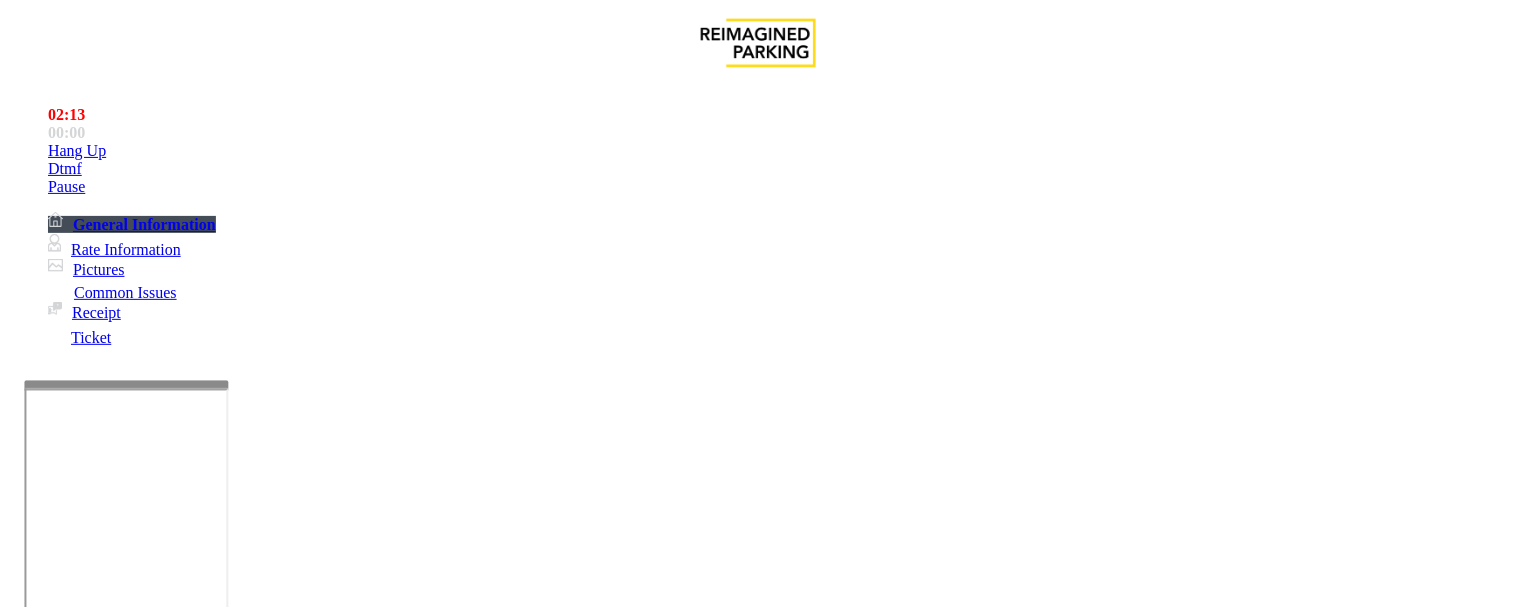 scroll, scrollTop: 0, scrollLeft: 0, axis: both 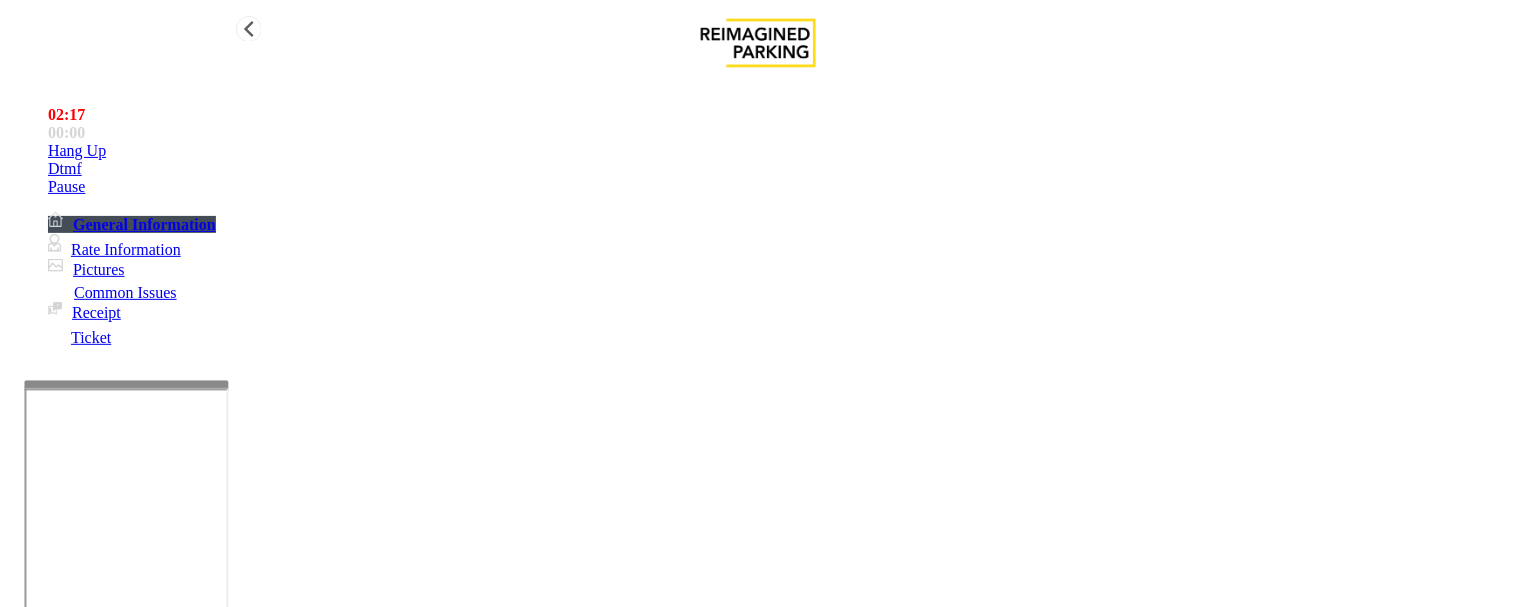 click on "Hang Up" at bounding box center (778, 151) 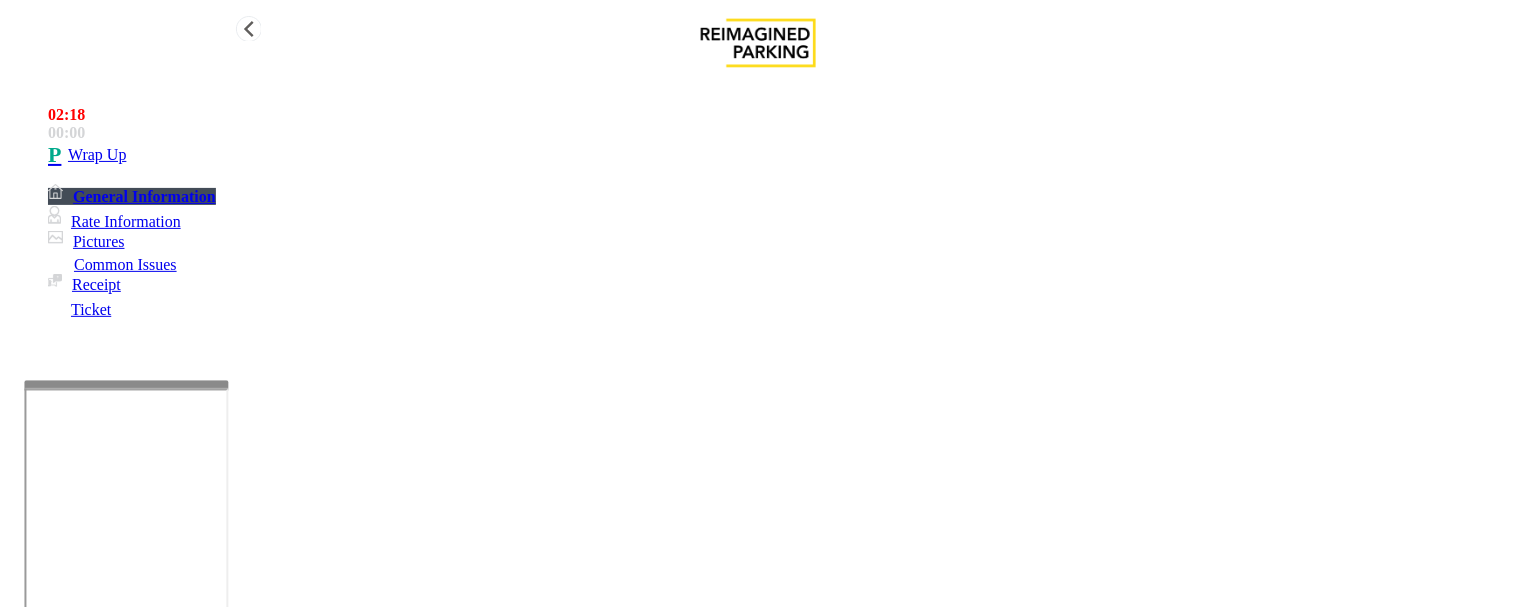 click at bounding box center (58, 155) 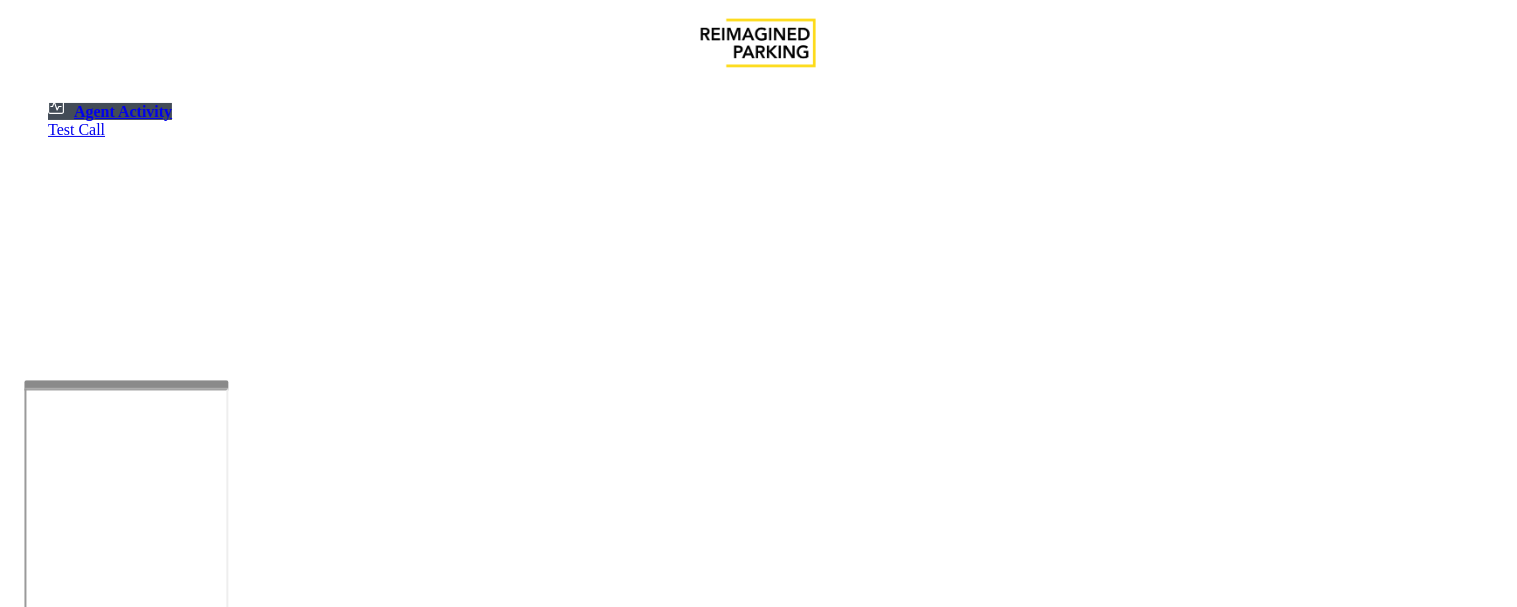 click on "Cancel" at bounding box center (1367, 4237) 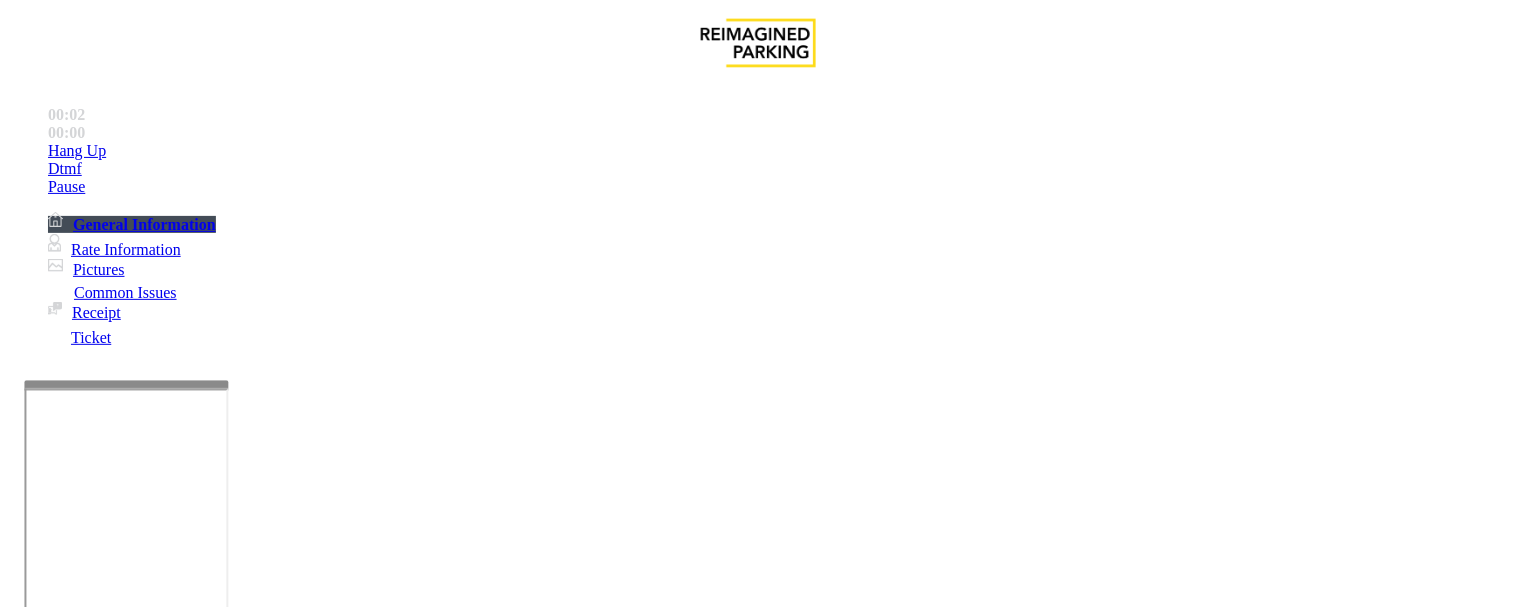 click on "Equipment Issue" at bounding box center [483, 1260] 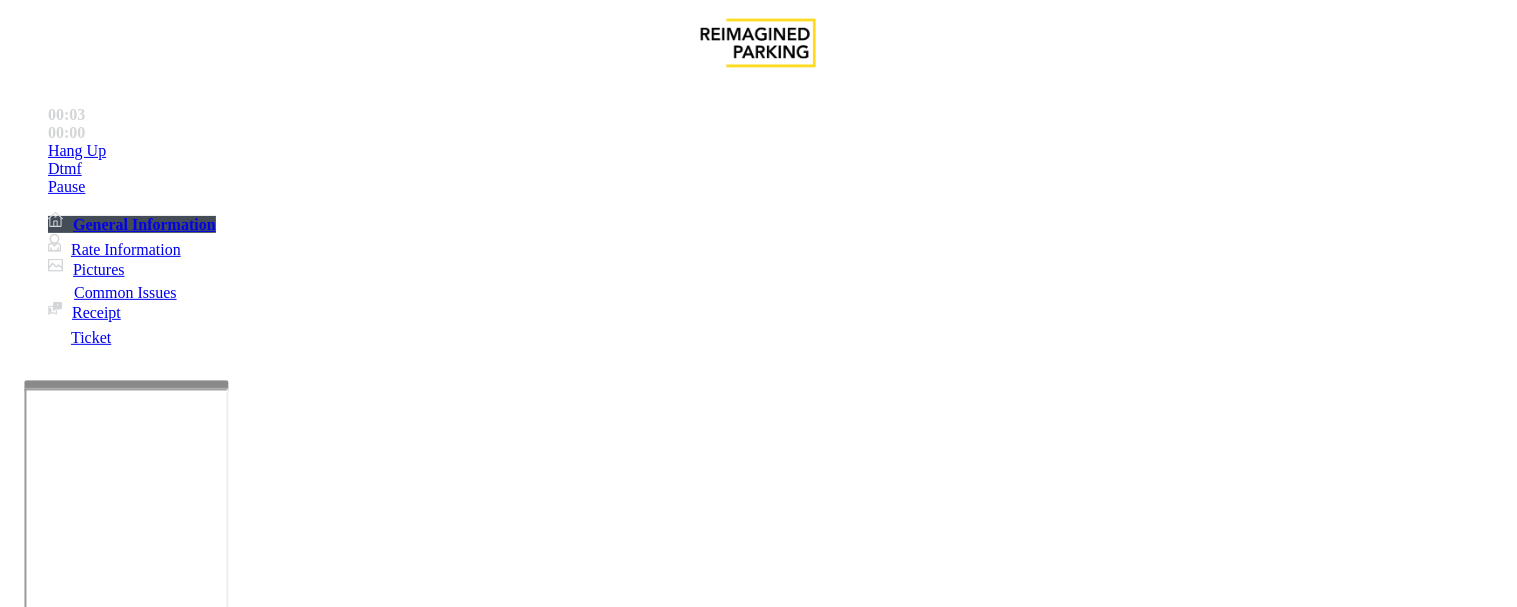 scroll, scrollTop: 444, scrollLeft: 0, axis: vertical 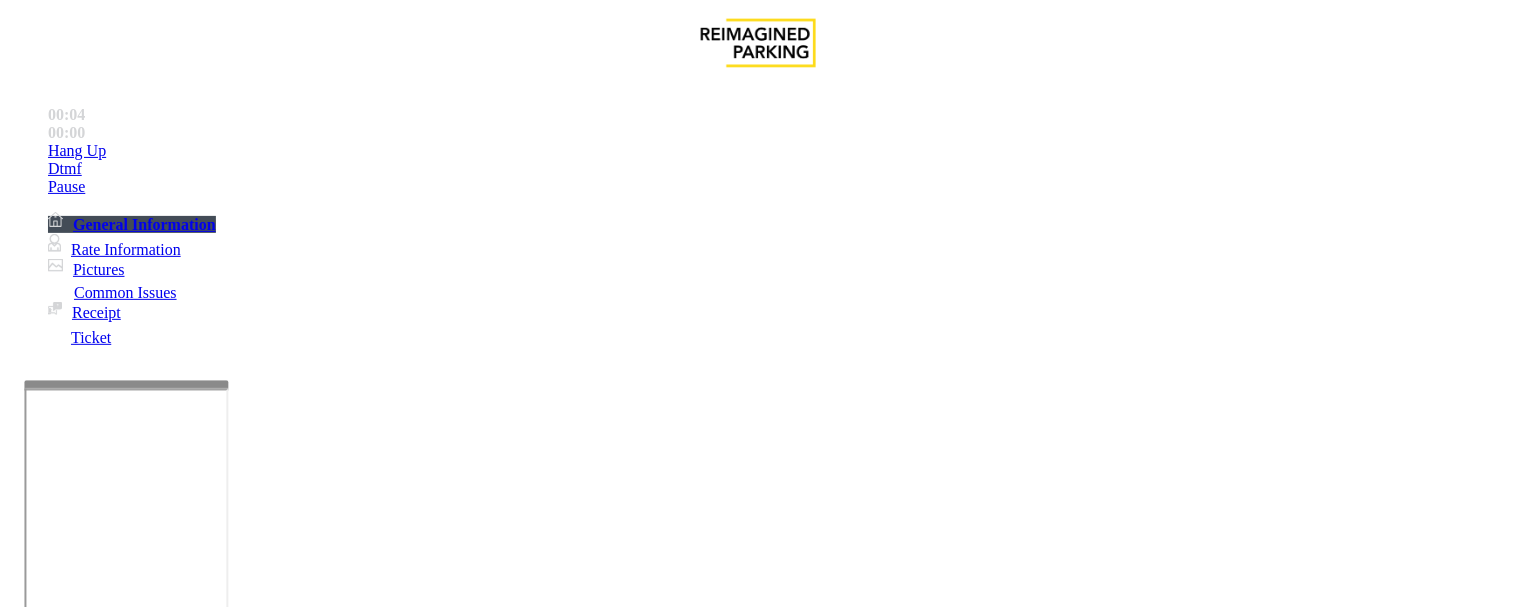 click on "Gate / Door Won't Open" at bounding box center [758, 1245] 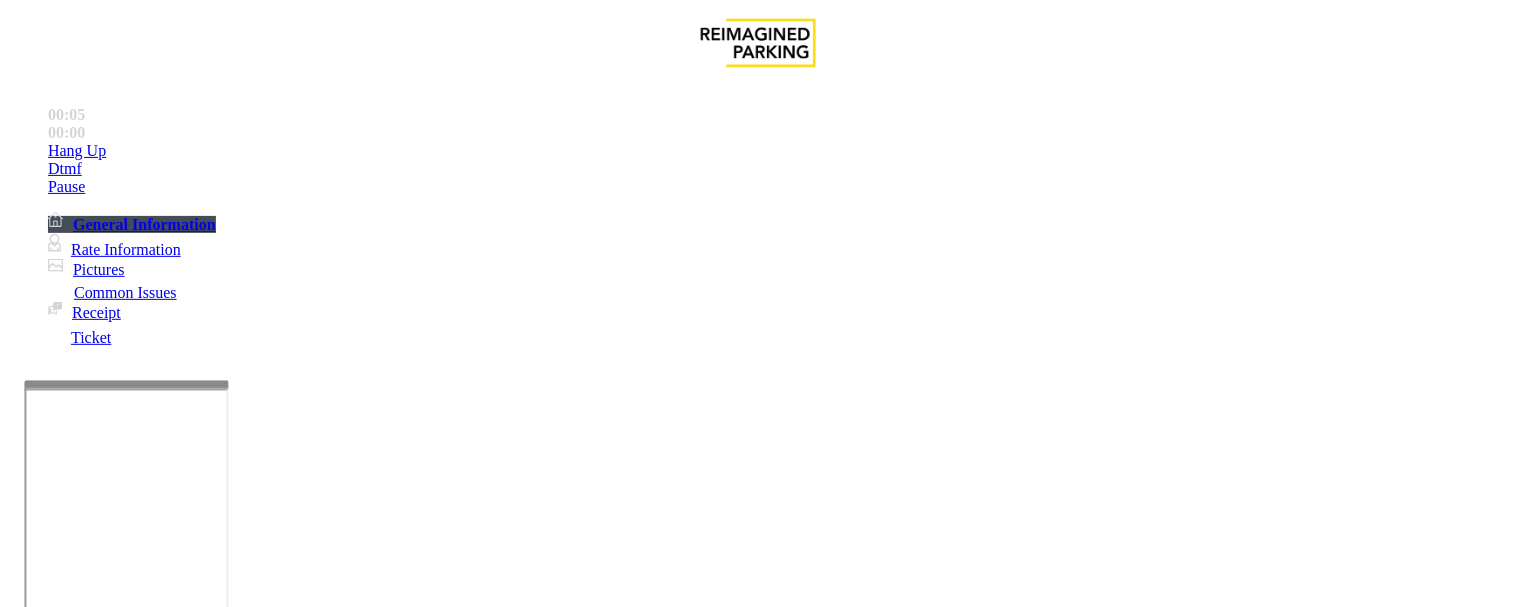 click on "Gate / Door Won't Open" at bounding box center [758, 1245] 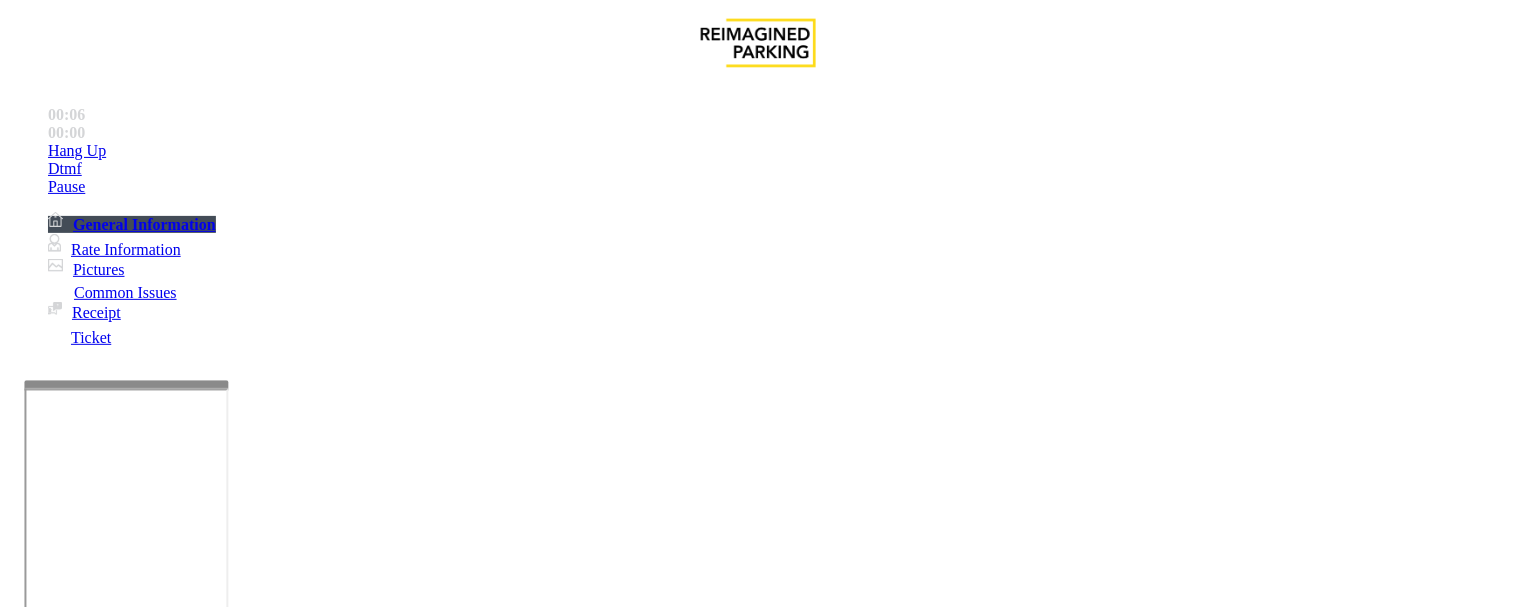 scroll, scrollTop: 444, scrollLeft: 0, axis: vertical 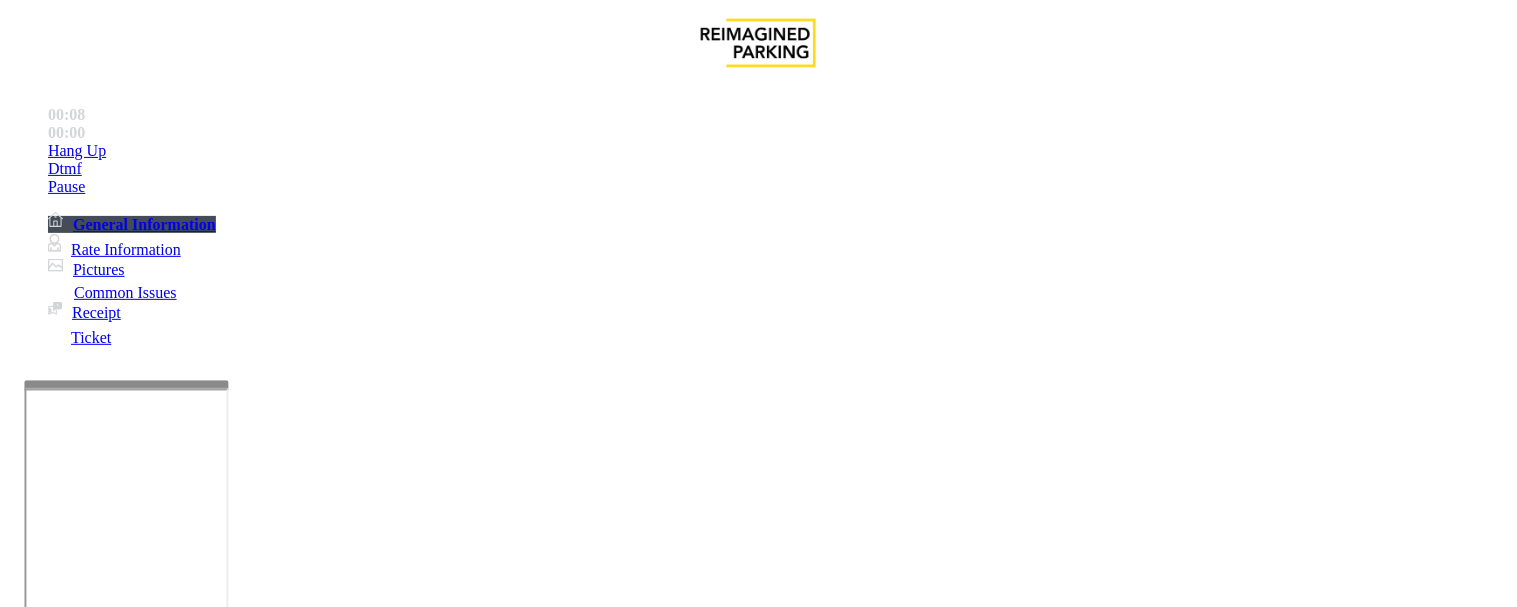 paste on "**********" 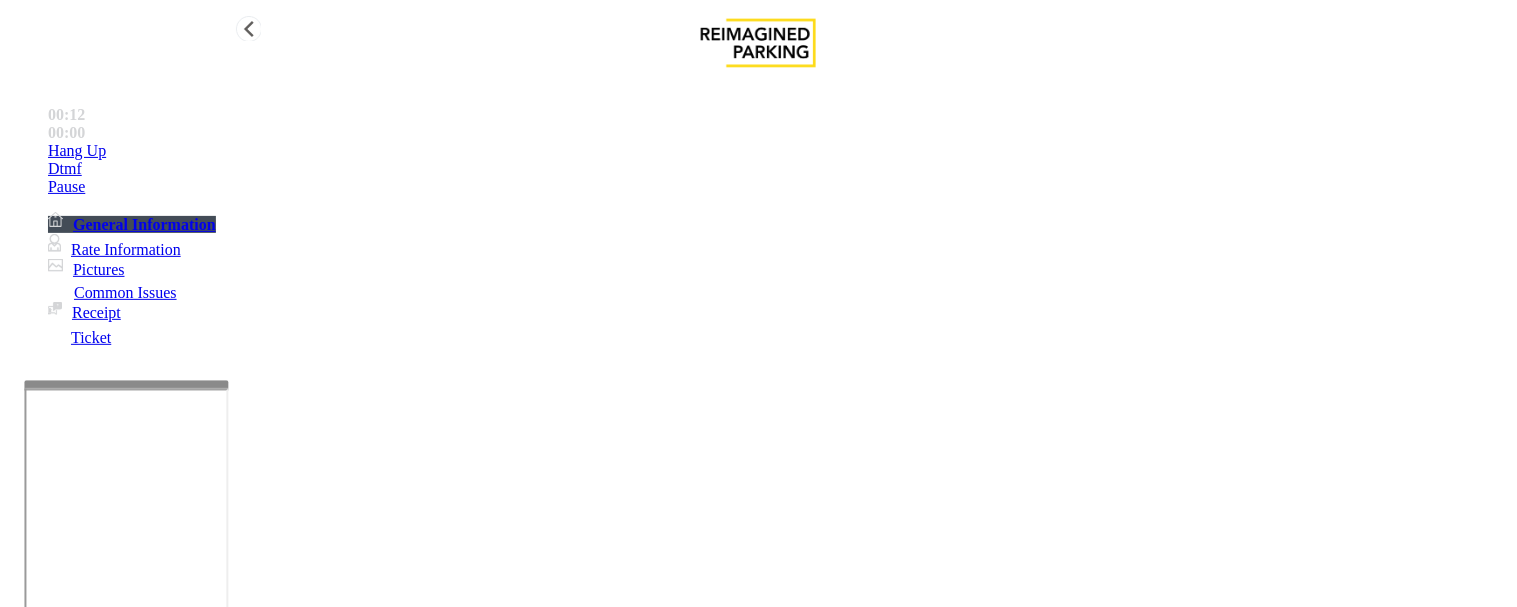 click on "Hang Up" at bounding box center (778, 151) 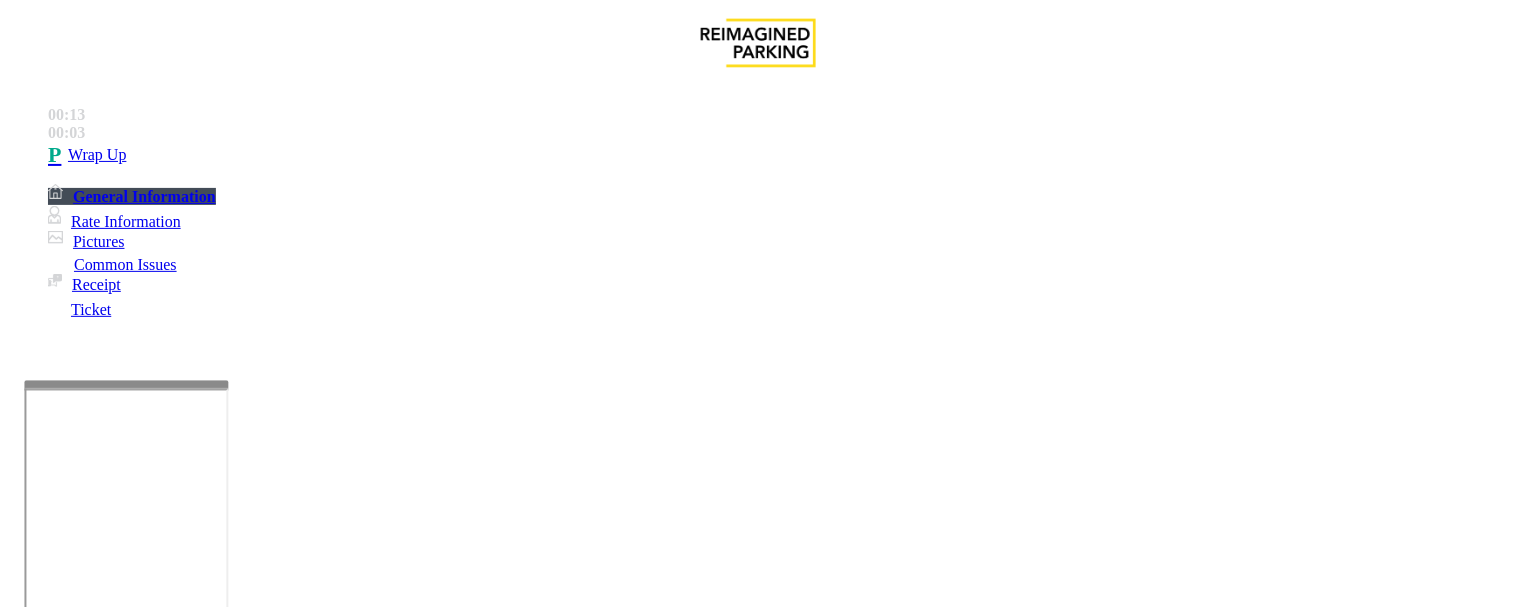 scroll, scrollTop: 333, scrollLeft: 0, axis: vertical 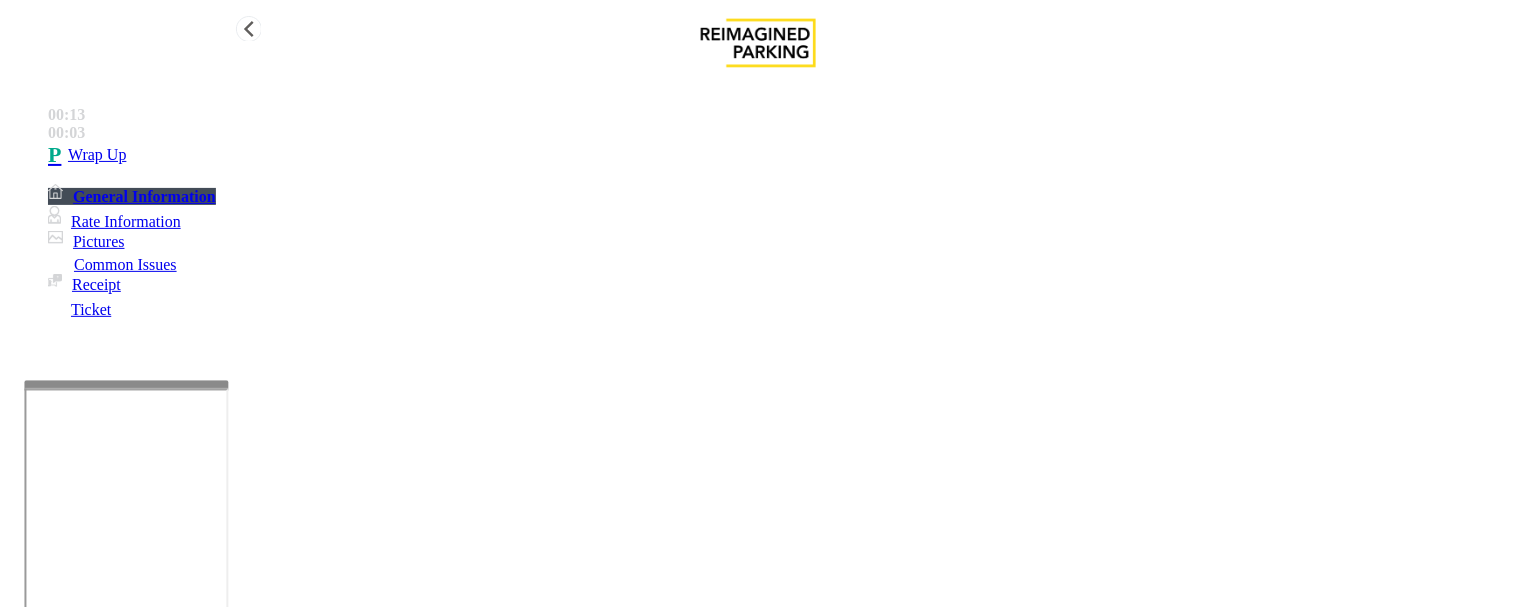 type on "**********" 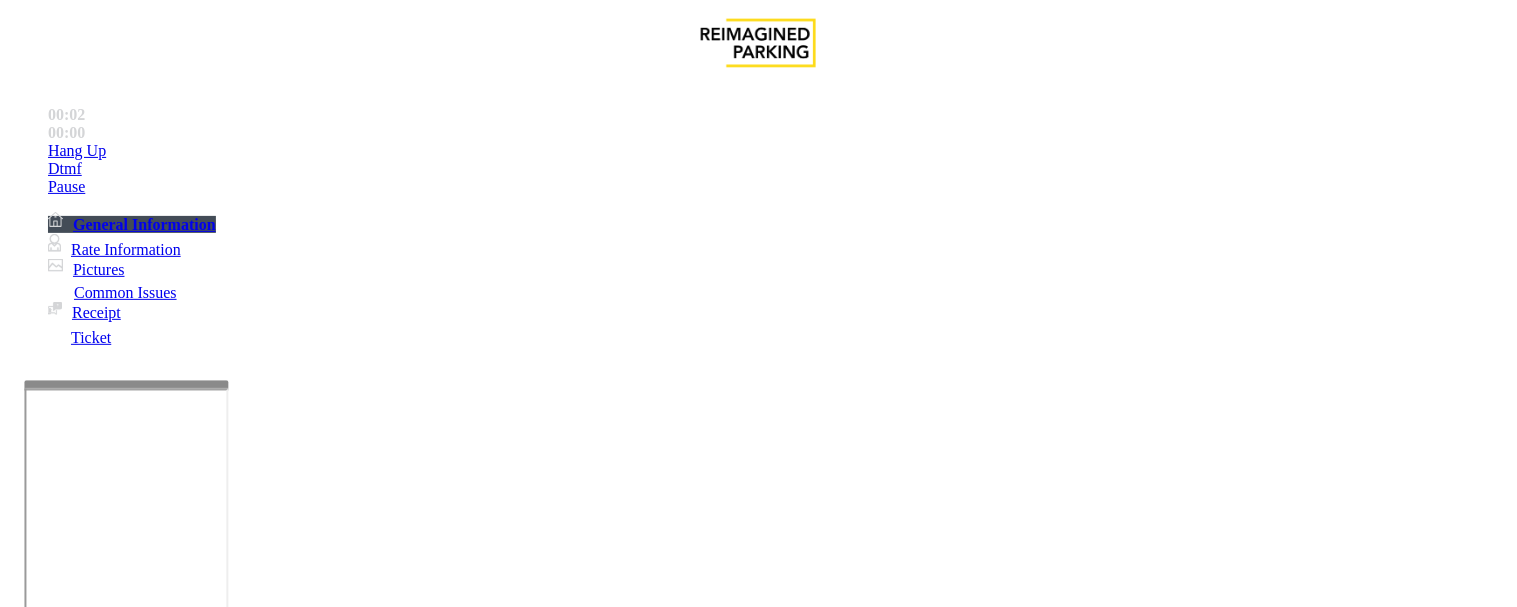 click on "Validation Issue" at bounding box center [371, 1260] 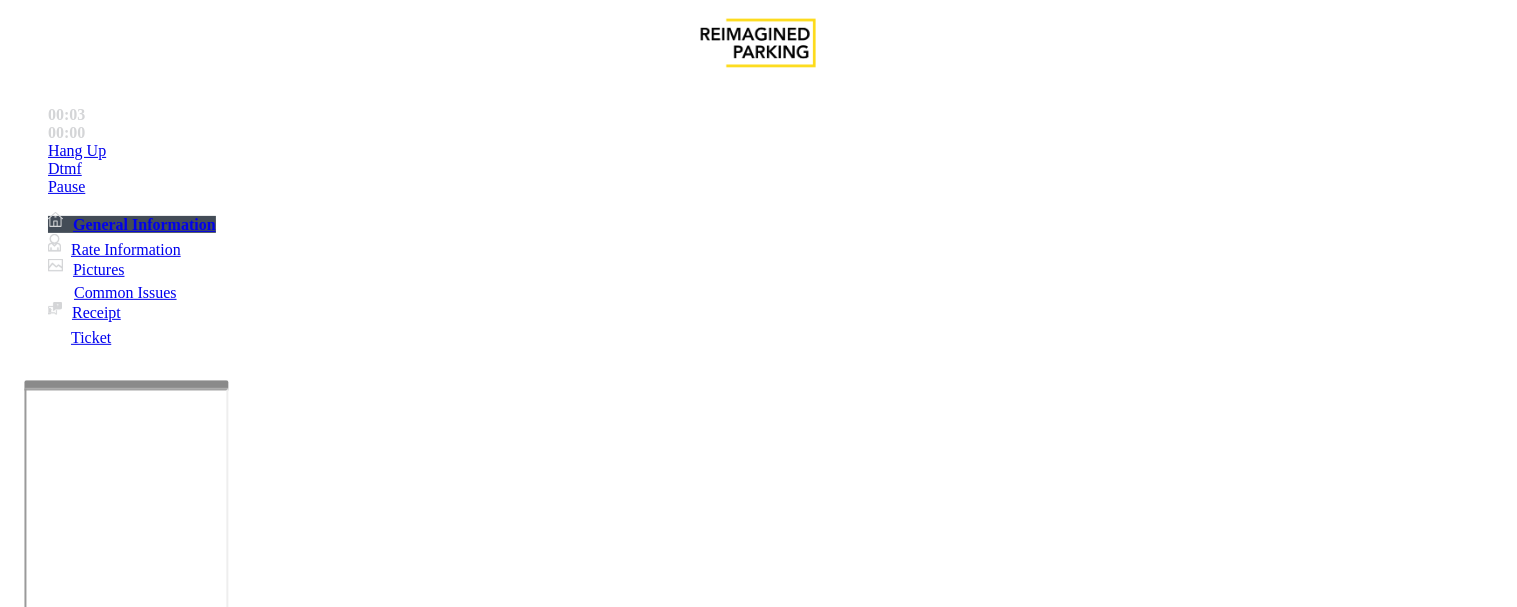 click on "Validation Error" at bounding box center (262, 1260) 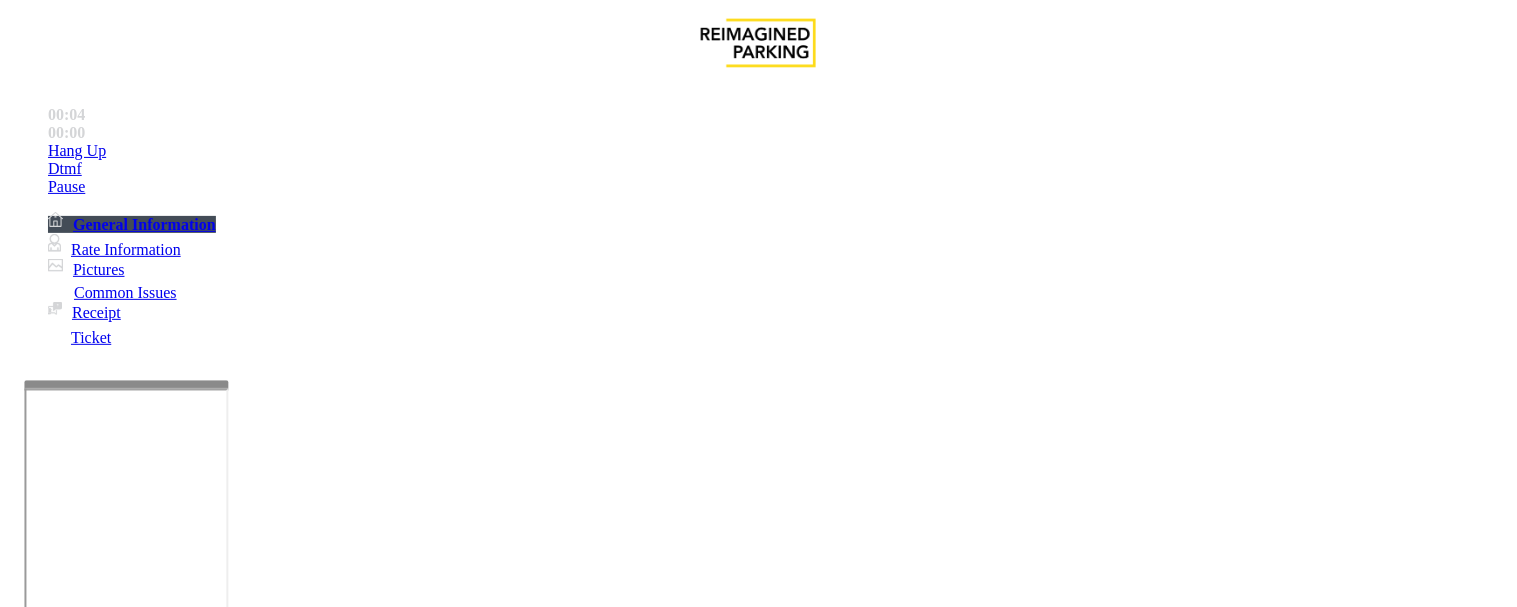 click on "Validation Error" at bounding box center [758, 1245] 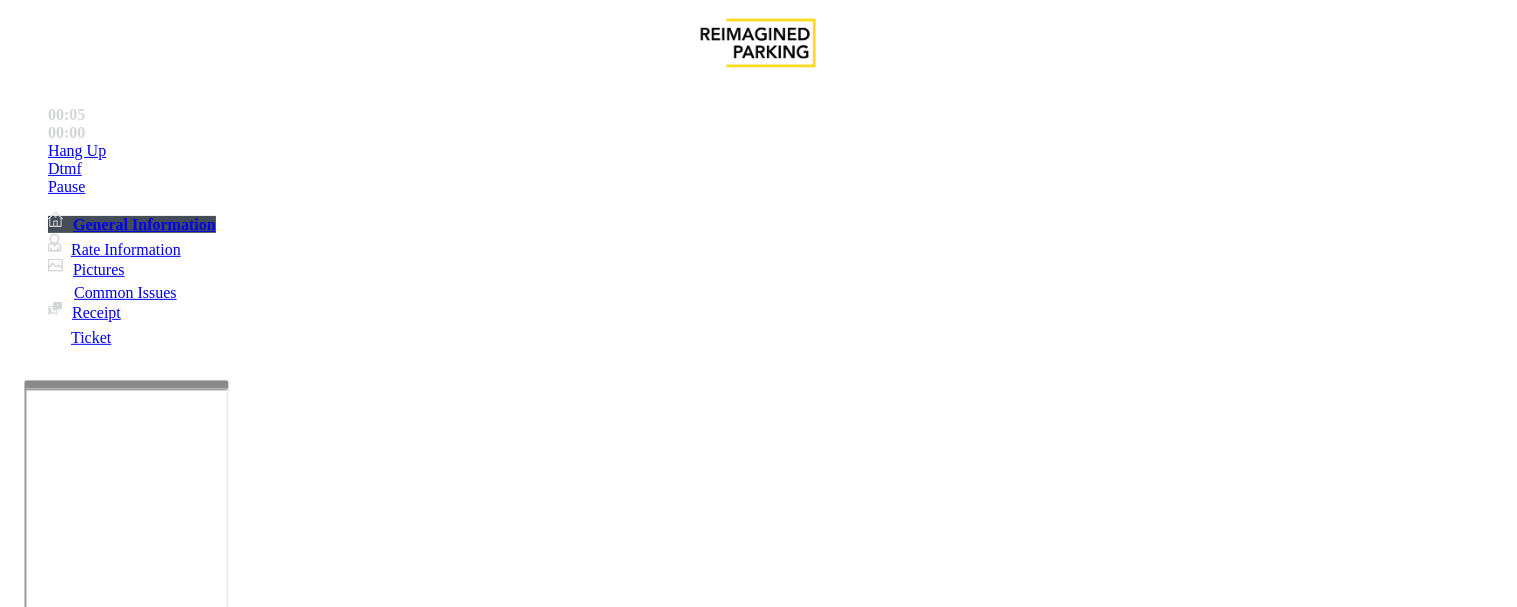 click at bounding box center (254, 1308) 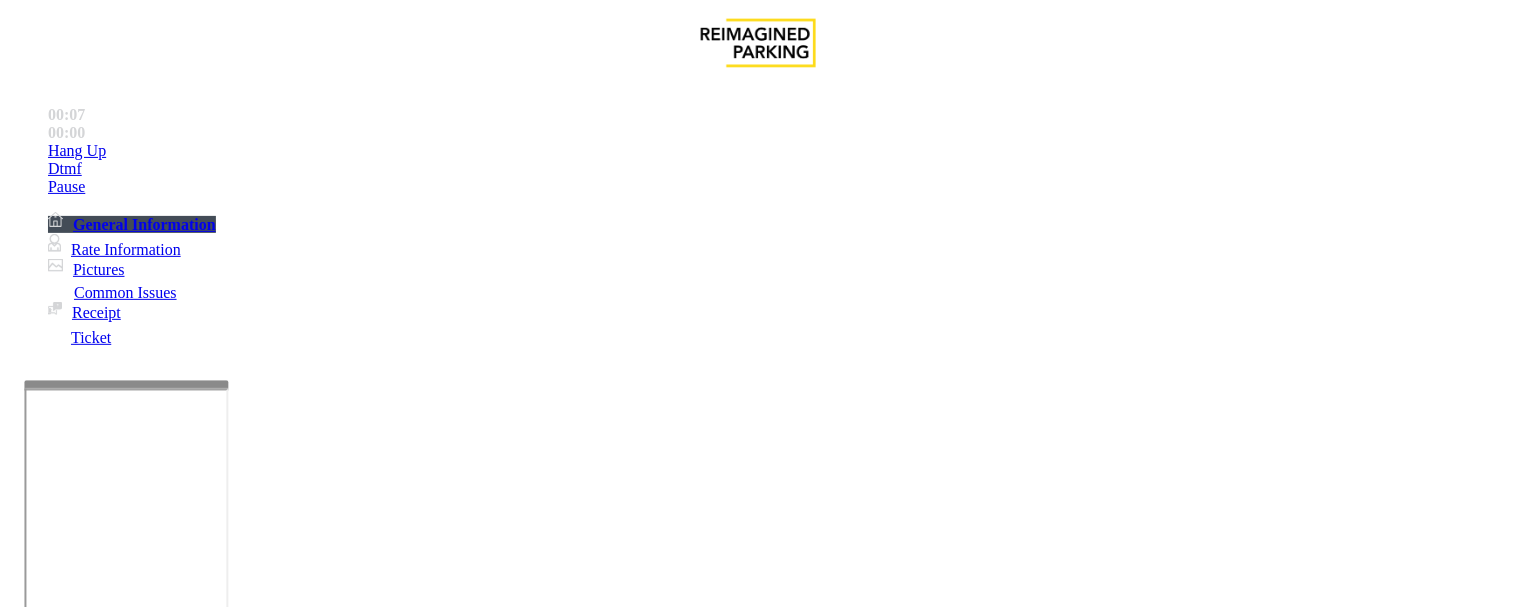 paste on "**********" 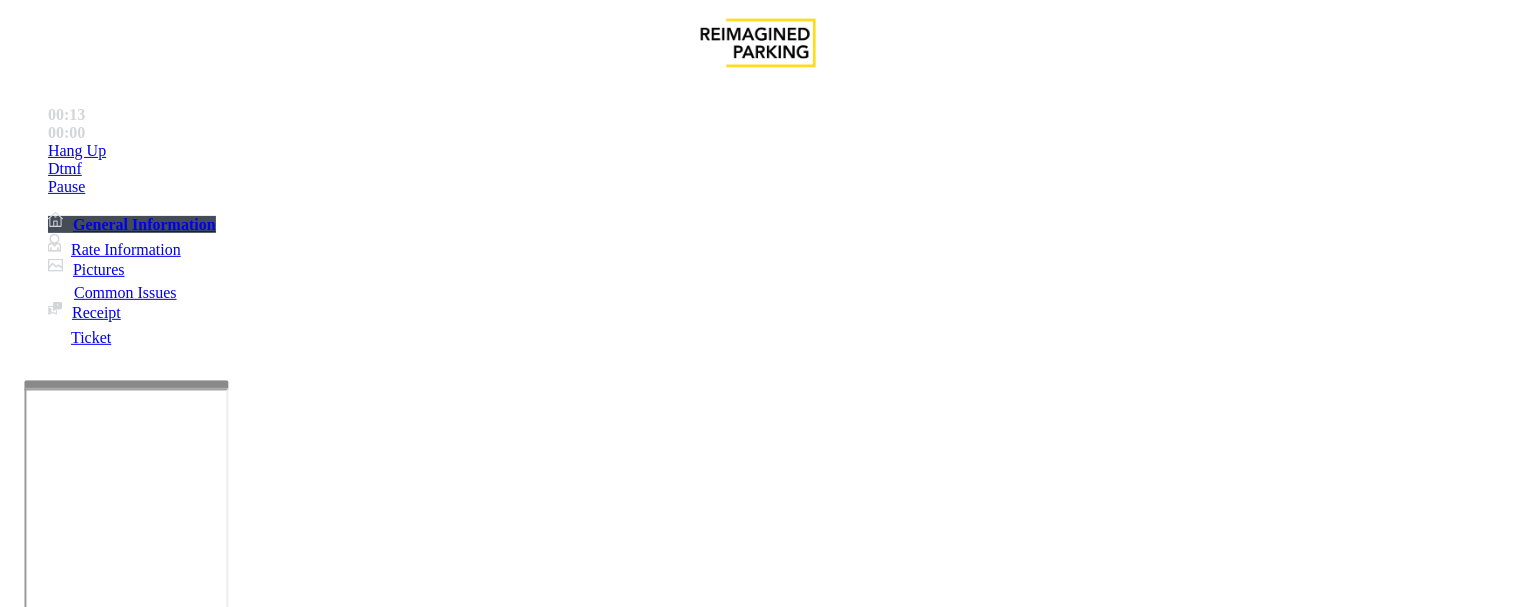 click at bounding box center (254, 1308) 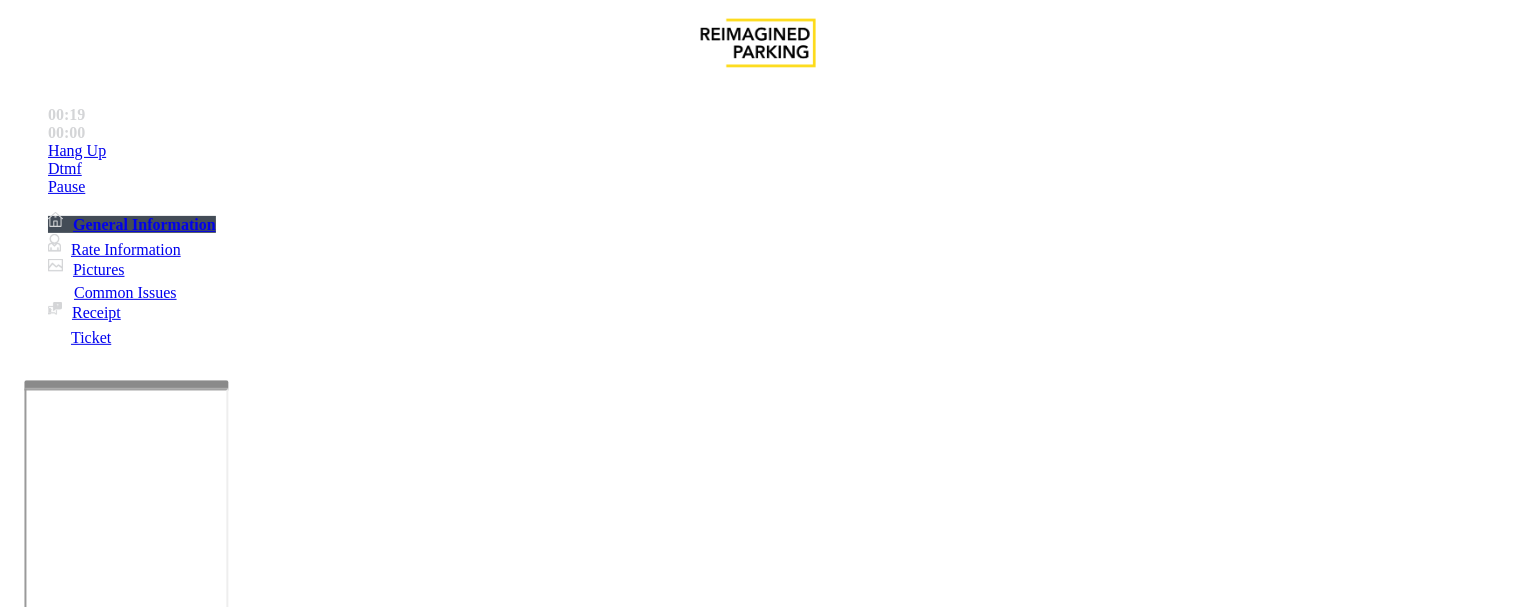 click at bounding box center (254, 1308) 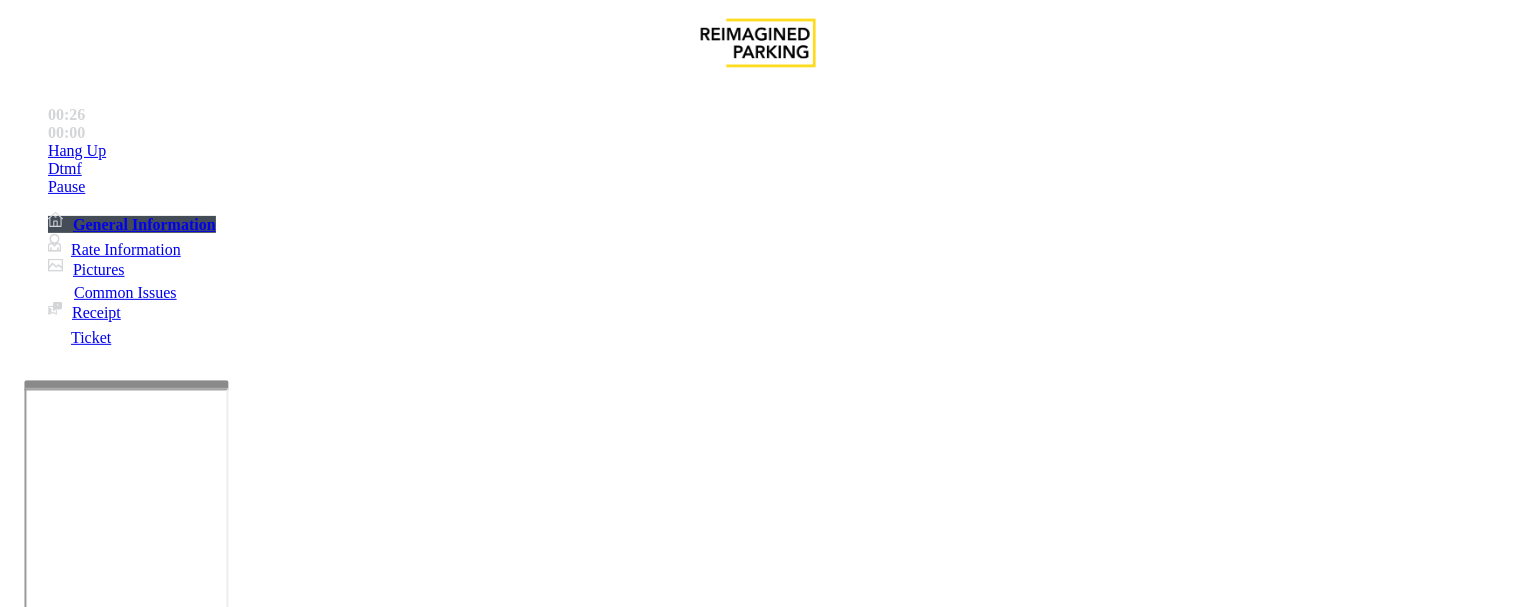 click at bounding box center [254, 1308] 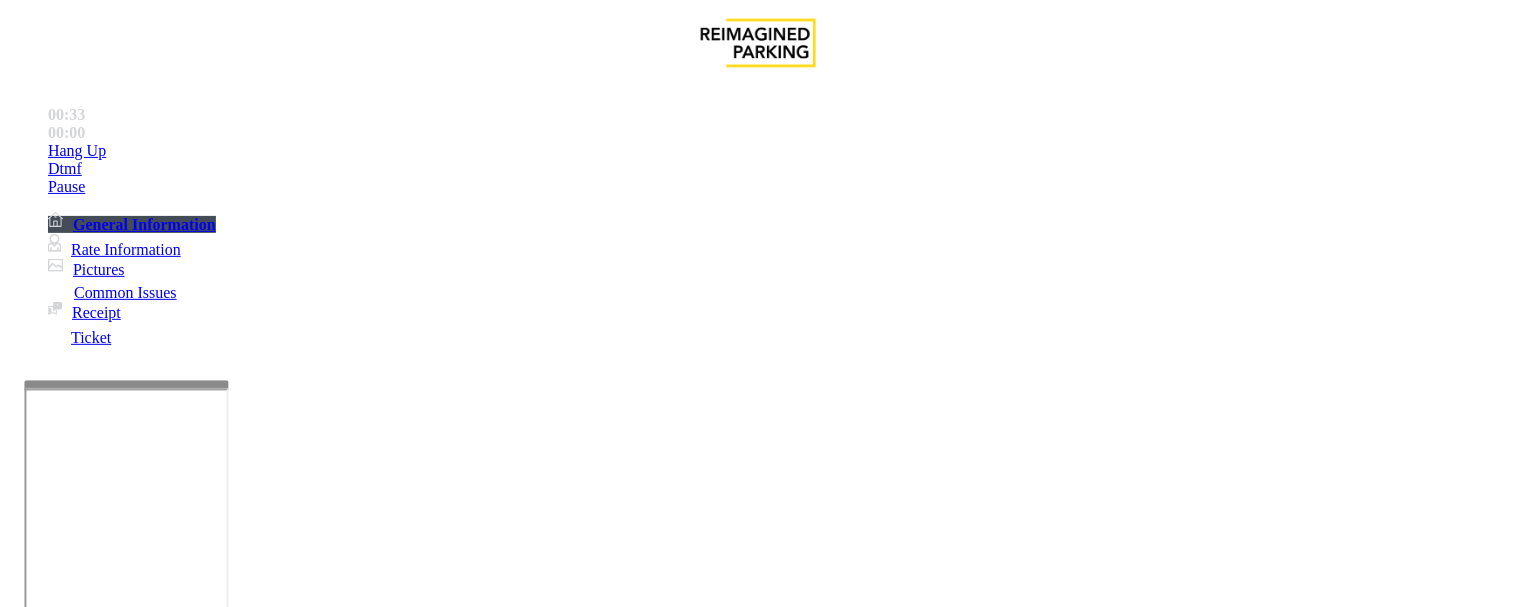 scroll, scrollTop: 35, scrollLeft: 0, axis: vertical 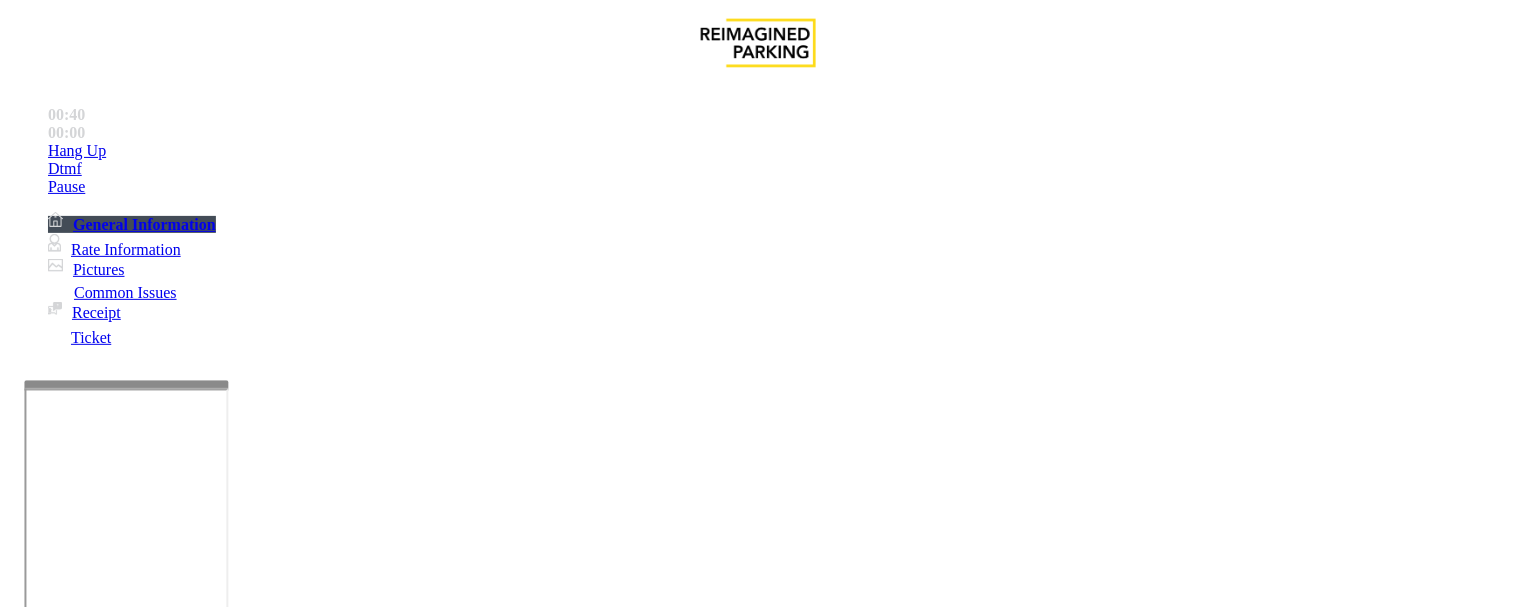 drag, startPoint x: 331, startPoint y: 296, endPoint x: 278, endPoint y: 292, distance: 53.15073 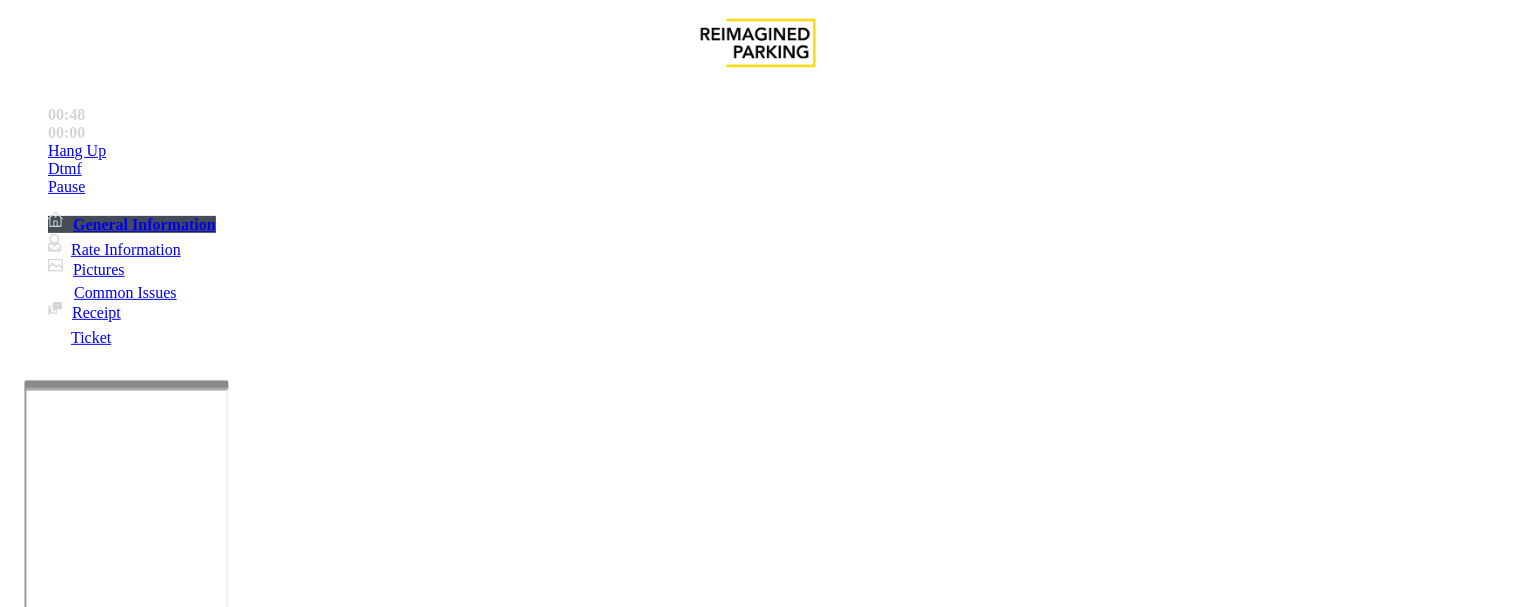 click on "Notes:                      Send alerts to manager  Vend Gate  * Vend will be performed using 1 tone  Steps to Resolve Vend if unable to resolve. Note default parker details." at bounding box center (758, 1391) 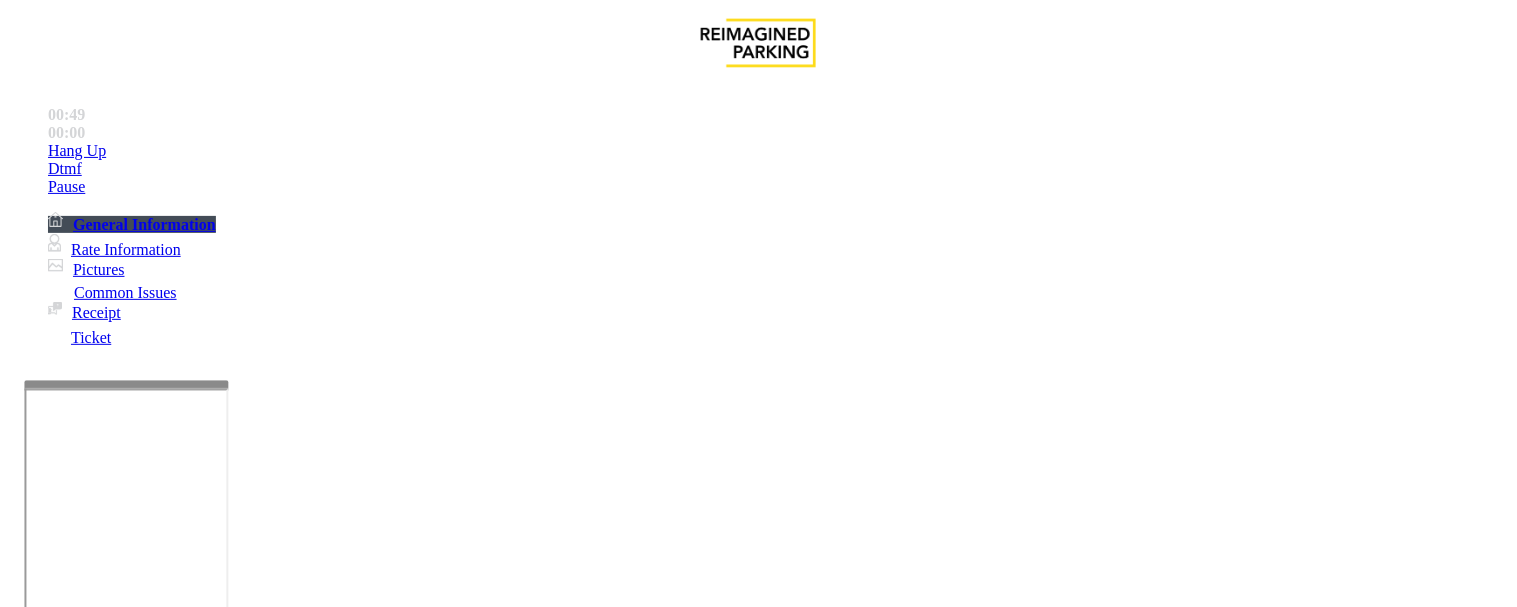click at bounding box center [254, 1308] 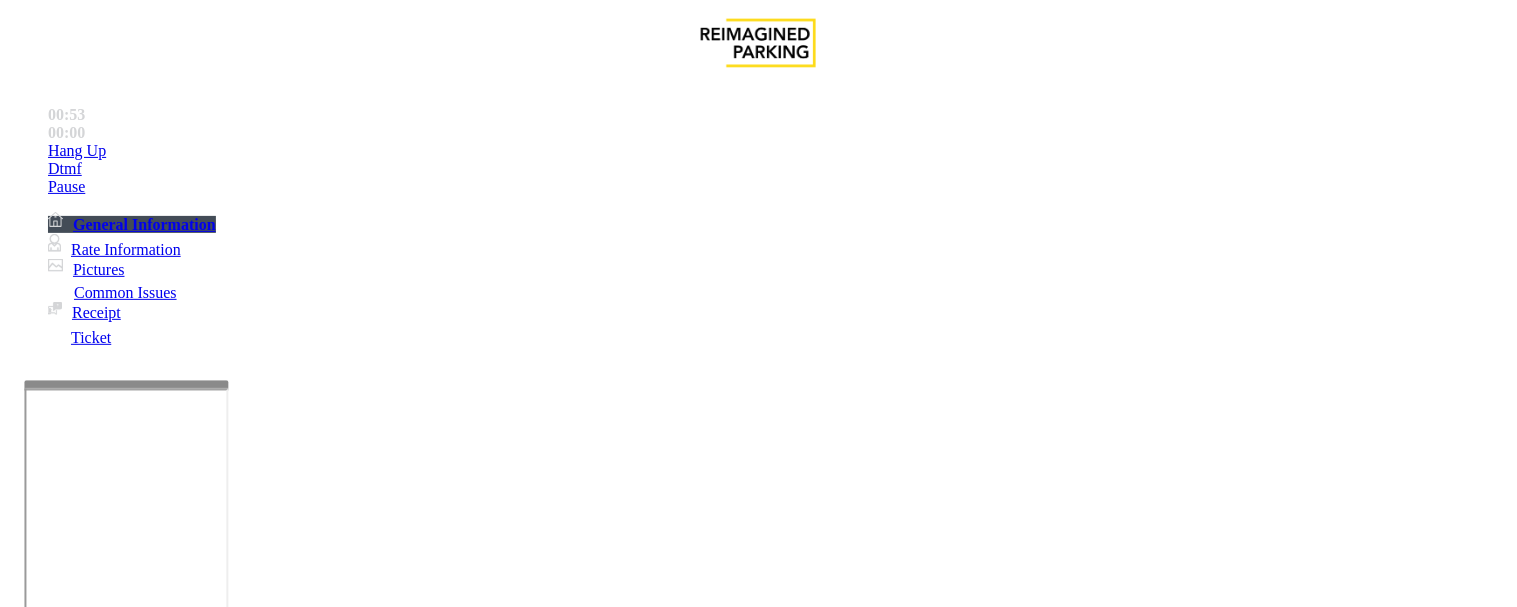 click at bounding box center (254, 1308) 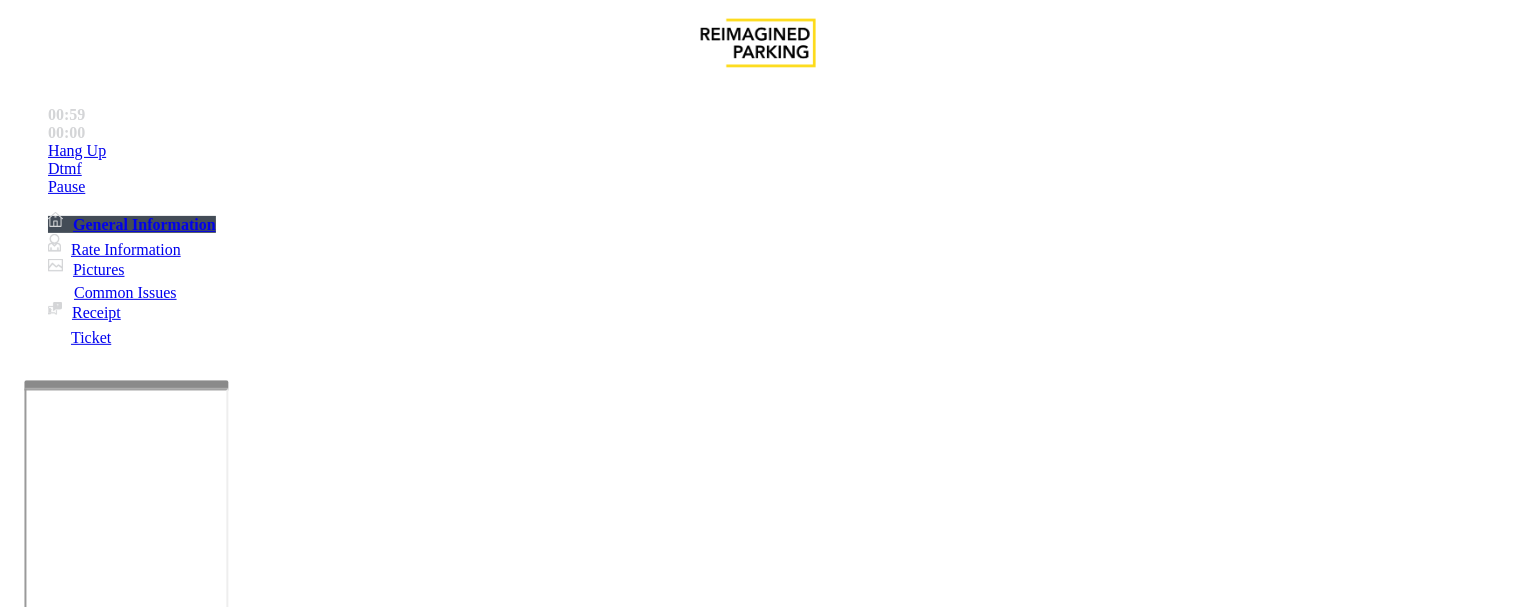 drag, startPoint x: 286, startPoint y: 292, endPoint x: 395, endPoint y: 297, distance: 109.11462 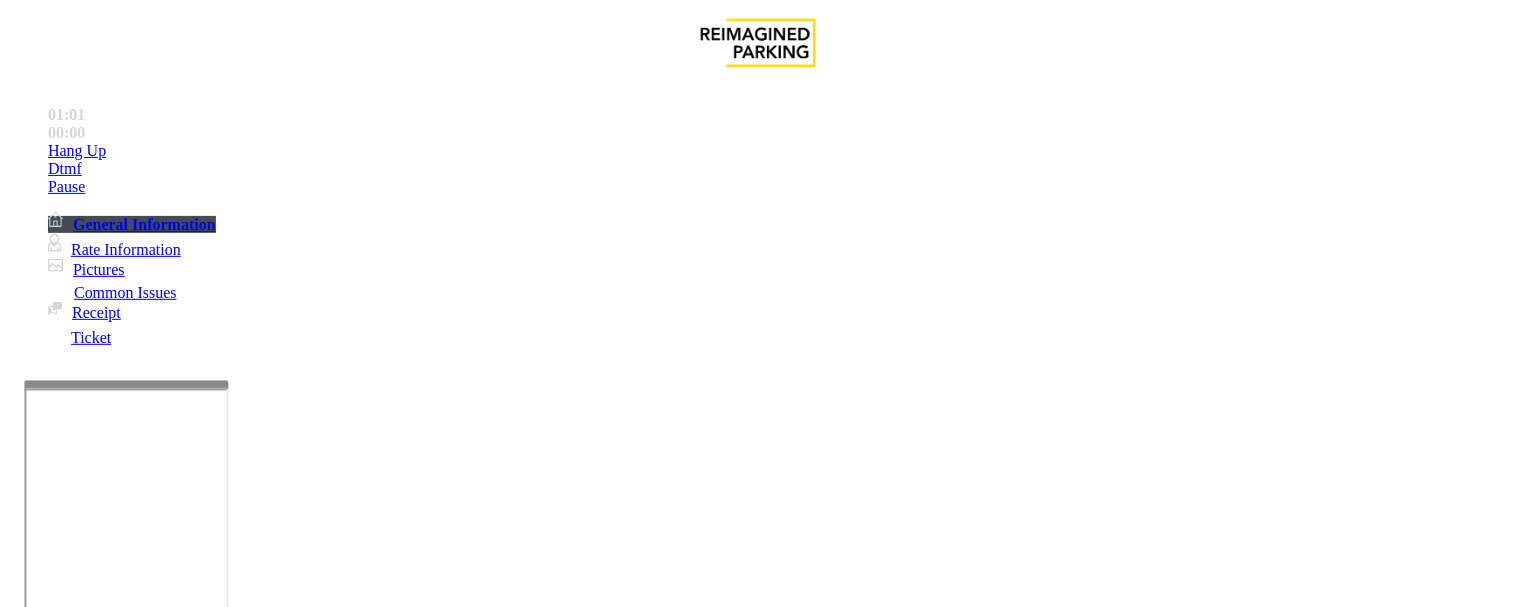 click at bounding box center (254, 1308) 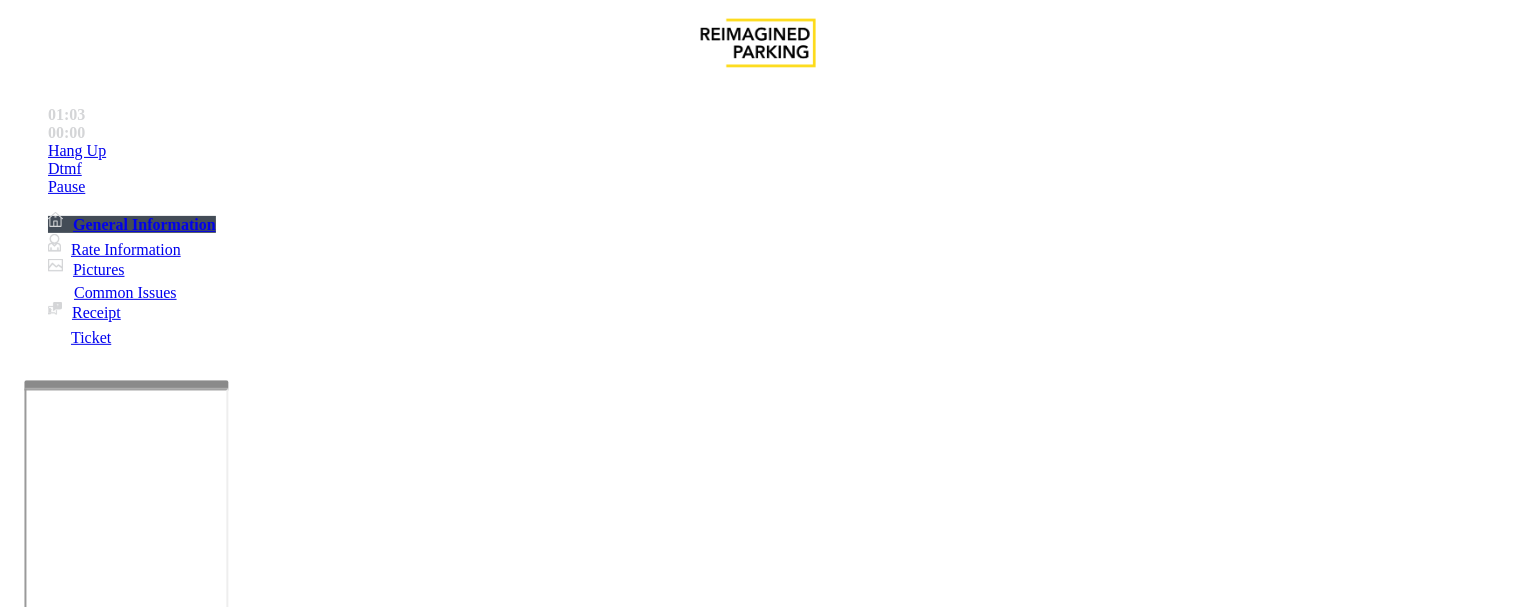 click at bounding box center [254, 1308] 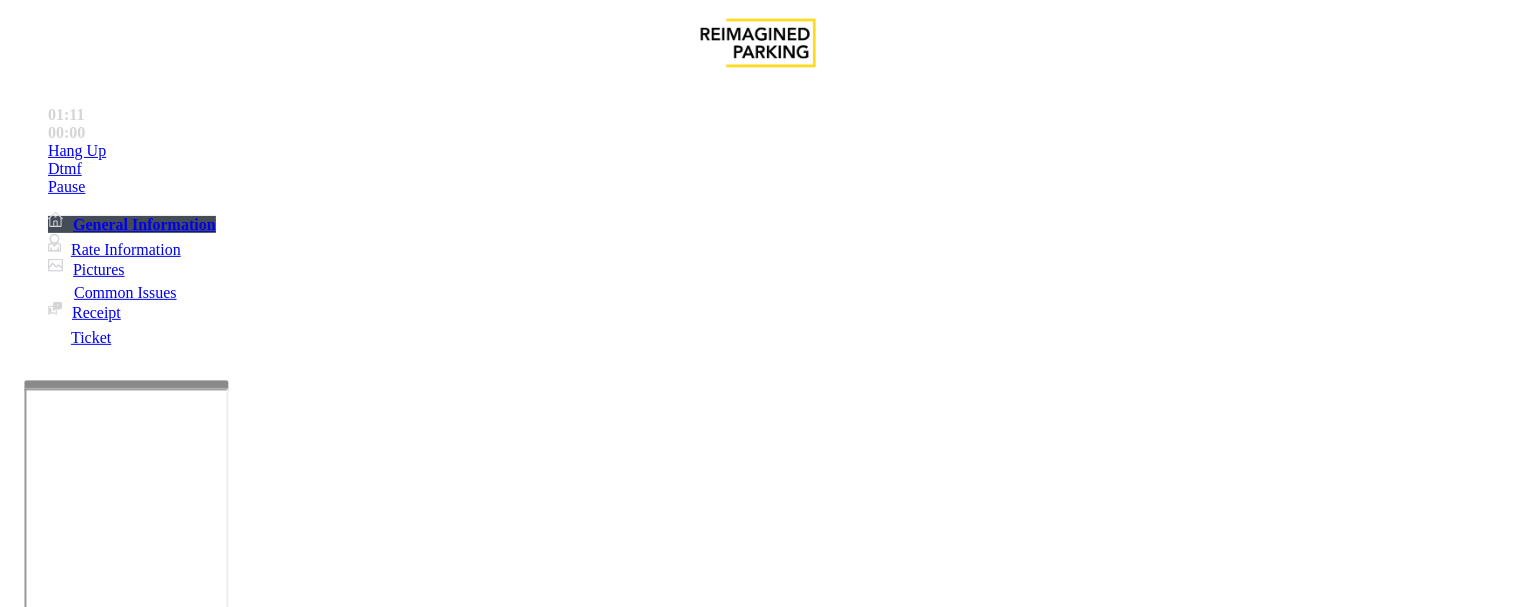 scroll, scrollTop: 888, scrollLeft: 0, axis: vertical 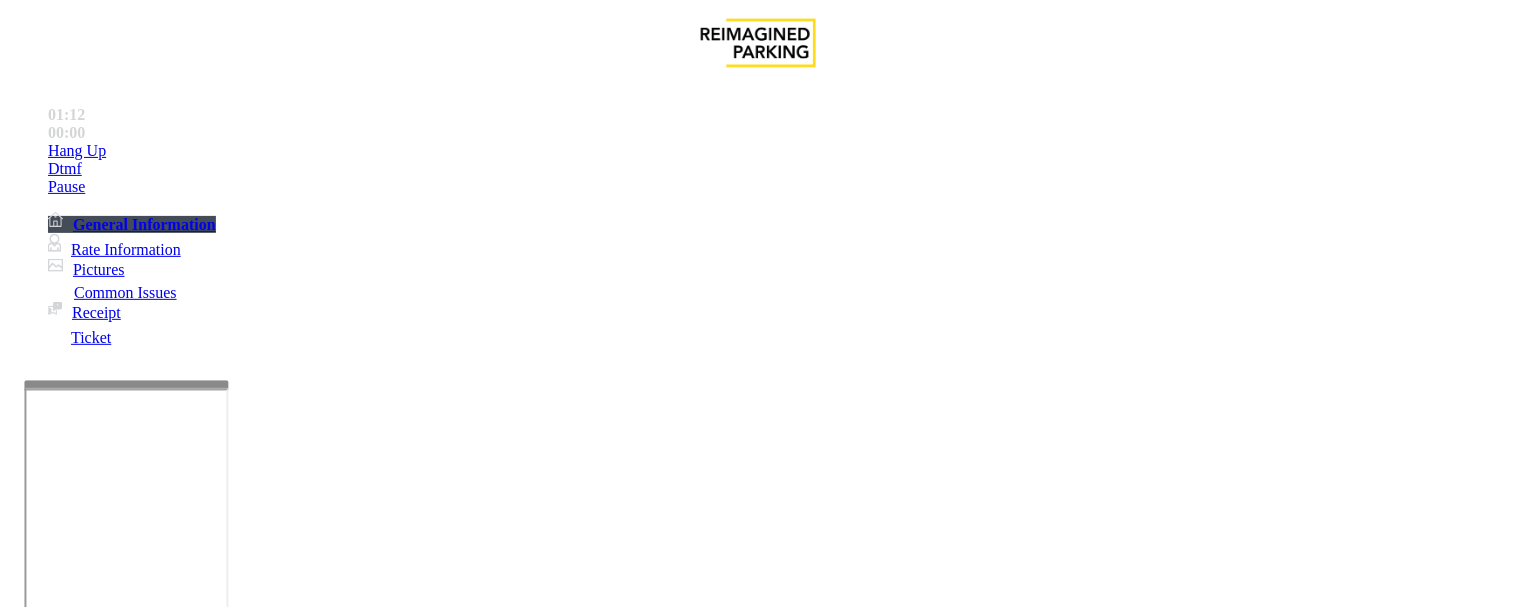 click on "Time Zone" at bounding box center (758, 2813) 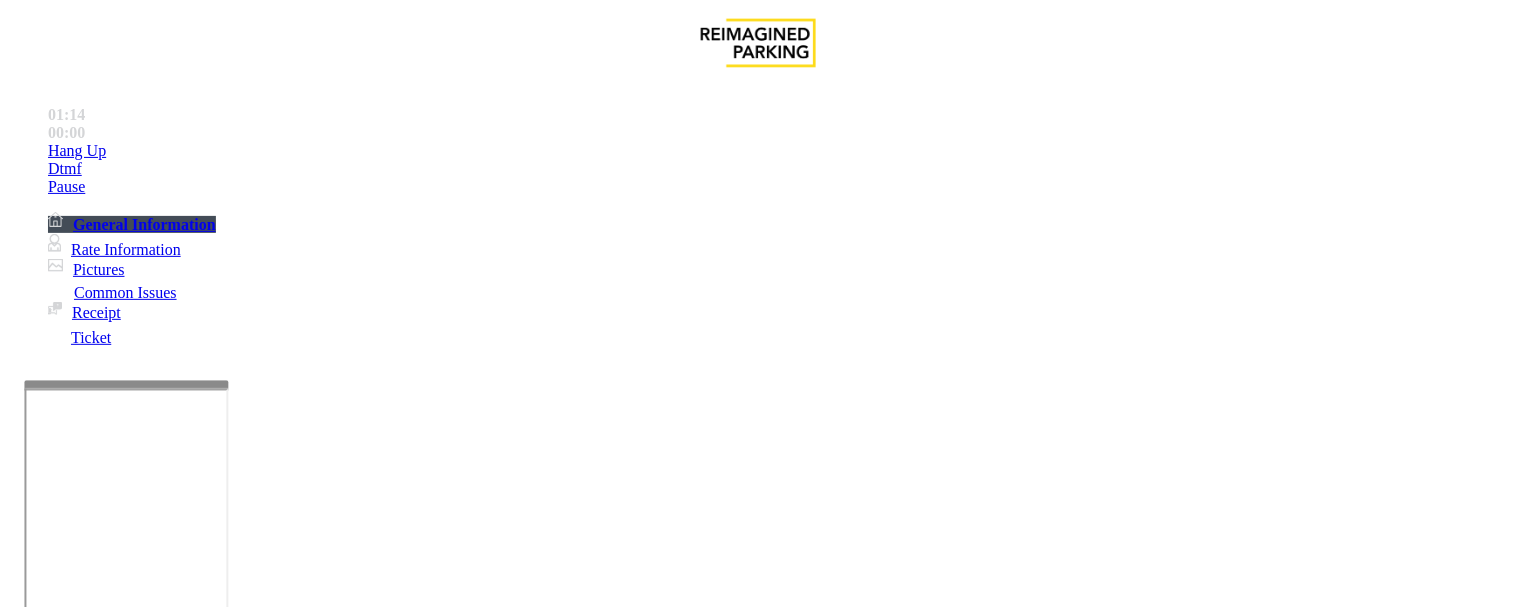 click on "* Vend will be performed using 1 tone" at bounding box center [138, 1421] 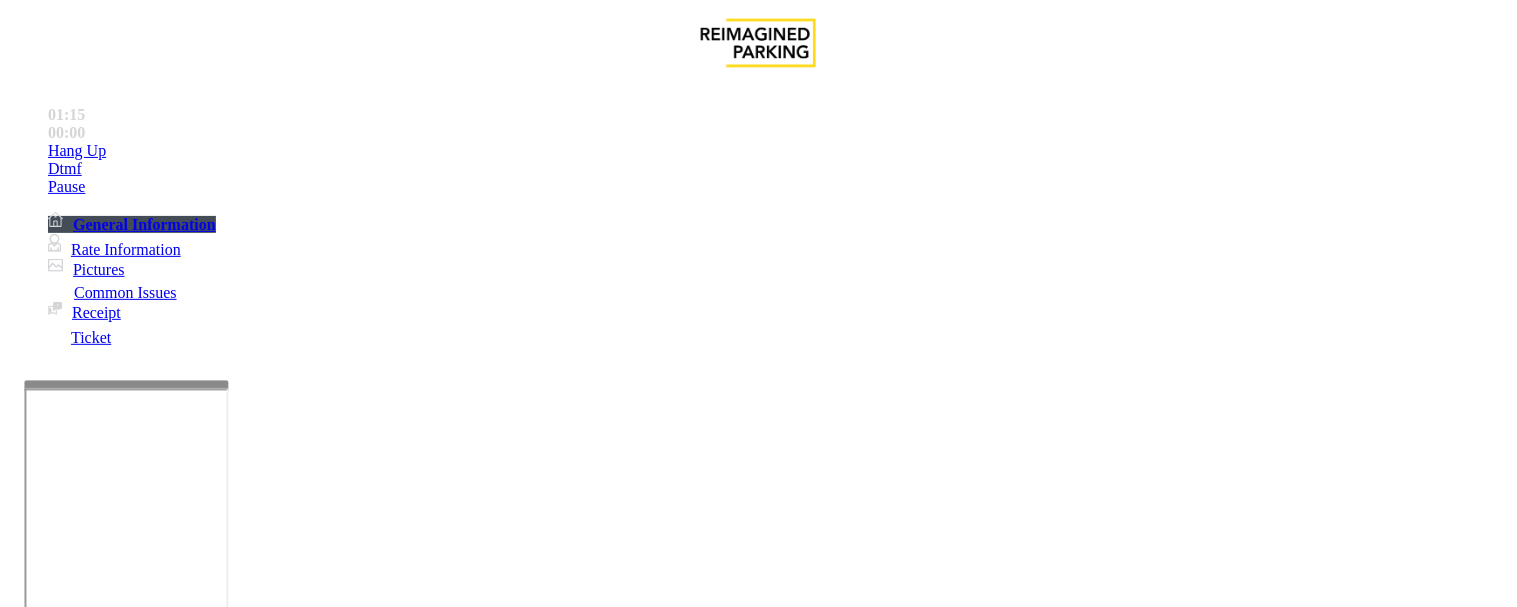 click on "Vend Gate" at bounding box center [69, 1401] 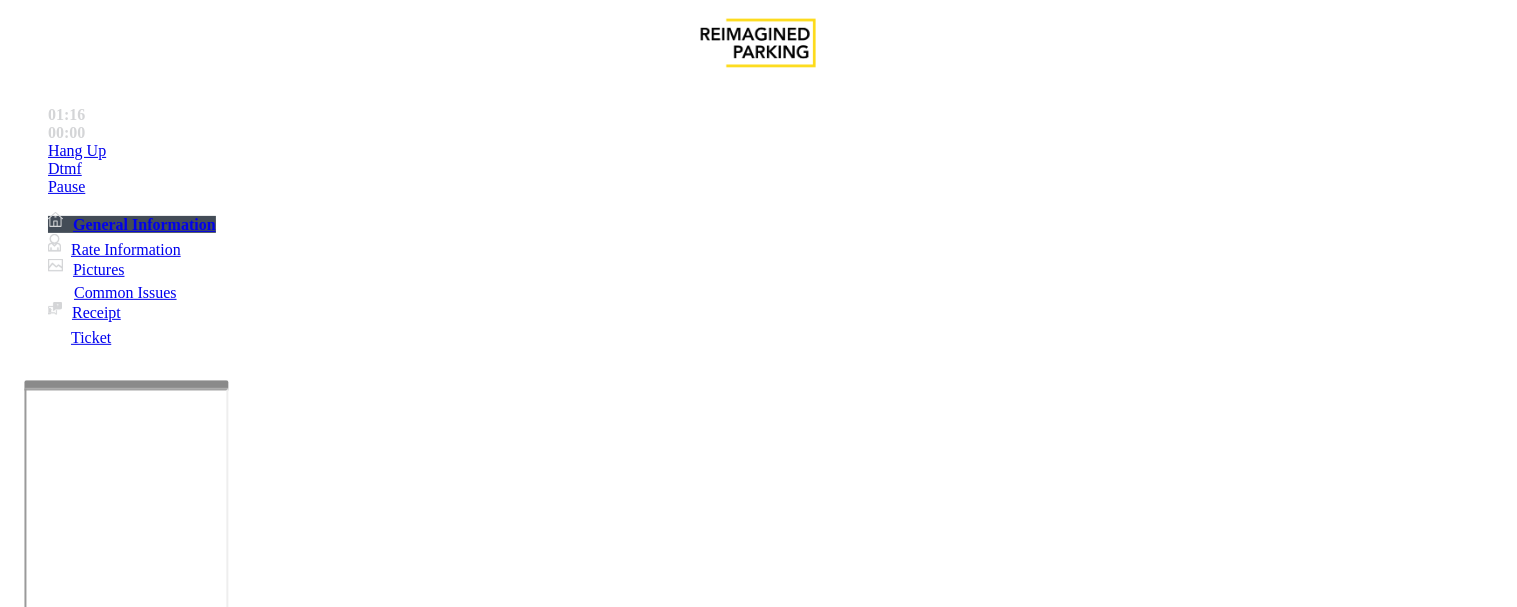 click at bounding box center [254, 1308] 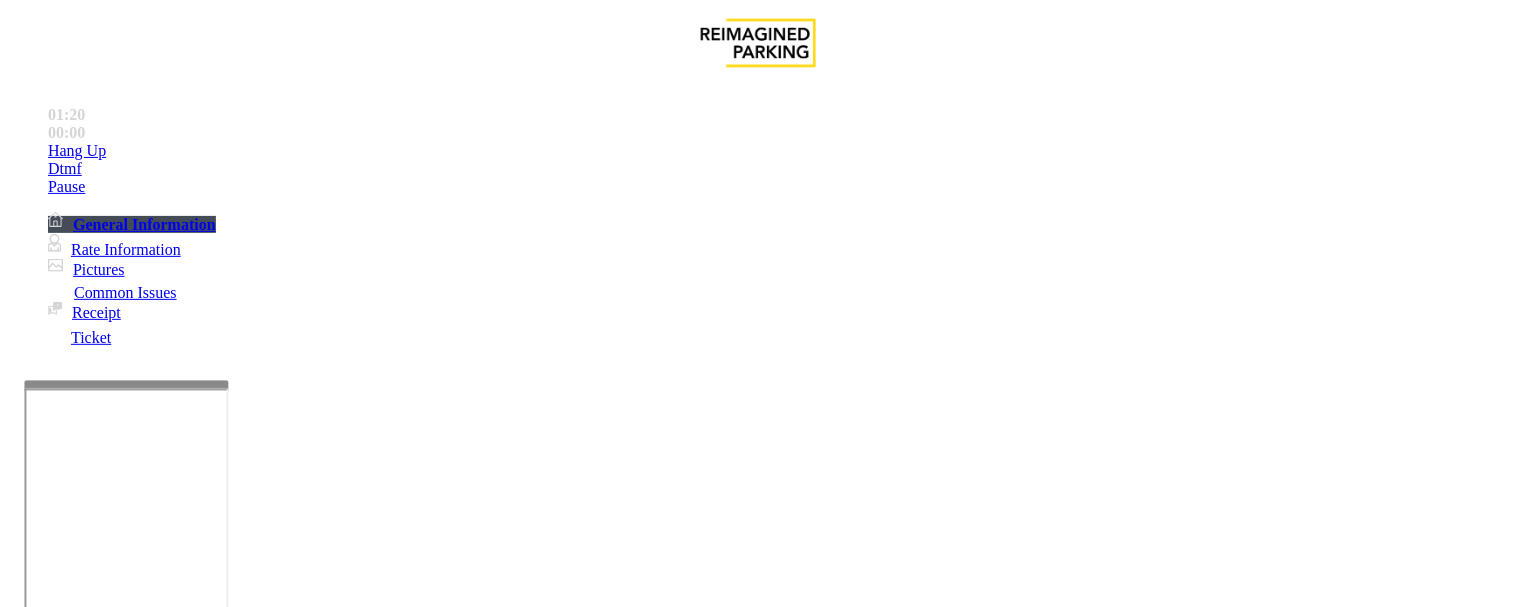 click at bounding box center (254, 1308) 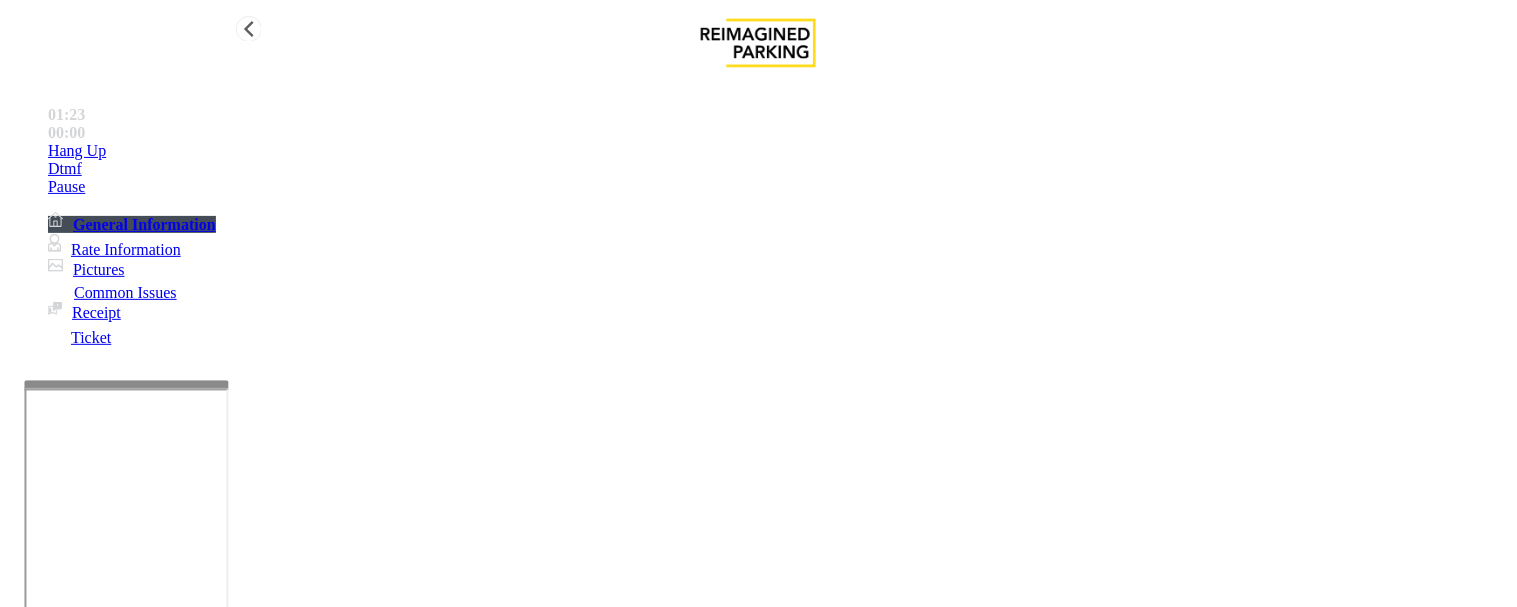type on "**********" 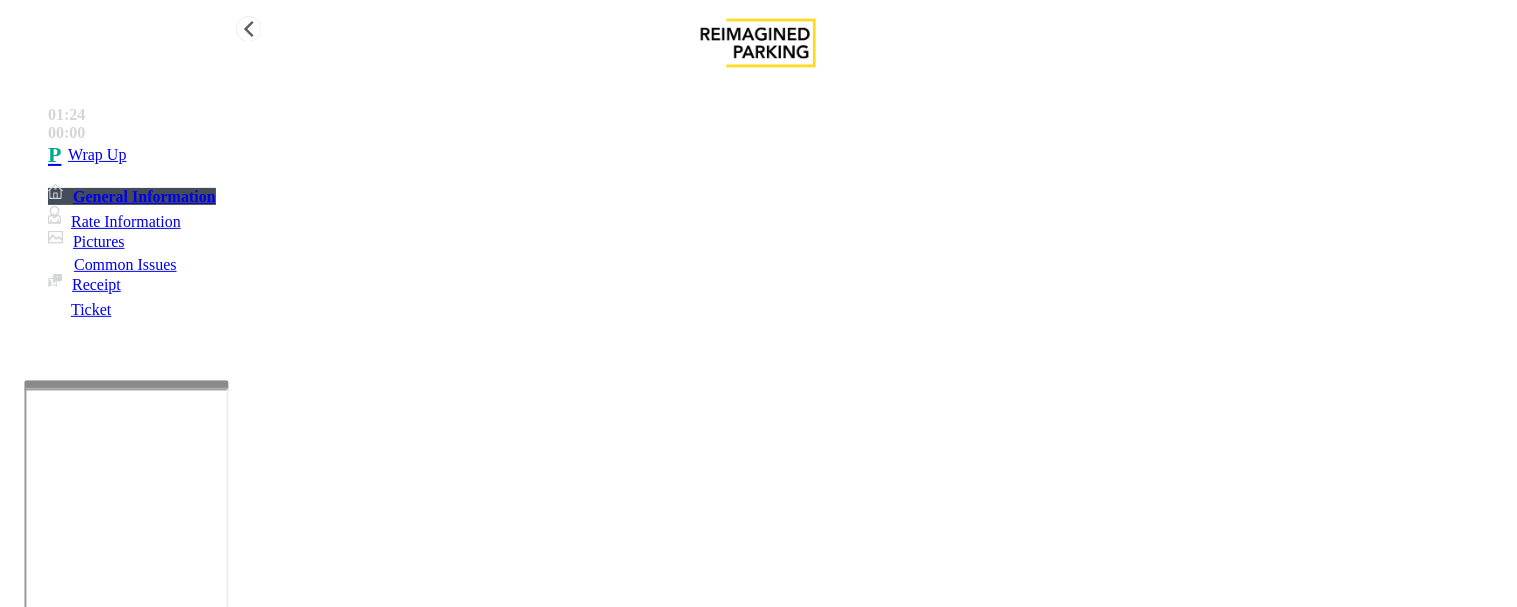 click on "Wrap Up" at bounding box center [778, 155] 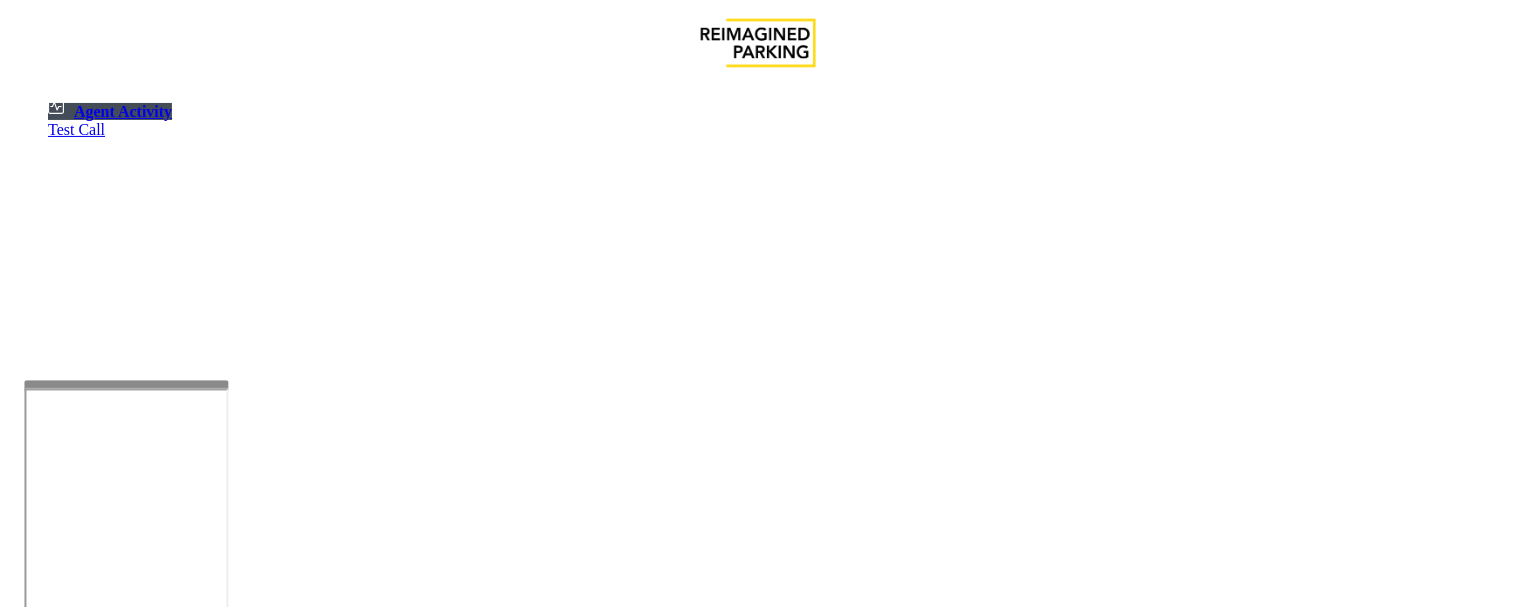 click at bounding box center [79, 1309] 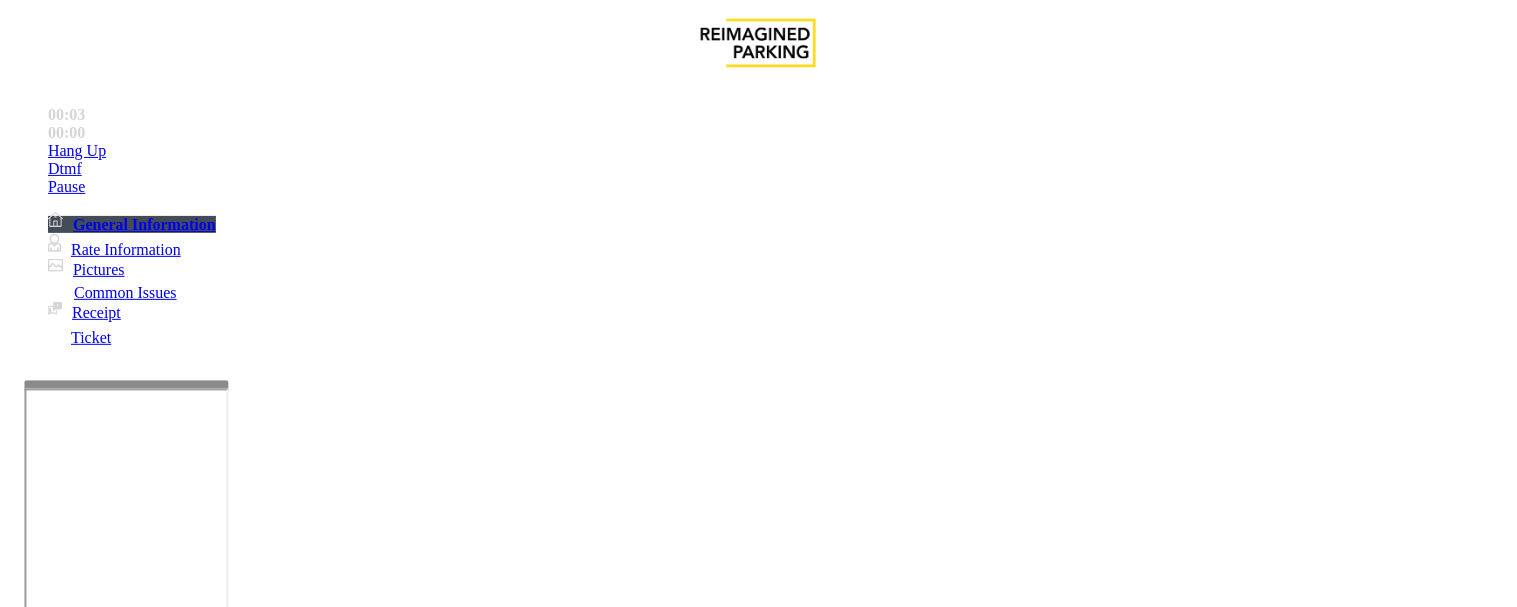 scroll, scrollTop: 1111, scrollLeft: 0, axis: vertical 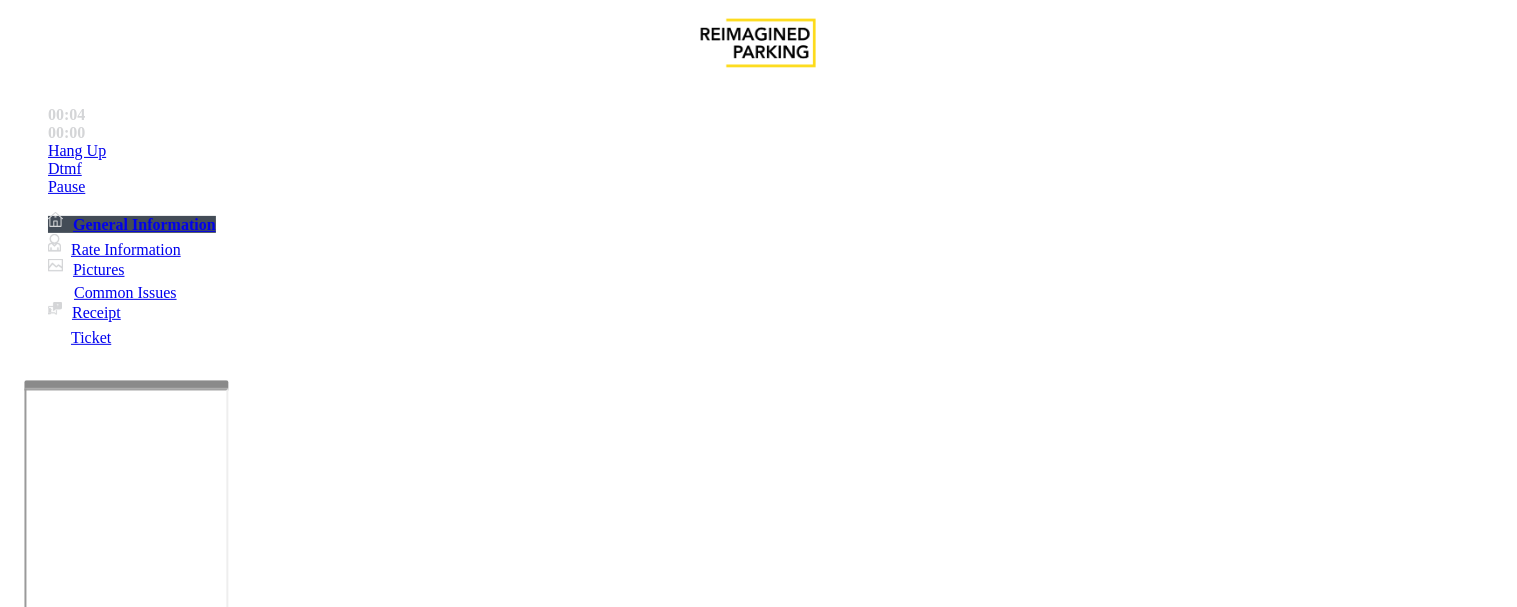 click on "Status URL (Vend Gate)" at bounding box center (755, 3143) 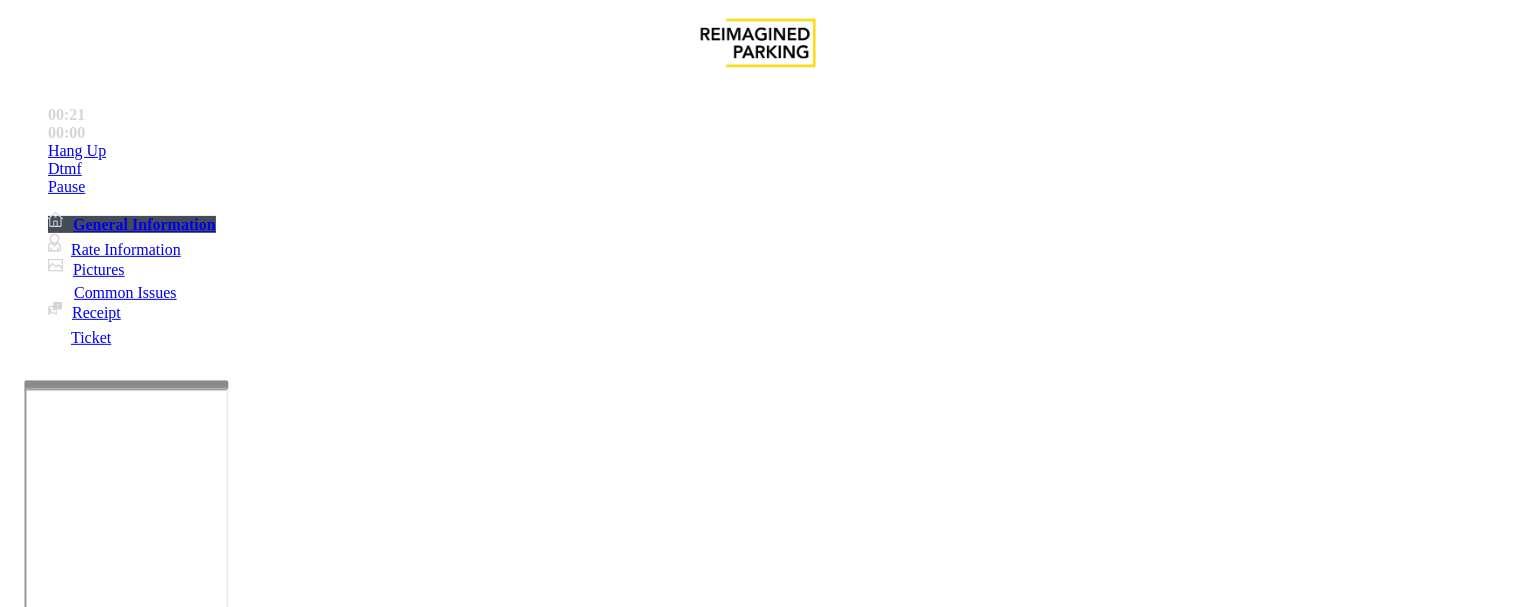 click on "LPR Issue" at bounding box center [213, 1260] 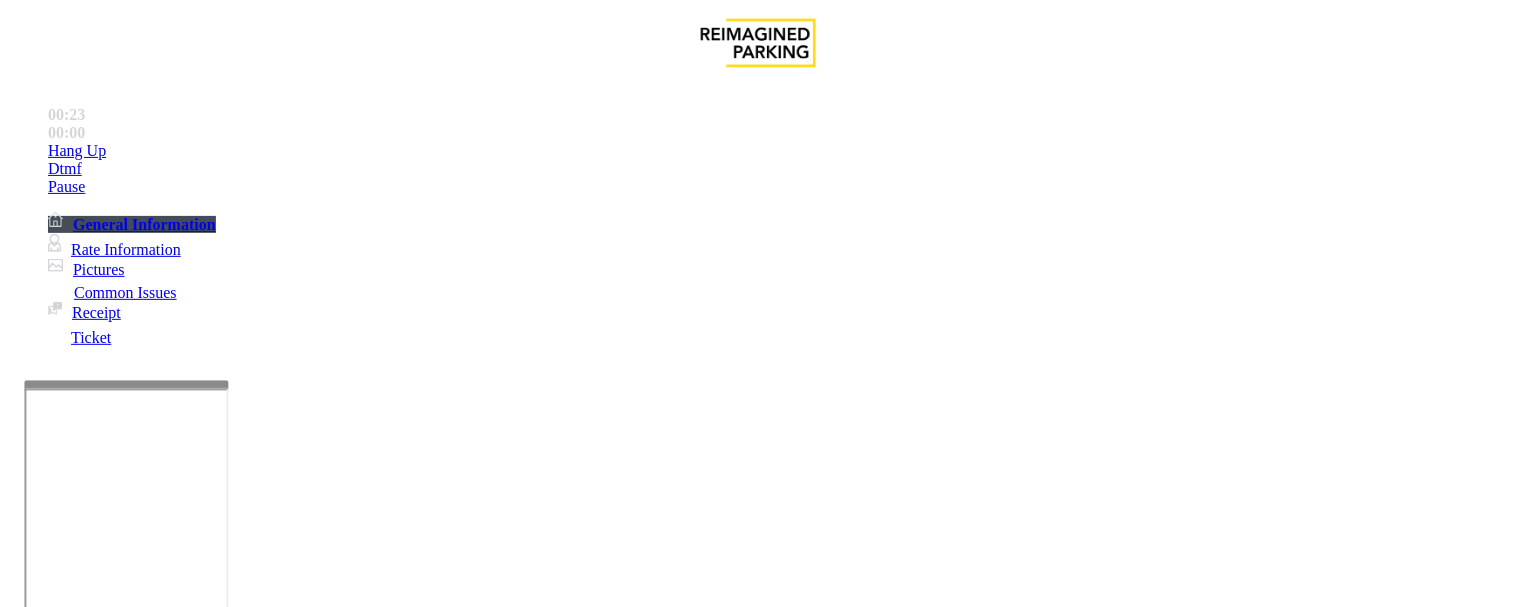 click on "Issue" at bounding box center [42, 1227] 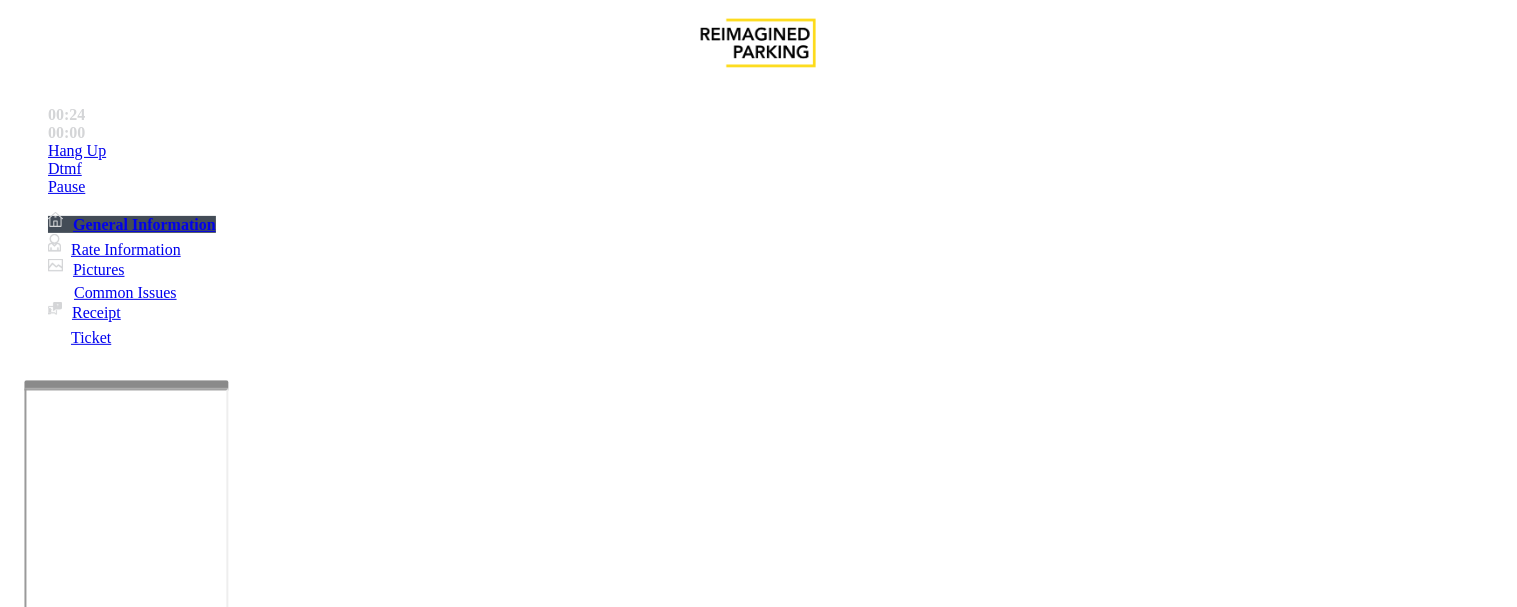 click on "Hardware\Kiosk Issue" at bounding box center (101, 1260) 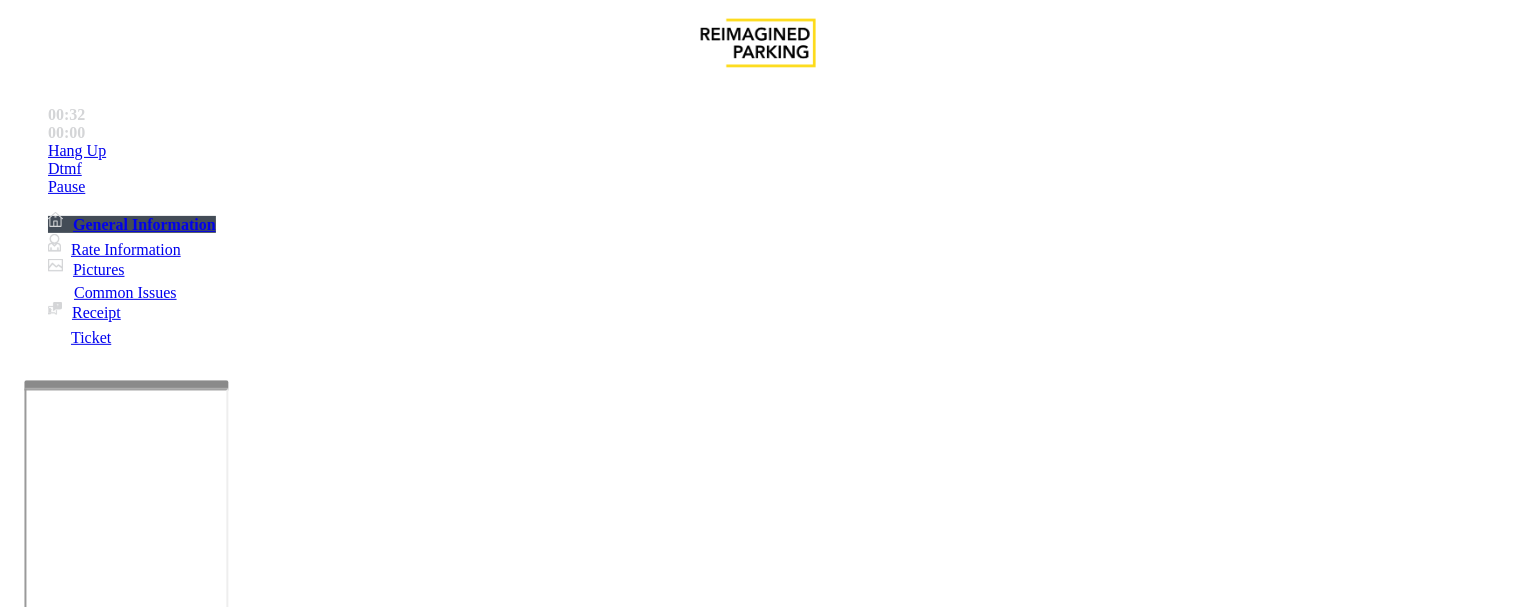 scroll, scrollTop: 0, scrollLeft: 0, axis: both 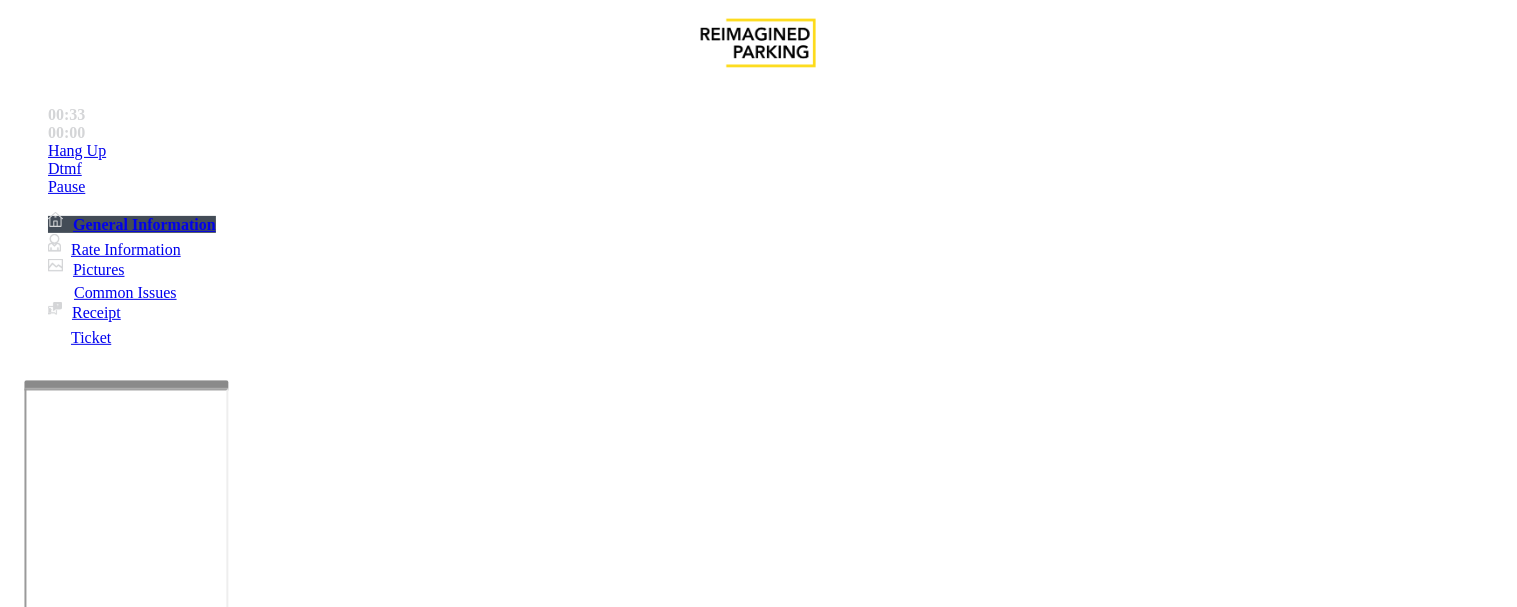 click on "Issue" at bounding box center (42, 1227) 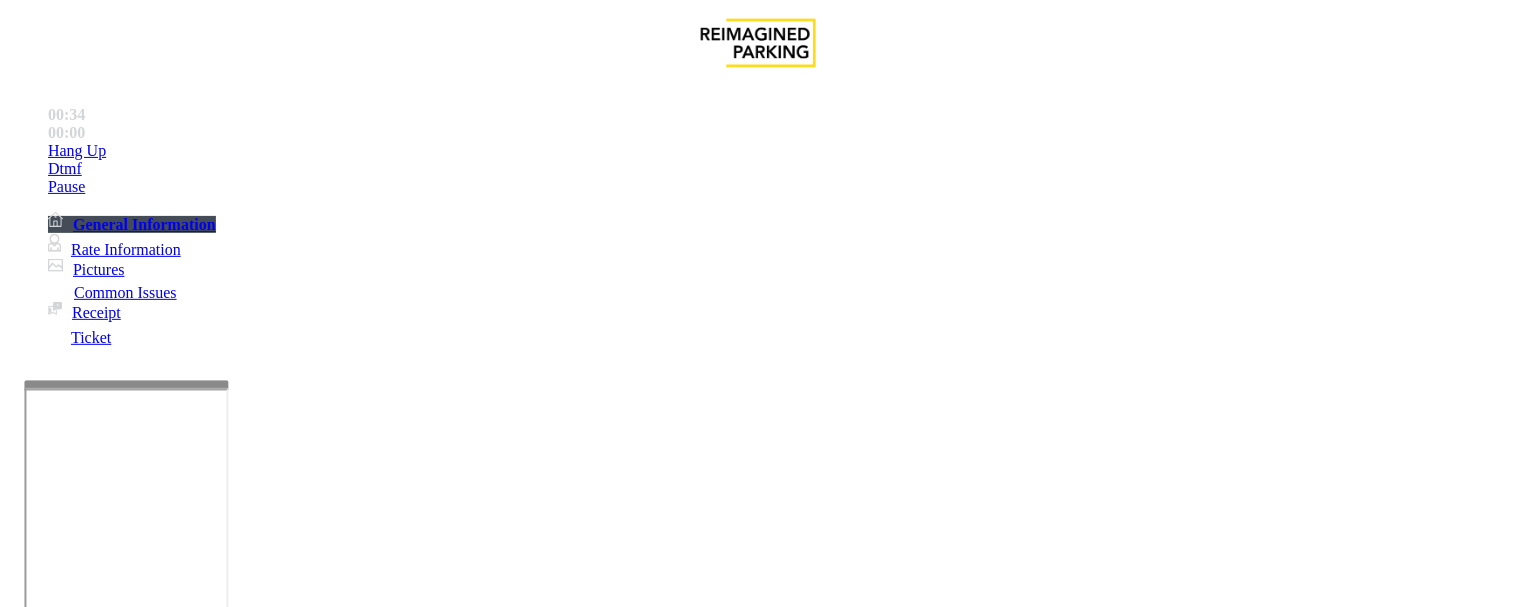 click on "LPR Issue" at bounding box center [213, 1260] 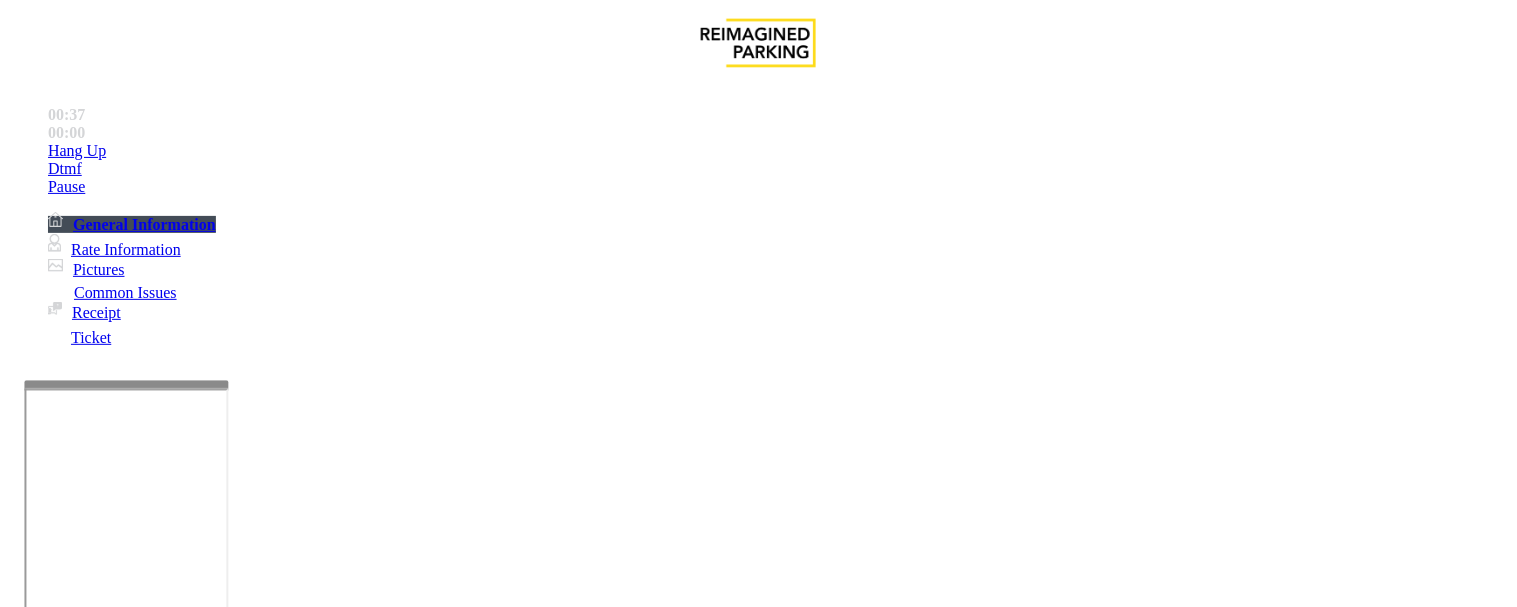 click on "Camera not working" at bounding box center [95, 1260] 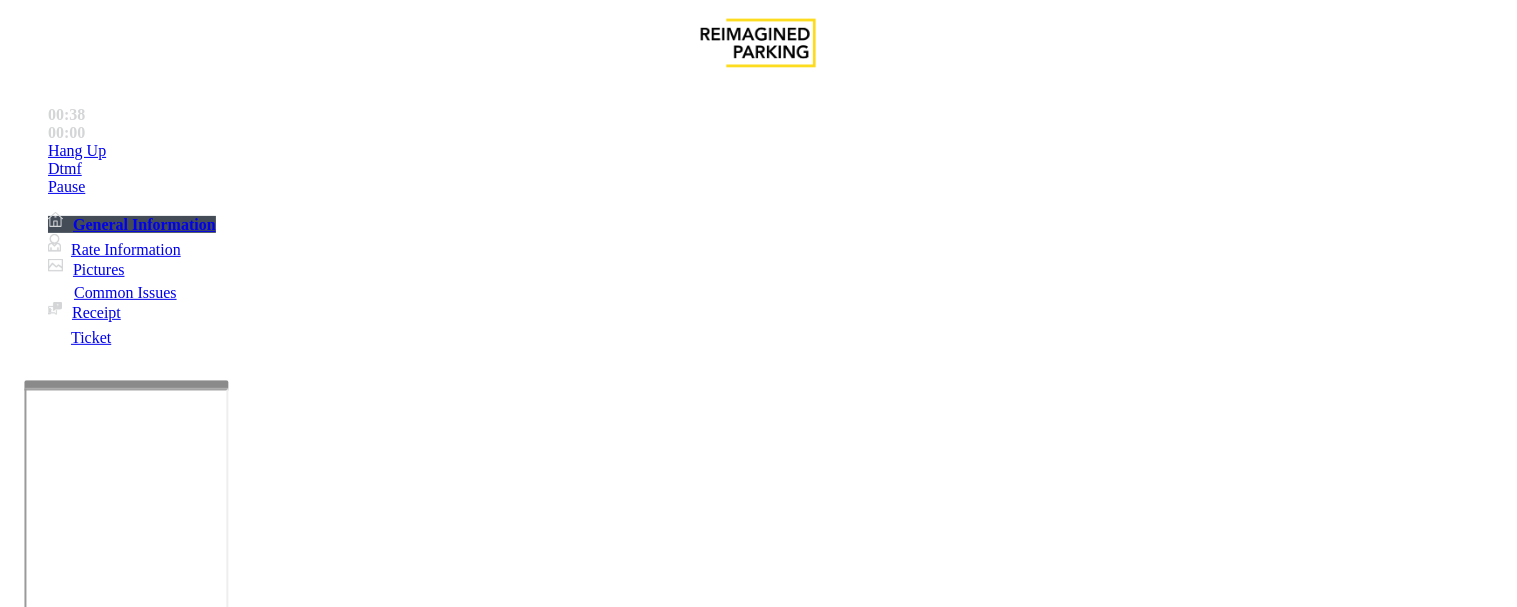 click at bounding box center (96, 1282) 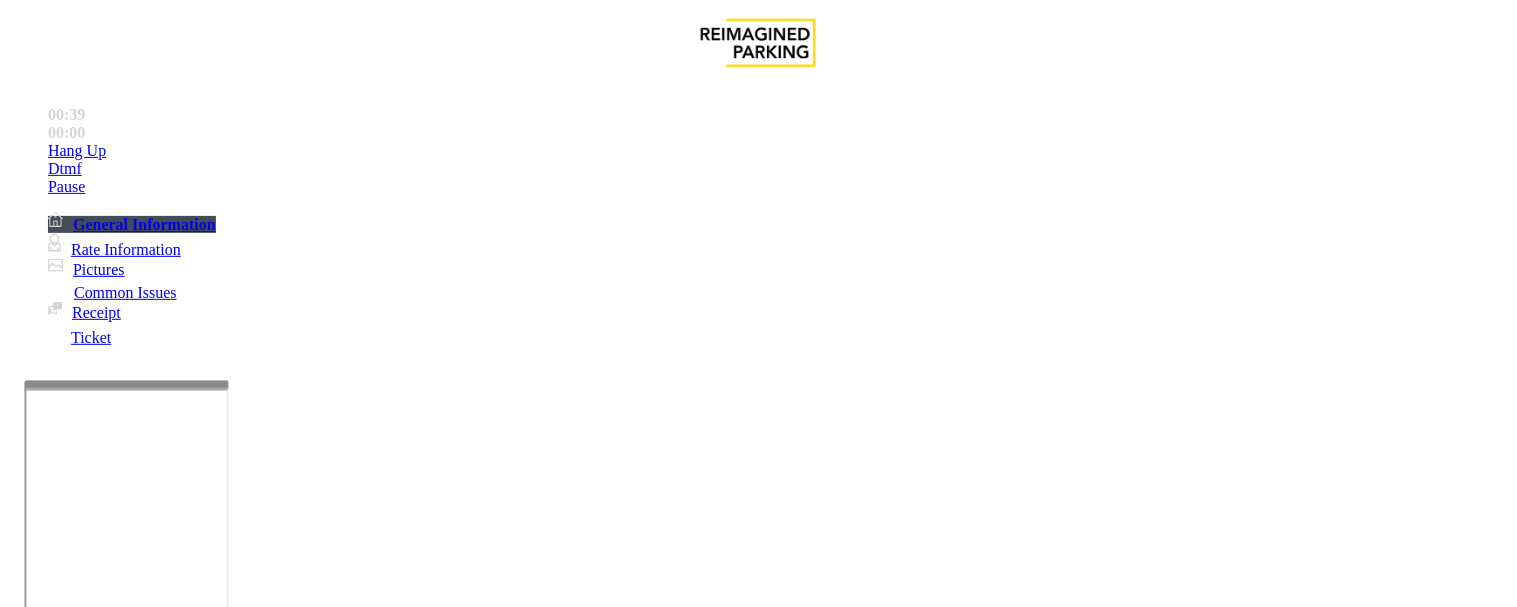 click on "Camera not working" at bounding box center (758, 1245) 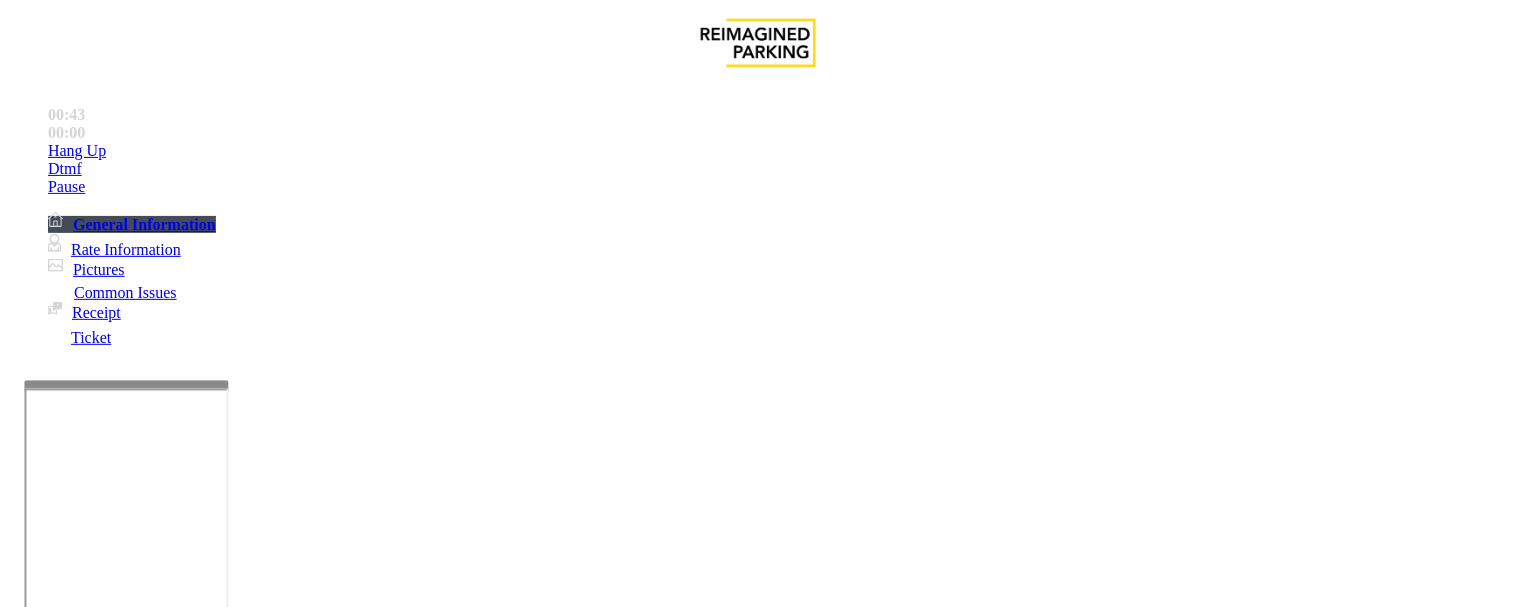 click at bounding box center (246, 1470) 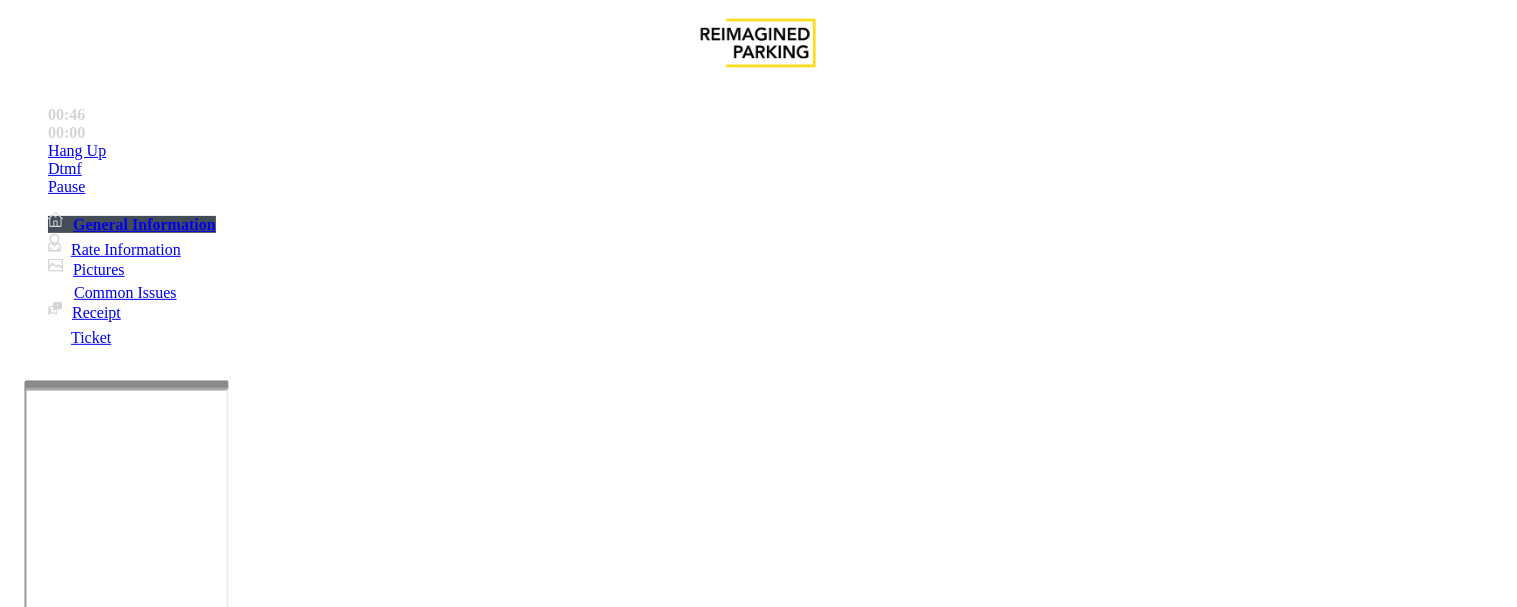type on "******" 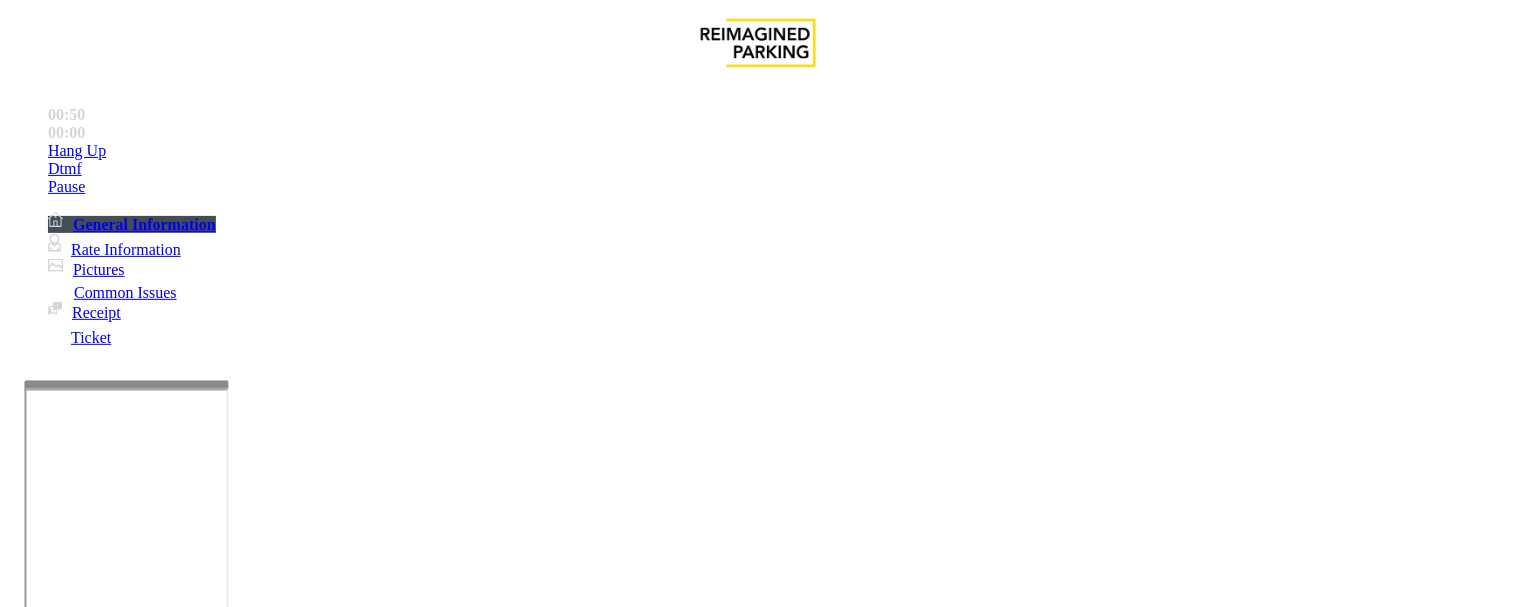 click on "*****" at bounding box center [96, 1282] 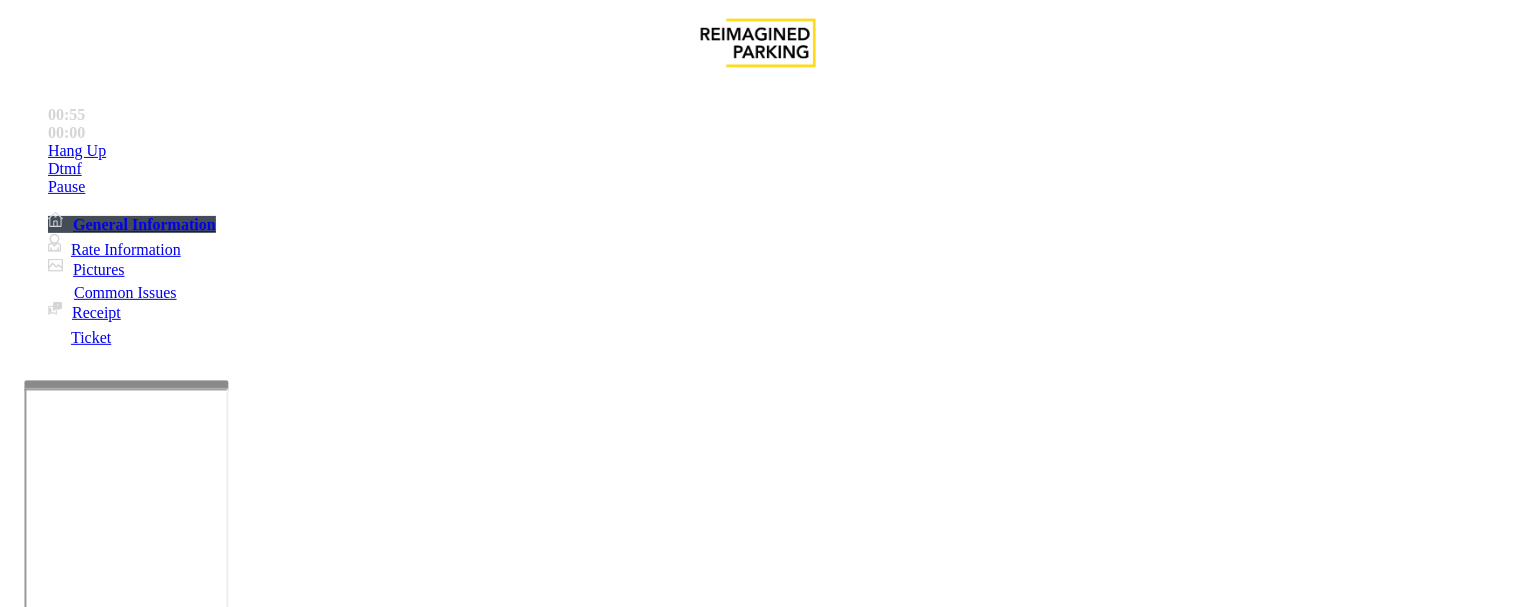 type on "*********" 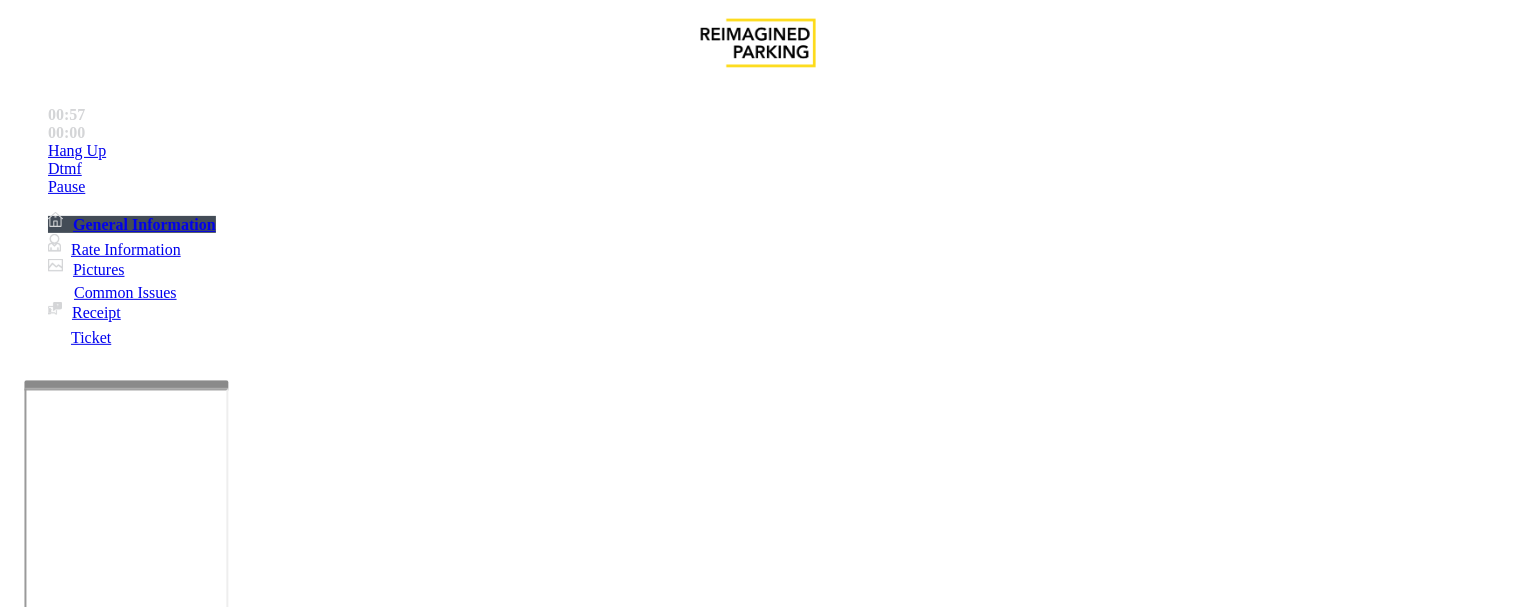 click at bounding box center (246, 1470) 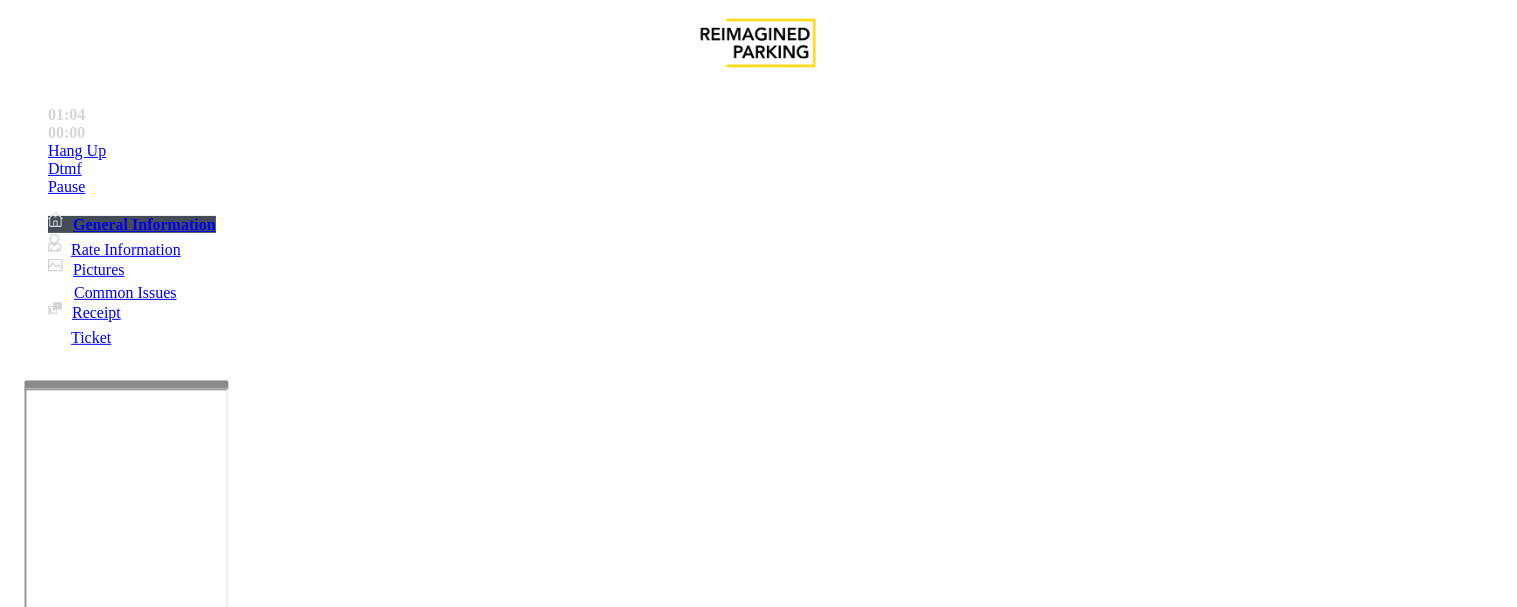 type on "**********" 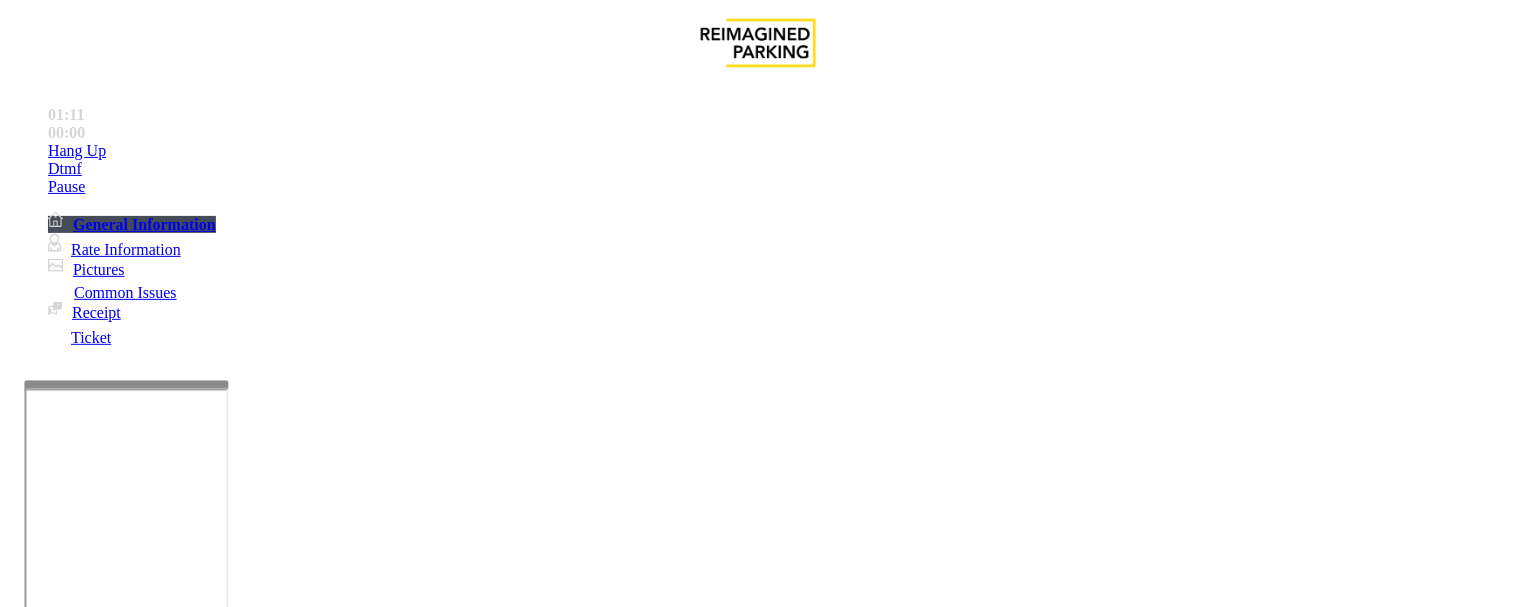 scroll, scrollTop: 222, scrollLeft: 0, axis: vertical 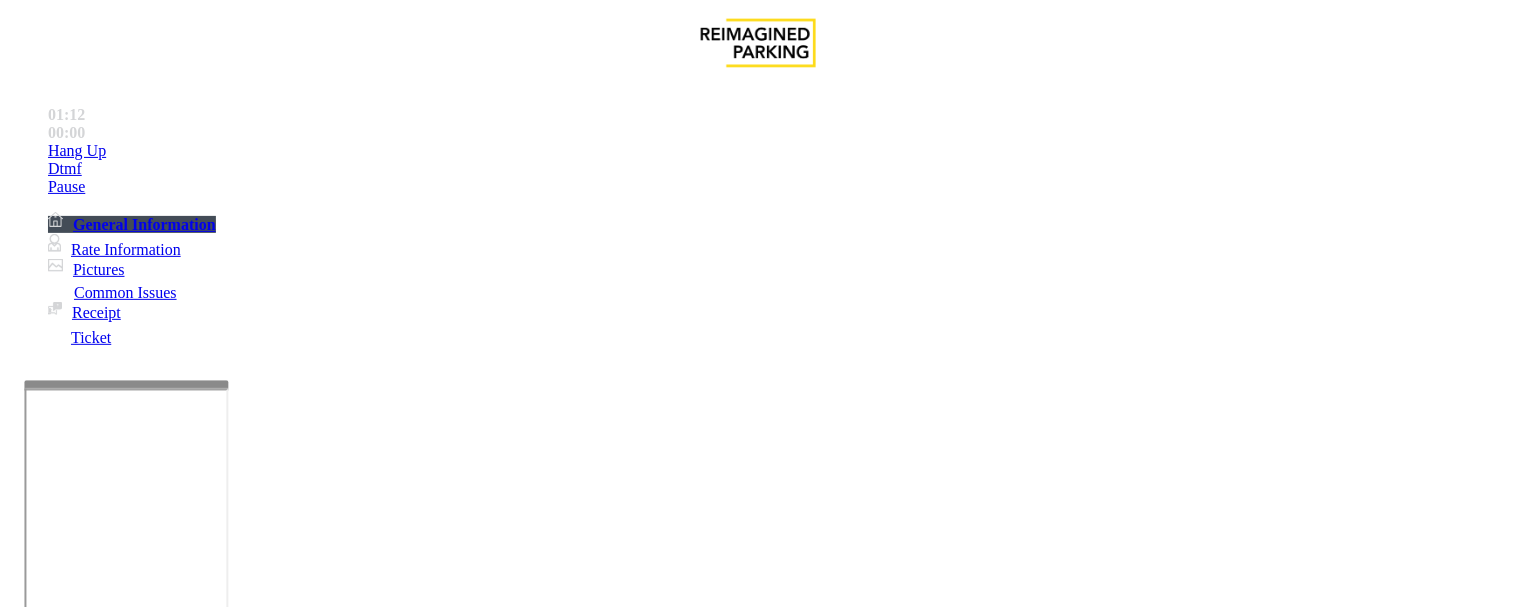 type on "******" 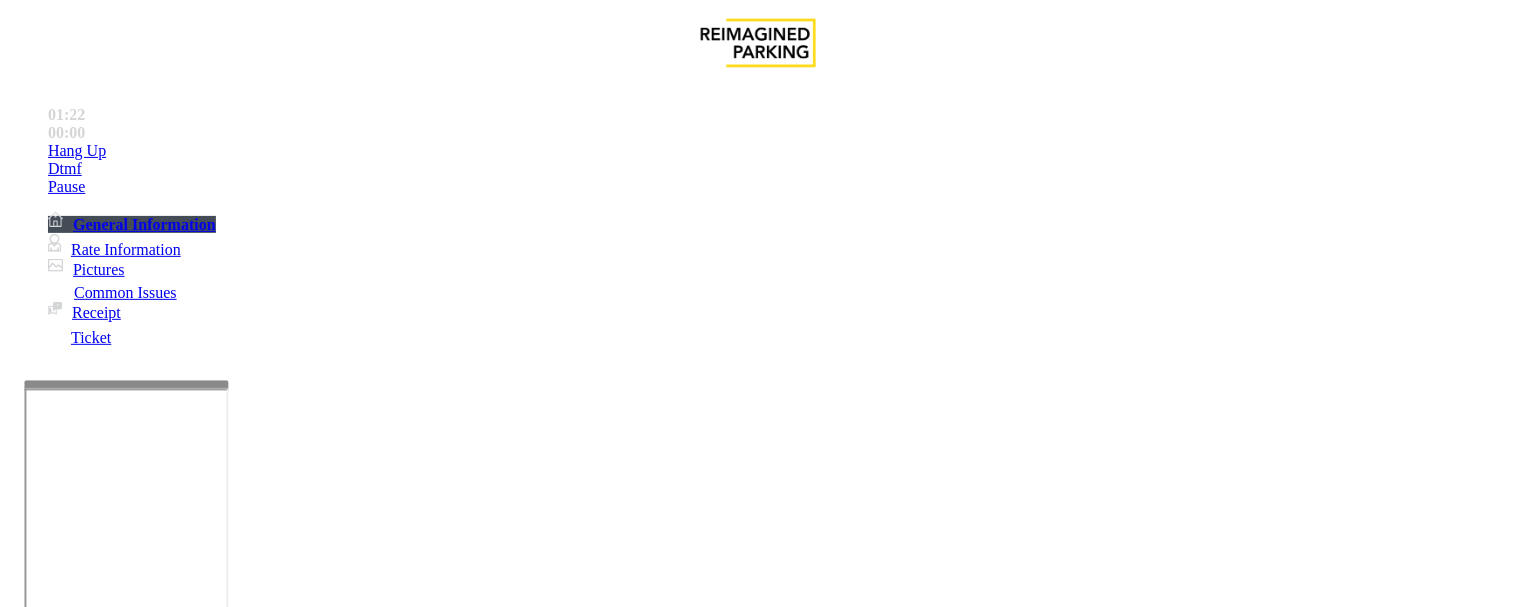 click at bounding box center (246, 1470) 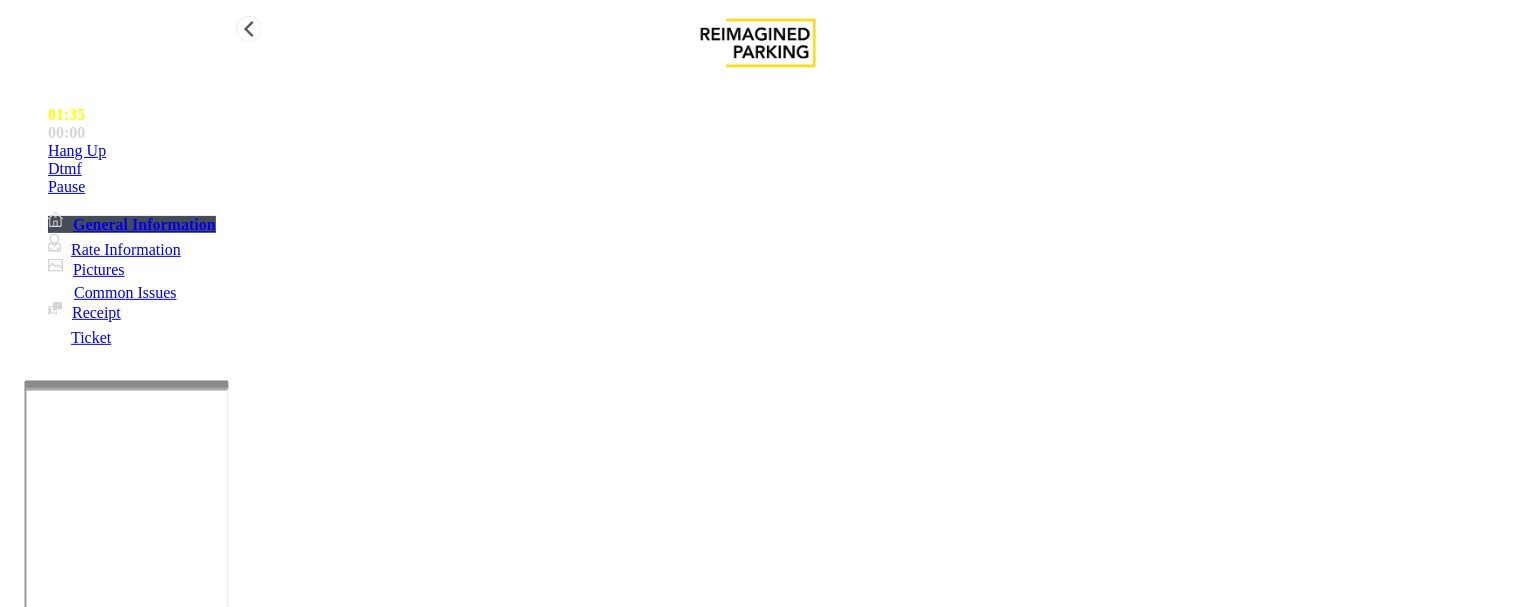click on "Hang Up" at bounding box center [778, 151] 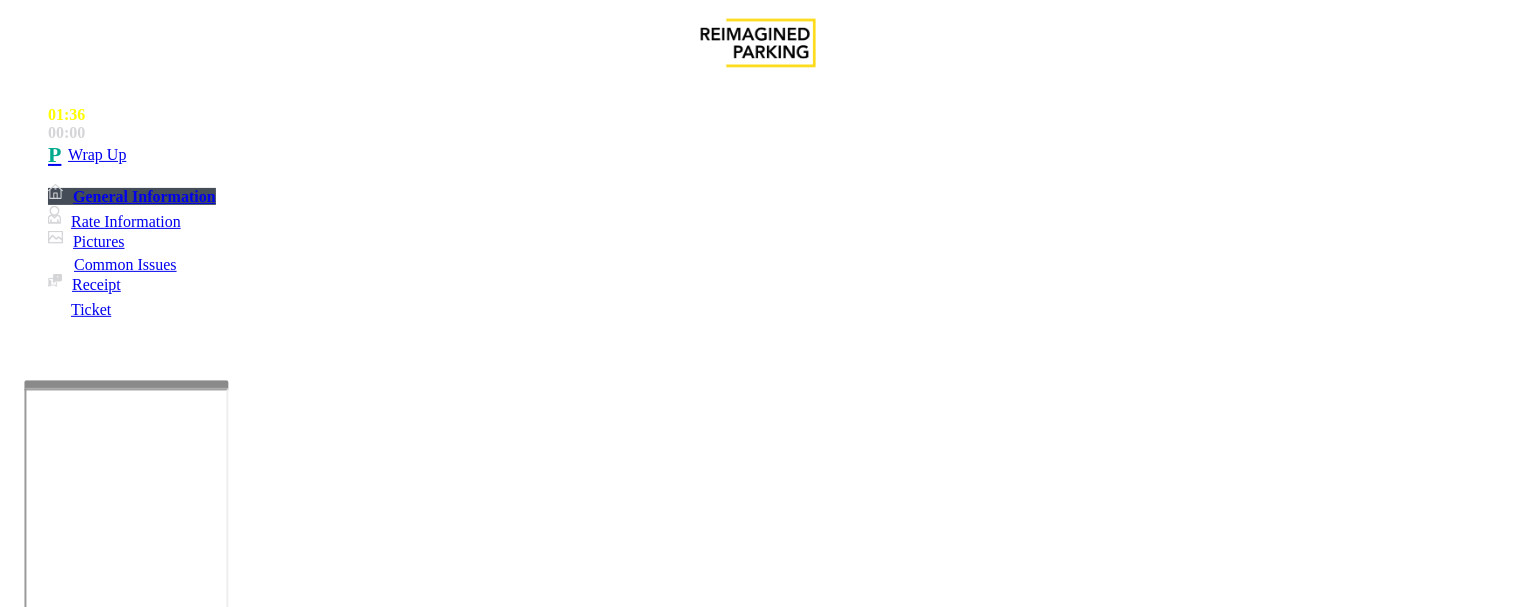 click at bounding box center [246, 1470] 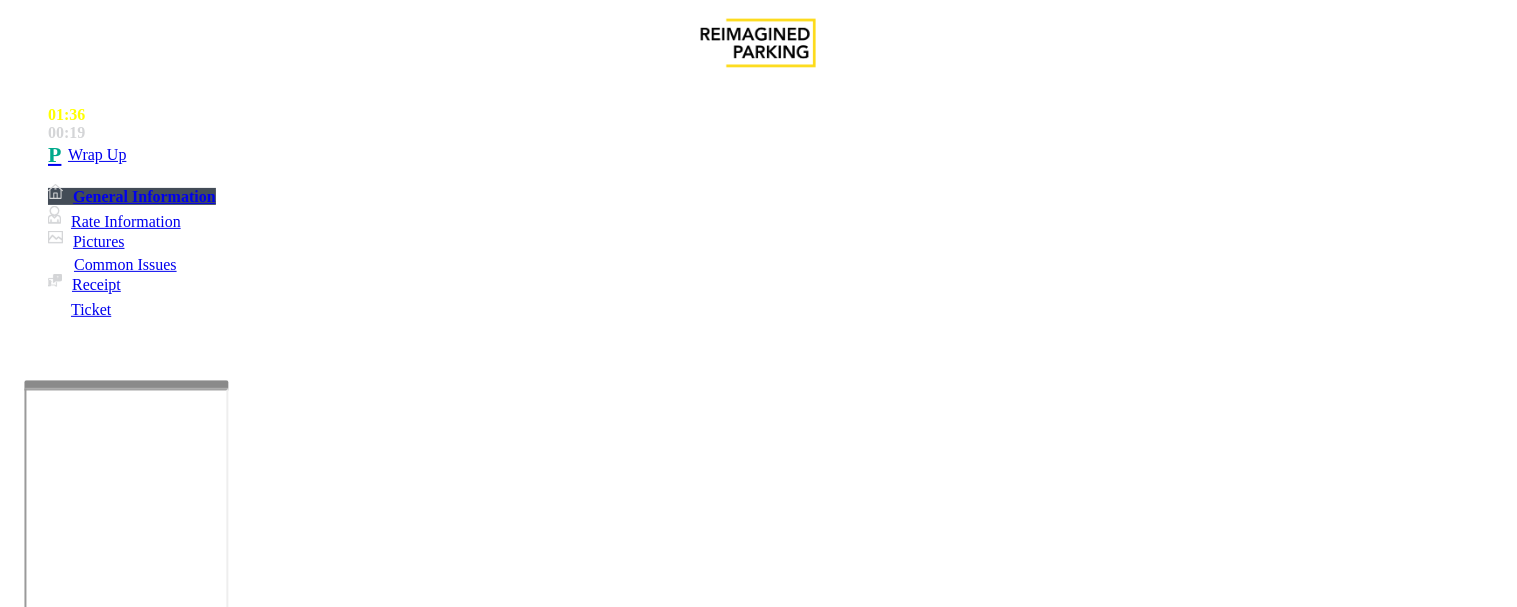 paste on "**********" 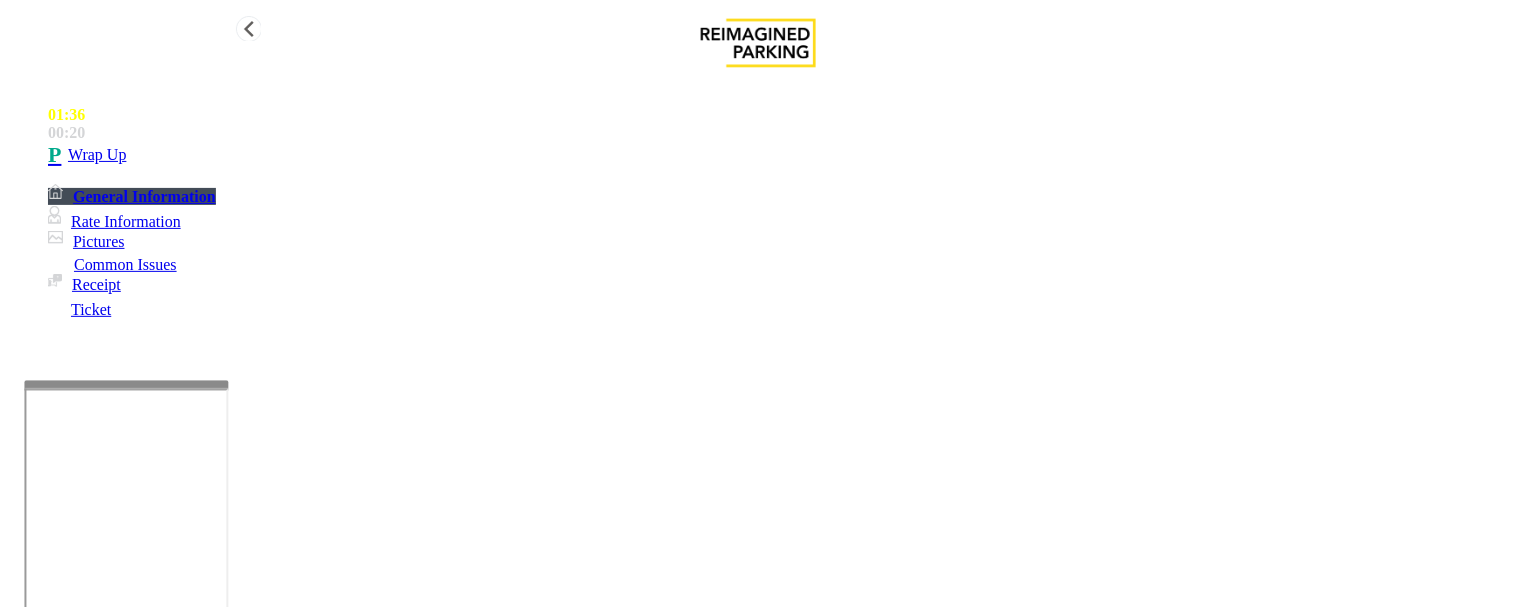 type on "**********" 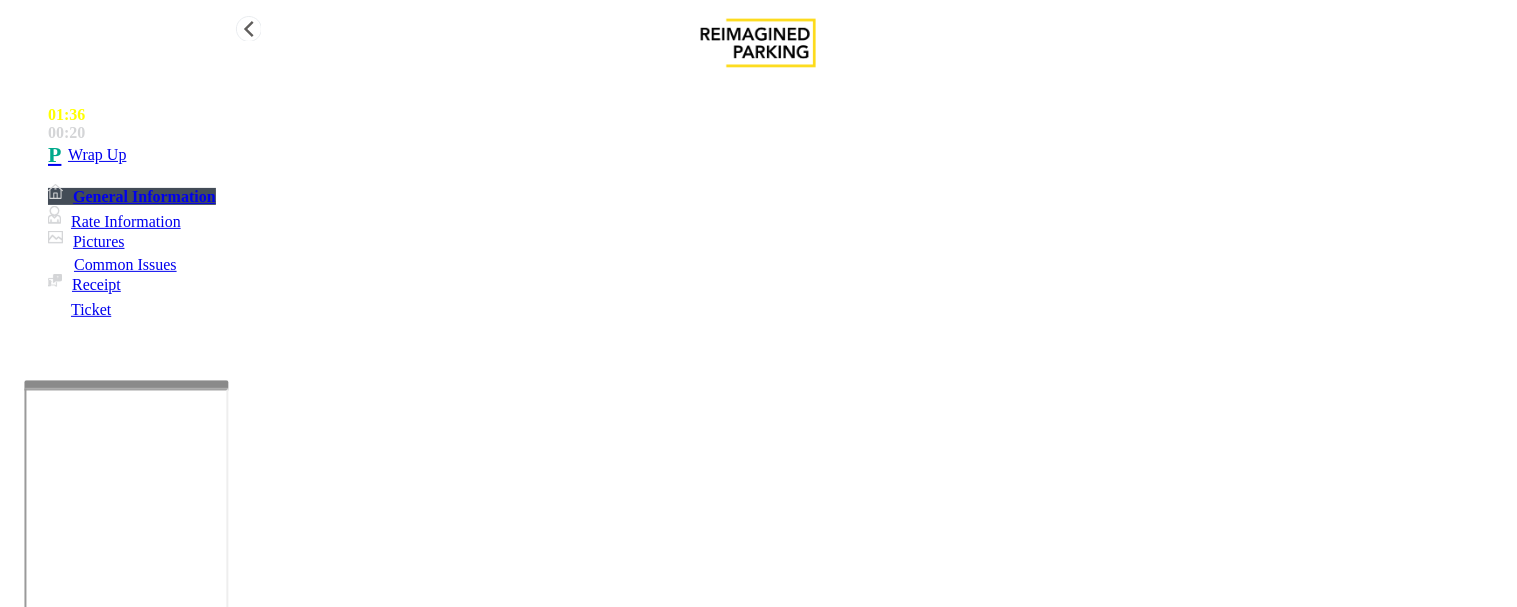click on "00:20" at bounding box center (778, 133) 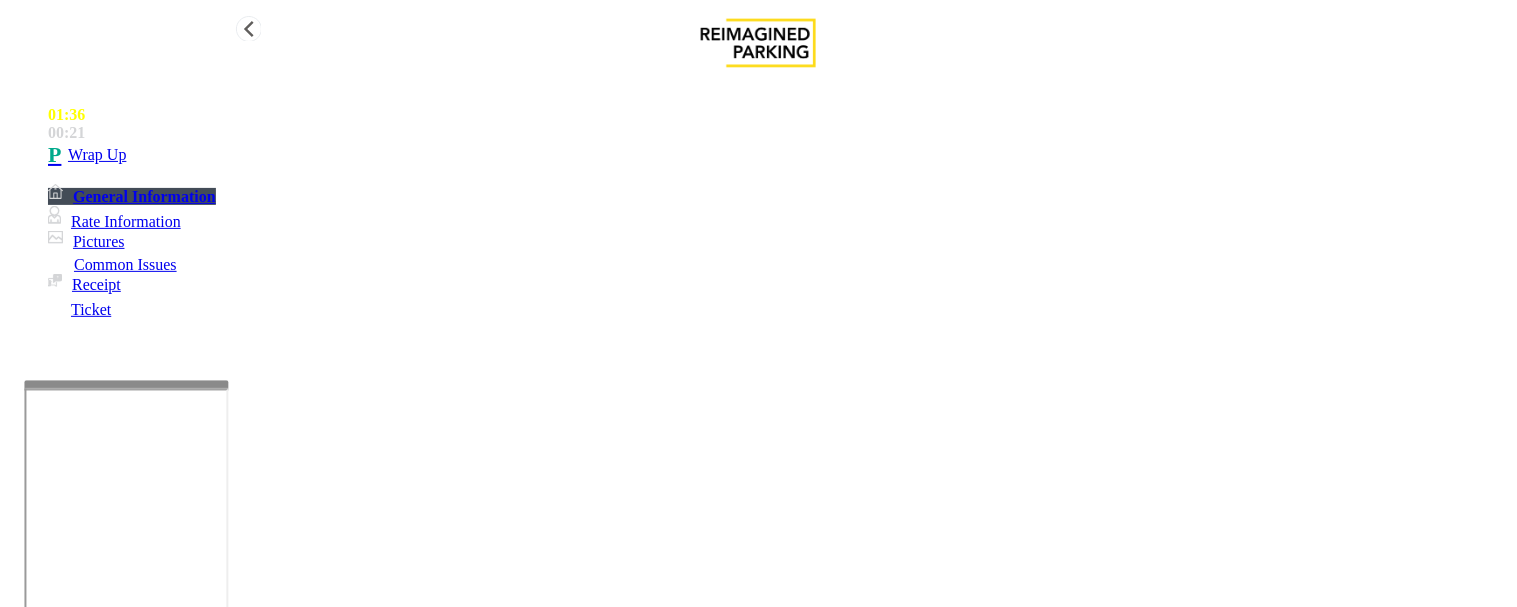click at bounding box center (58, 155) 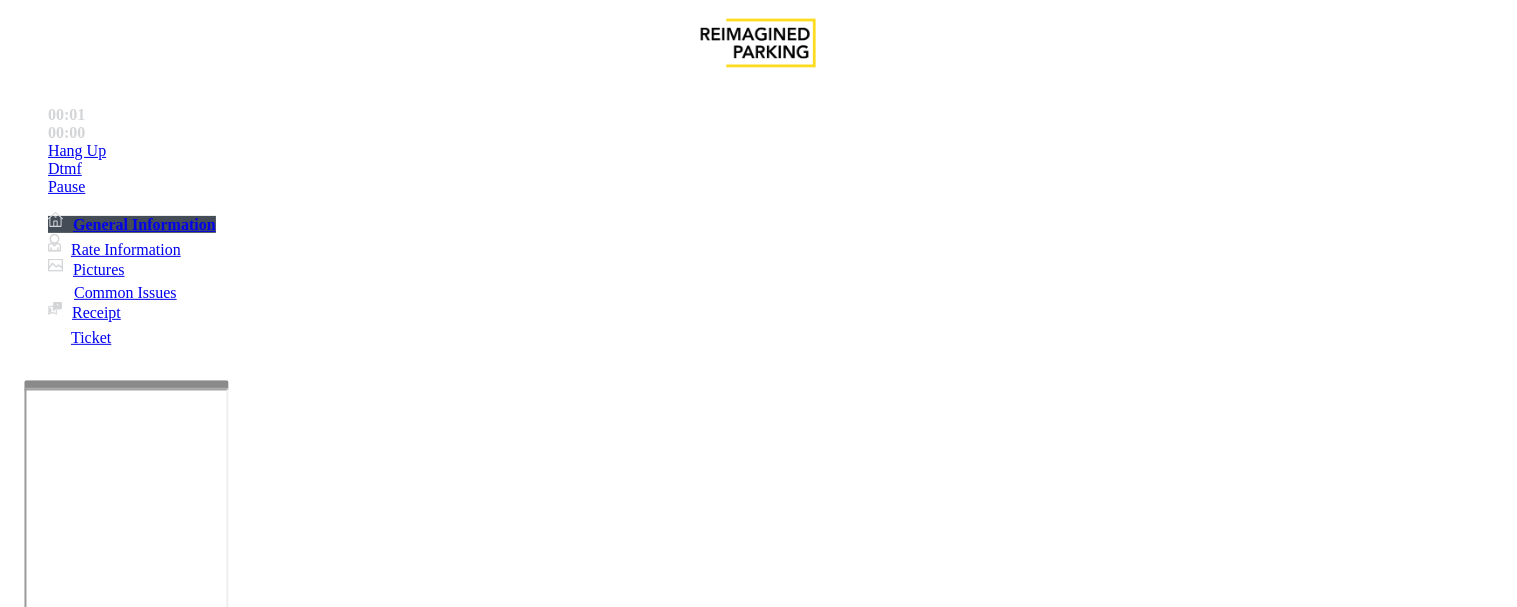 scroll, scrollTop: 888, scrollLeft: 0, axis: vertical 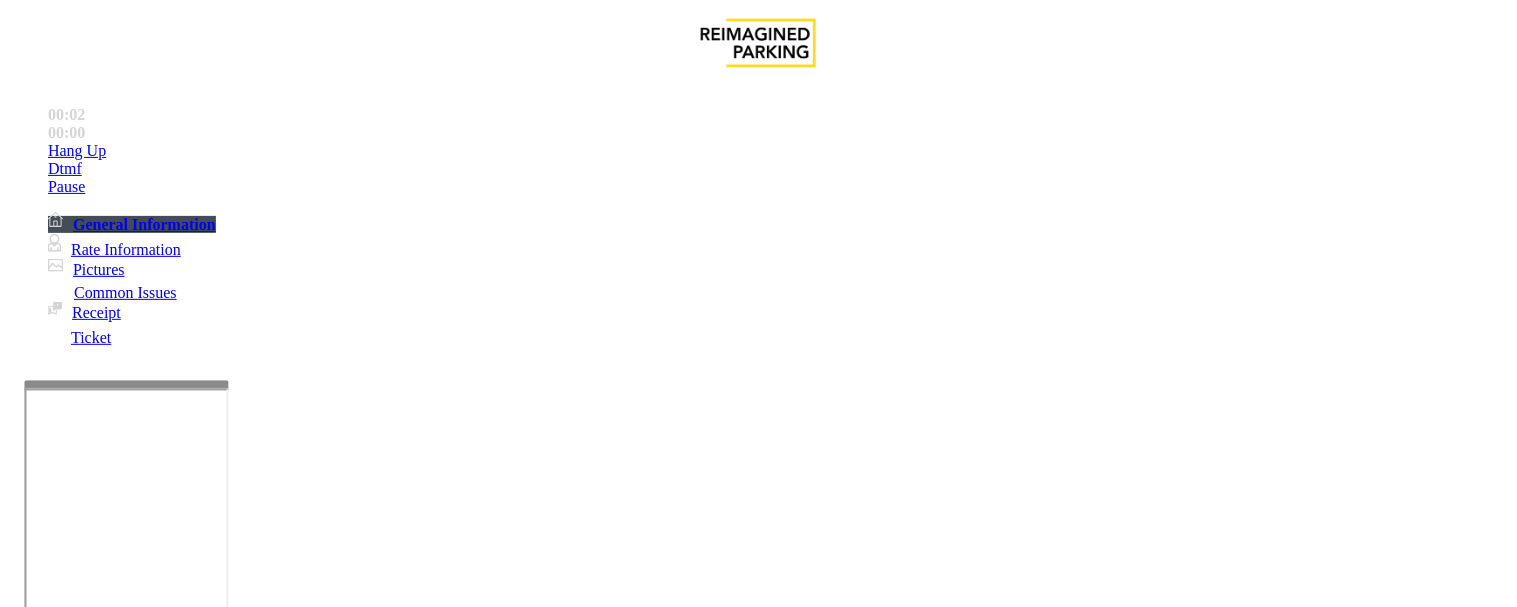 click on "Intercom Issue/No Response" at bounding box center [752, 1260] 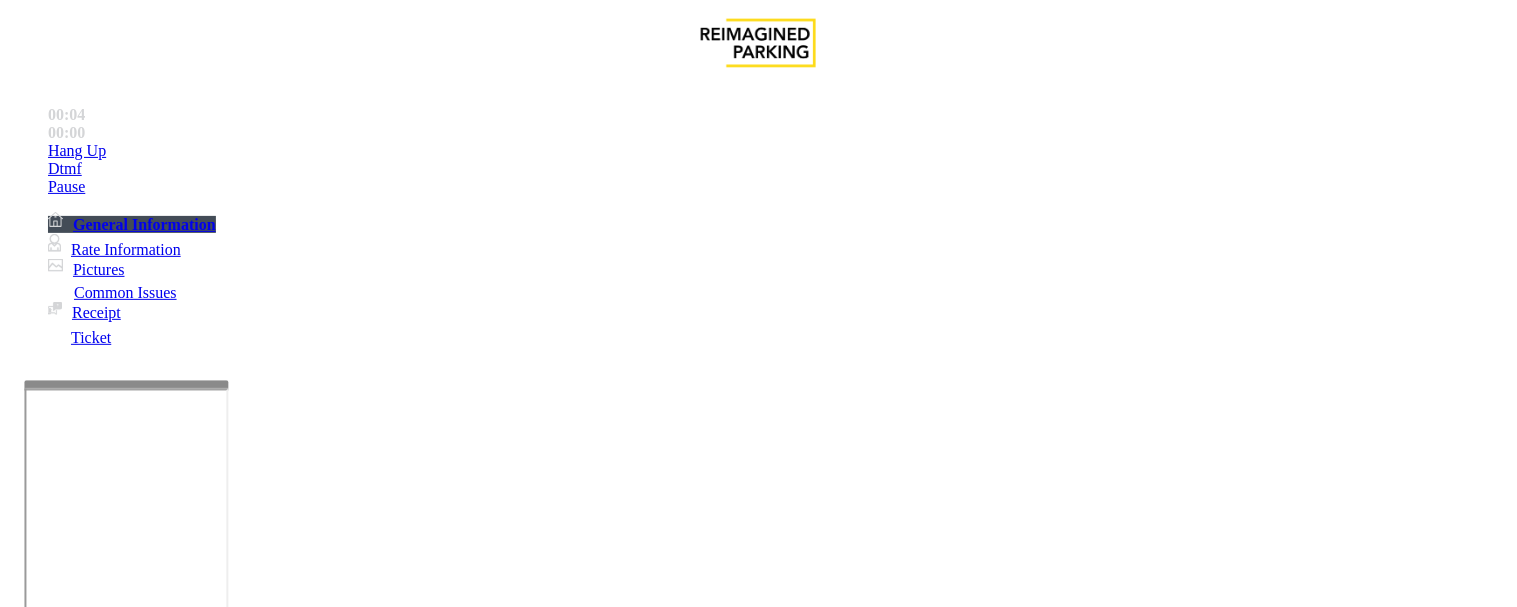 click on "No Response/Unable to hear parker" at bounding box center [142, 1260] 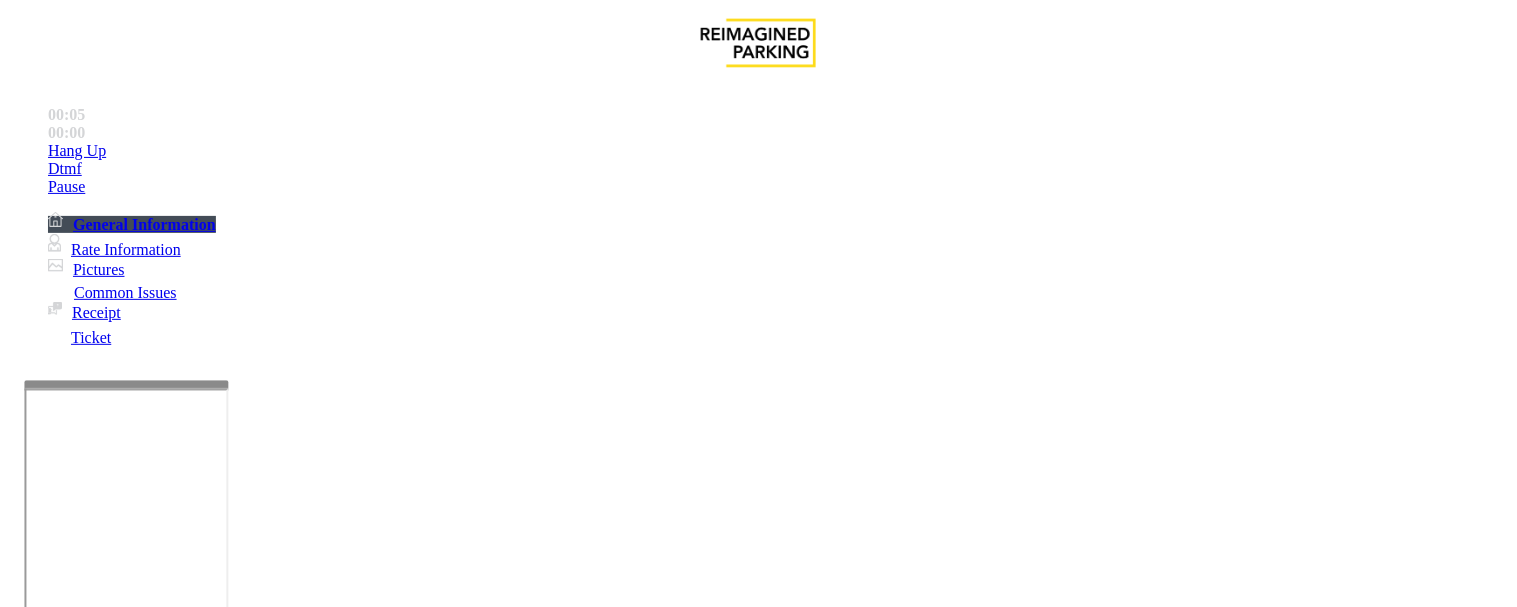 click on "No Response/Unable to hear parker" at bounding box center [758, 1245] 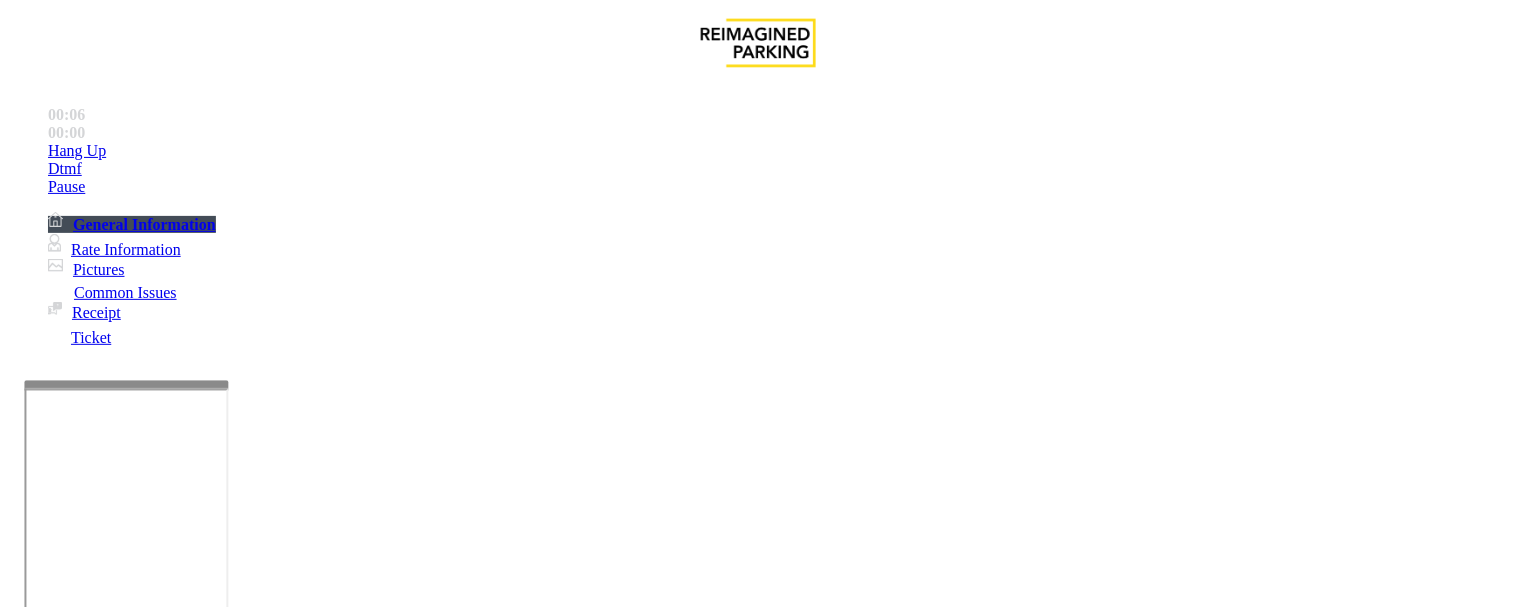 click at bounding box center (254, 1308) 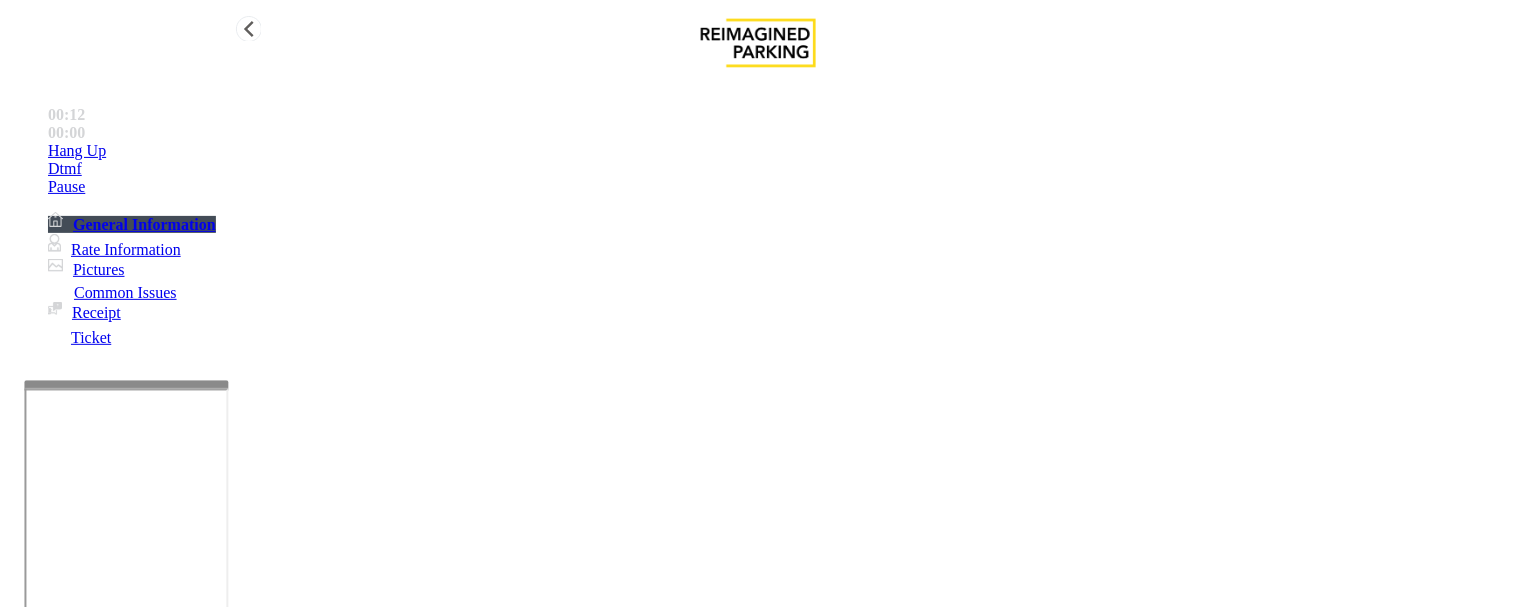 type on "**********" 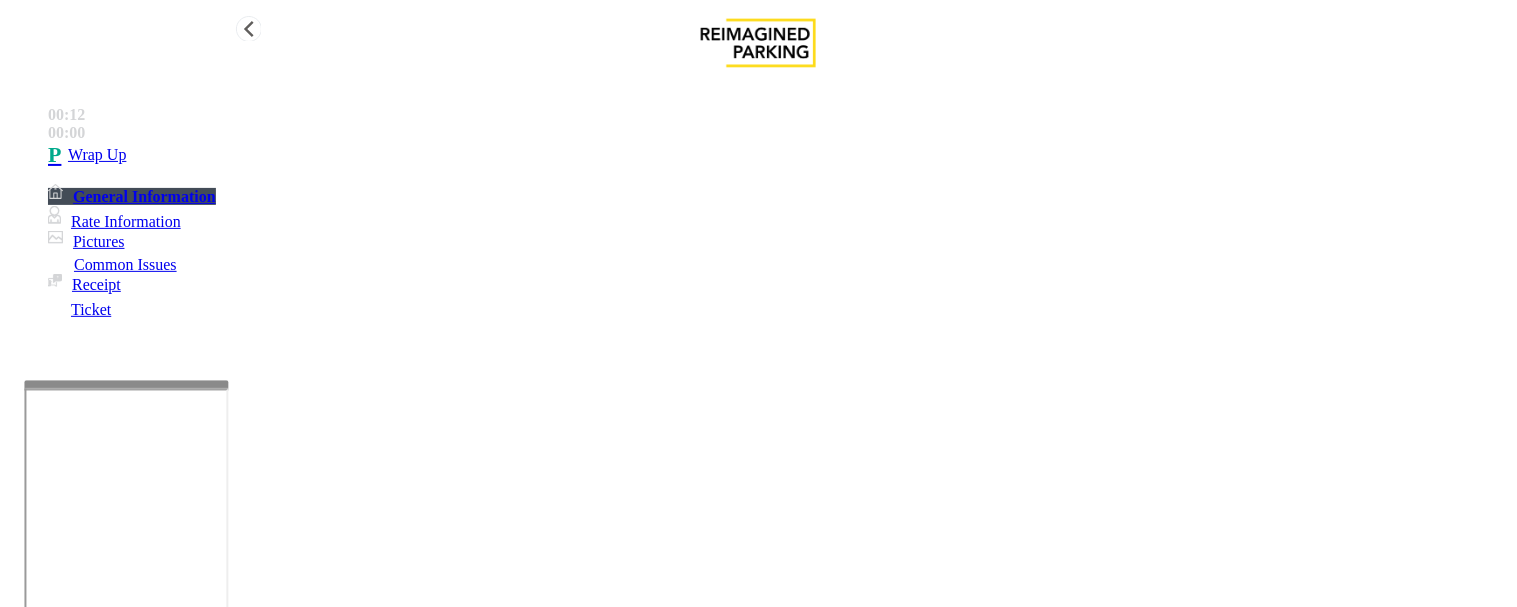 click at bounding box center [58, 155] 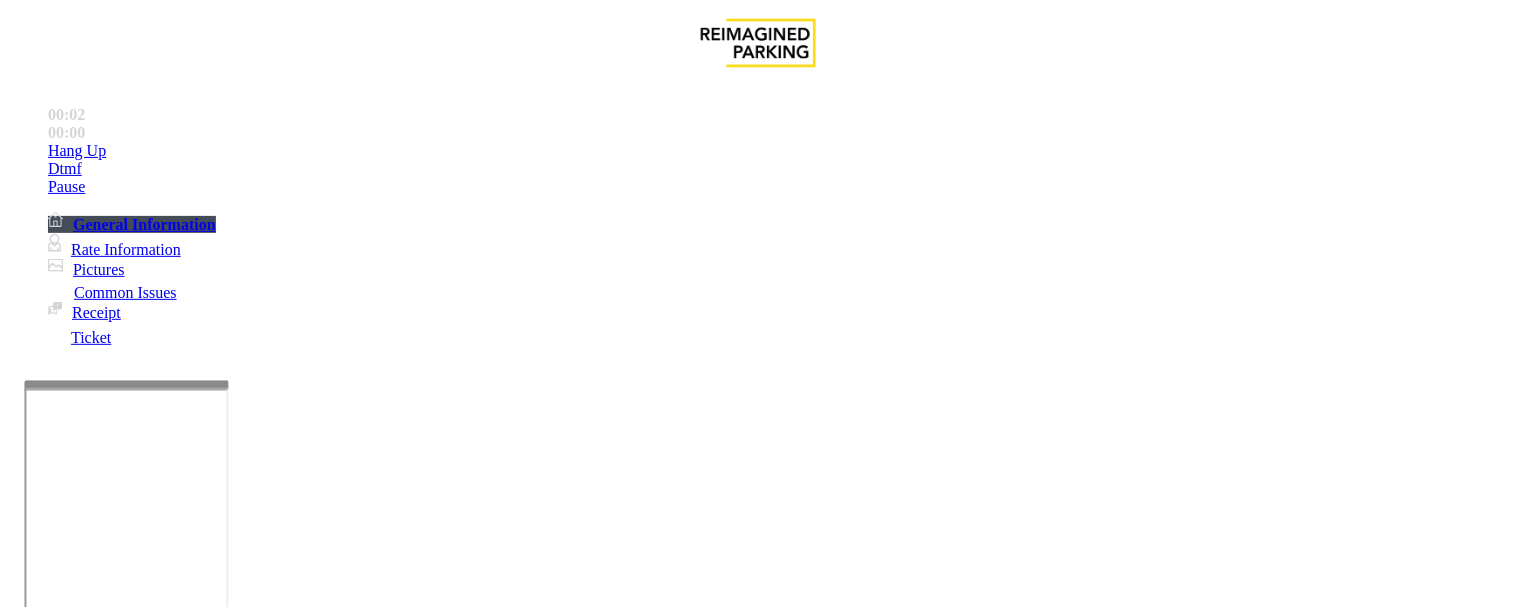 click on "Validation Issue" at bounding box center (371, 1260) 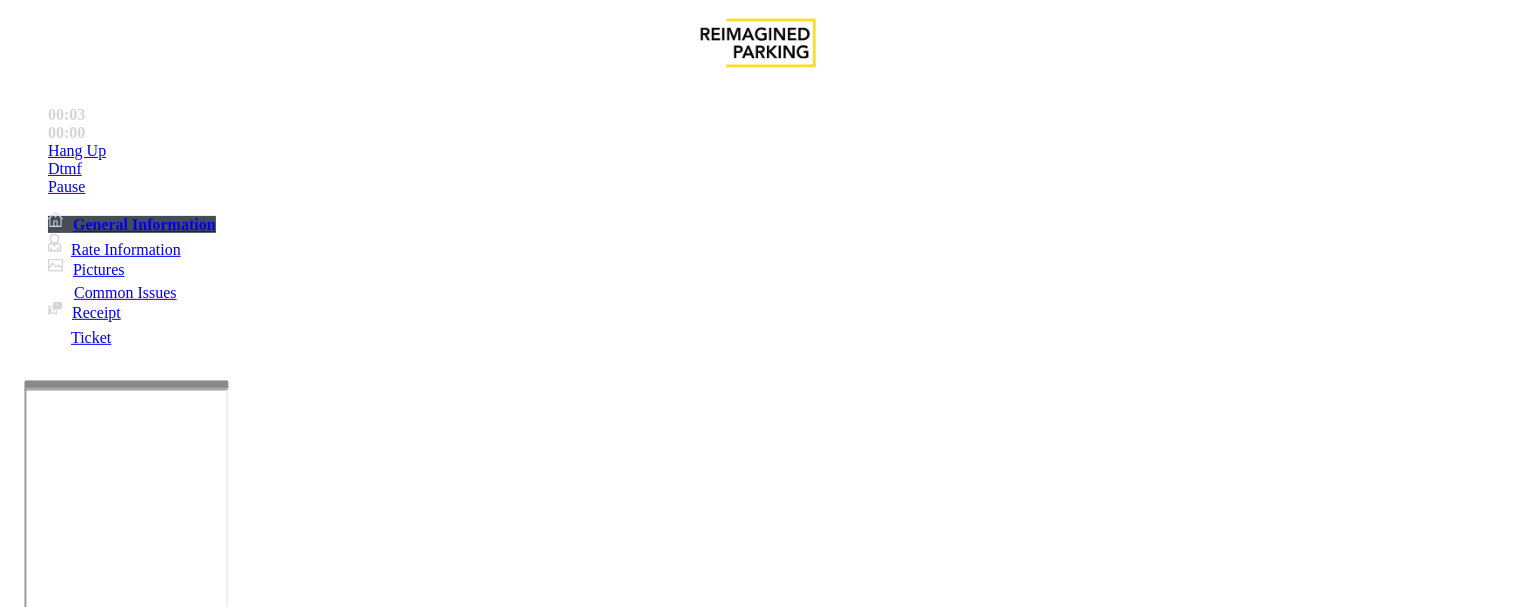 click on "Validation Error" at bounding box center (758, 1245) 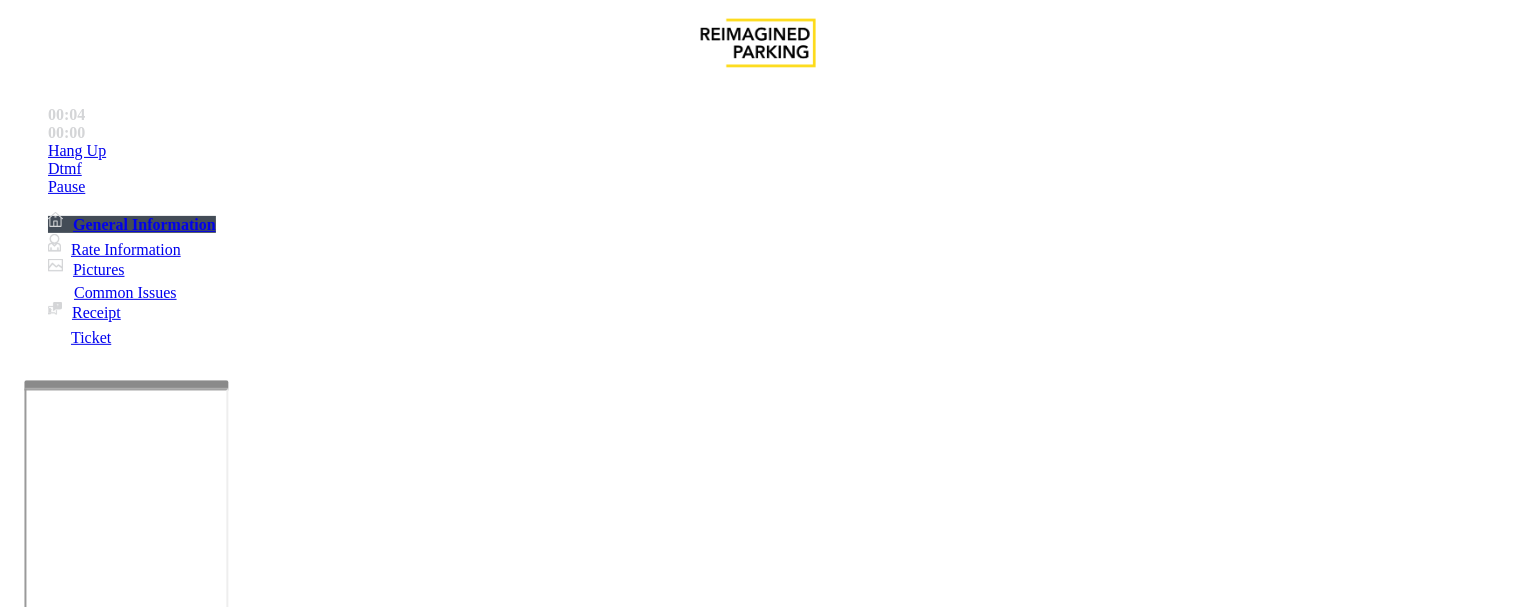 click at bounding box center (254, 1308) 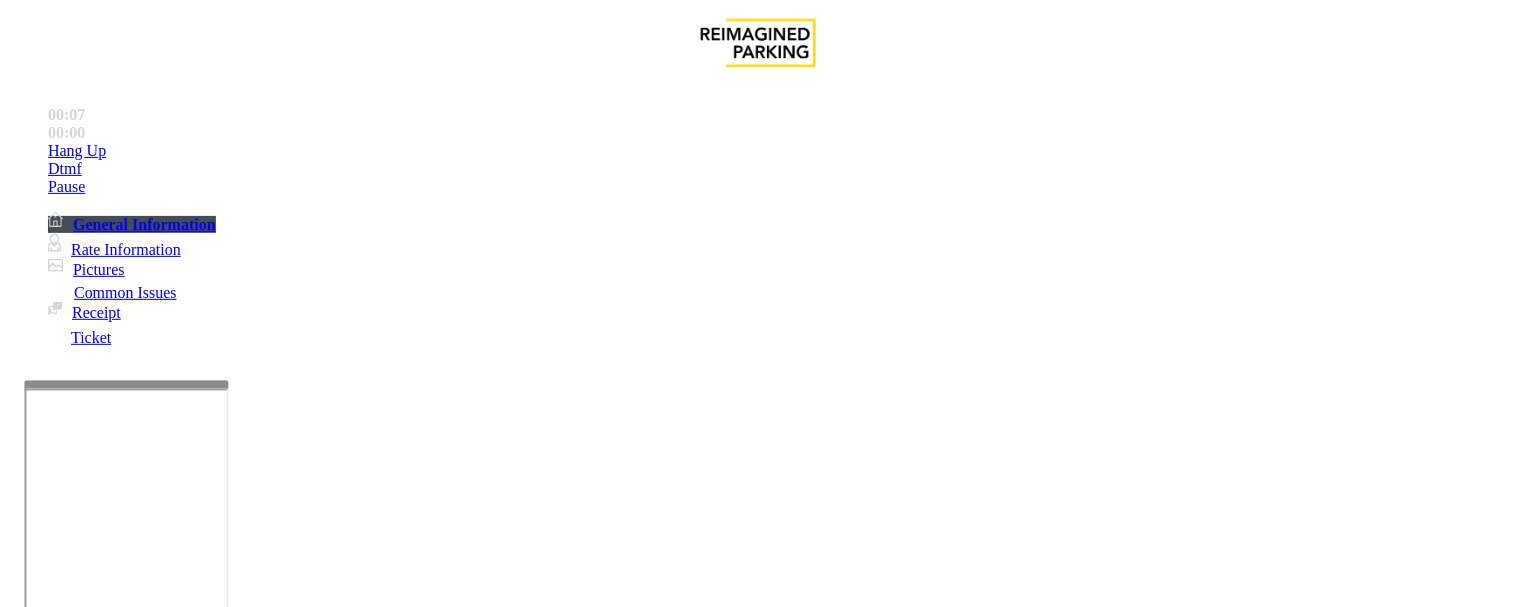 paste on "**********" 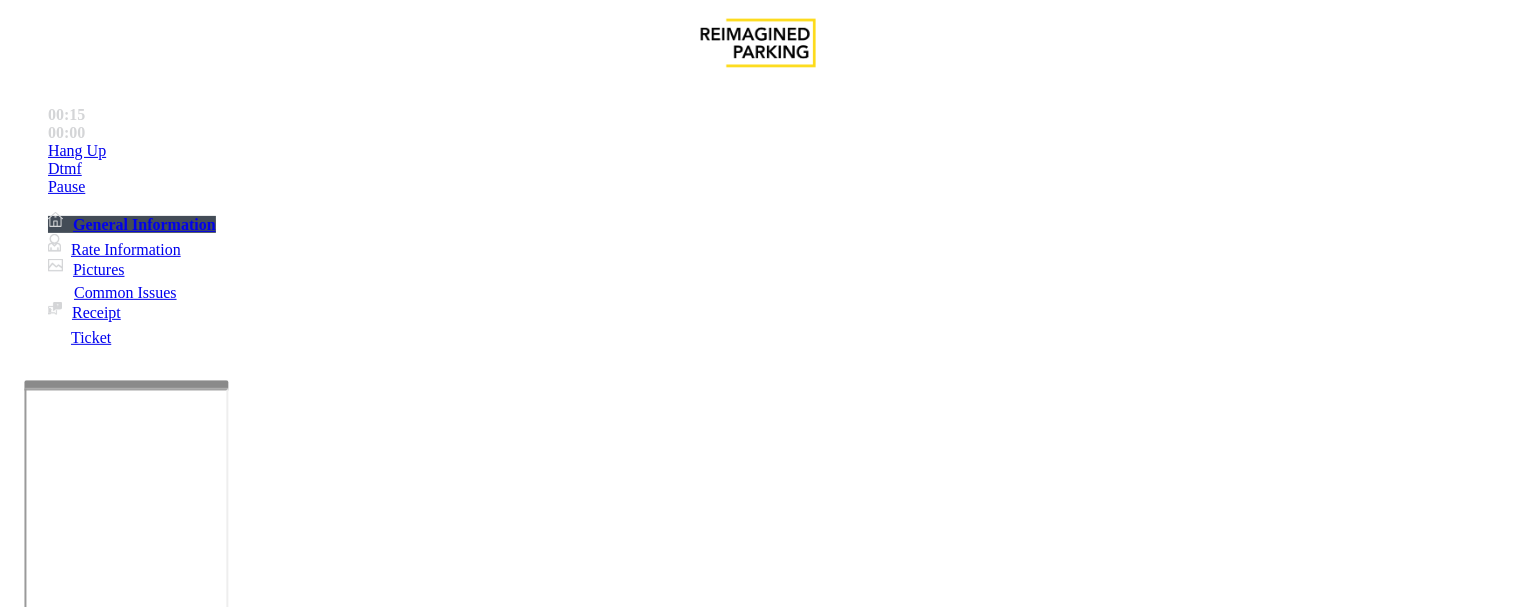 click at bounding box center [254, 1308] 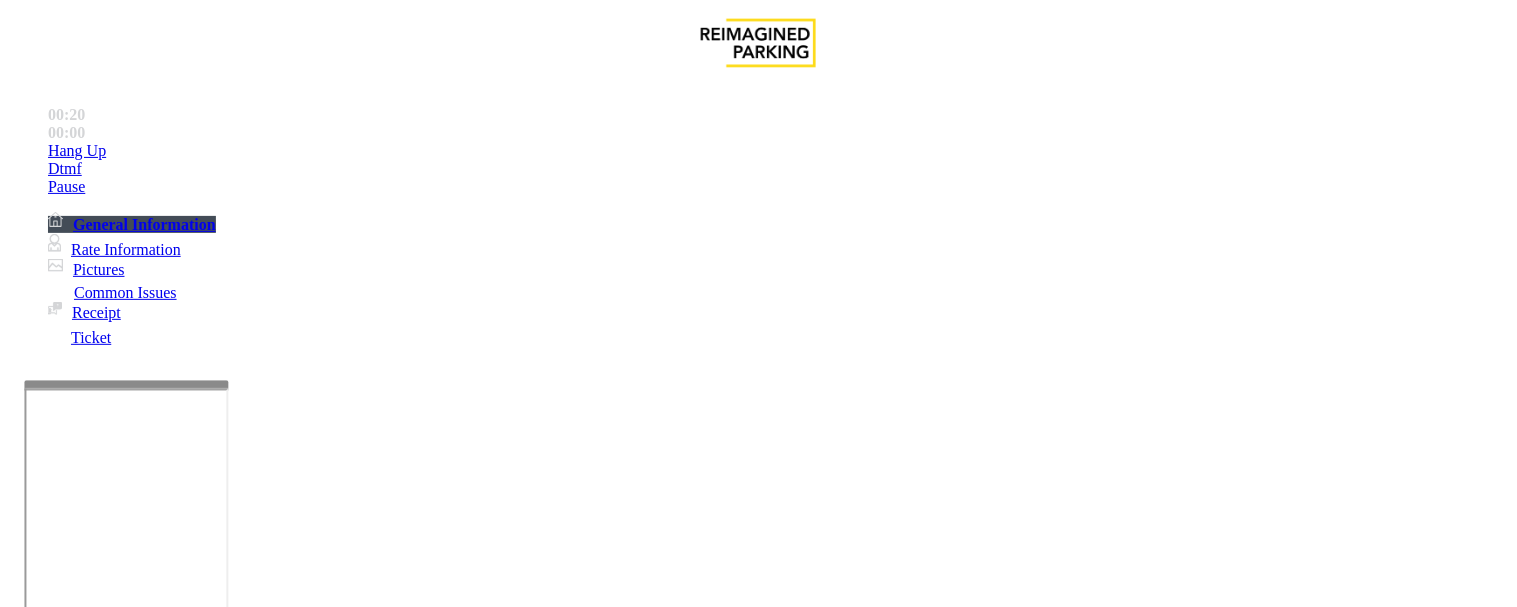 scroll, scrollTop: 35, scrollLeft: 0, axis: vertical 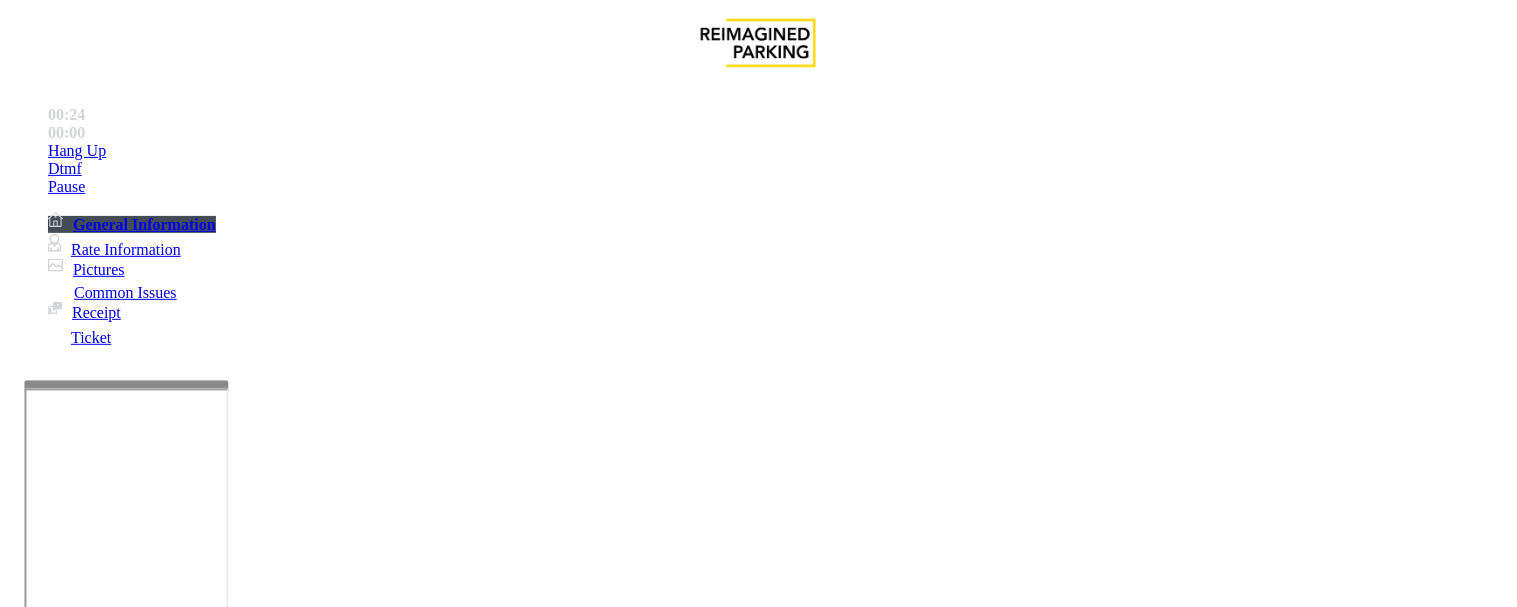 click at bounding box center [254, 1308] 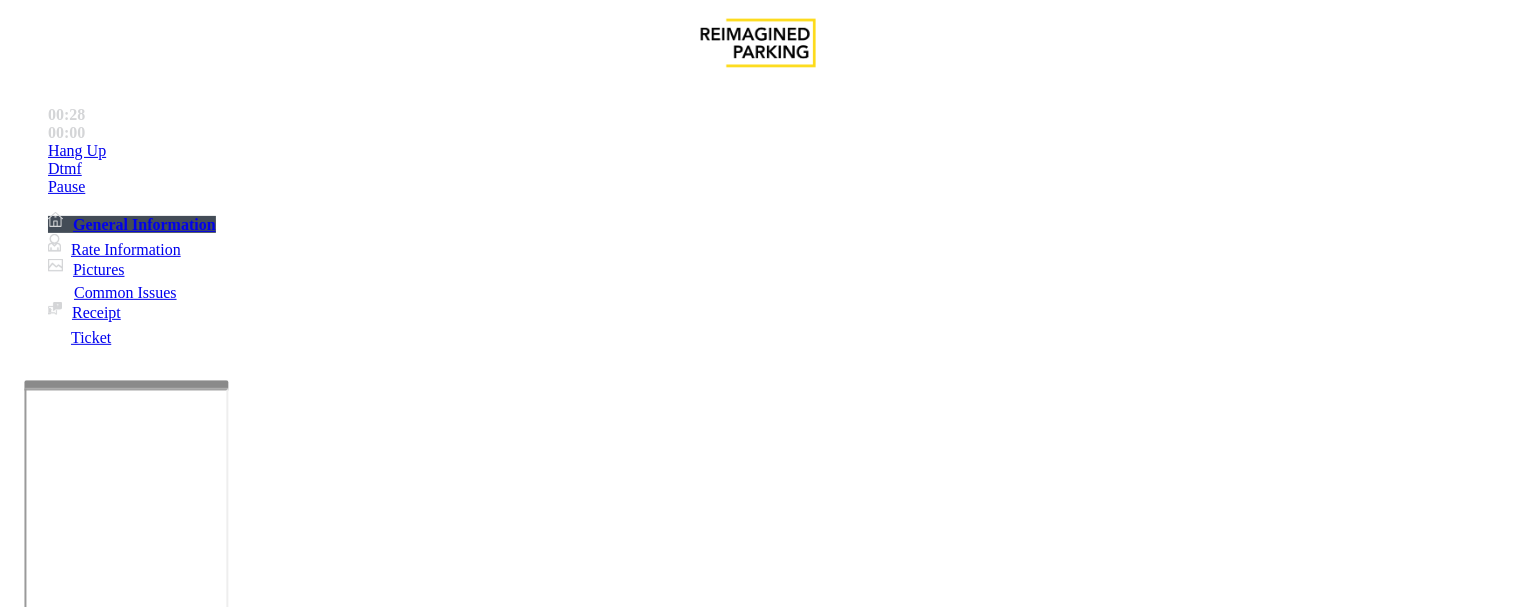 click on "Notes:                      Send alerts to manager" at bounding box center (758, 1324) 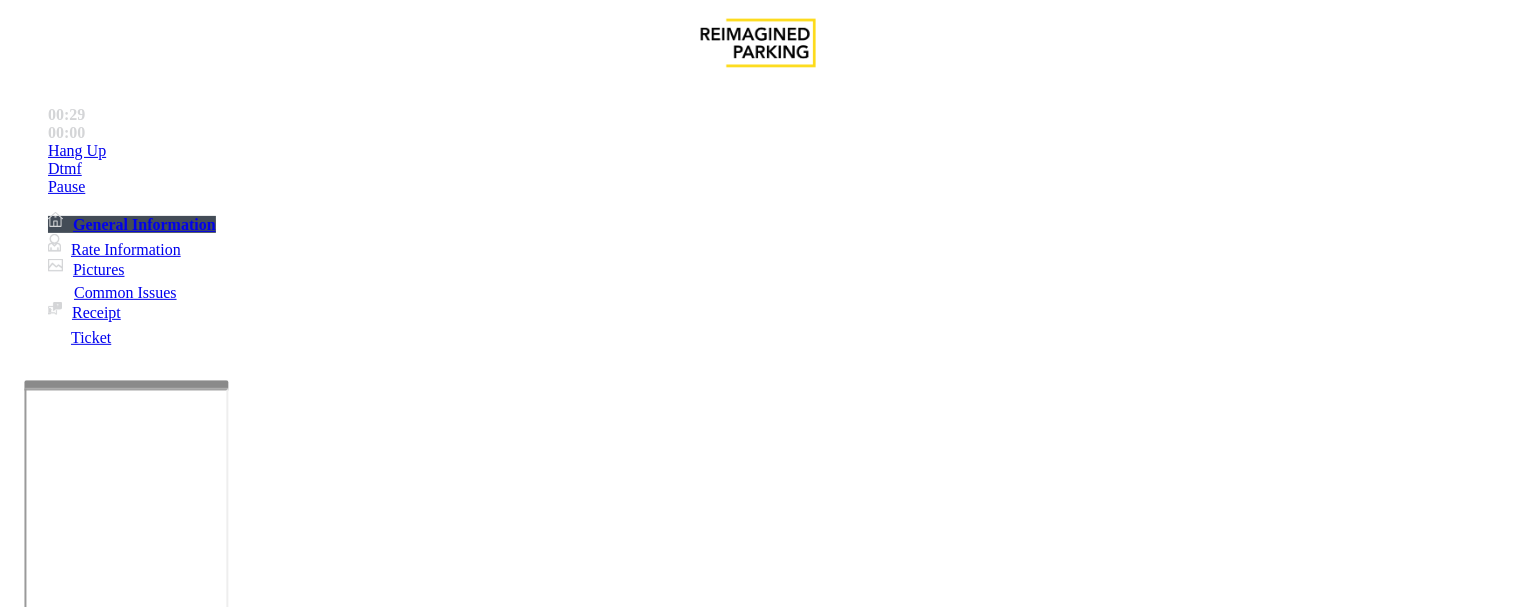 click at bounding box center (254, 1308) 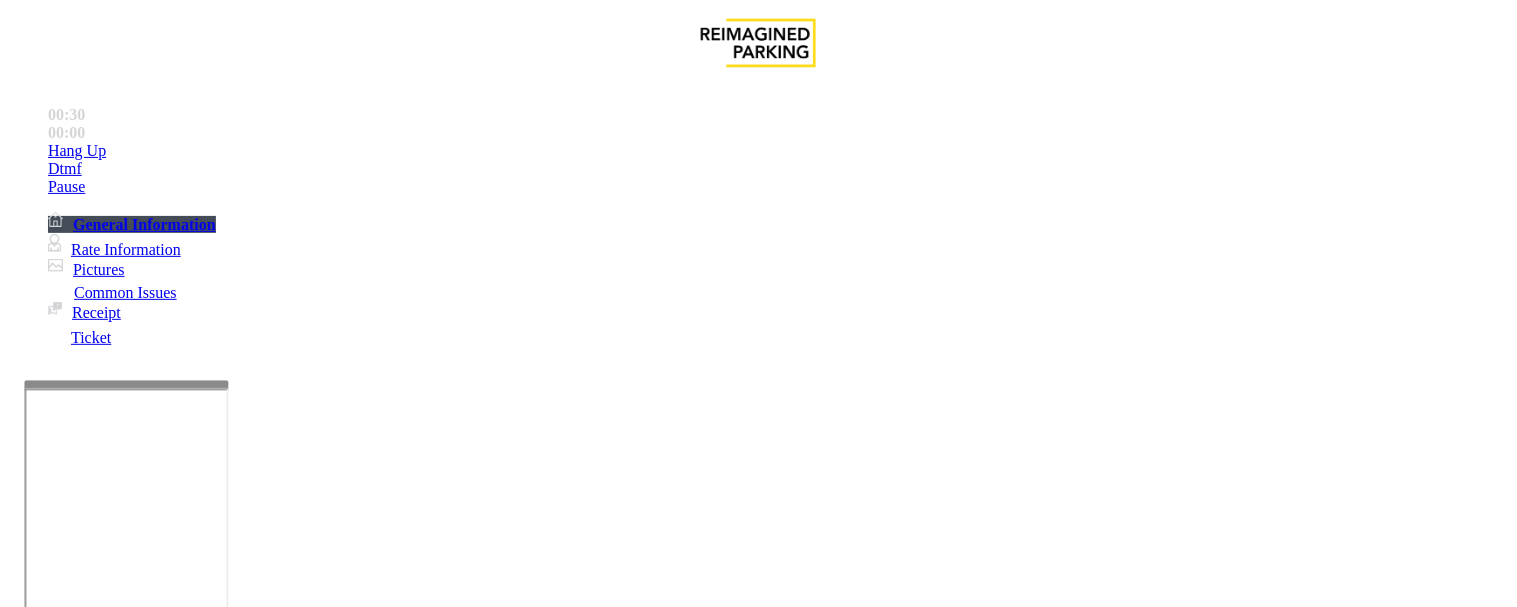 scroll, scrollTop: 888, scrollLeft: 0, axis: vertical 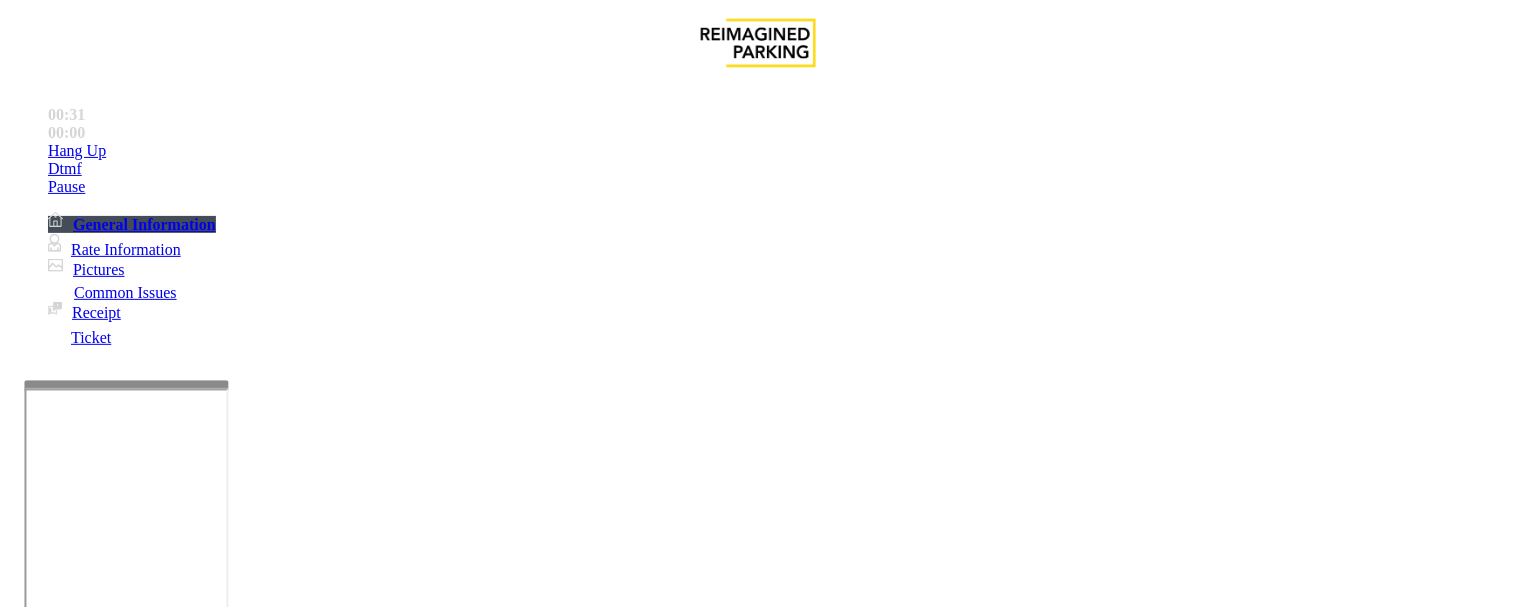 click on "Time Zone" at bounding box center (758, 2813) 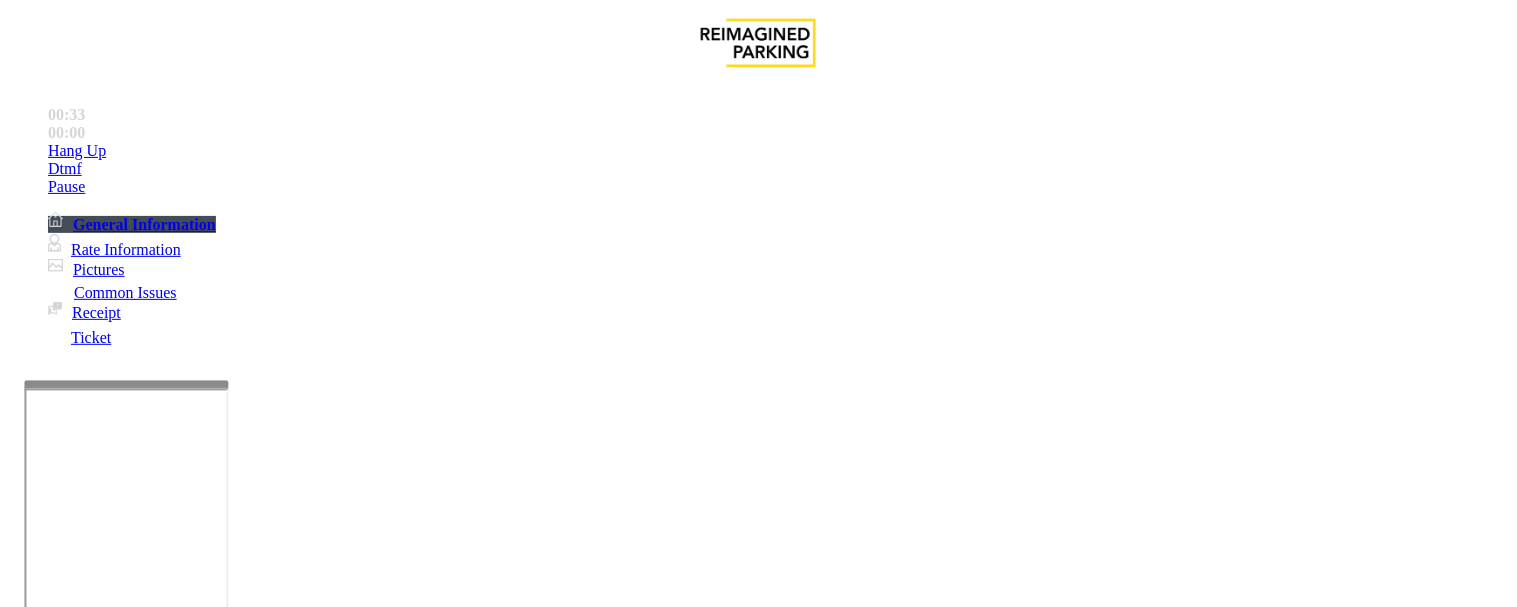 click at bounding box center (254, 1308) 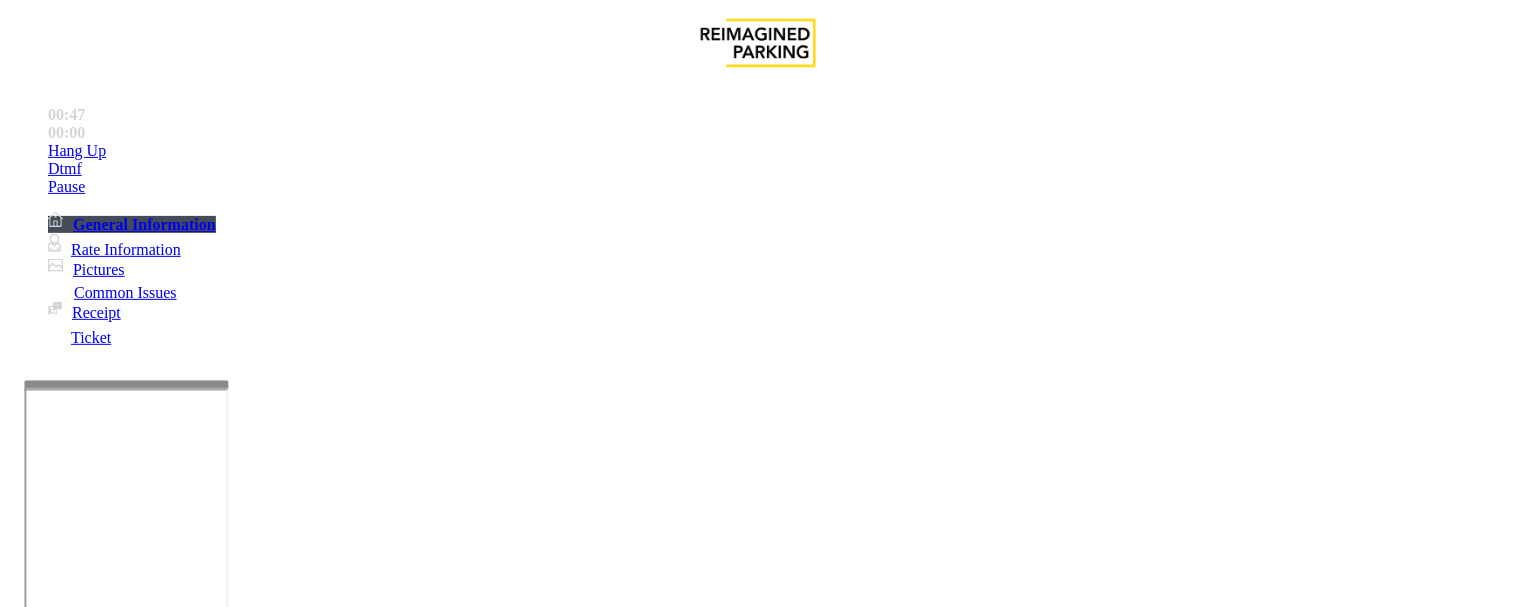 click at bounding box center [254, 1308] 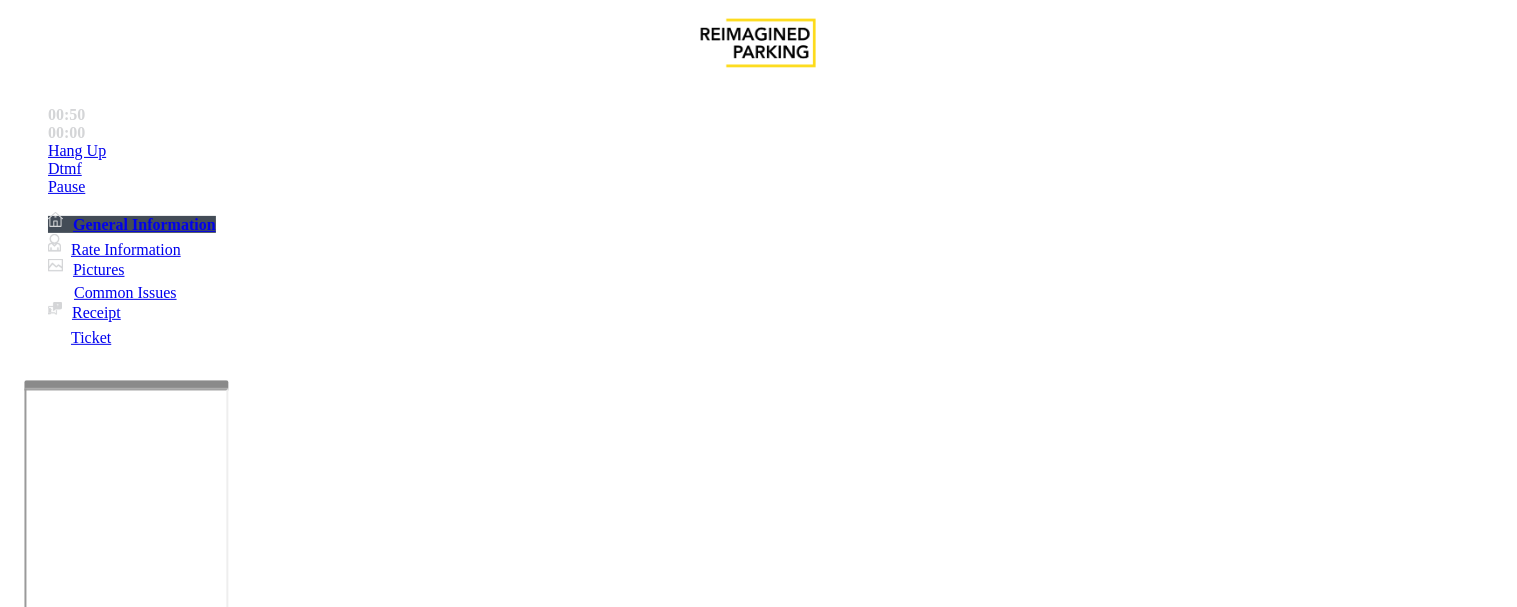 drag, startPoint x: 353, startPoint y: 363, endPoint x: 470, endPoint y: 297, distance: 134.33168 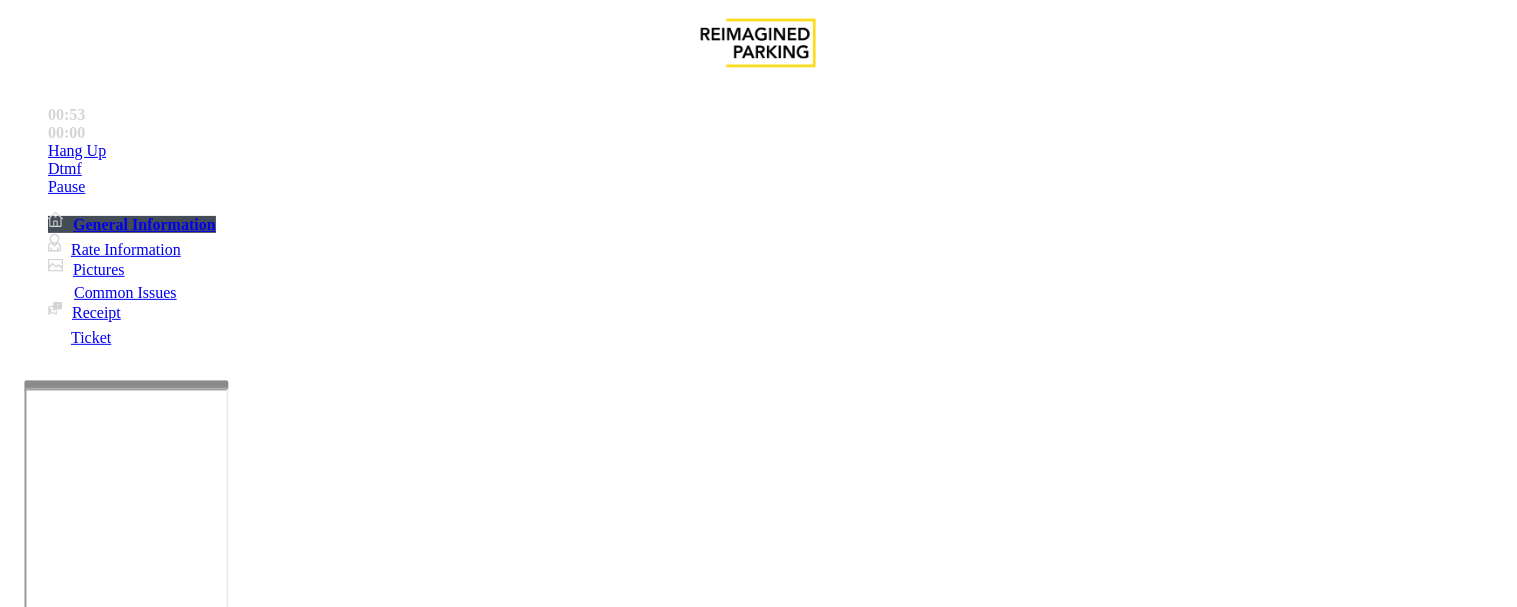 scroll, scrollTop: 0, scrollLeft: 0, axis: both 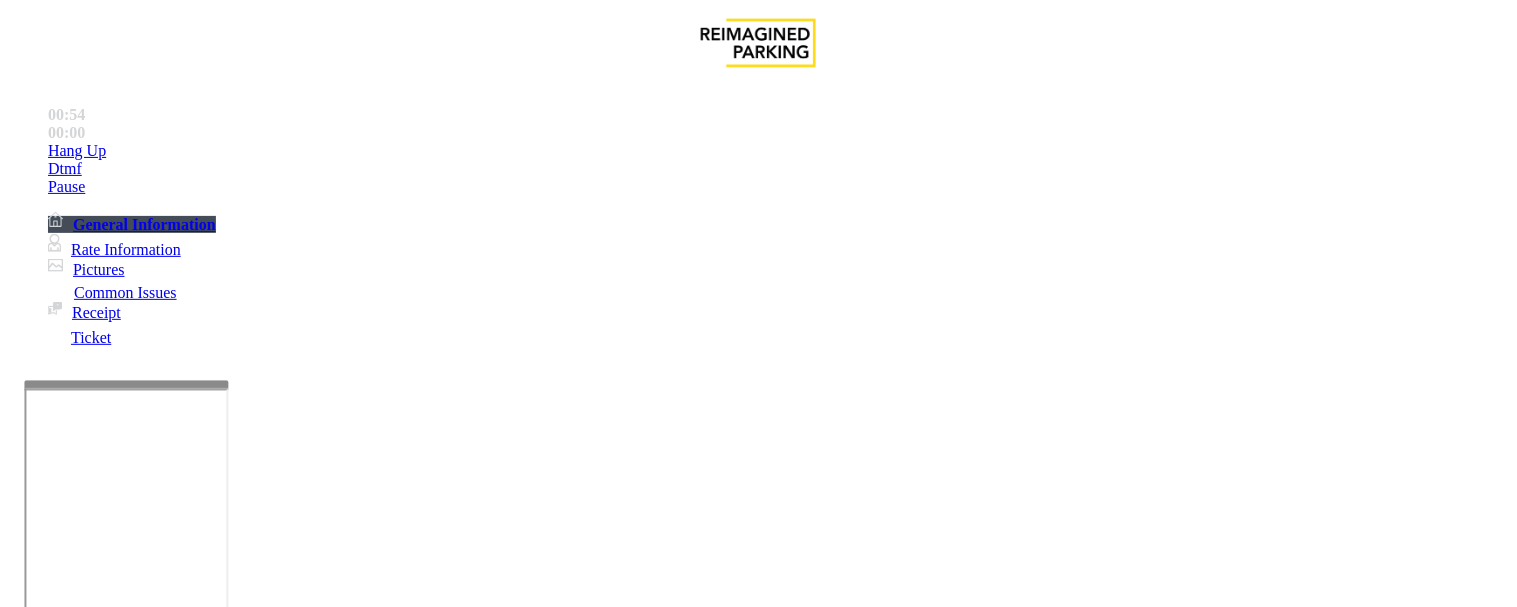 click at bounding box center [254, 1308] 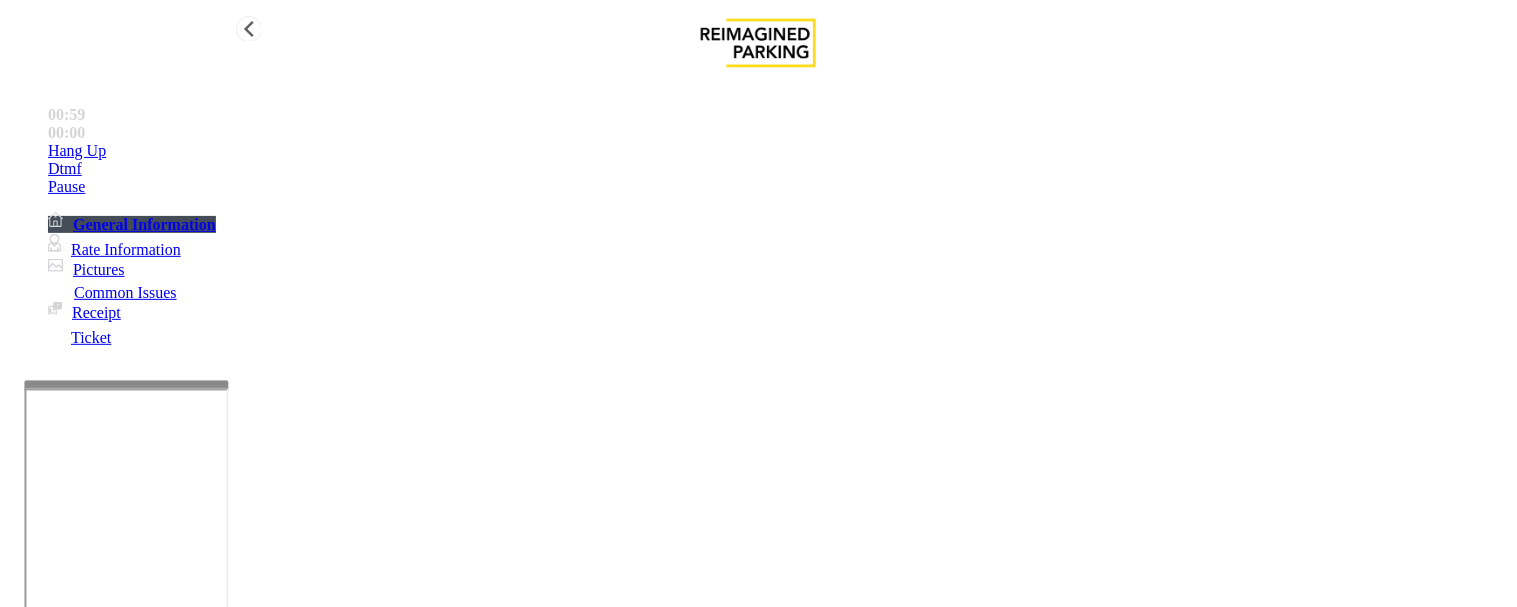 type on "**********" 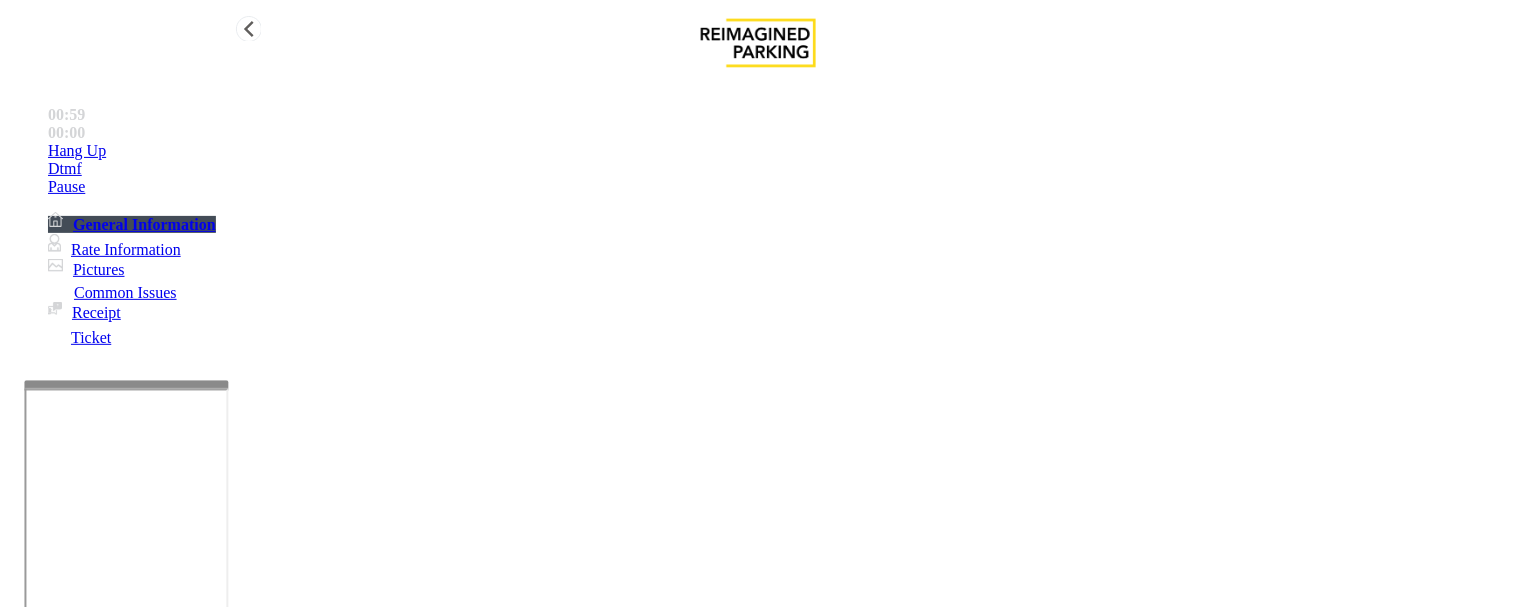 click on "Hang Up" at bounding box center (778, 151) 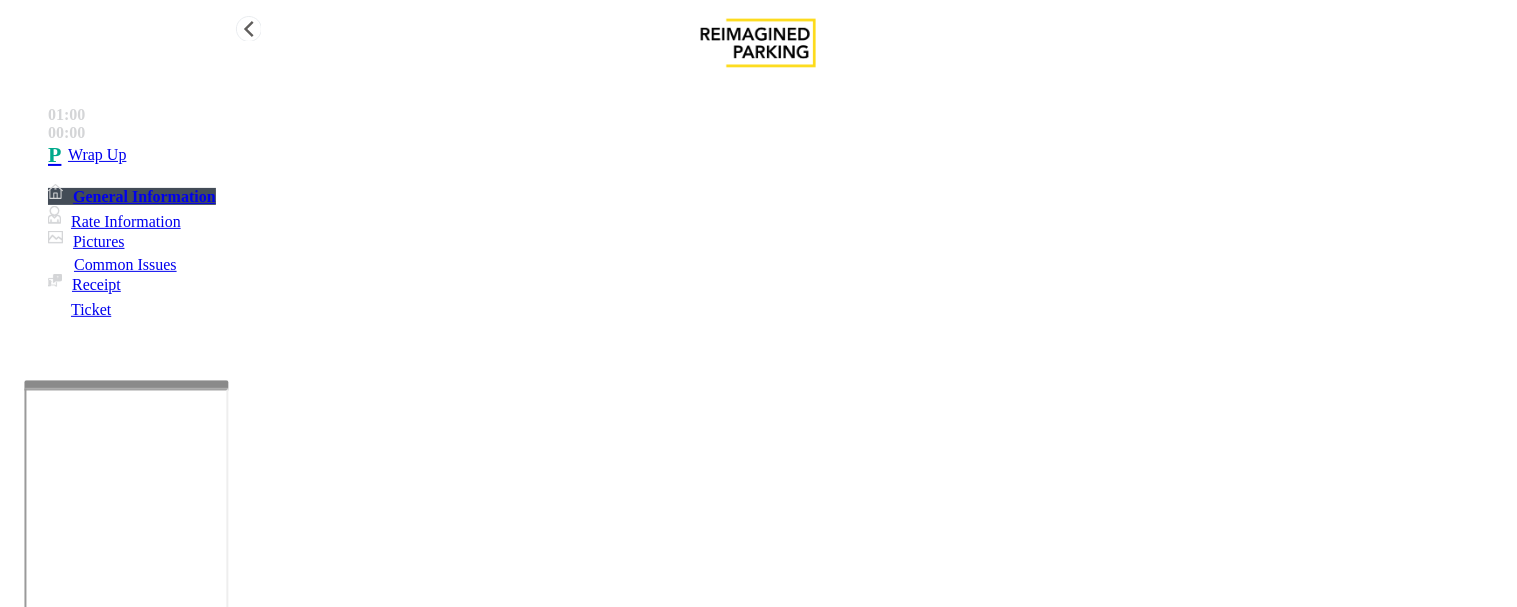 click on "Wrap Up" at bounding box center (97, 155) 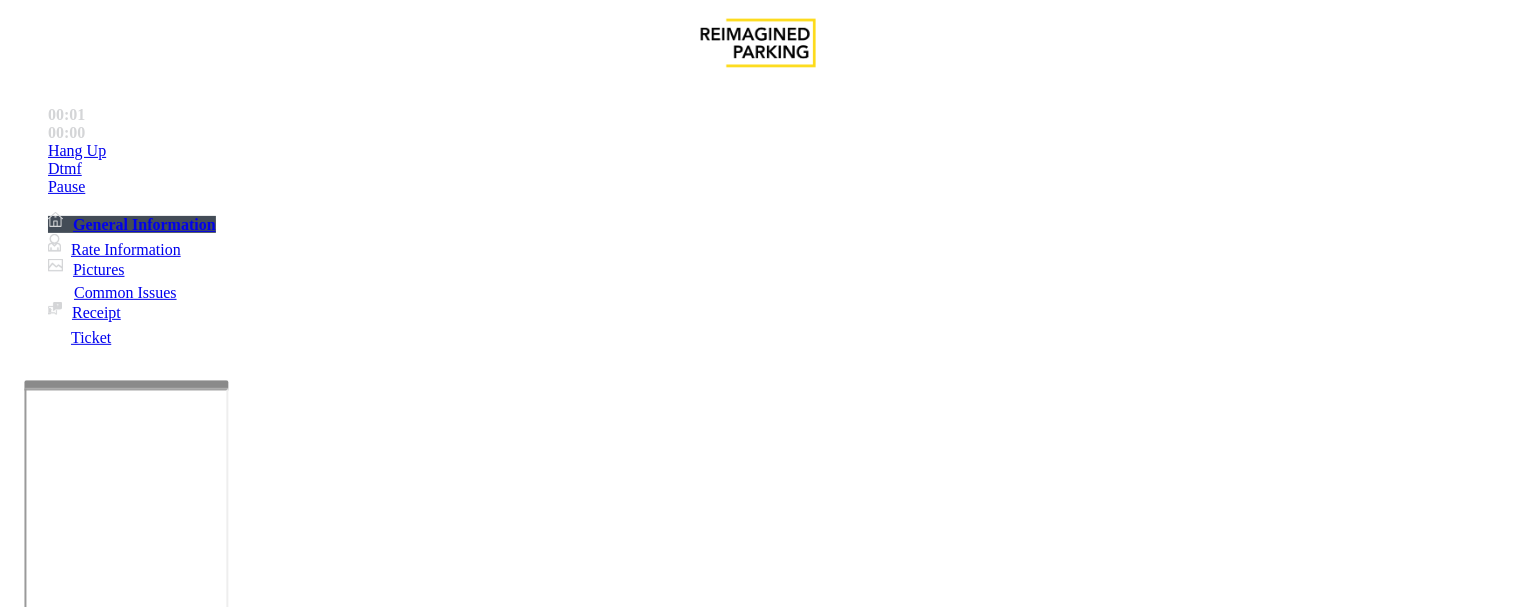 scroll, scrollTop: 444, scrollLeft: 0, axis: vertical 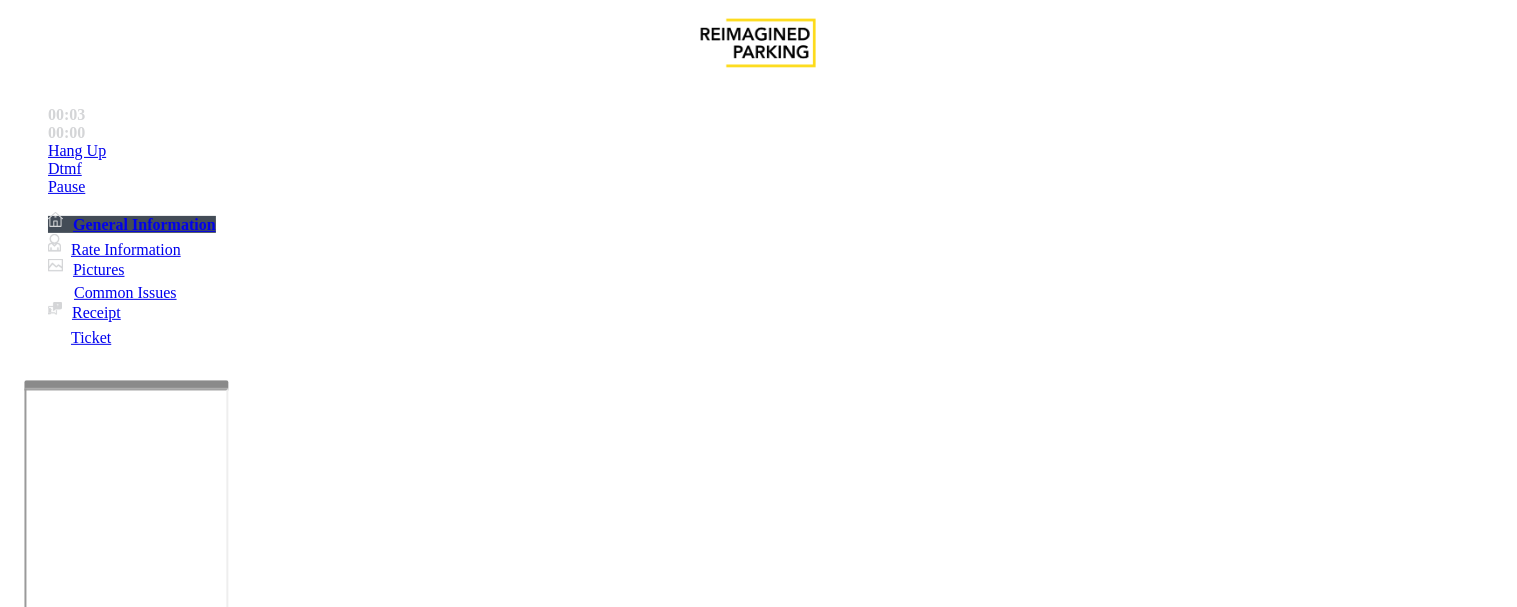 click on "Equipment Issue" at bounding box center (483, 1260) 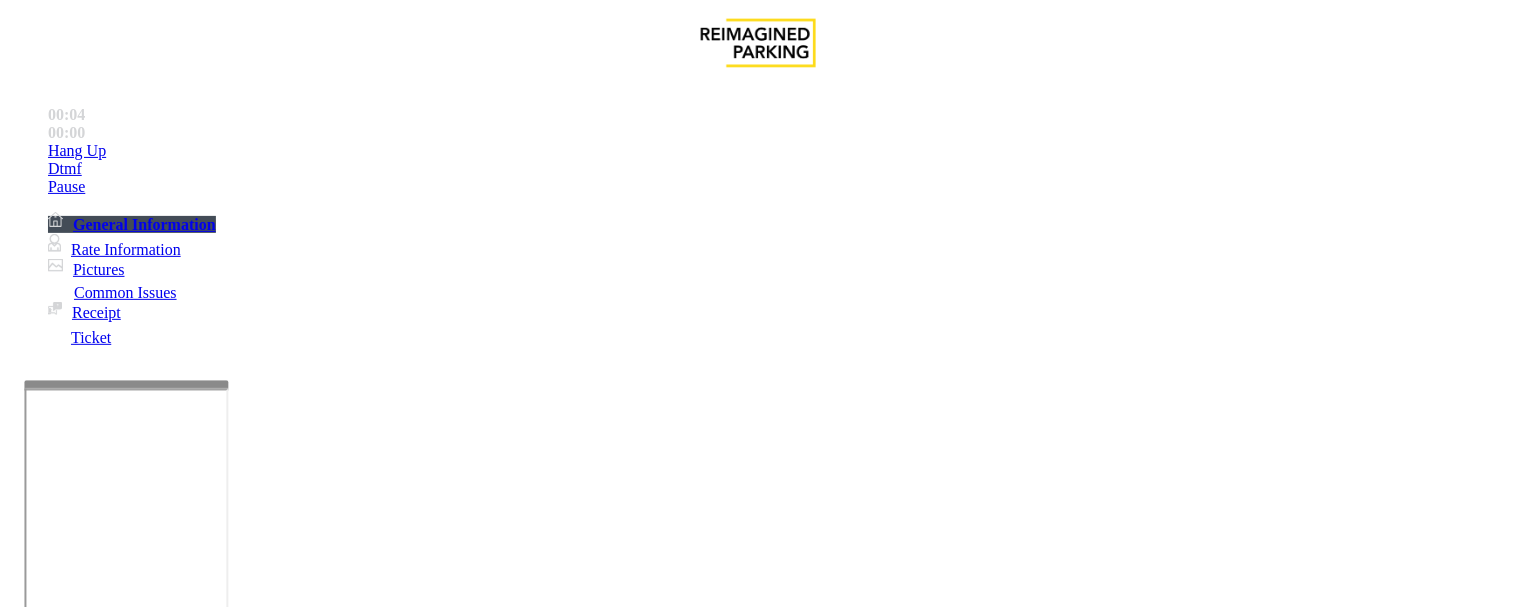 click on "Vend Gate" at bounding box center [69, 1709] 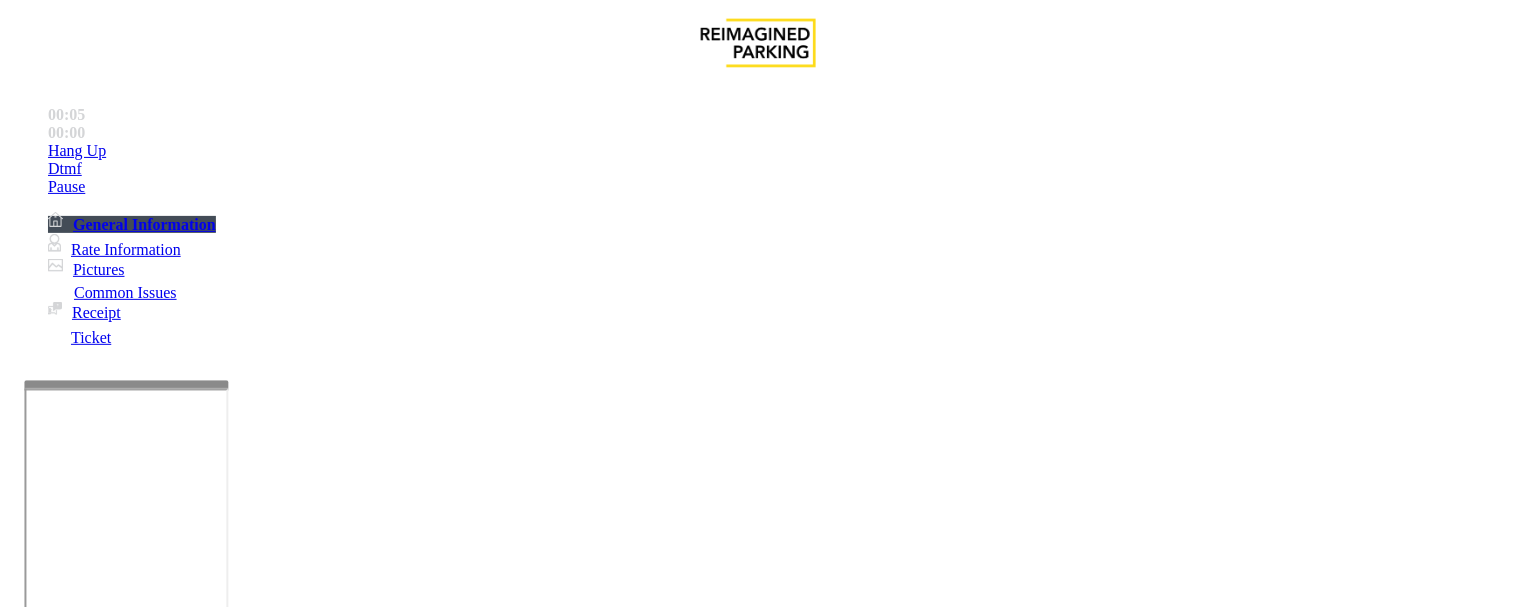 click on "Gate / Door Won't Open" at bounding box center (758, 1245) 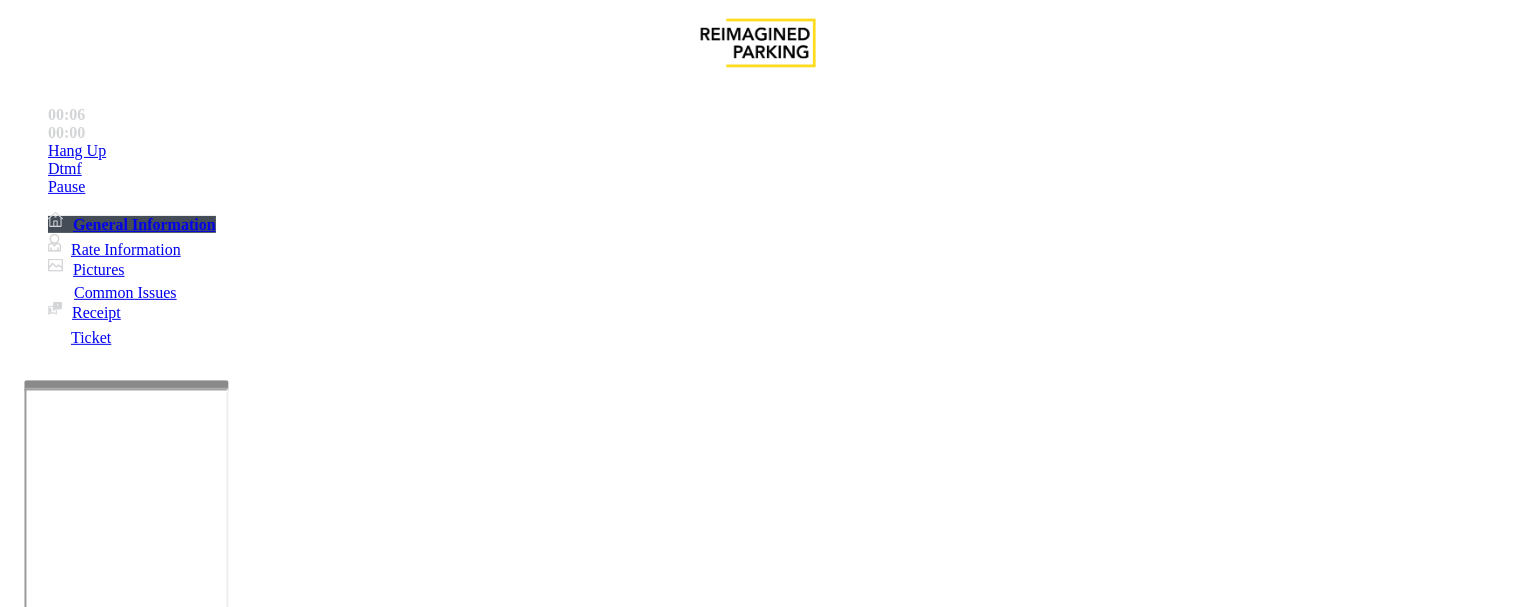 scroll, scrollTop: 444, scrollLeft: 0, axis: vertical 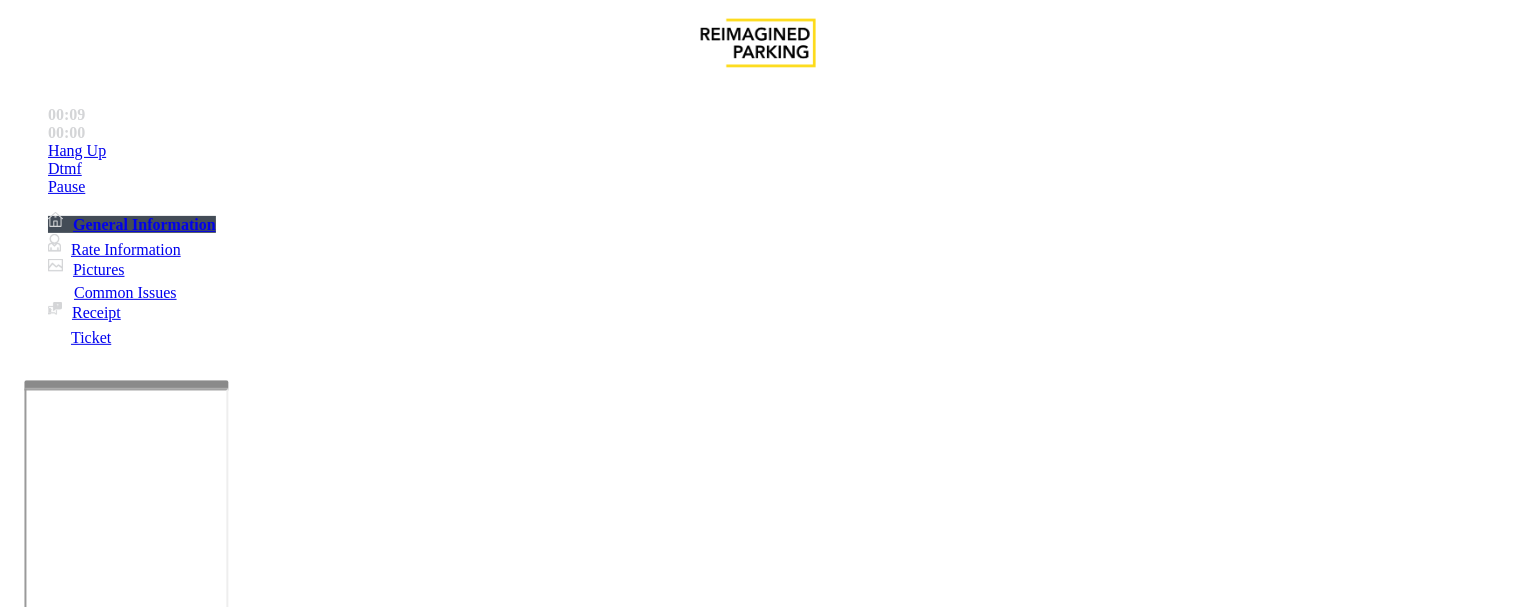 paste on "**********" 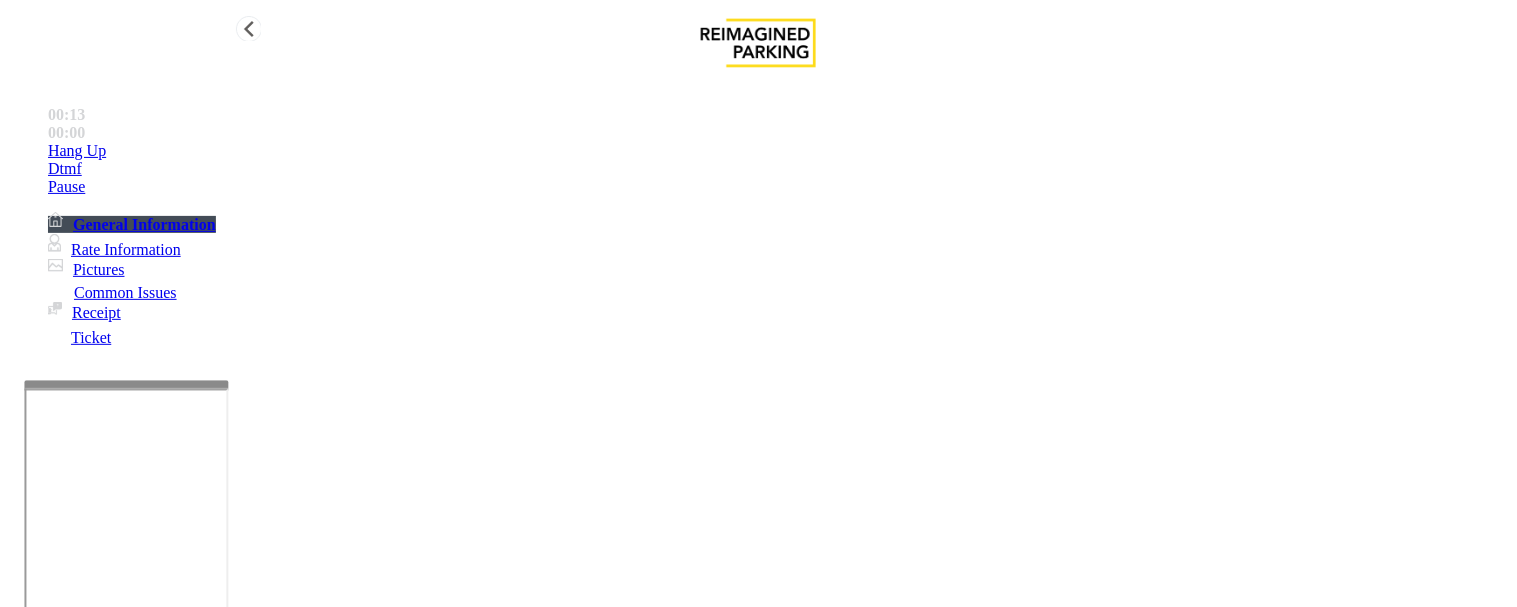 drag, startPoint x: 185, startPoint y: 106, endPoint x: 174, endPoint y: 120, distance: 17.804493 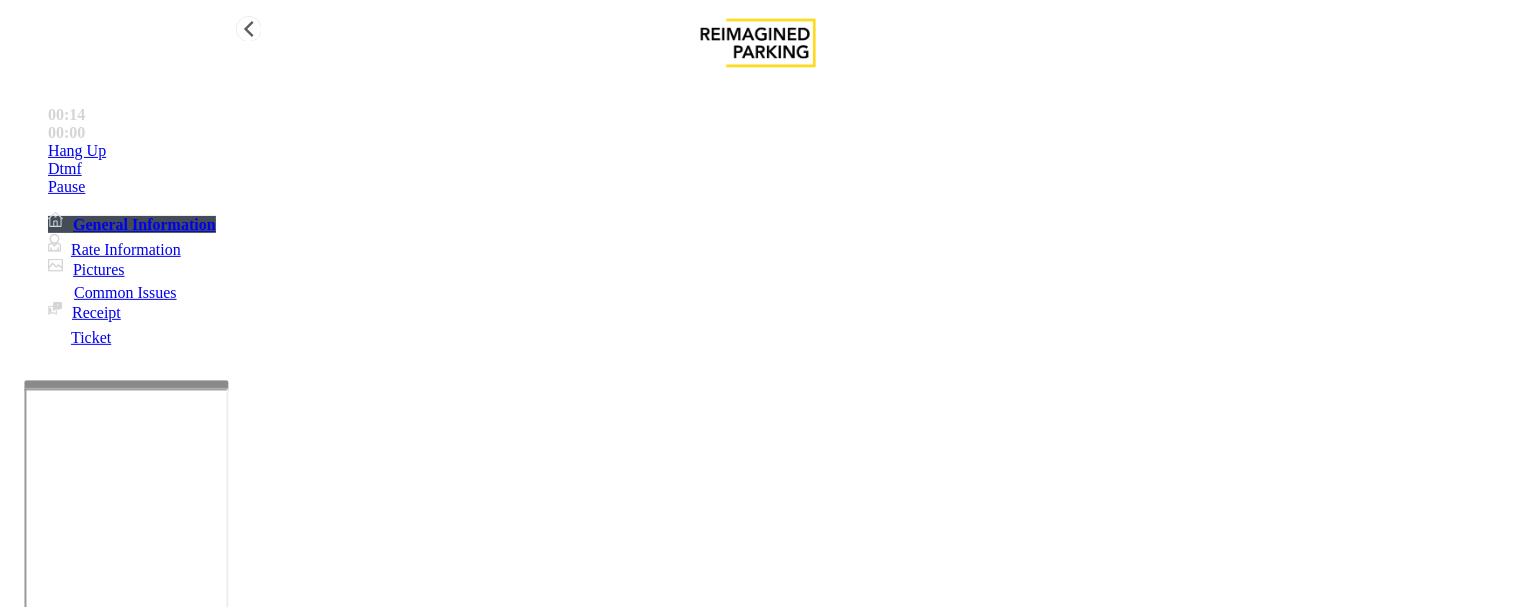 click on "Dtmf" at bounding box center (778, 151) 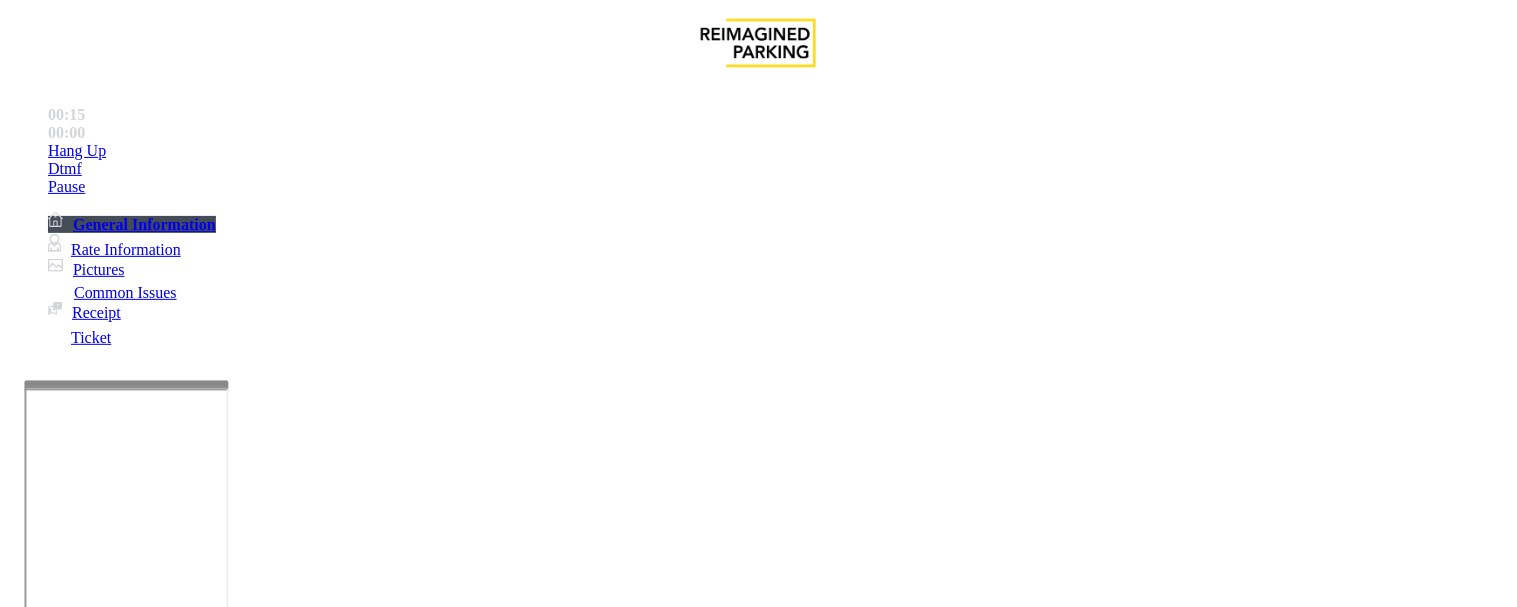 click on "×" at bounding box center (20, 6460) 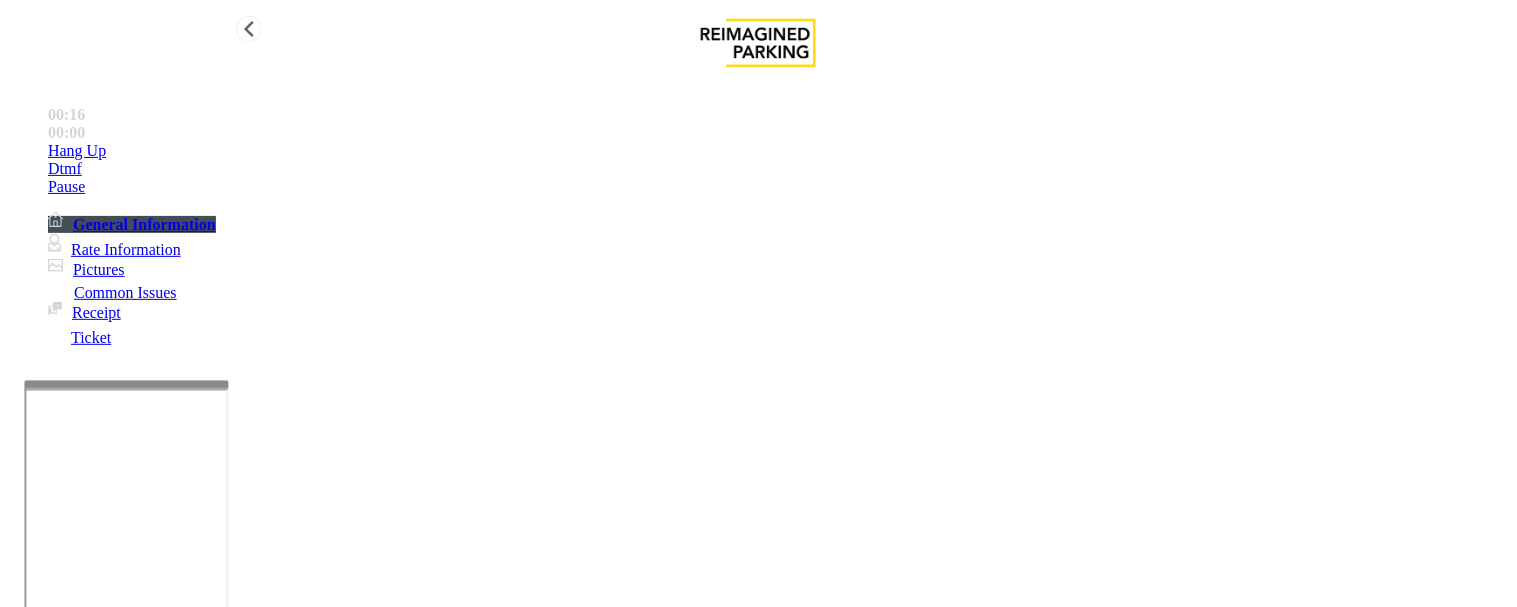 click on "Hang Up" at bounding box center [778, 151] 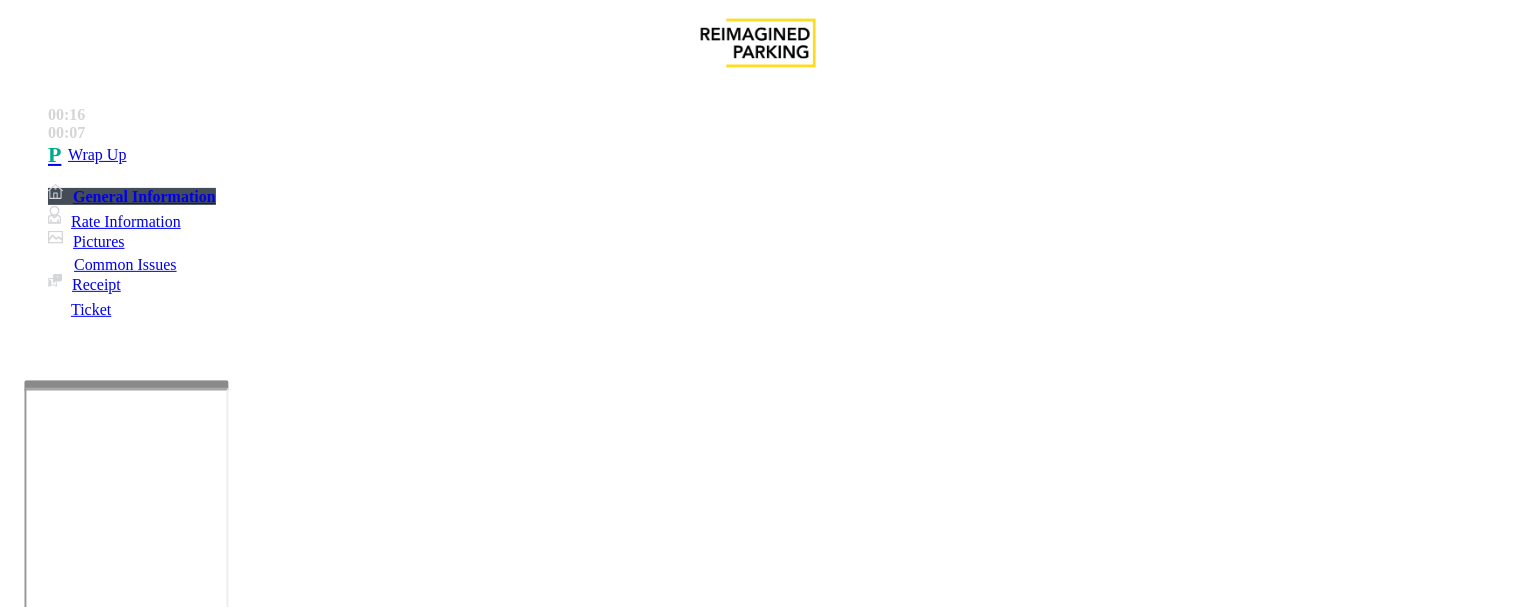 scroll, scrollTop: 0, scrollLeft: 0, axis: both 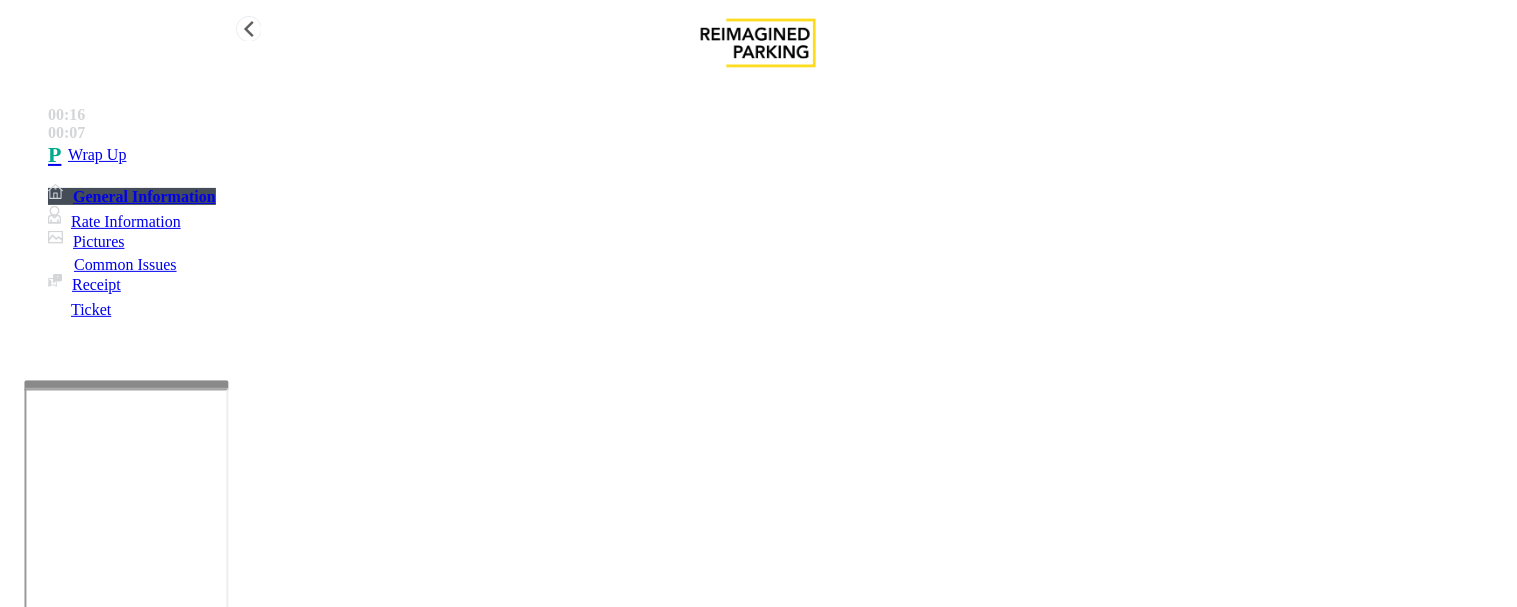 type on "**********" 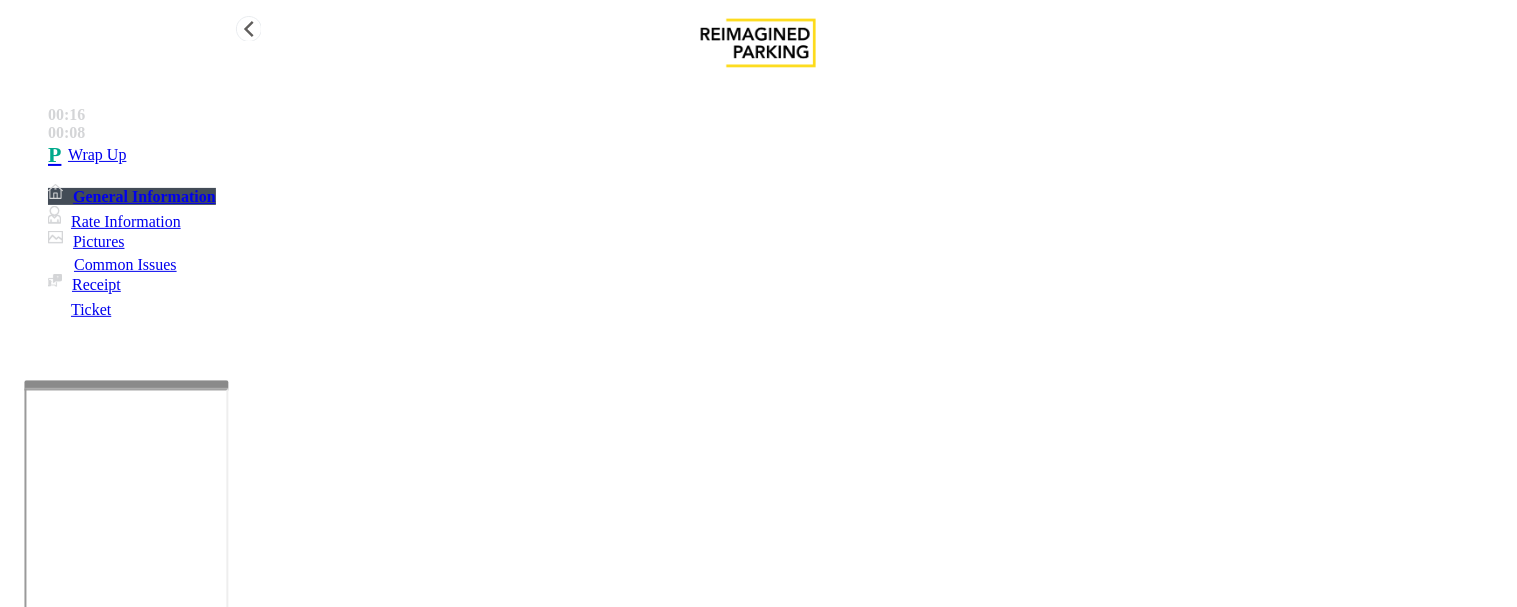 click on "00:16   00:08  Wrap Up General Information Rate Information Pictures Common Issues Receipt Ticket" at bounding box center (758, 208) 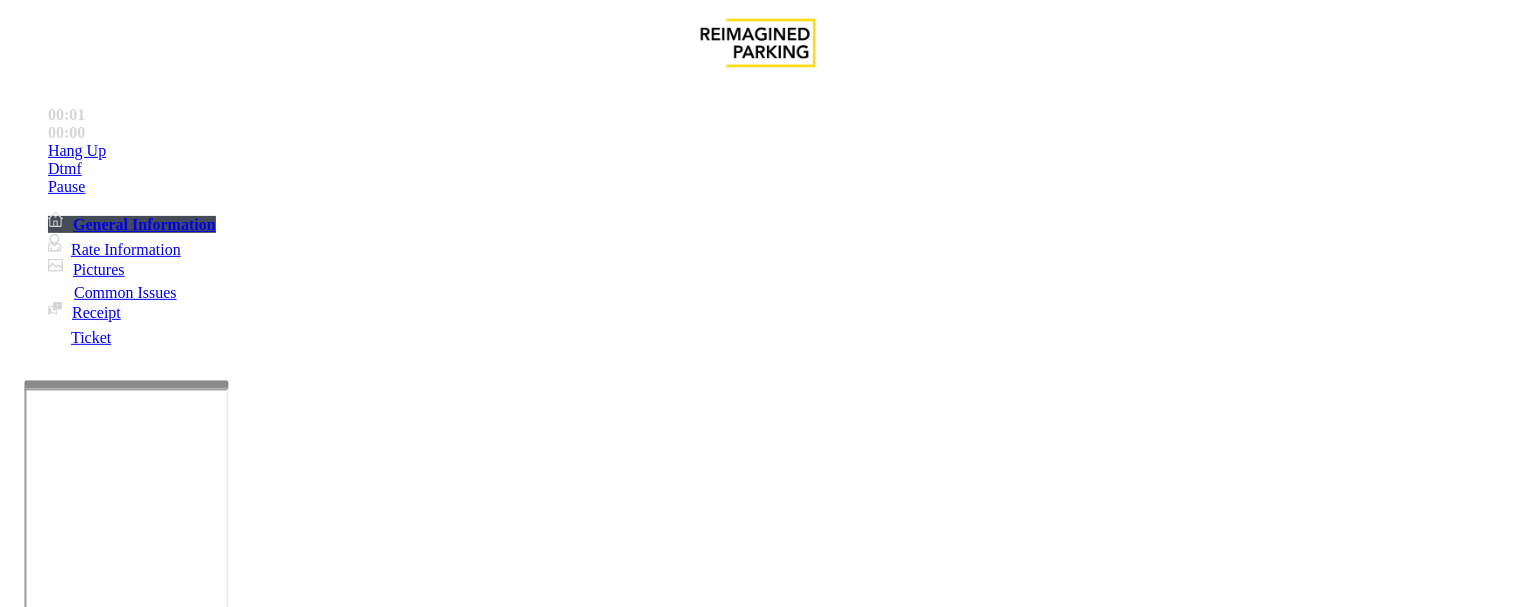 scroll, scrollTop: 555, scrollLeft: 0, axis: vertical 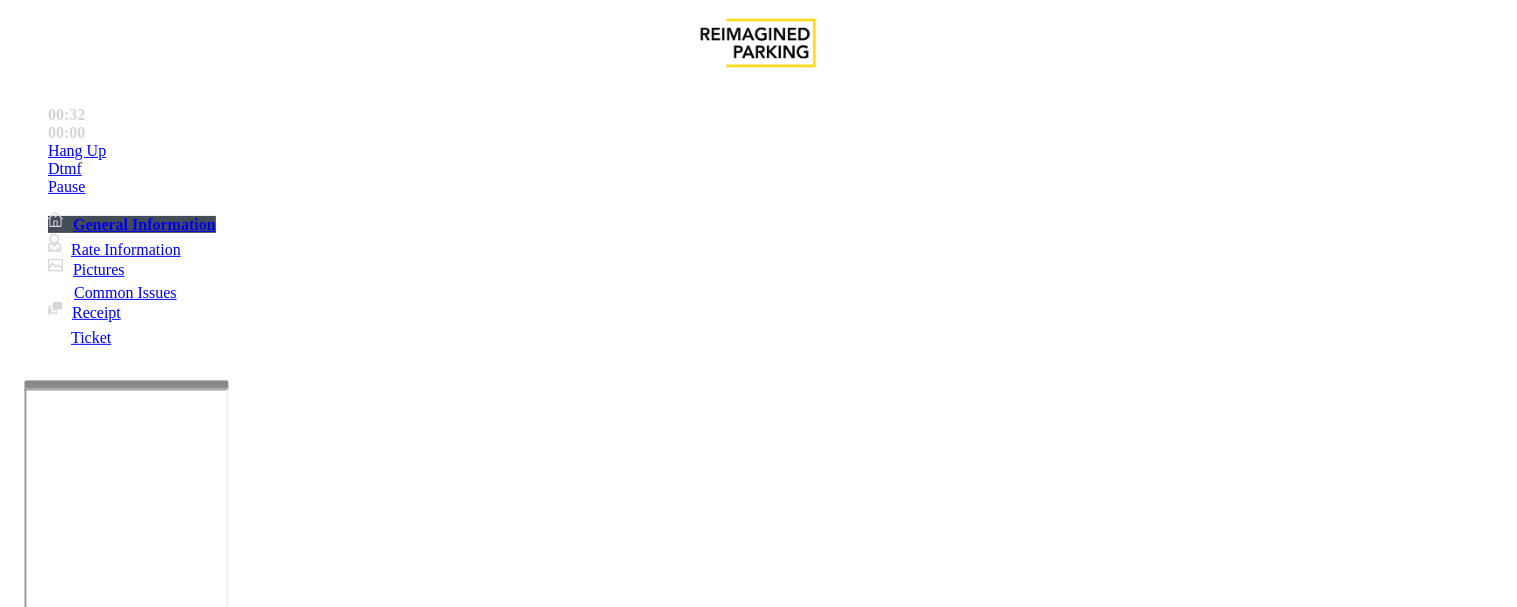 click on "Intercom Issue/No Response" at bounding box center (752, 1260) 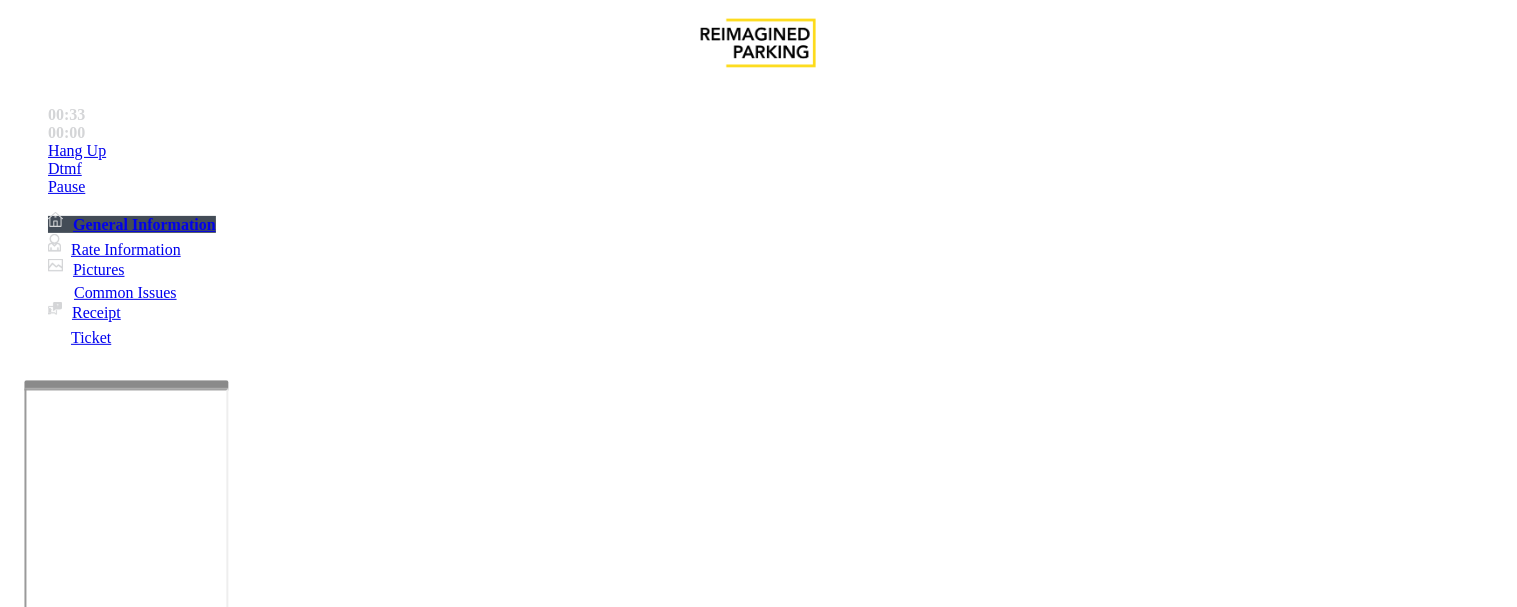 click on "Parker Cannot Hear Call Center Agent" at bounding box center (378, 1260) 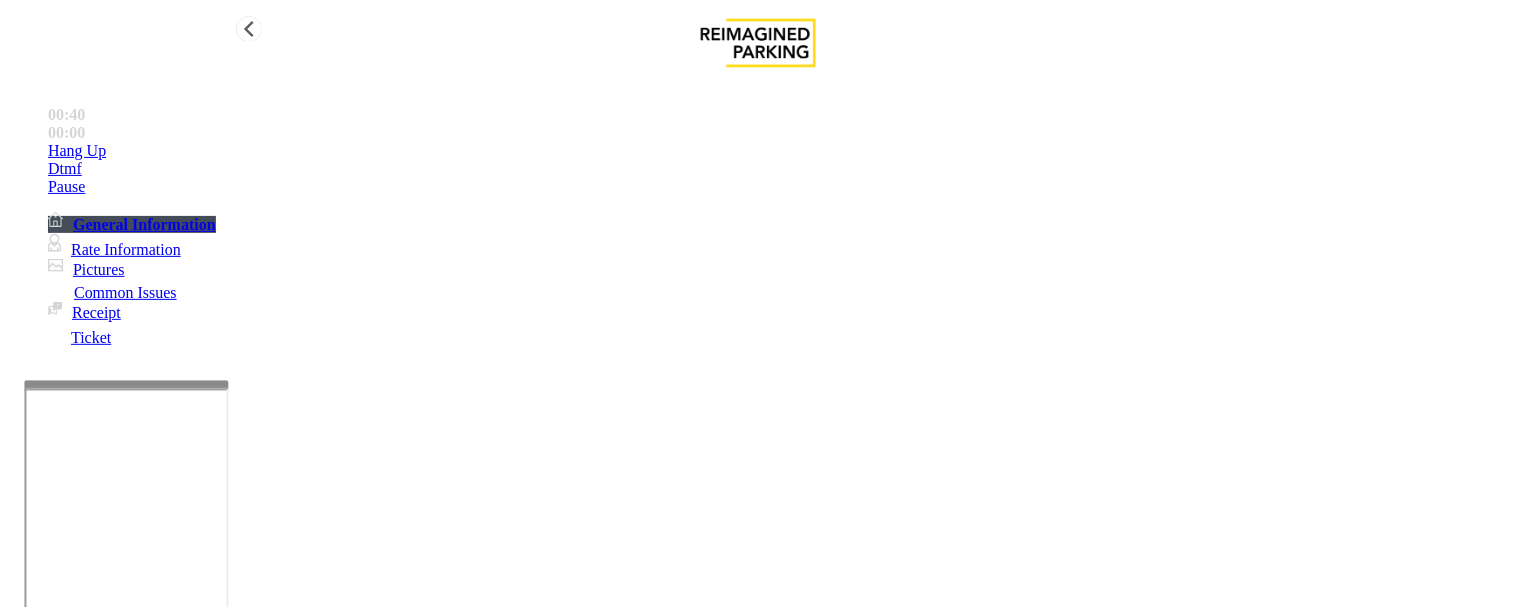 type on "**********" 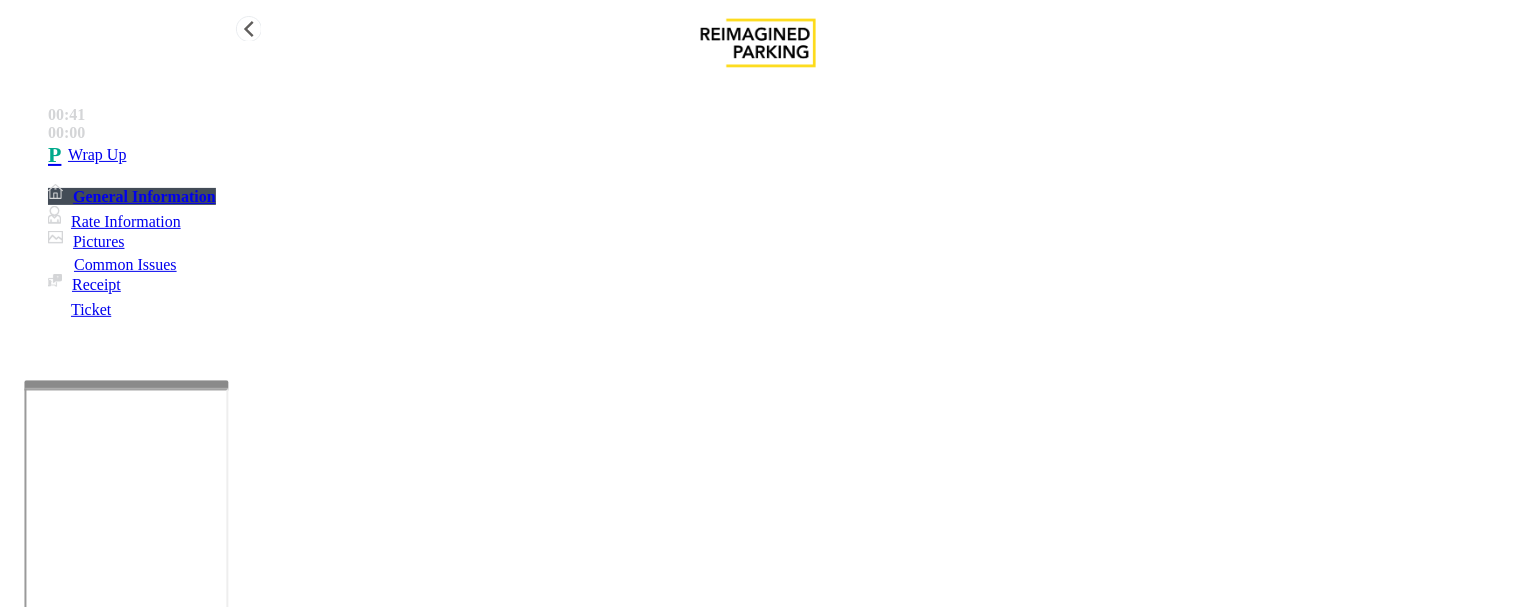 click on "Wrap Up" at bounding box center [778, 155] 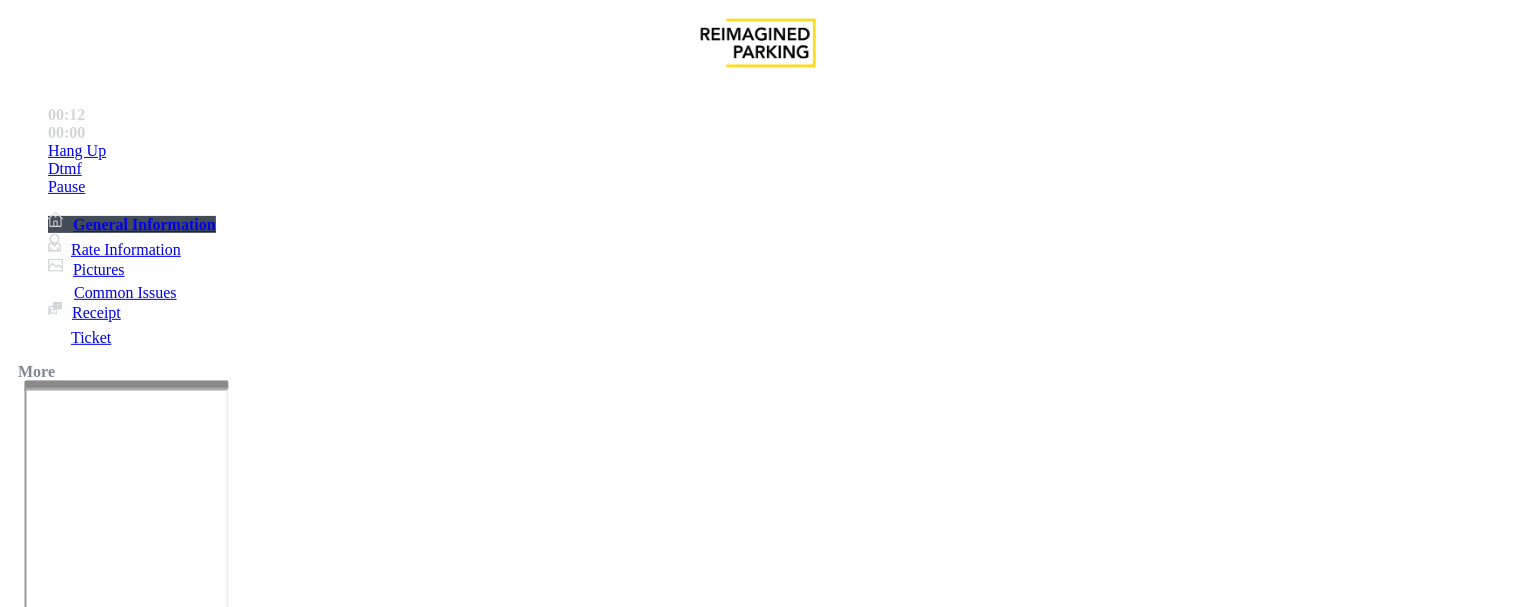 scroll, scrollTop: 222, scrollLeft: 0, axis: vertical 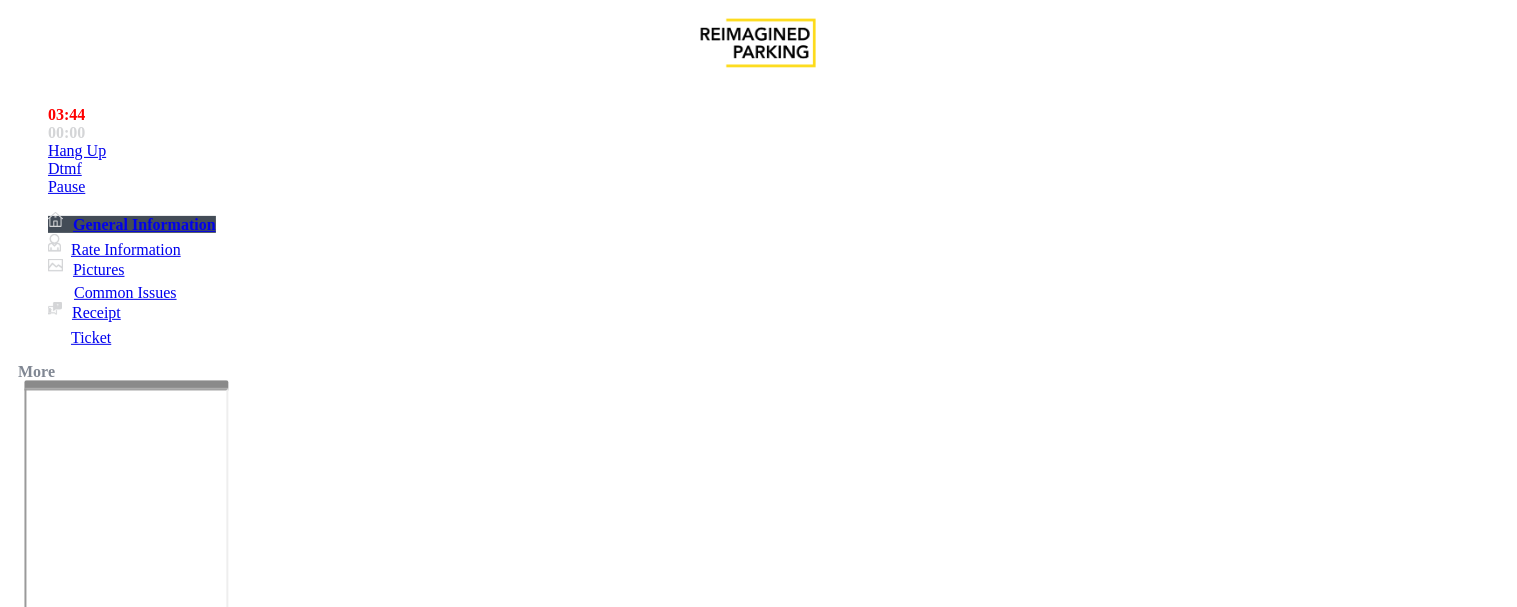 click on "Ticket Issue" at bounding box center [71, 1260] 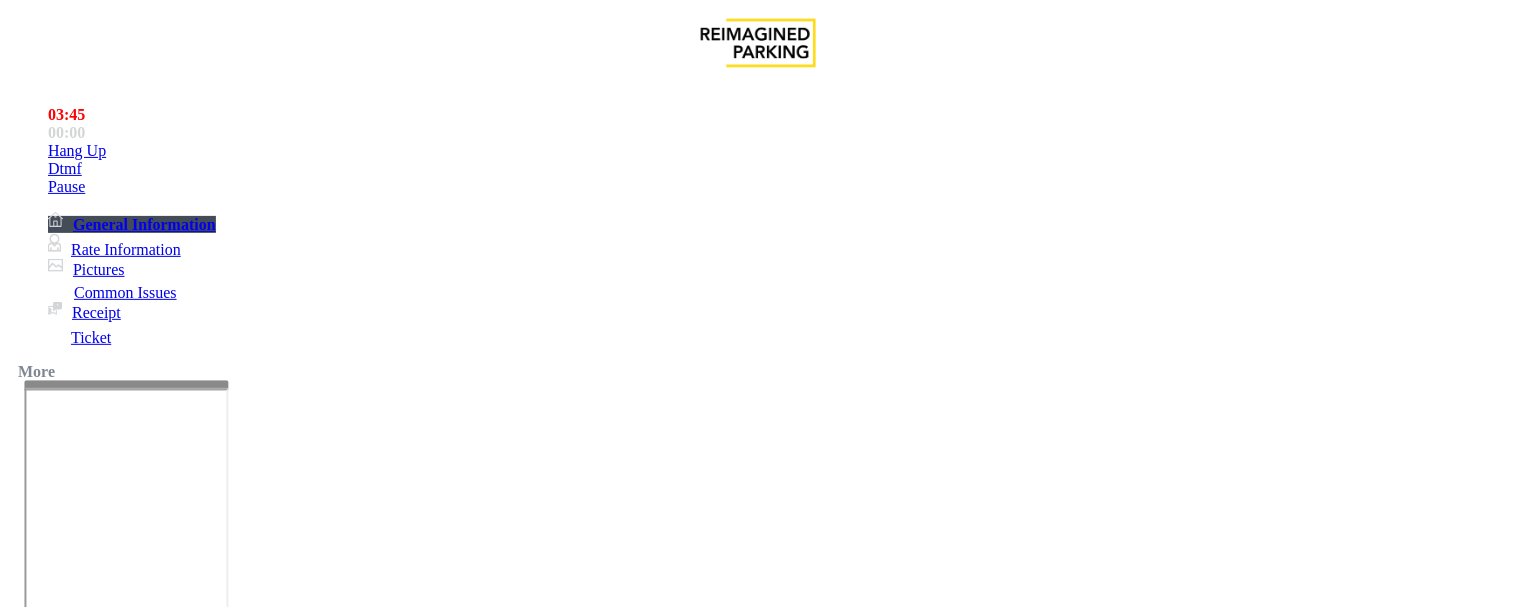 click on "Ticket Unreadable" at bounding box center (90, 1260) 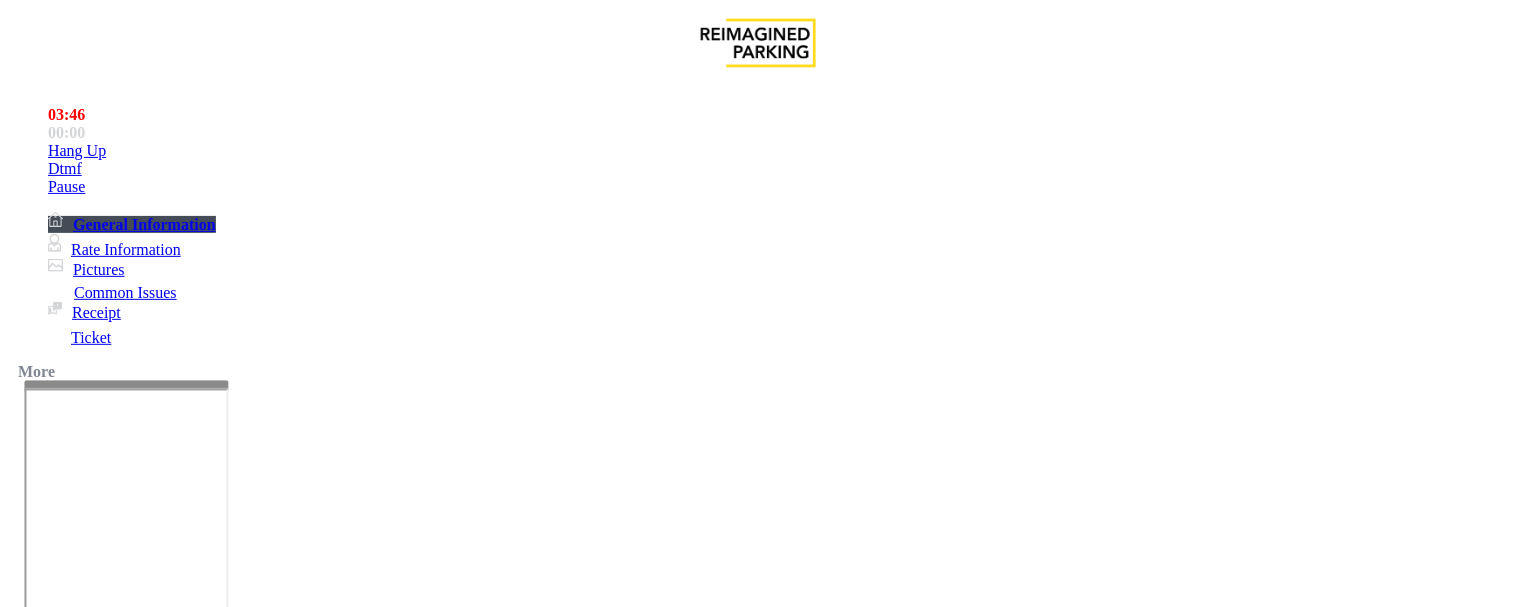 click on "Ticket Unreadable" at bounding box center [758, 1245] 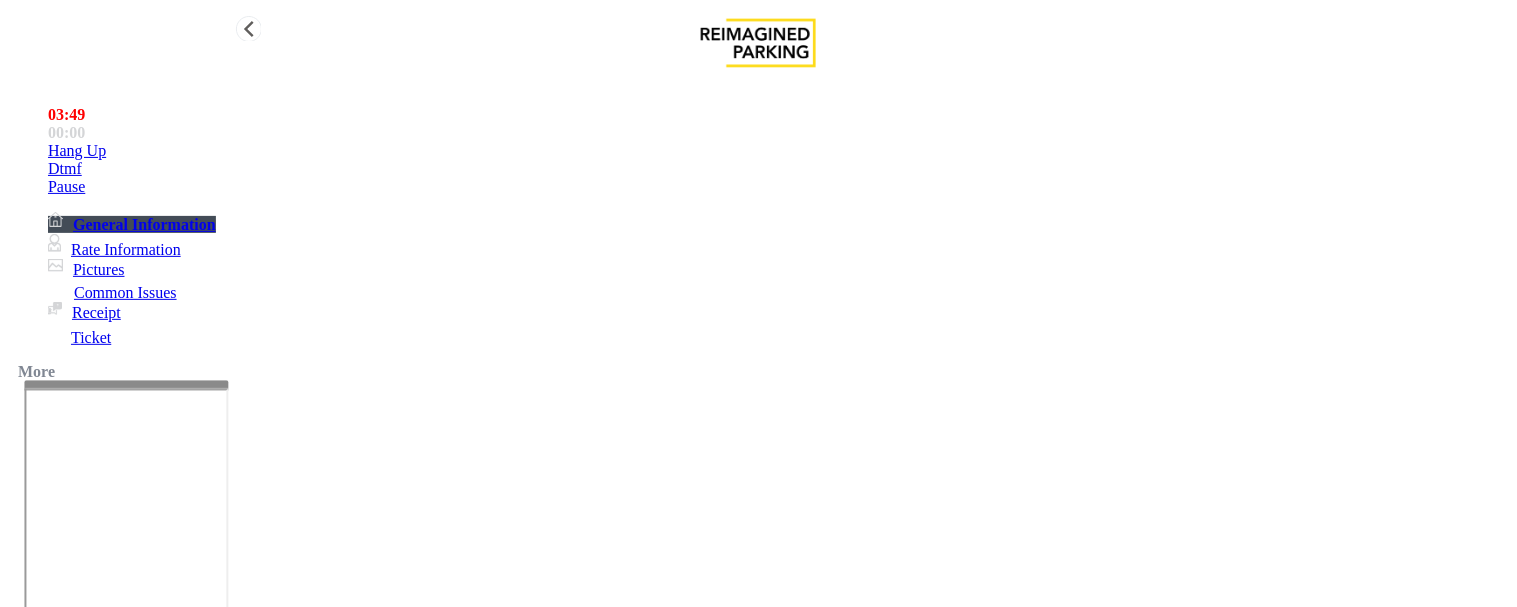 click on "Hang Up" at bounding box center (77, 151) 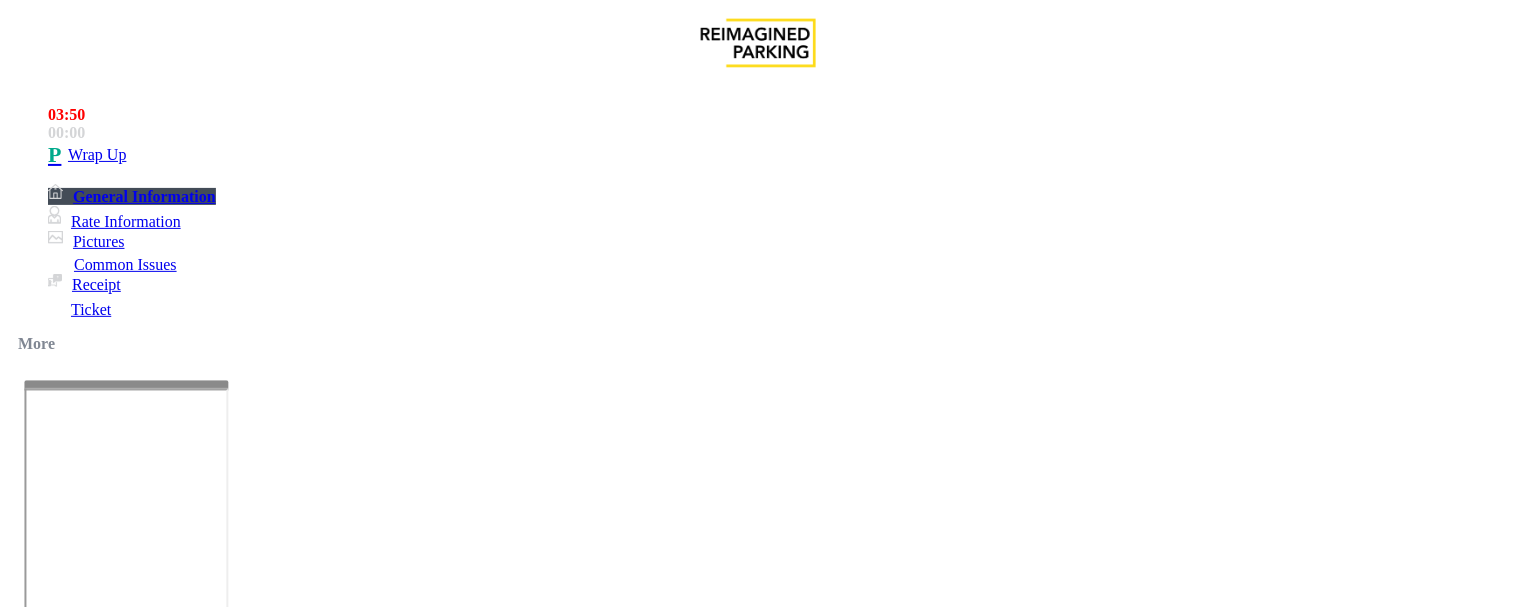 click at bounding box center [246, 1554] 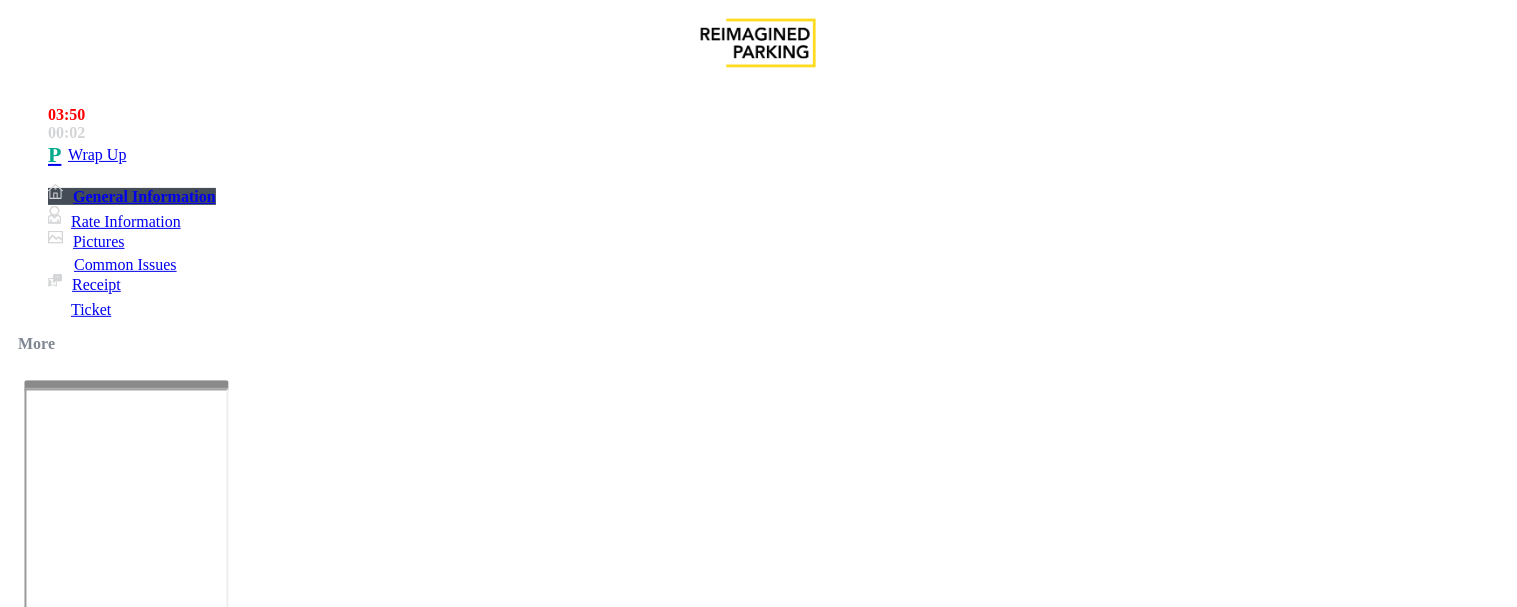 paste on "**********" 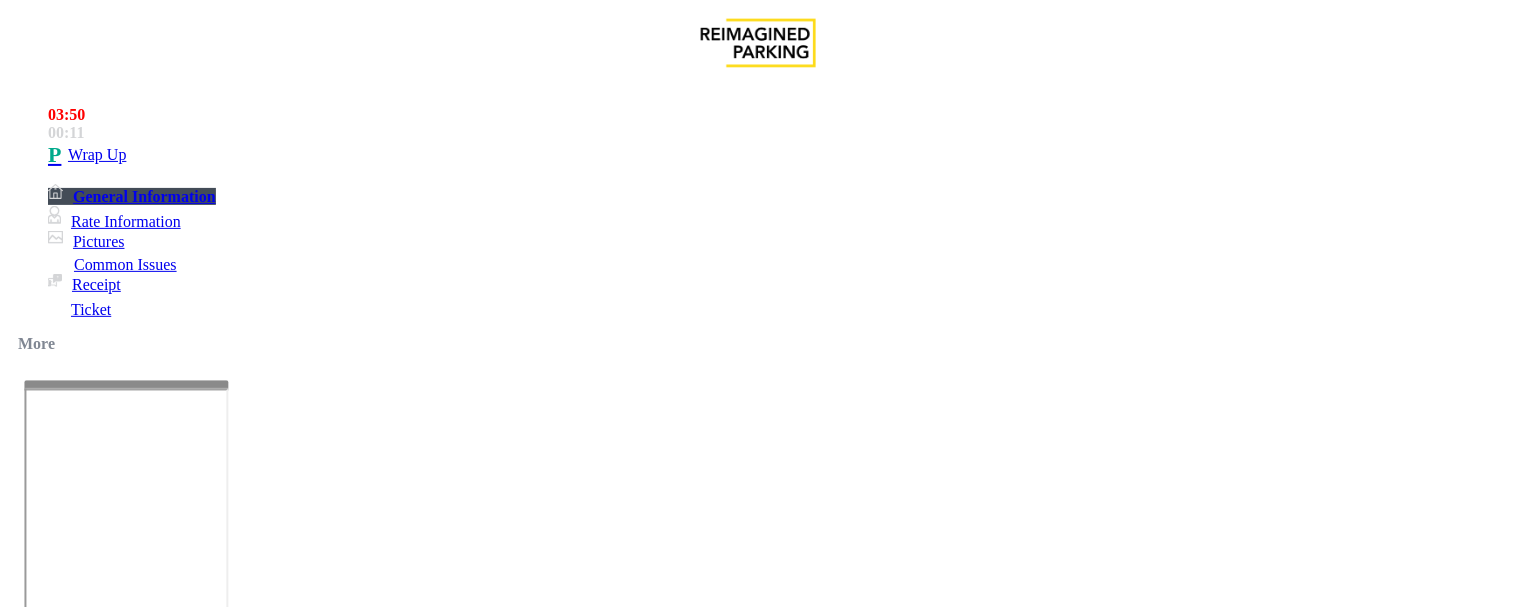 click at bounding box center [246, 1554] 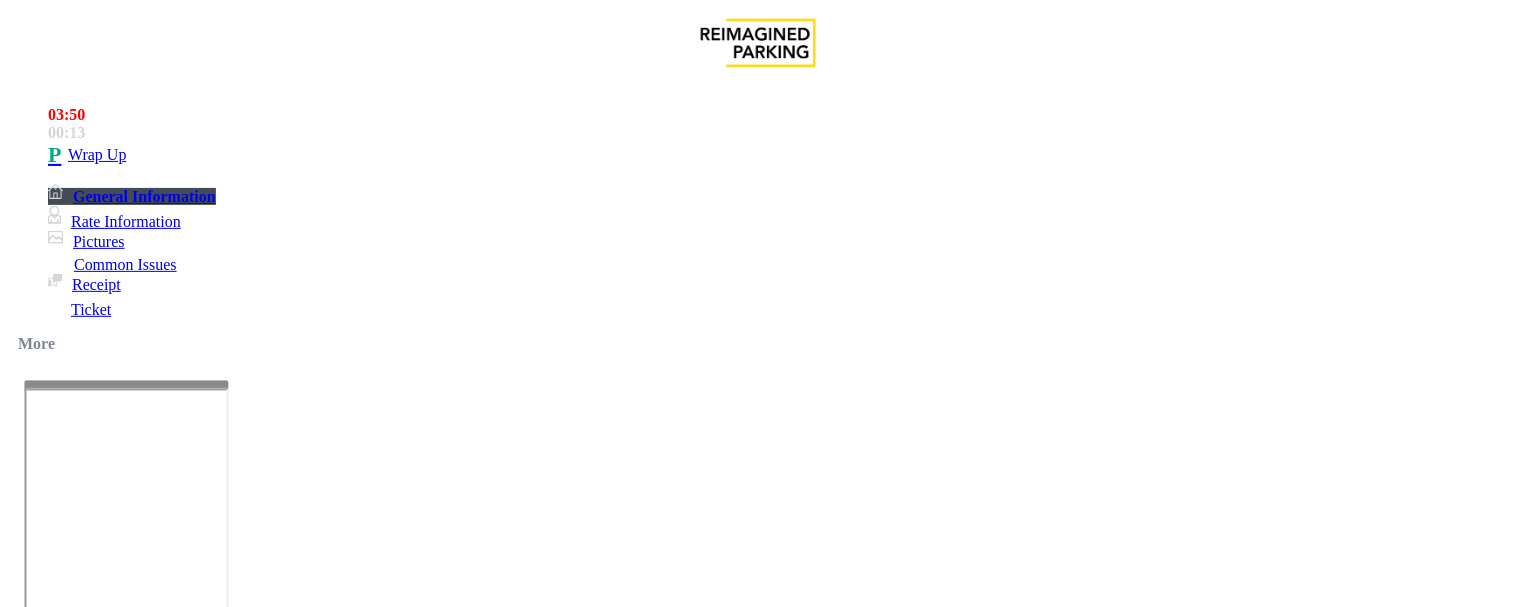 click at bounding box center (246, 1554) 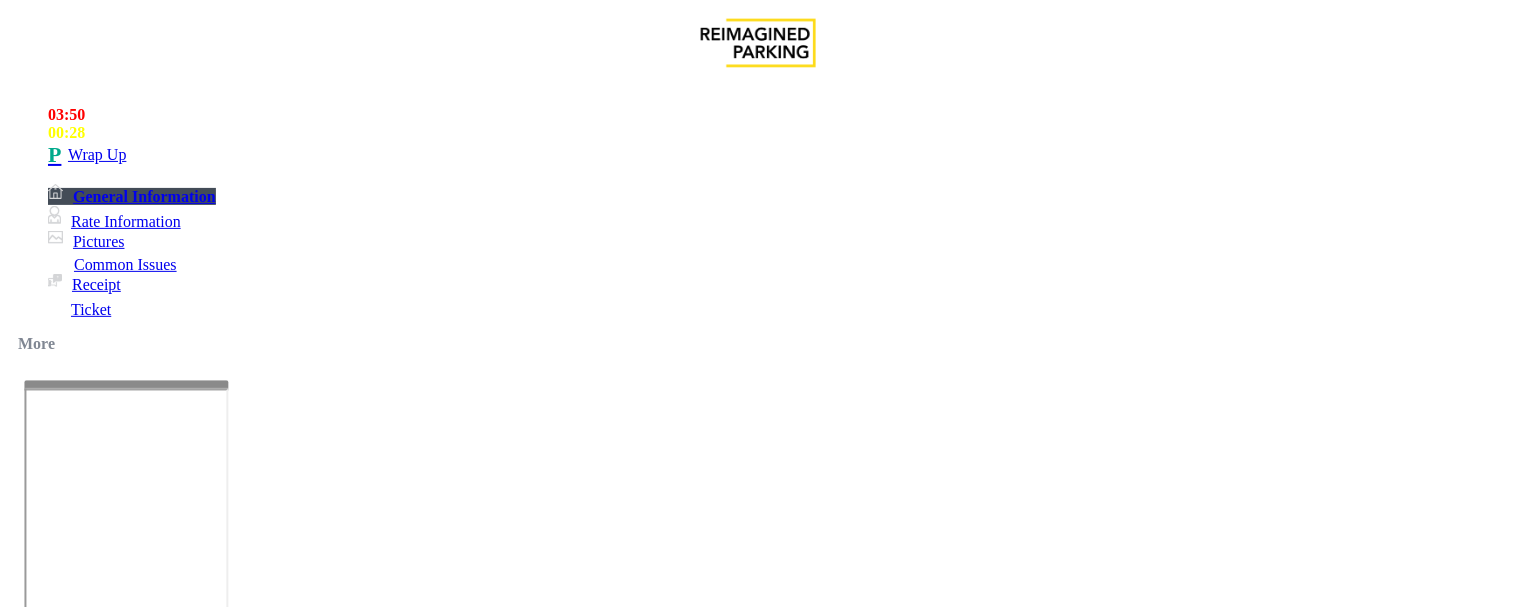 drag, startPoint x: 425, startPoint y: 571, endPoint x: 514, endPoint y: 567, distance: 89.08984 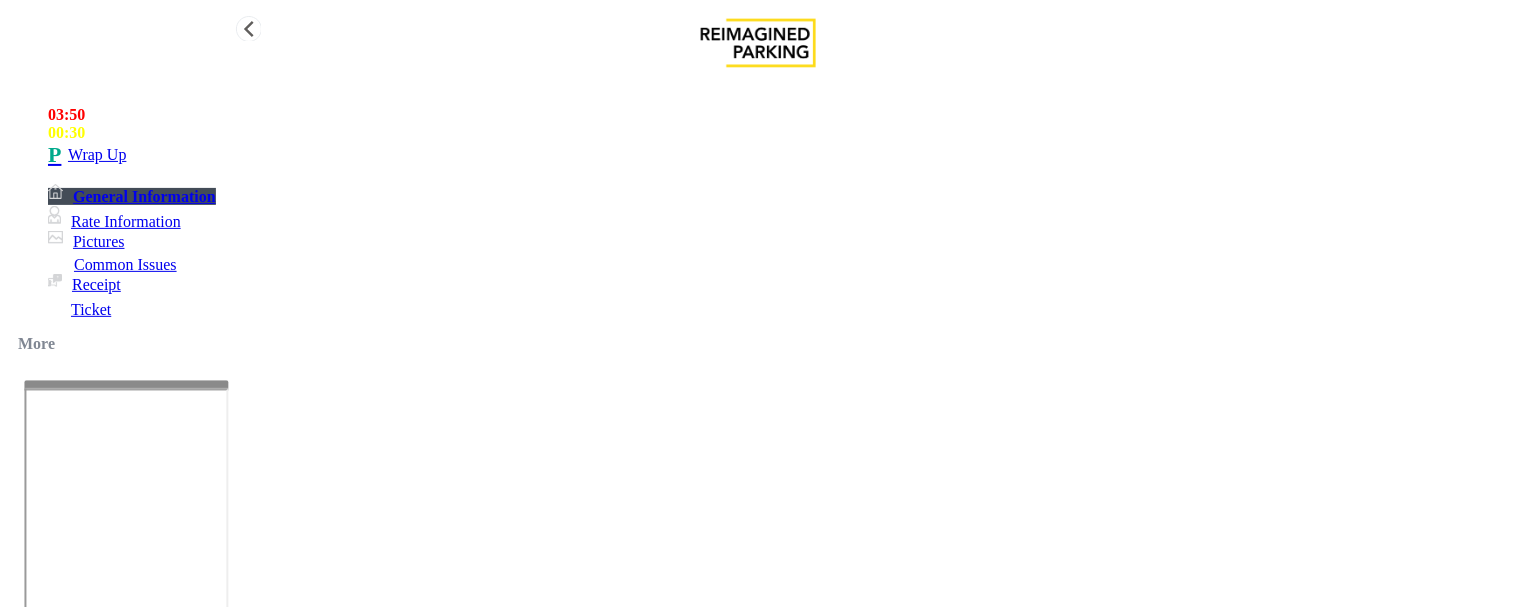 type on "**********" 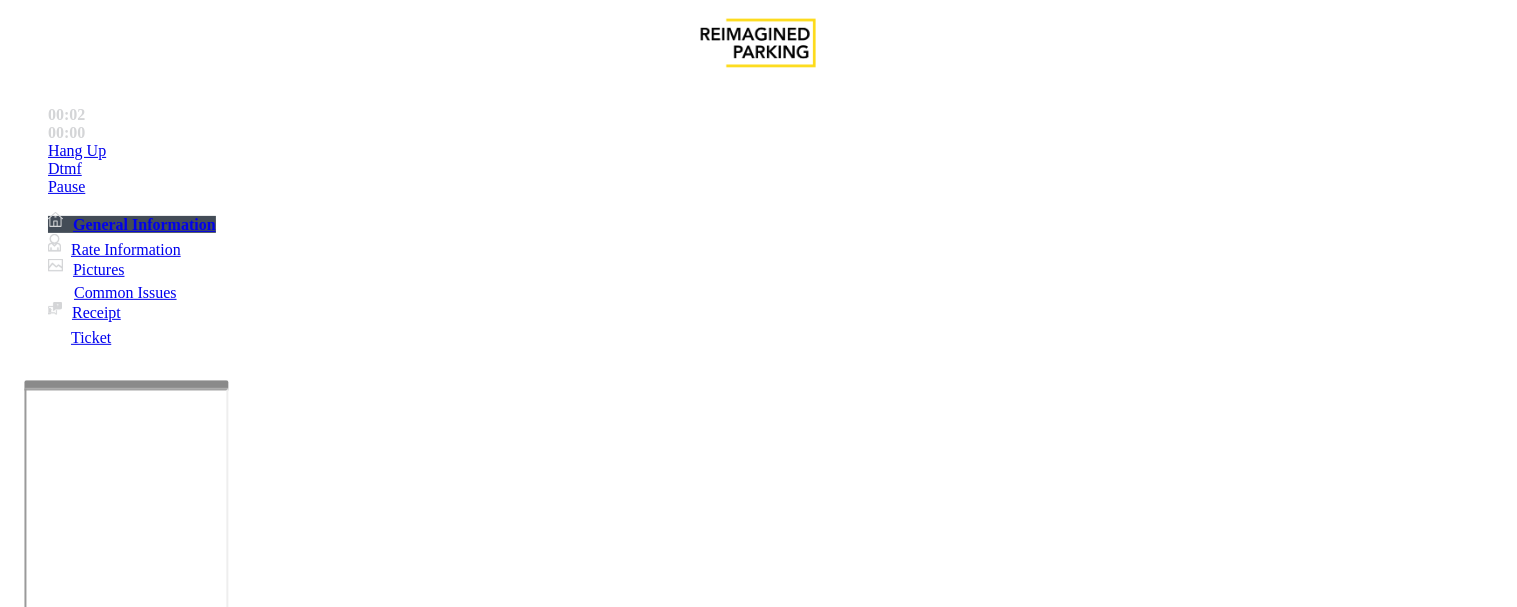 scroll, scrollTop: 555, scrollLeft: 0, axis: vertical 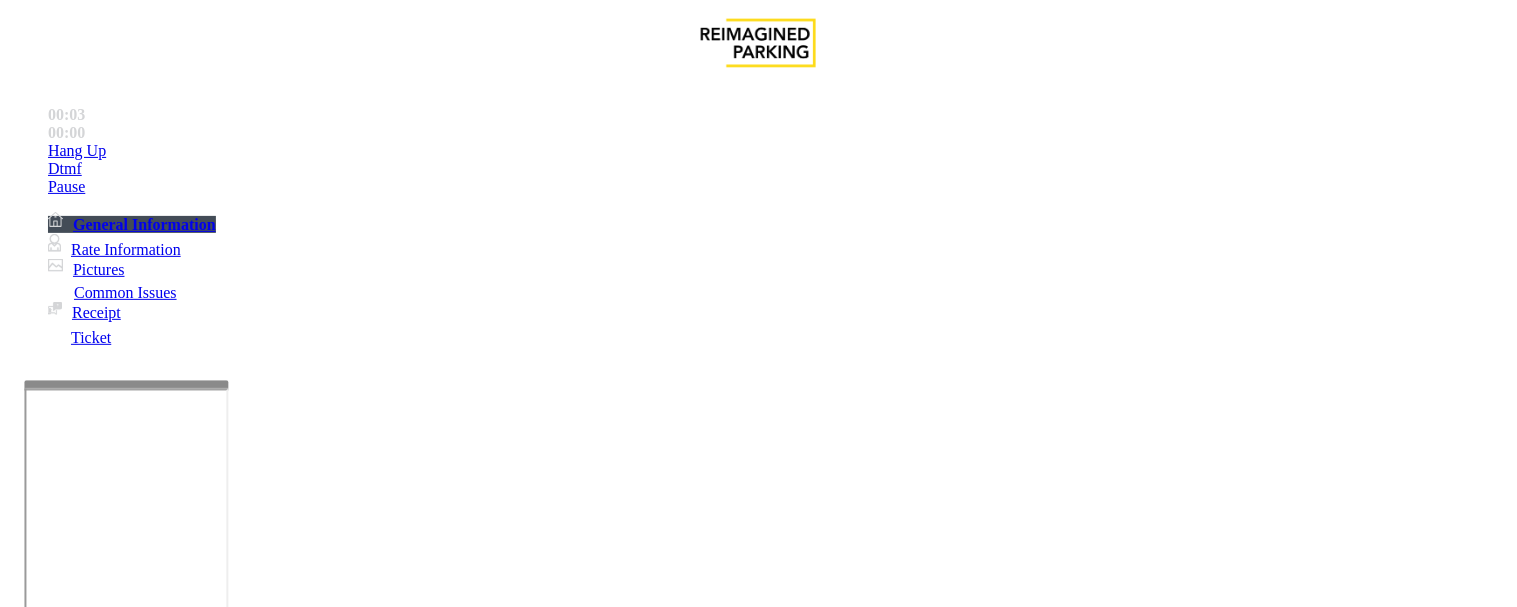 click on "Intercom Issue/No Response" at bounding box center (752, 1260) 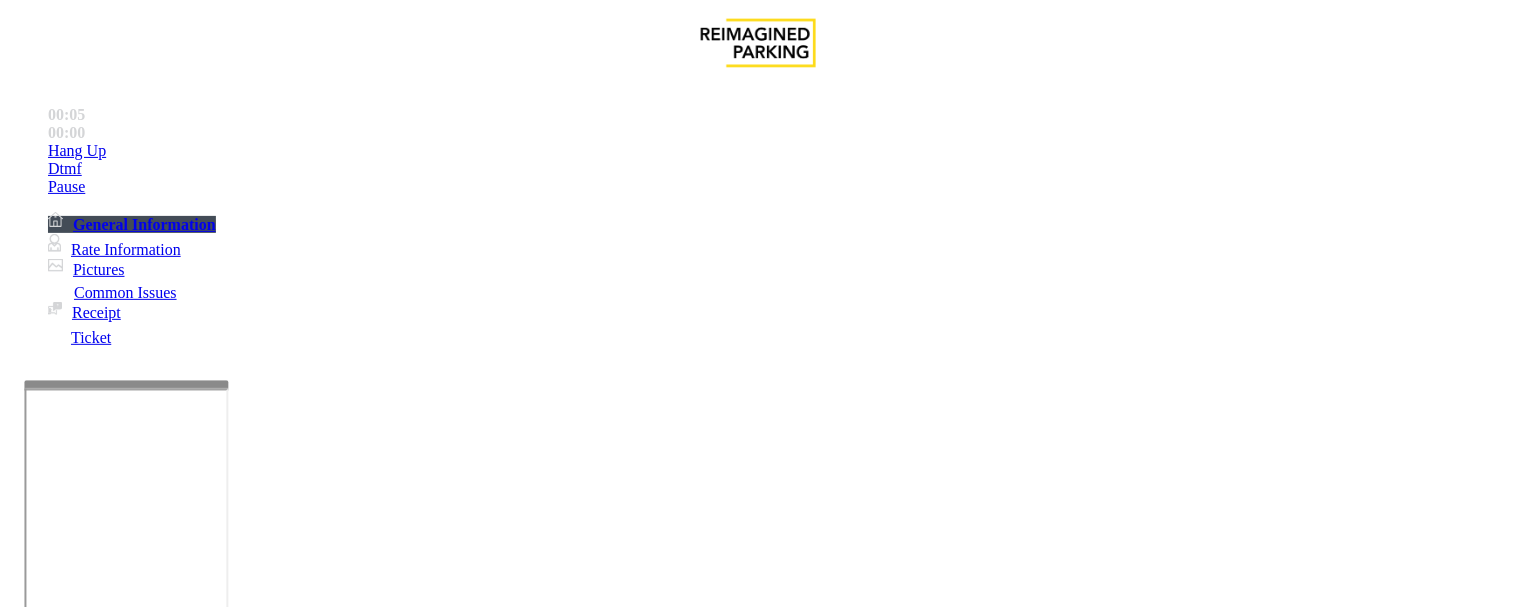 click on "No Response/Unable to hear parker" at bounding box center [142, 1260] 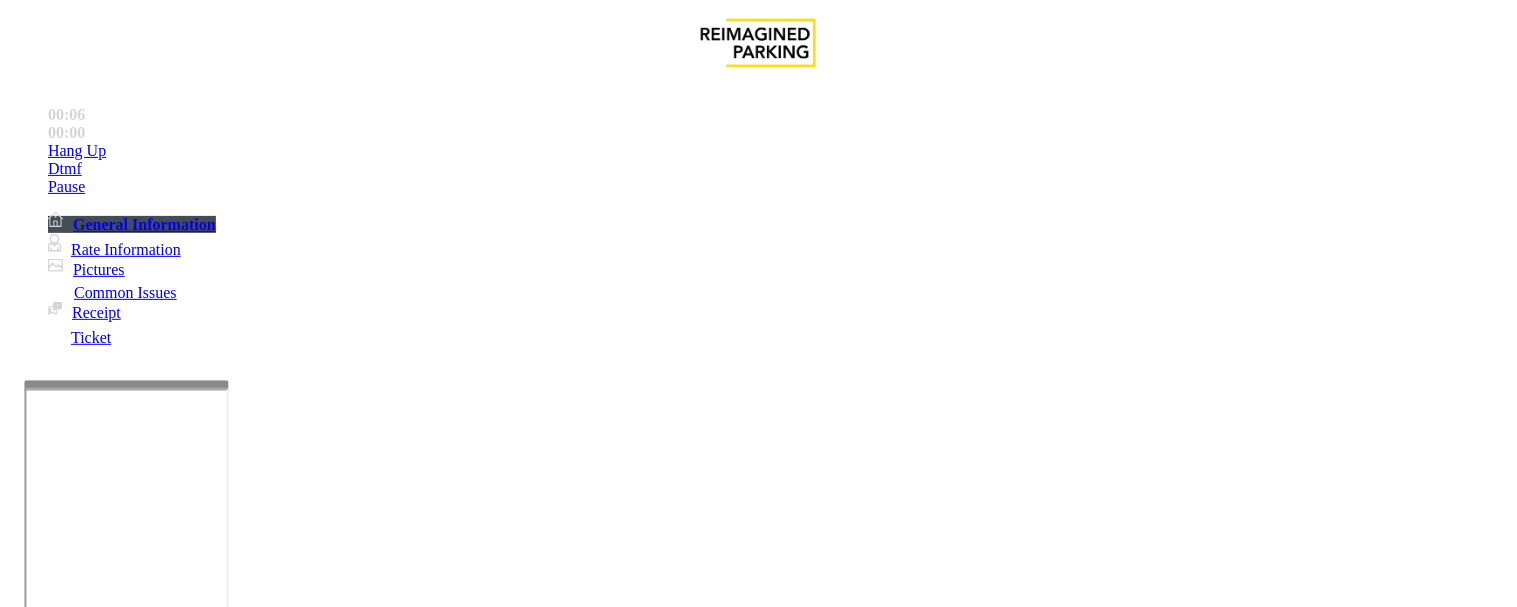 click on "No Response/Unable to hear parker" at bounding box center [758, 1245] 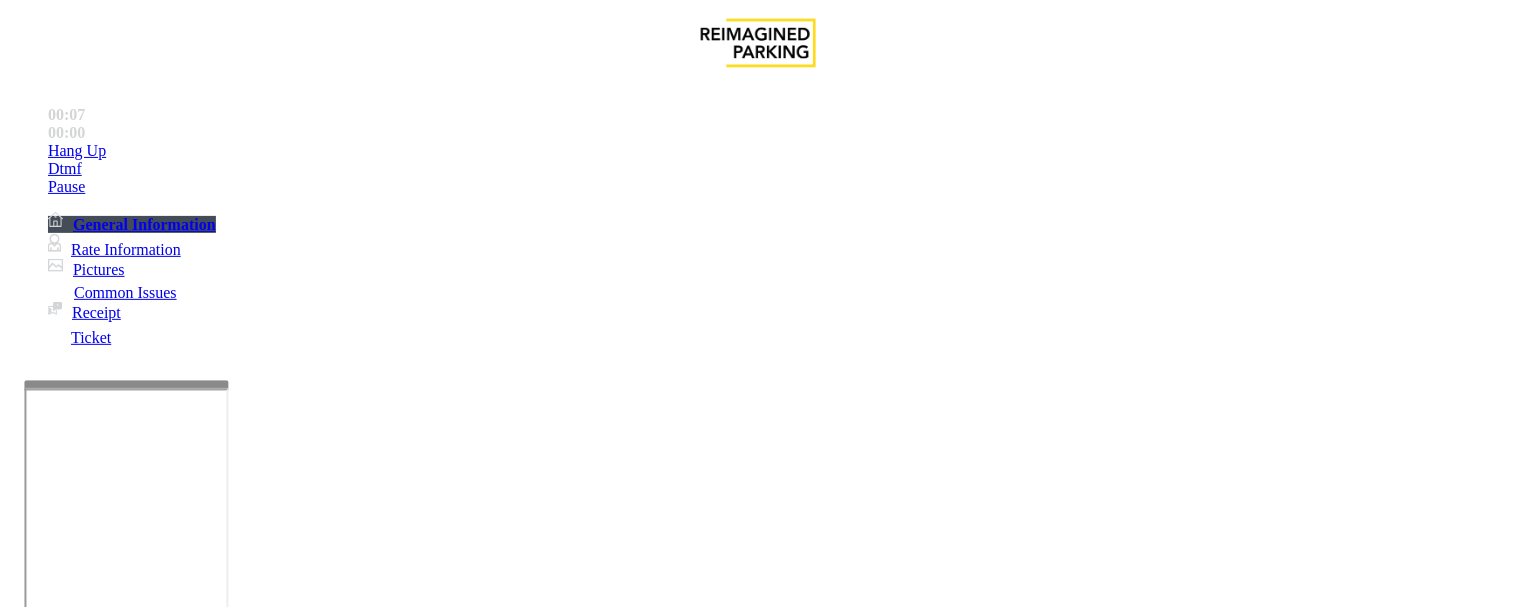 click at bounding box center (254, 1308) 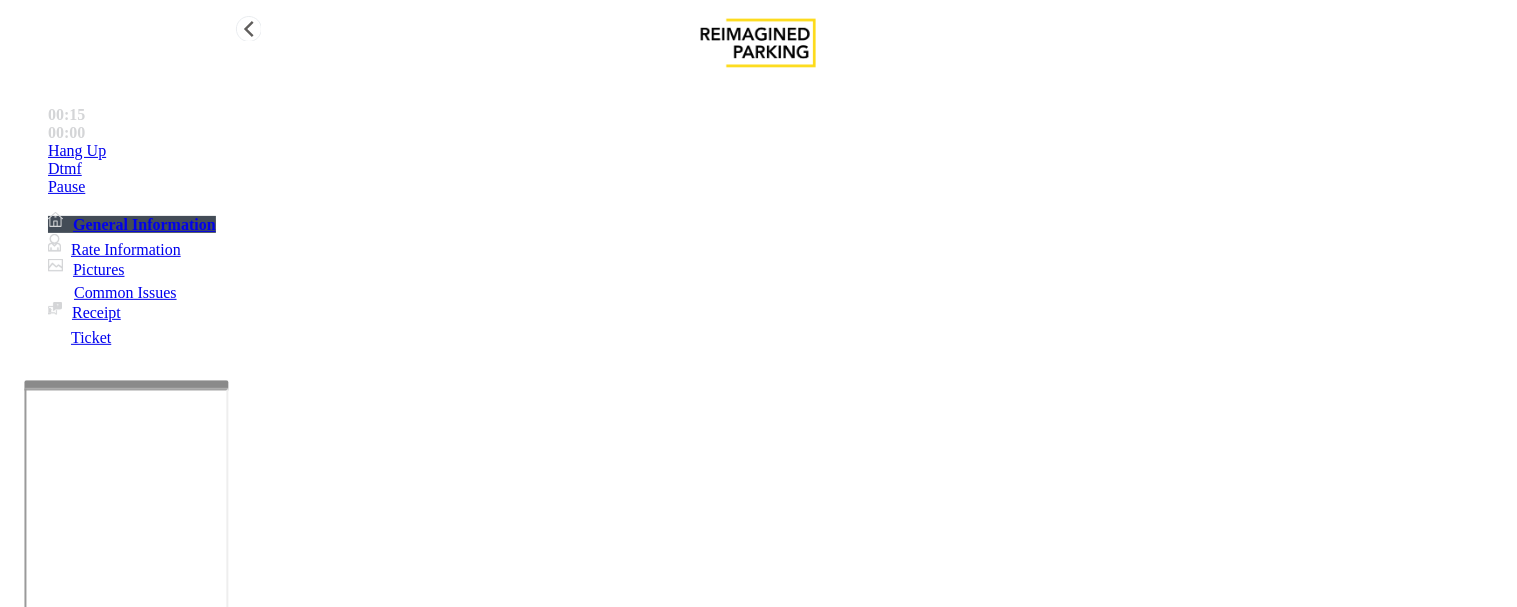 type on "**********" 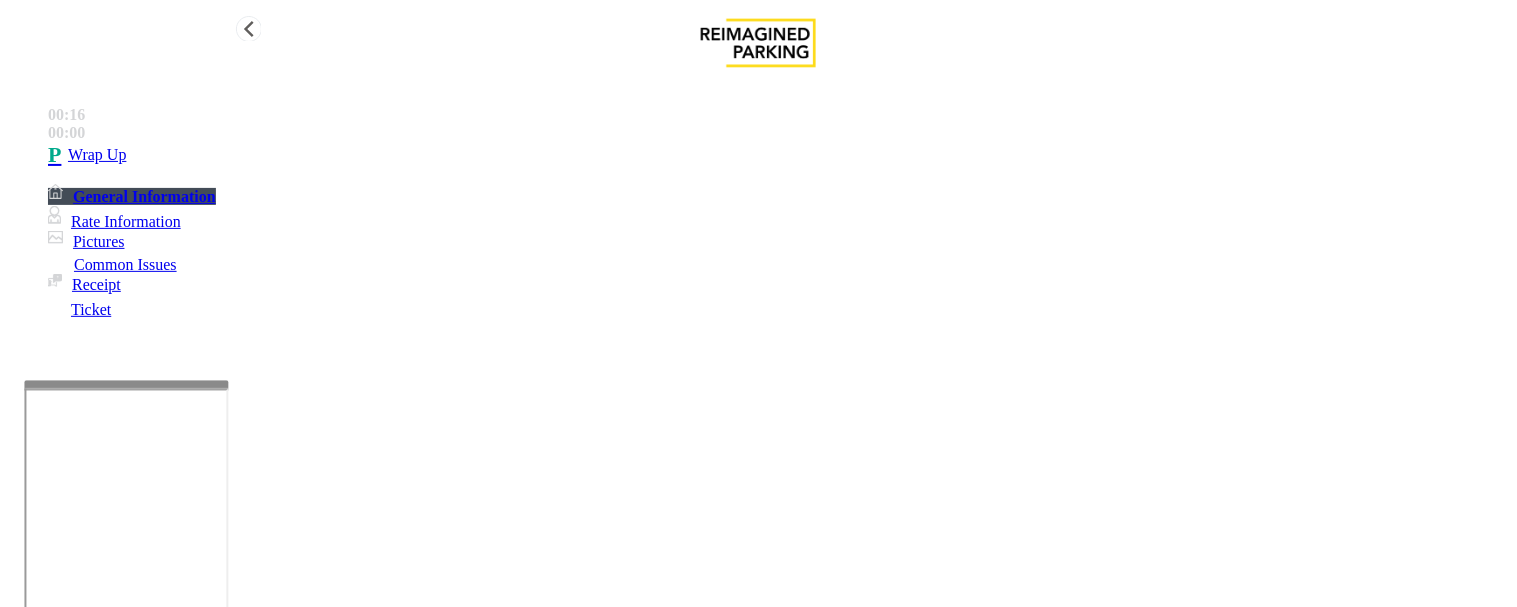 click on "Wrap Up" at bounding box center (778, 155) 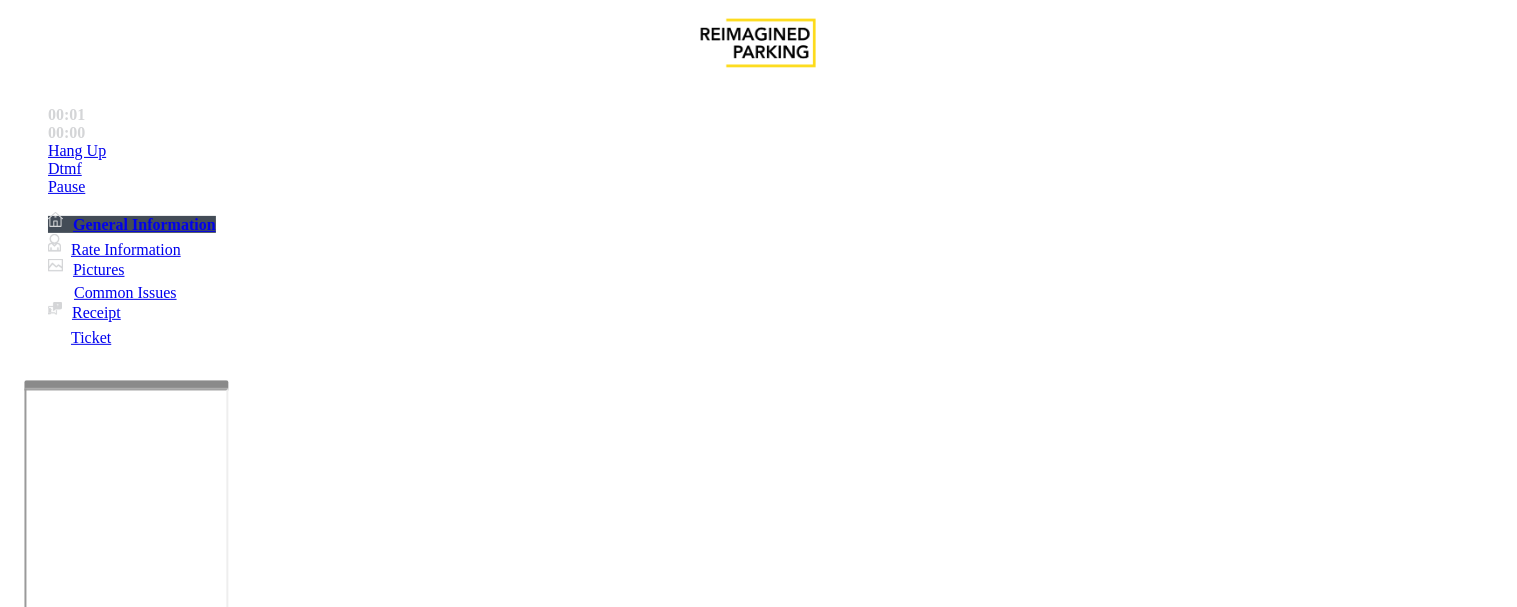 scroll, scrollTop: 888, scrollLeft: 0, axis: vertical 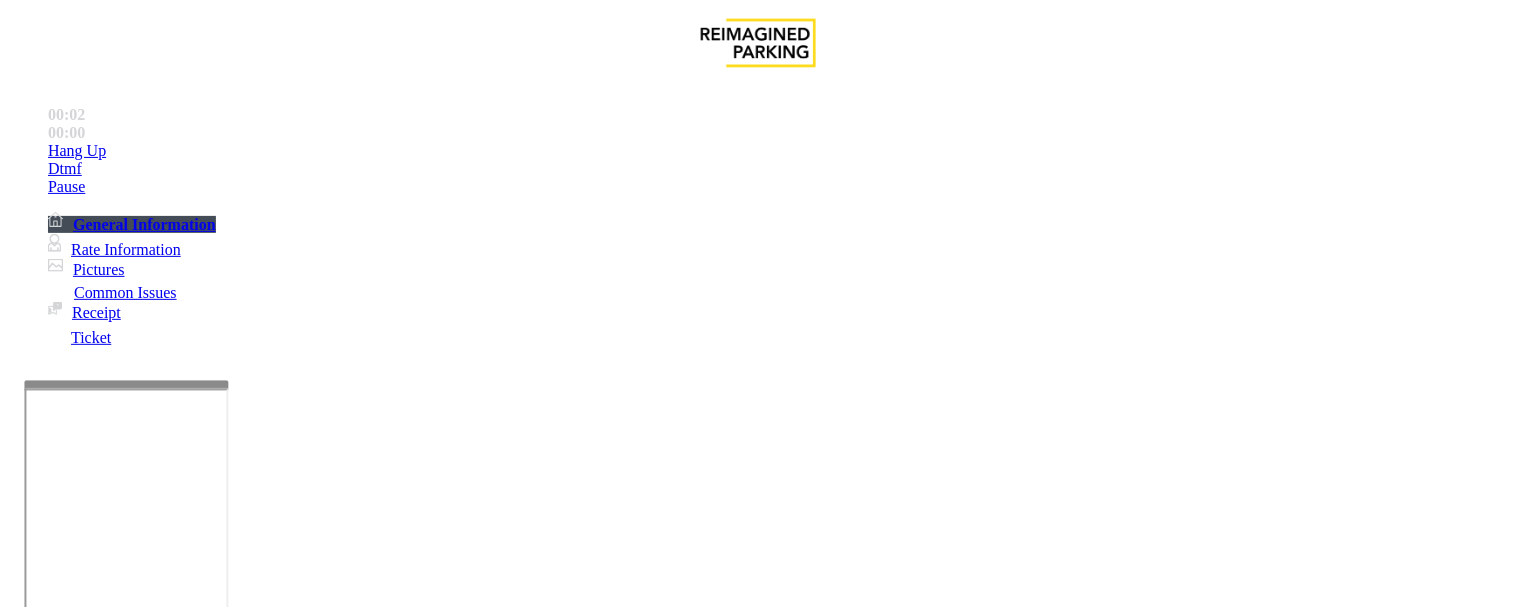 click on "https://www.parkjockey.com/en-us/manage/1633/status" at bounding box center (866, 2756) 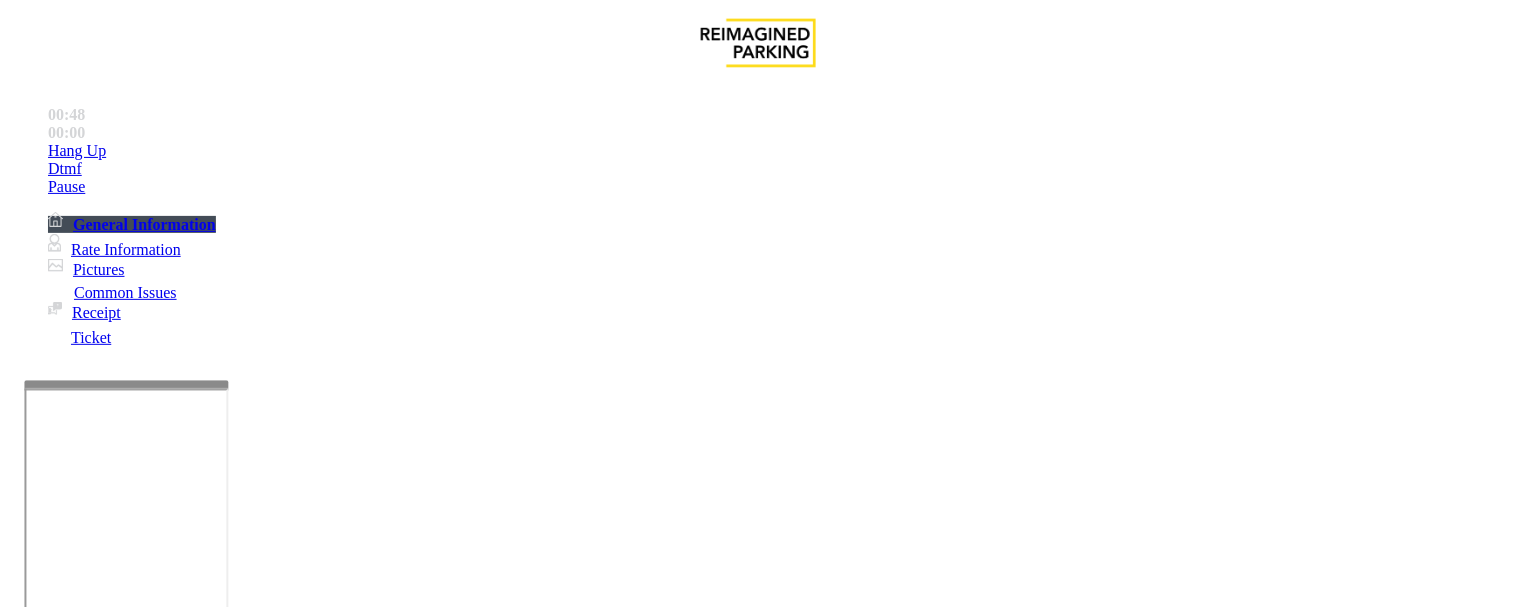 scroll, scrollTop: 24, scrollLeft: 0, axis: vertical 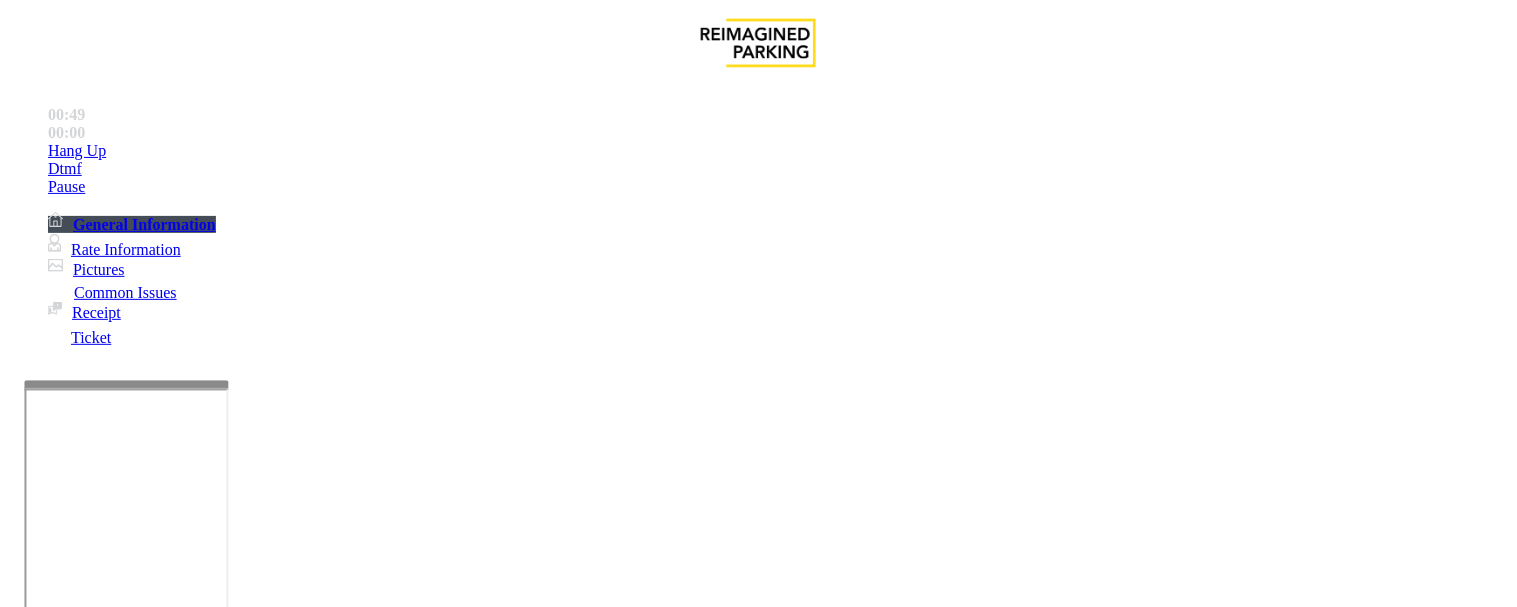 click on "Intercom Issue/No Response" at bounding box center [773, 1260] 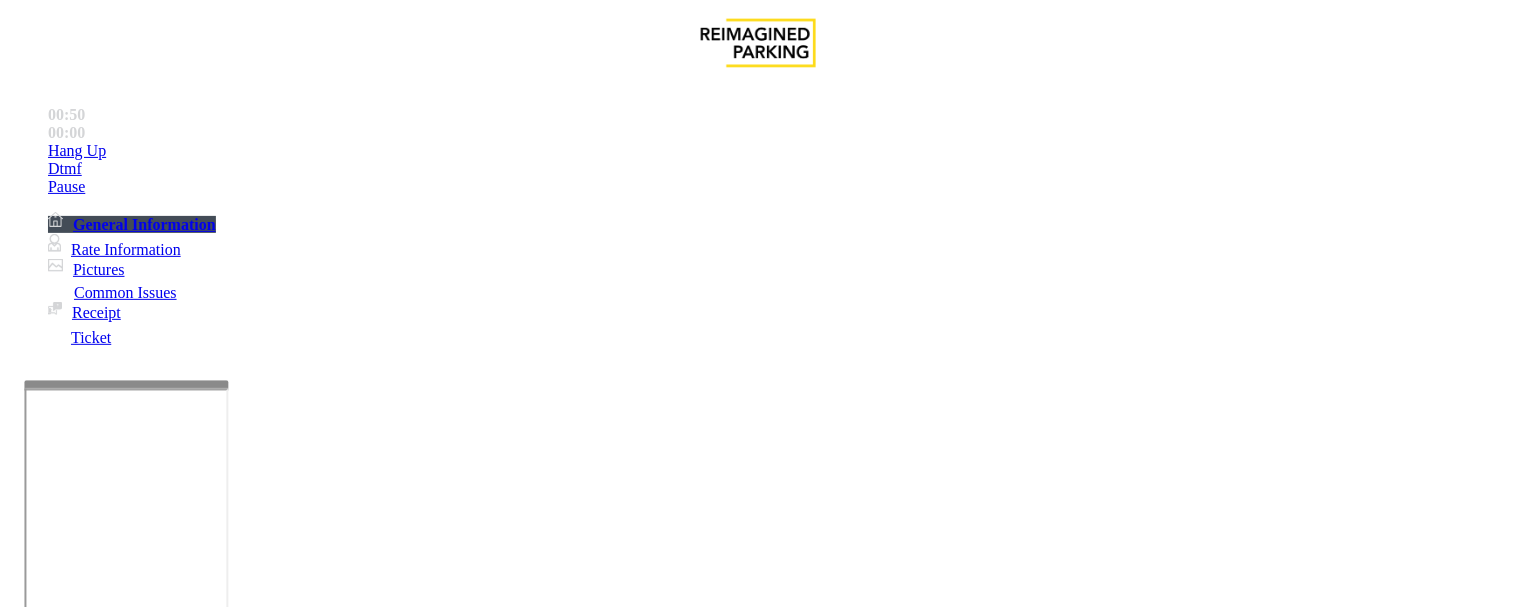 click on "Parker Cannot Hear Call Center Agent" at bounding box center (378, 1260) 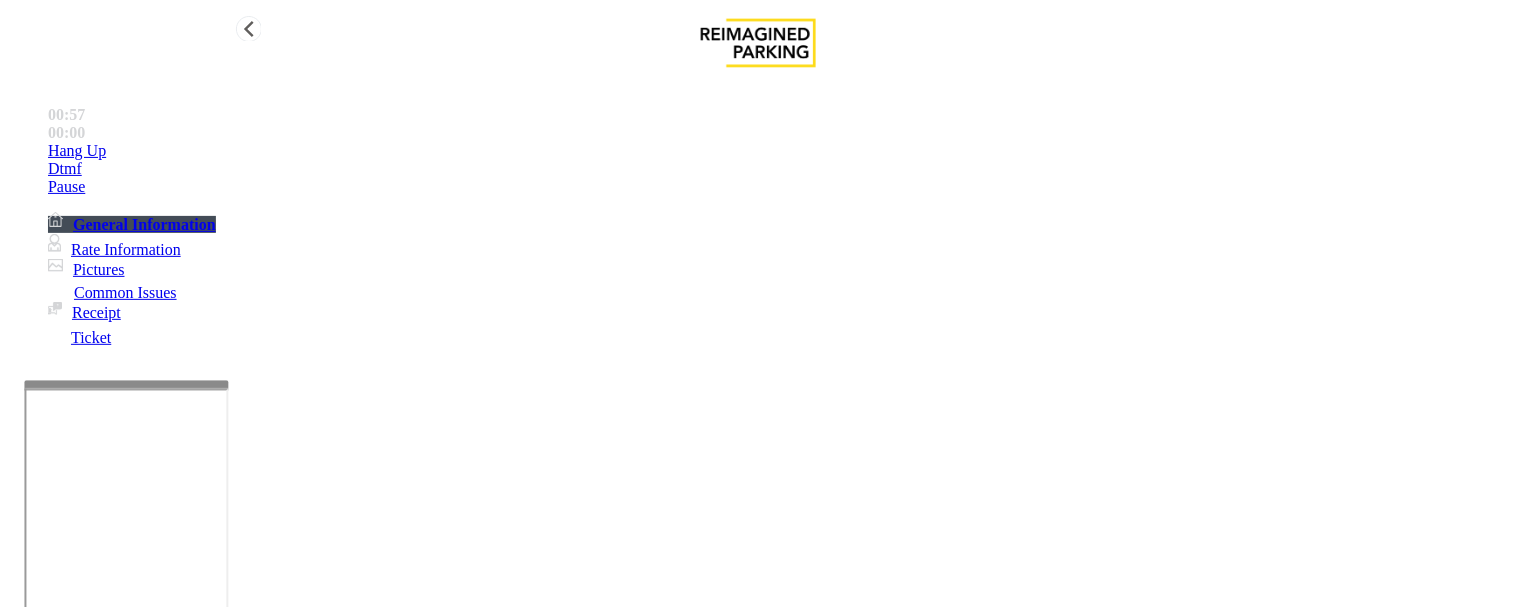 click on "Hang Up" at bounding box center [778, 151] 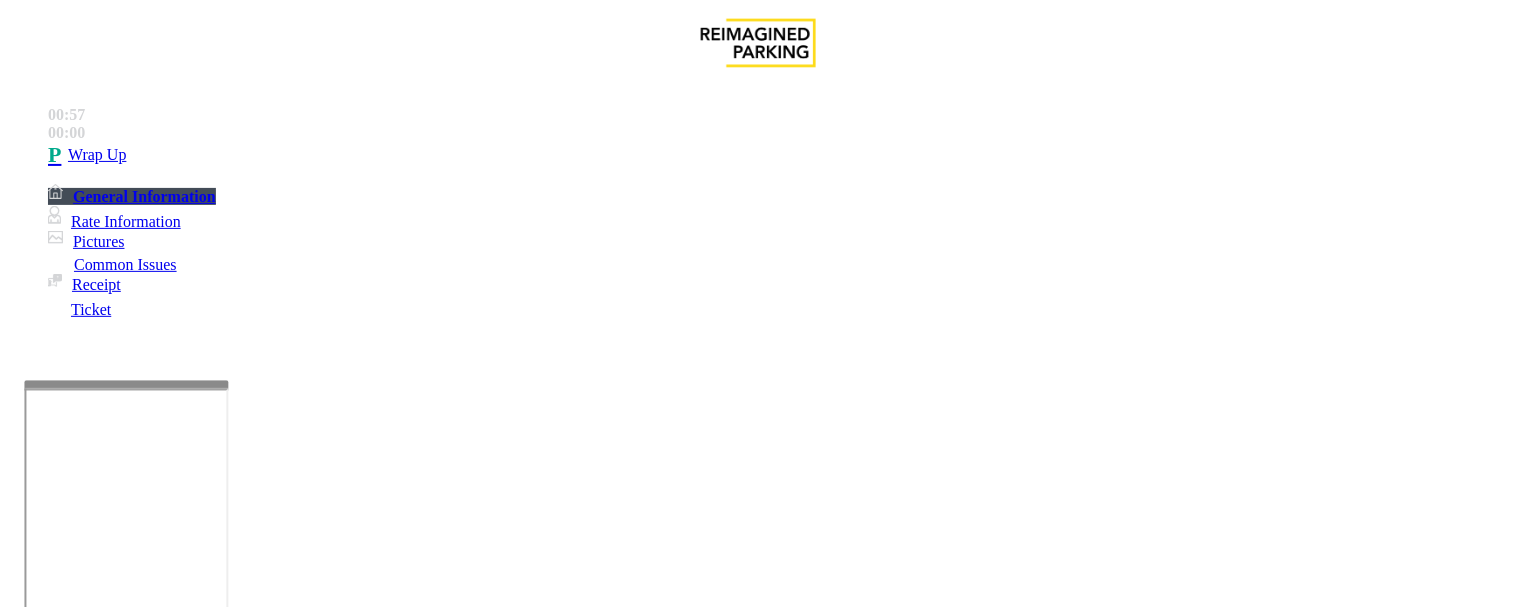 click at bounding box center (254, 1308) 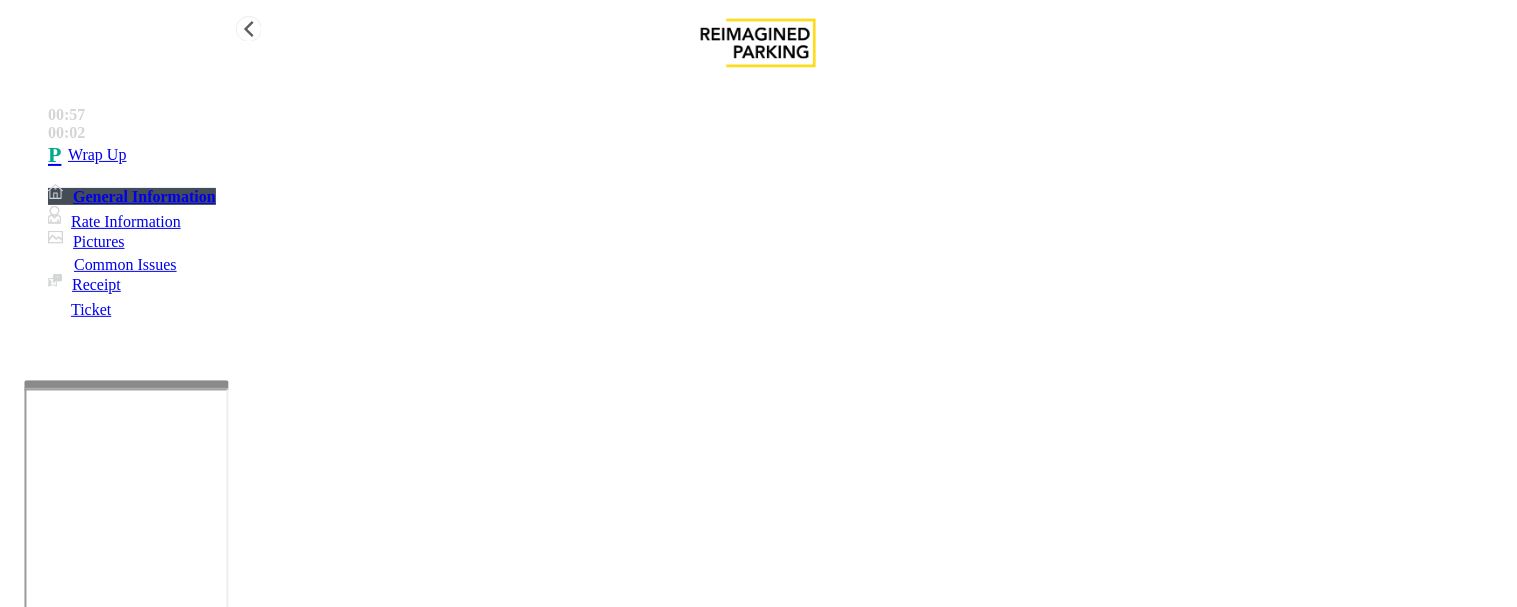 type on "**********" 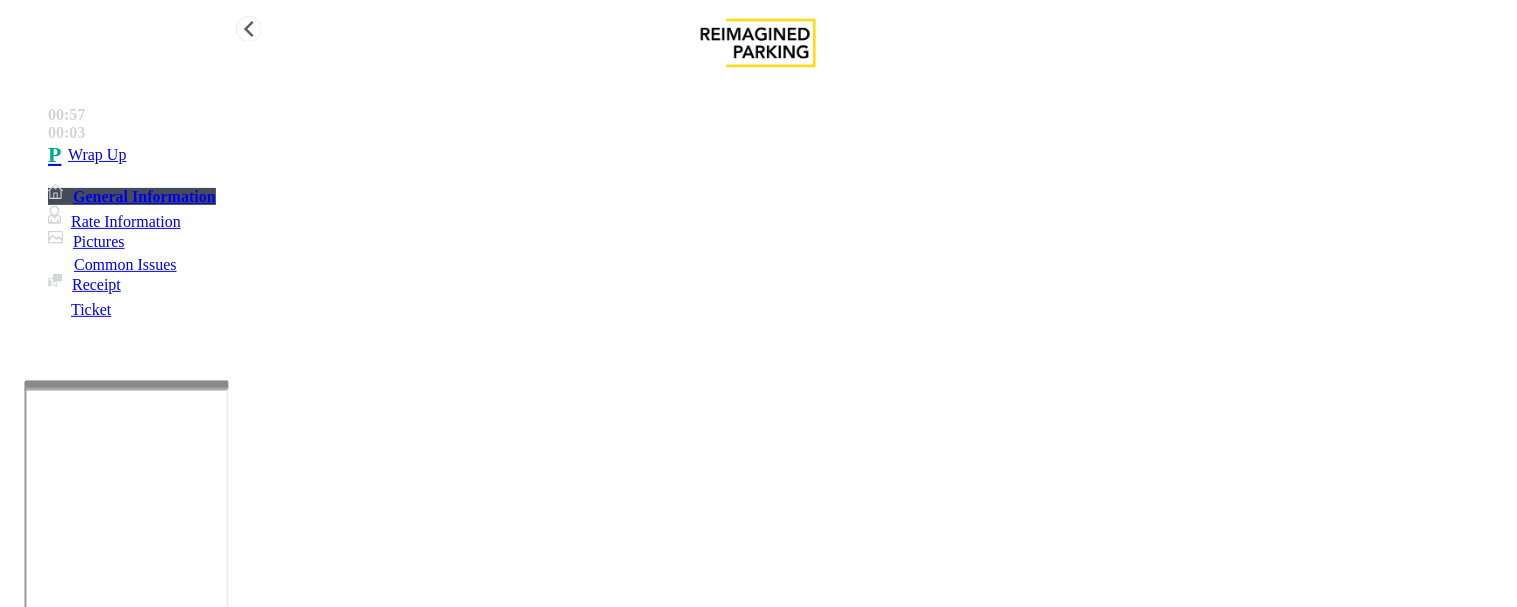 click on "Wrap Up" at bounding box center (97, 155) 